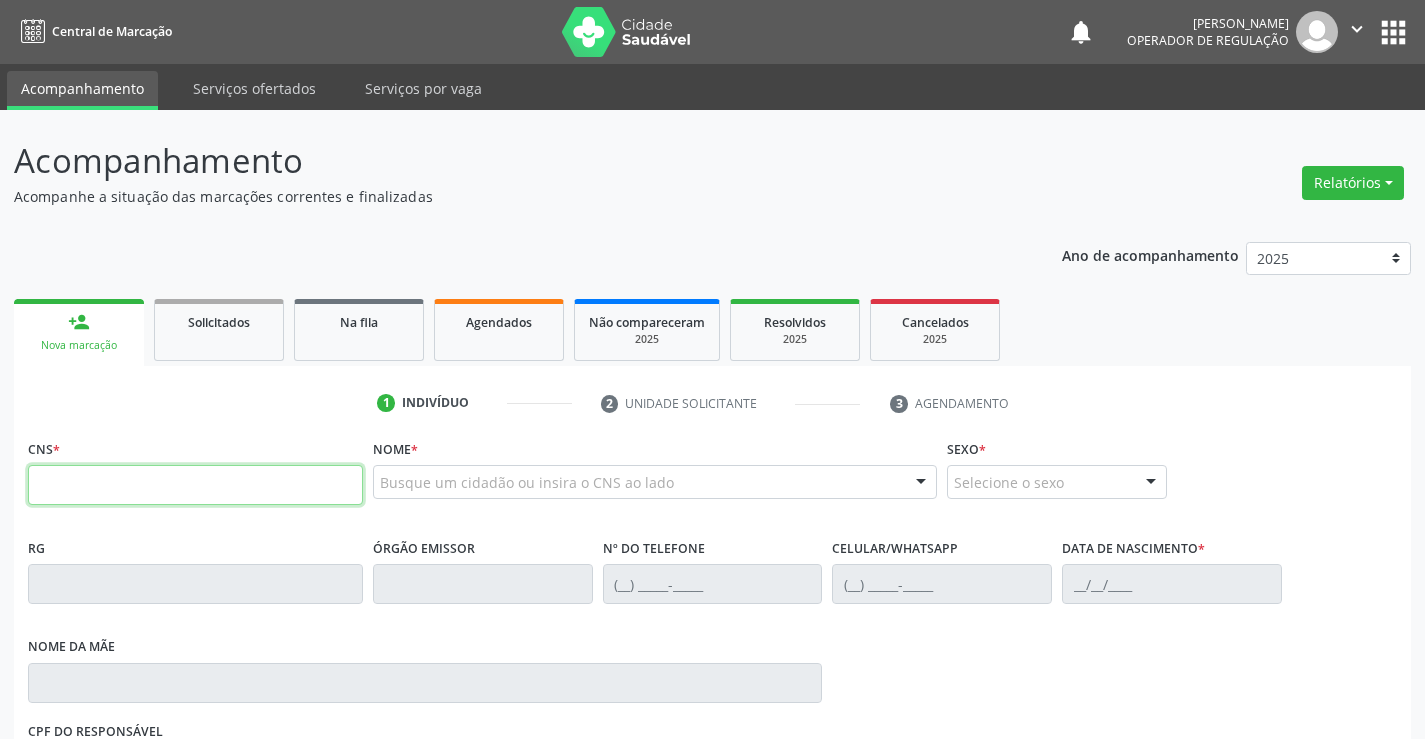 scroll, scrollTop: 0, scrollLeft: 0, axis: both 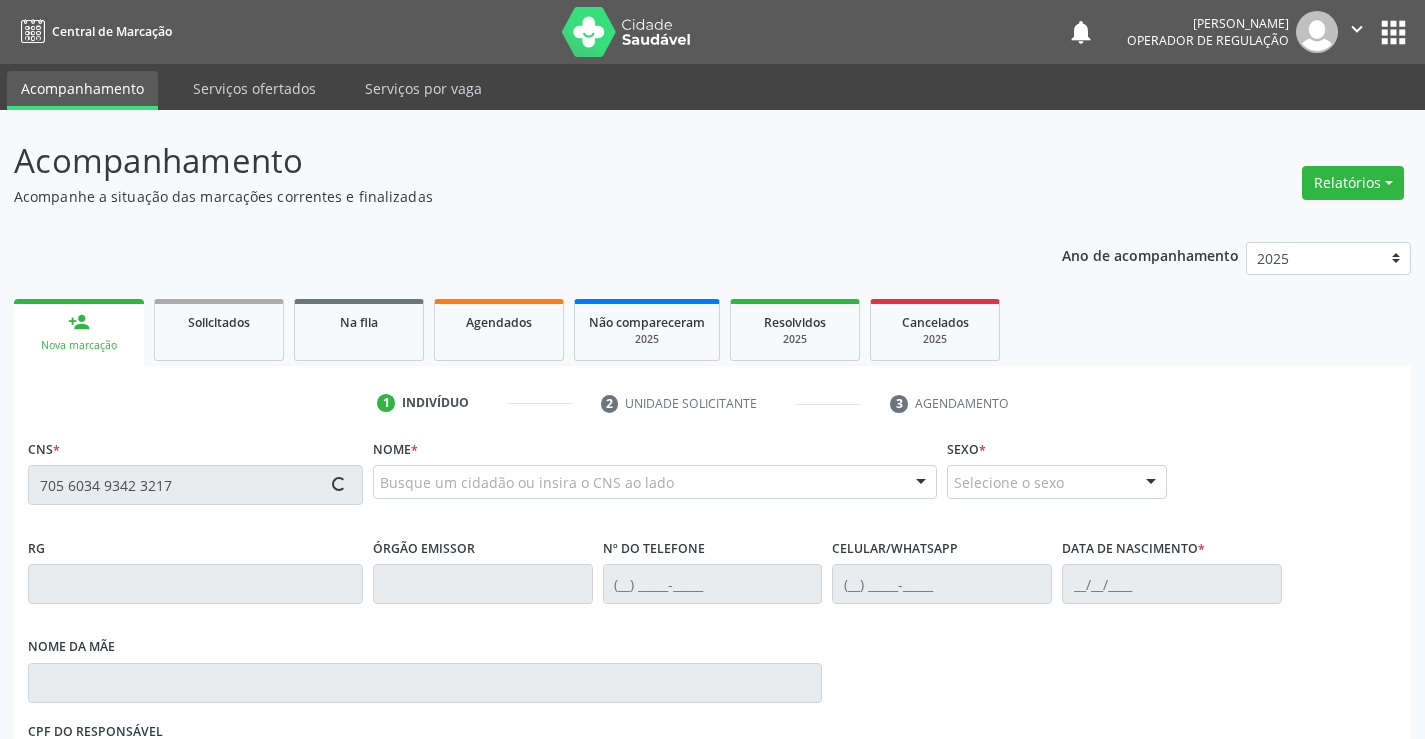 type on "705 6034 9342 3217" 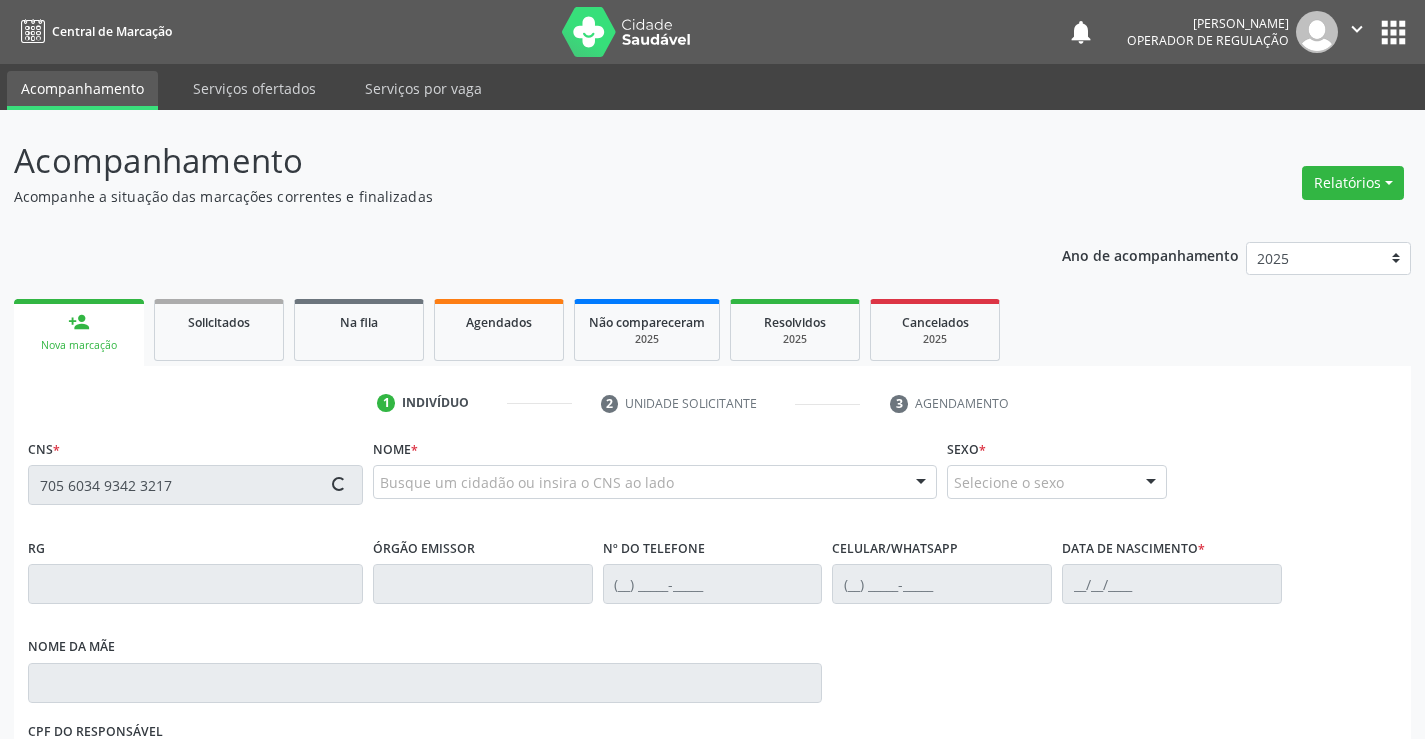 type 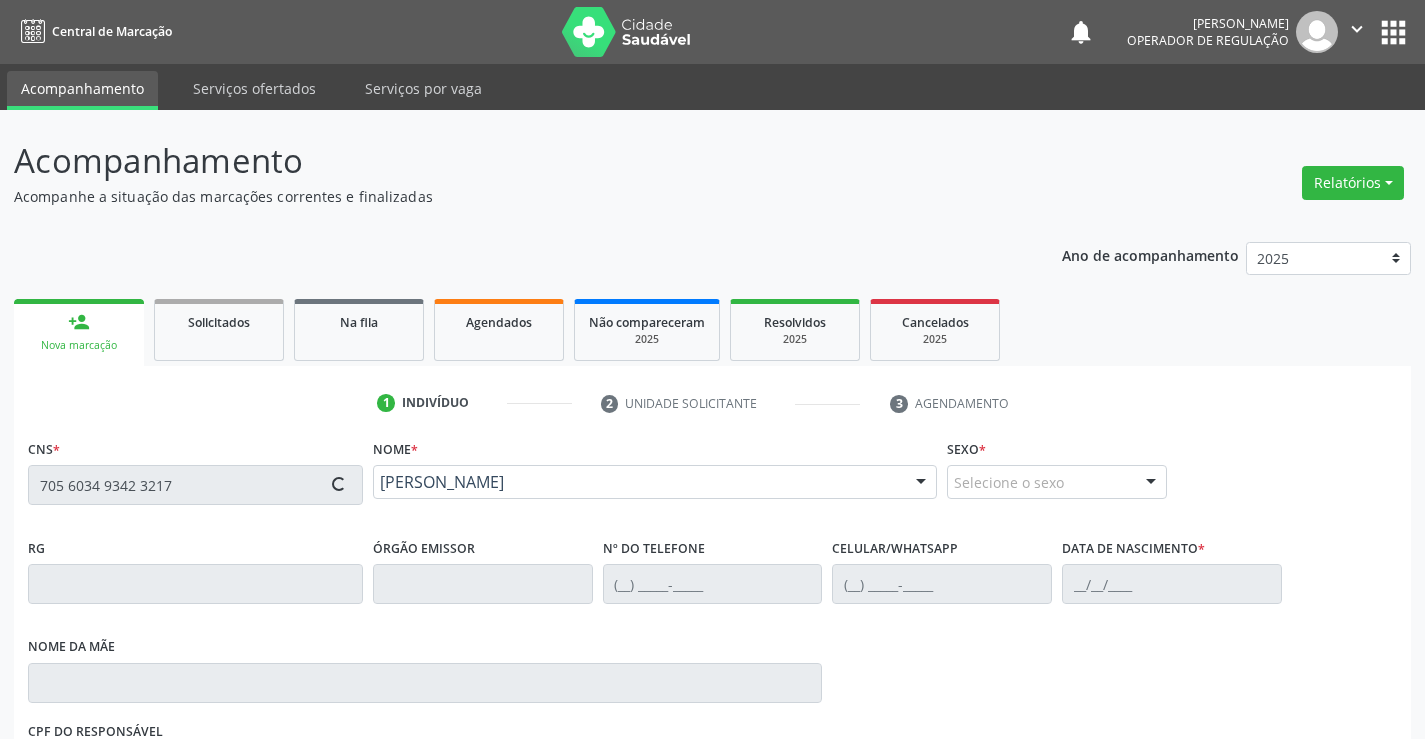 type on "[PHONE_NUMBER]" 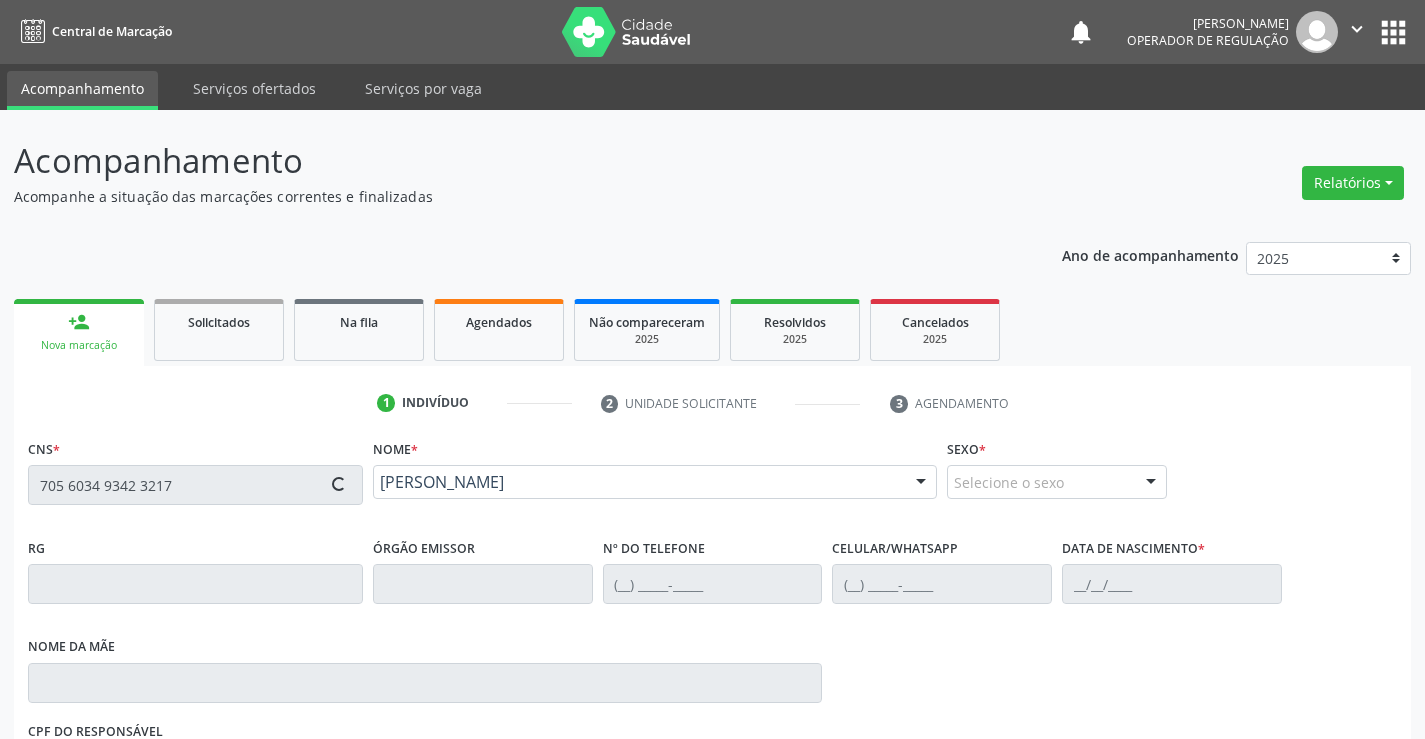 type on "[PHONE_NUMBER]" 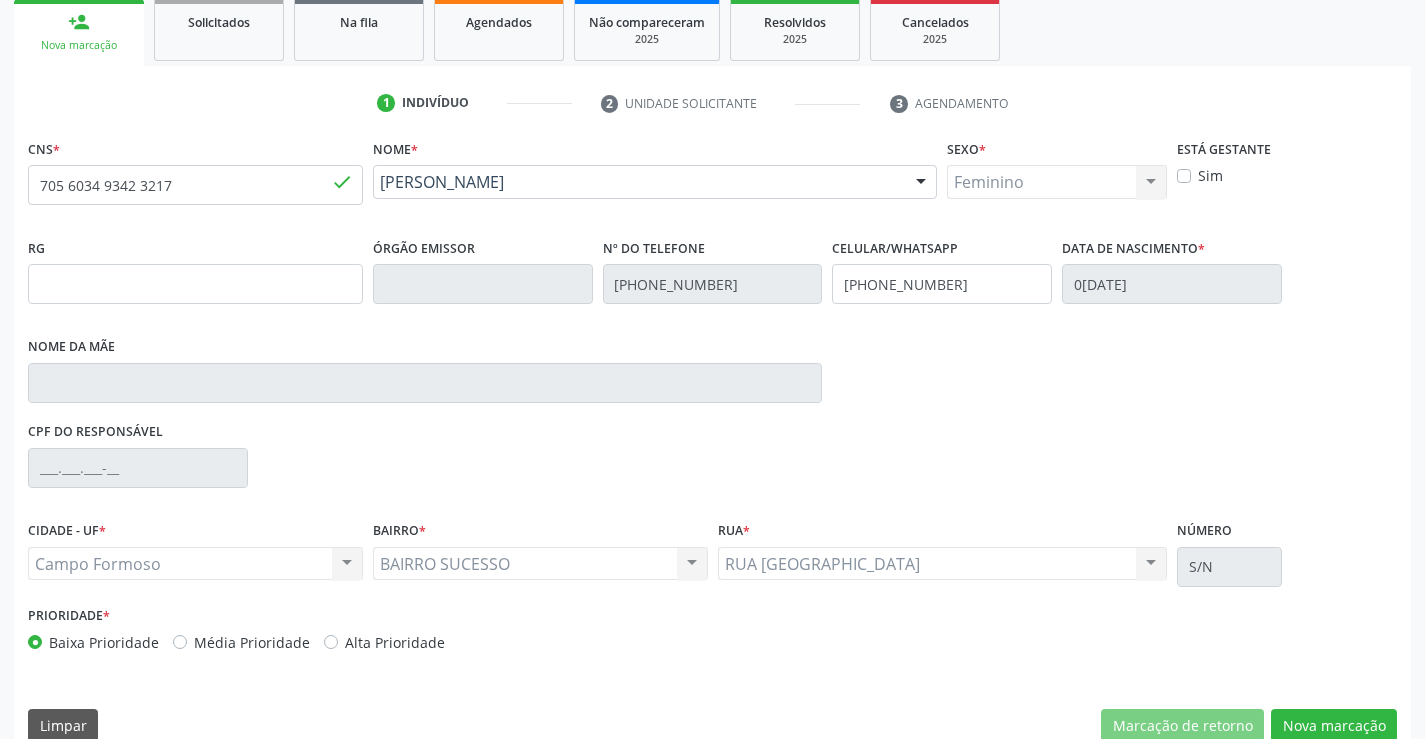 scroll, scrollTop: 331, scrollLeft: 0, axis: vertical 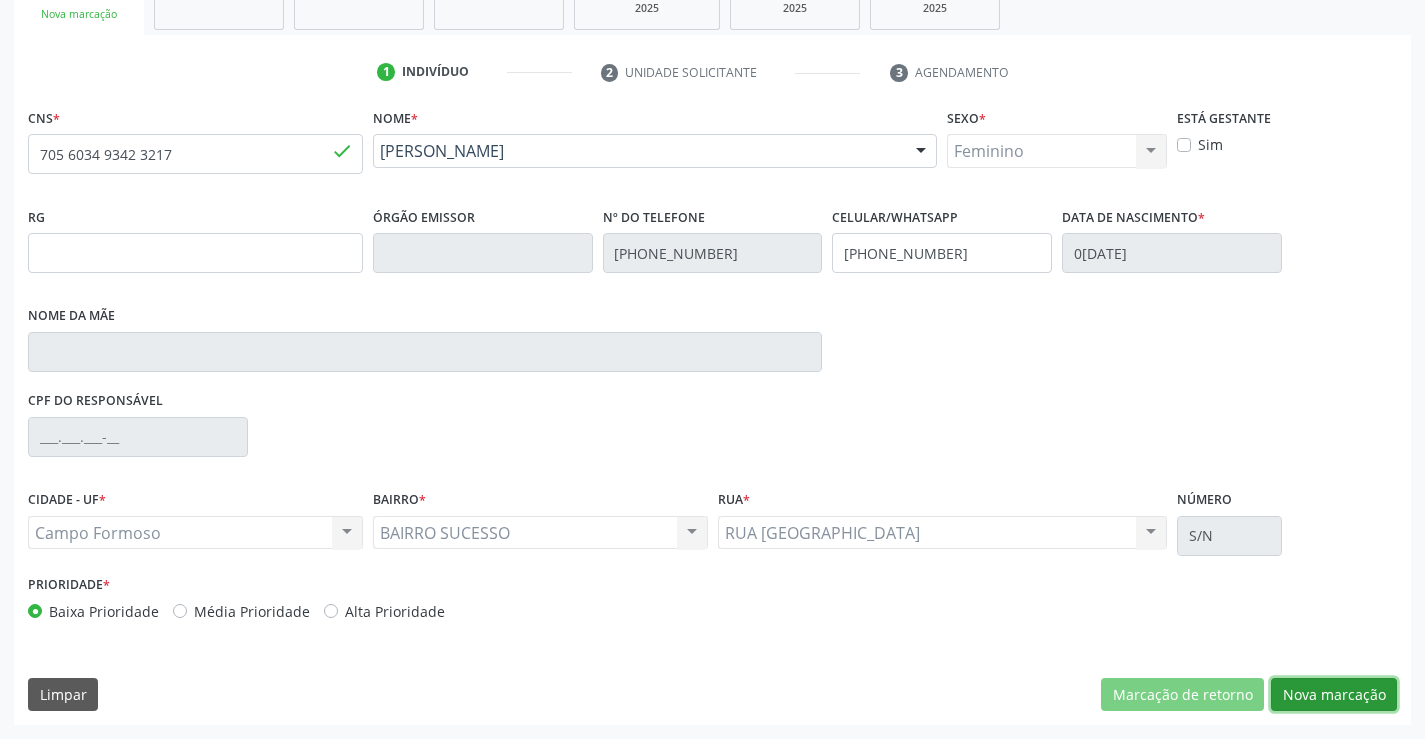 click on "Nova marcação" at bounding box center (1334, 695) 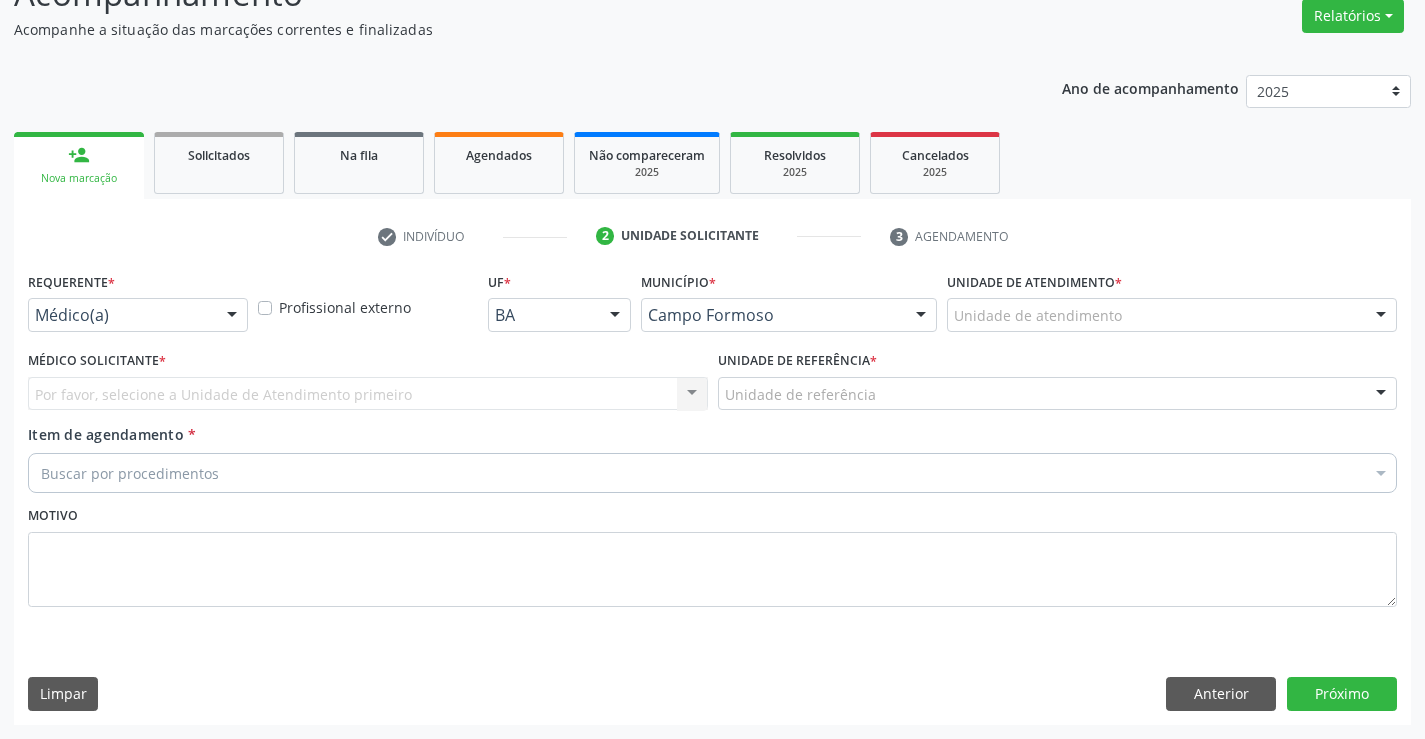 scroll, scrollTop: 167, scrollLeft: 0, axis: vertical 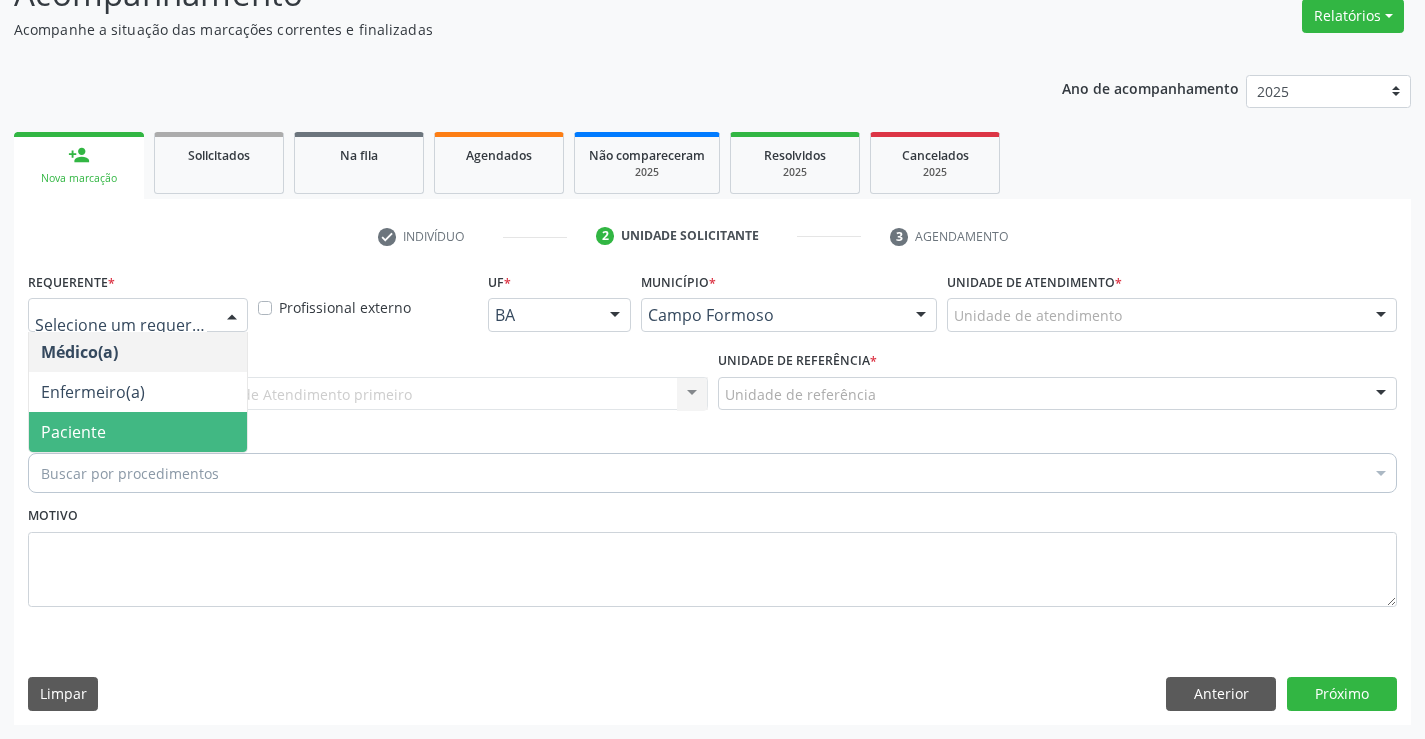 click on "Paciente" at bounding box center (138, 432) 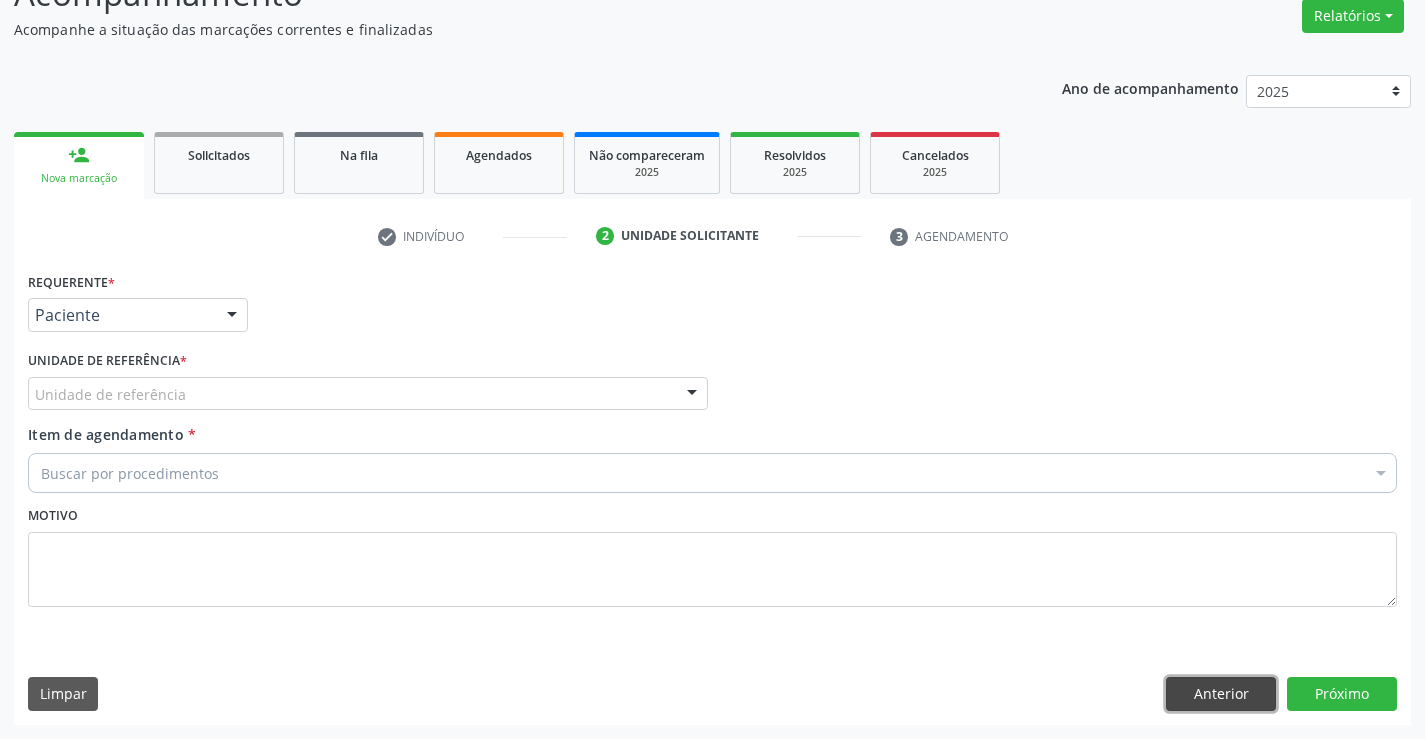 click on "Anterior" at bounding box center [1221, 694] 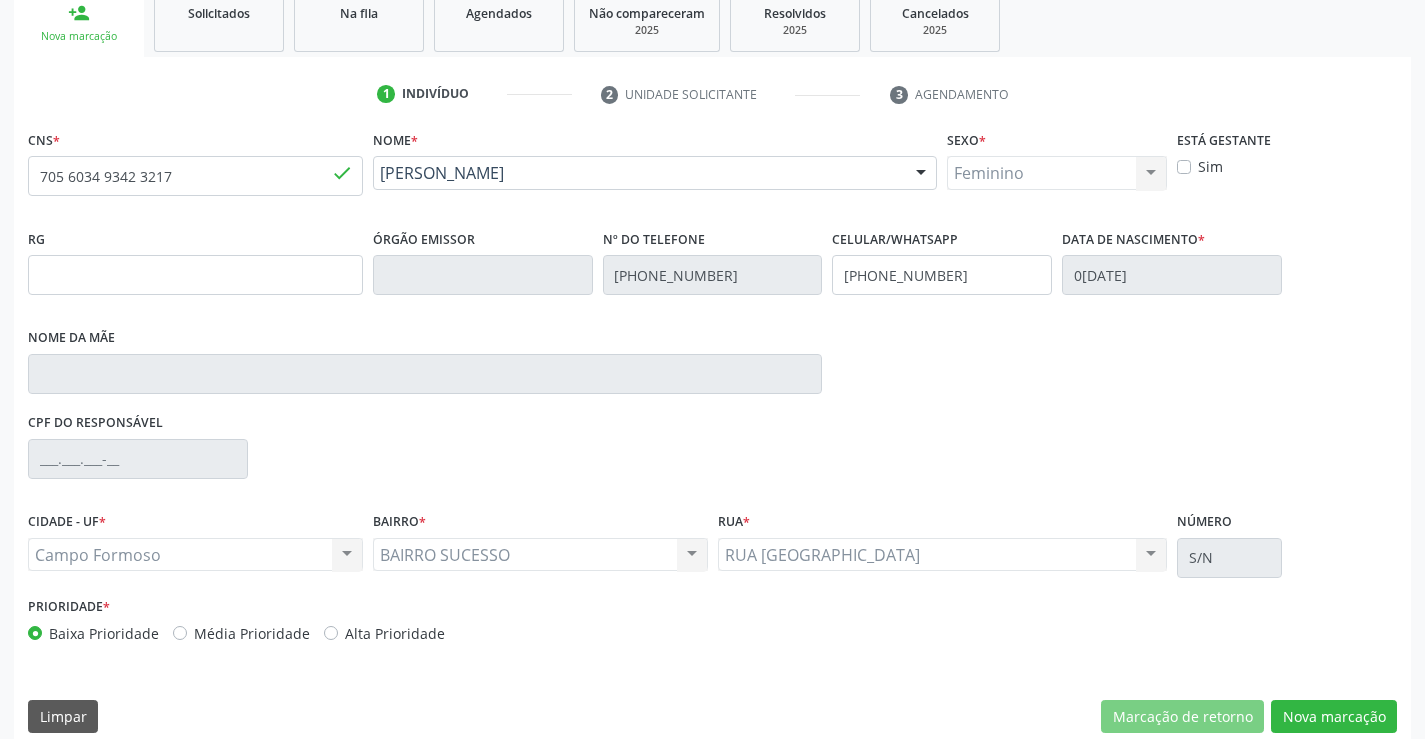 scroll, scrollTop: 331, scrollLeft: 0, axis: vertical 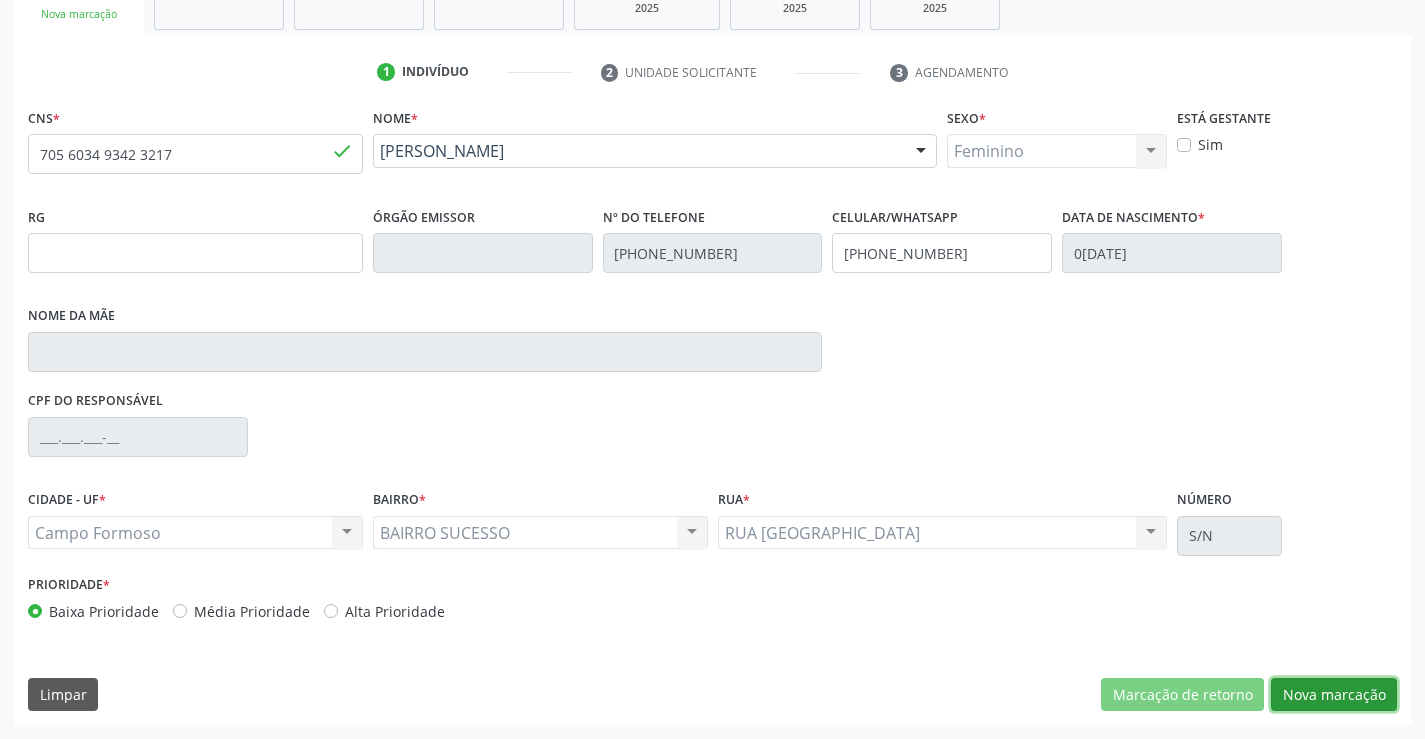 click on "Nova marcação" at bounding box center (1334, 695) 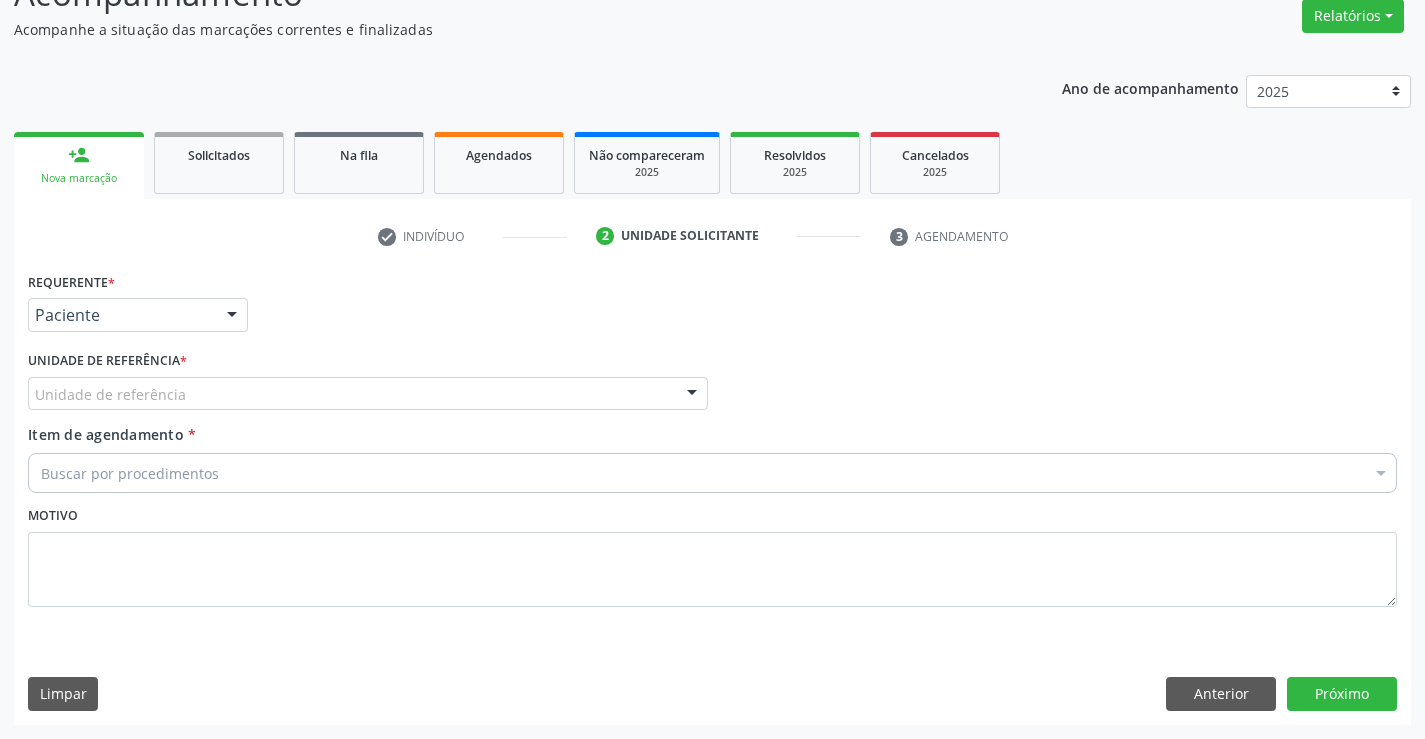 scroll, scrollTop: 167, scrollLeft: 0, axis: vertical 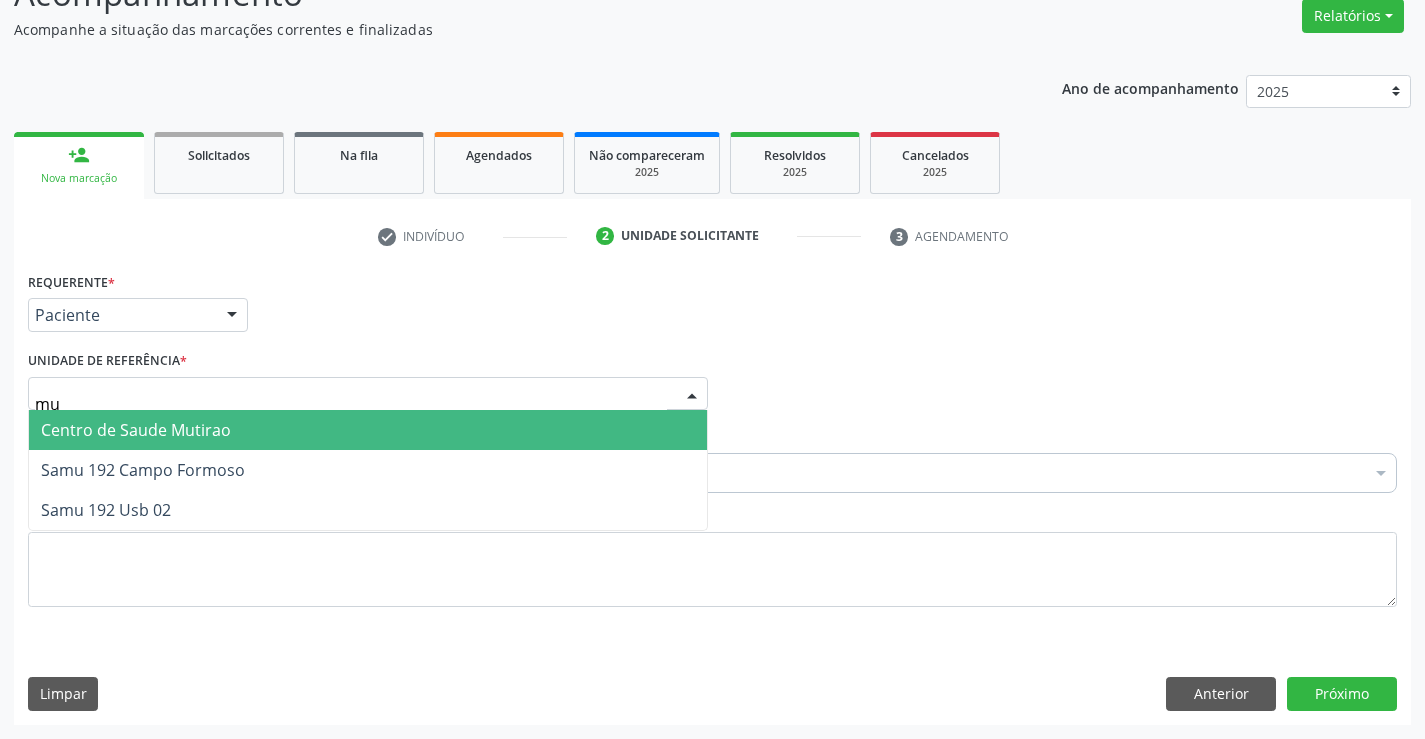 type on "m" 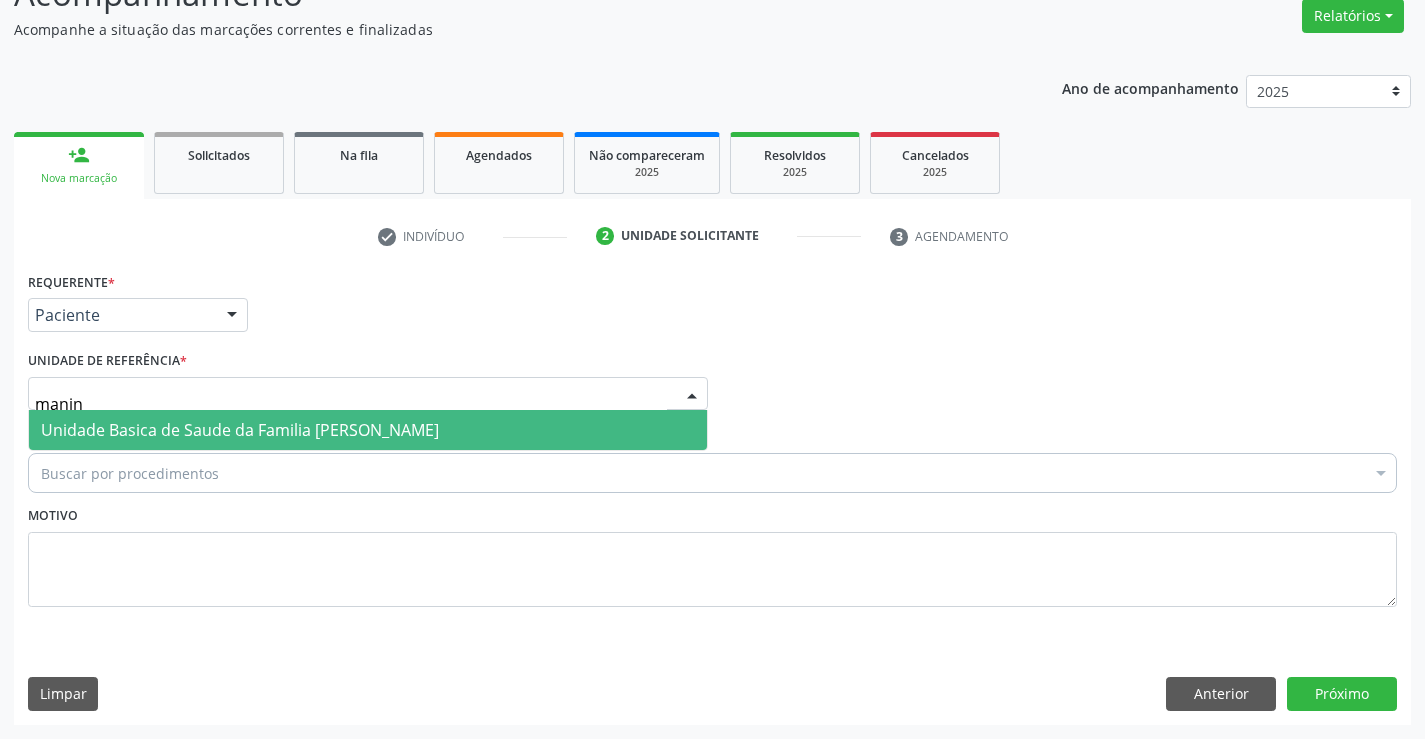 type on "maninh" 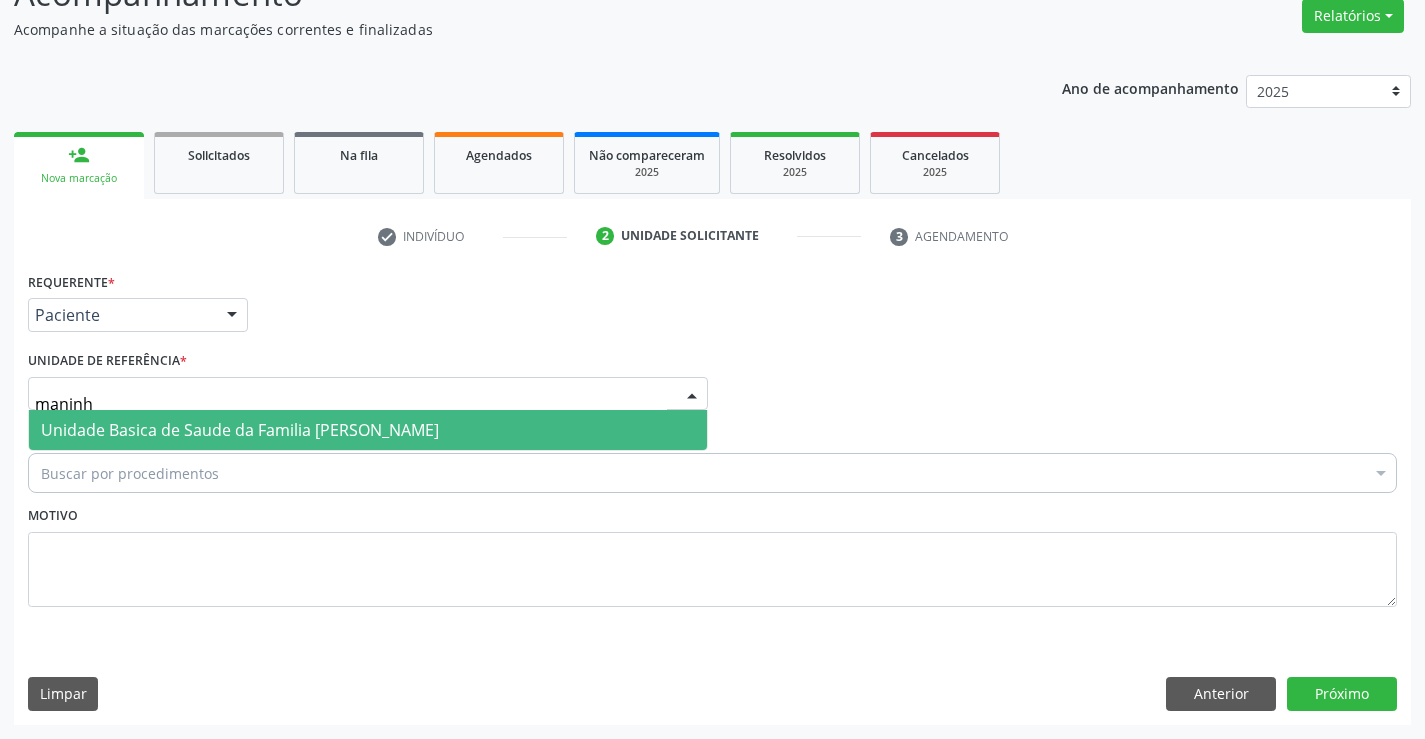 click on "Unidade Basica de Saude da Familia [PERSON_NAME]" at bounding box center (240, 430) 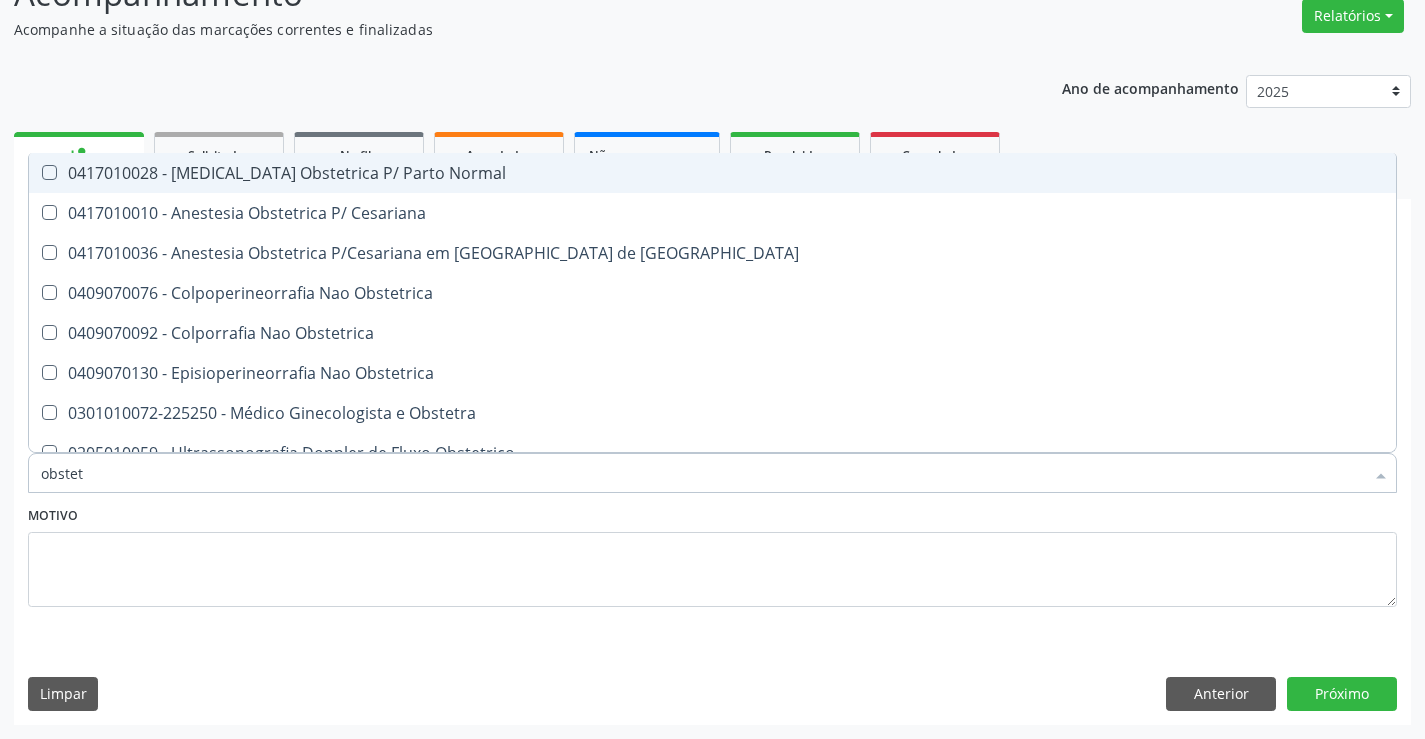 type on "obstetr" 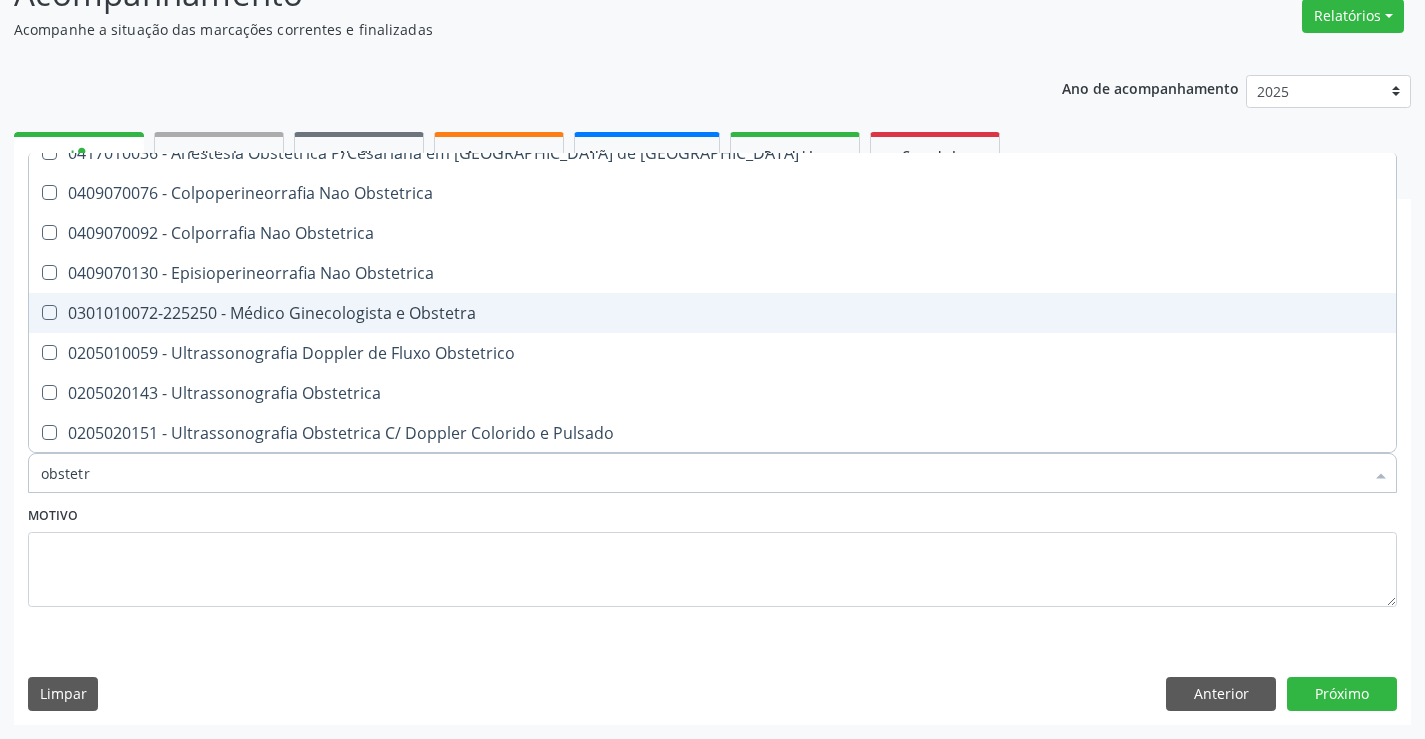 scroll, scrollTop: 101, scrollLeft: 0, axis: vertical 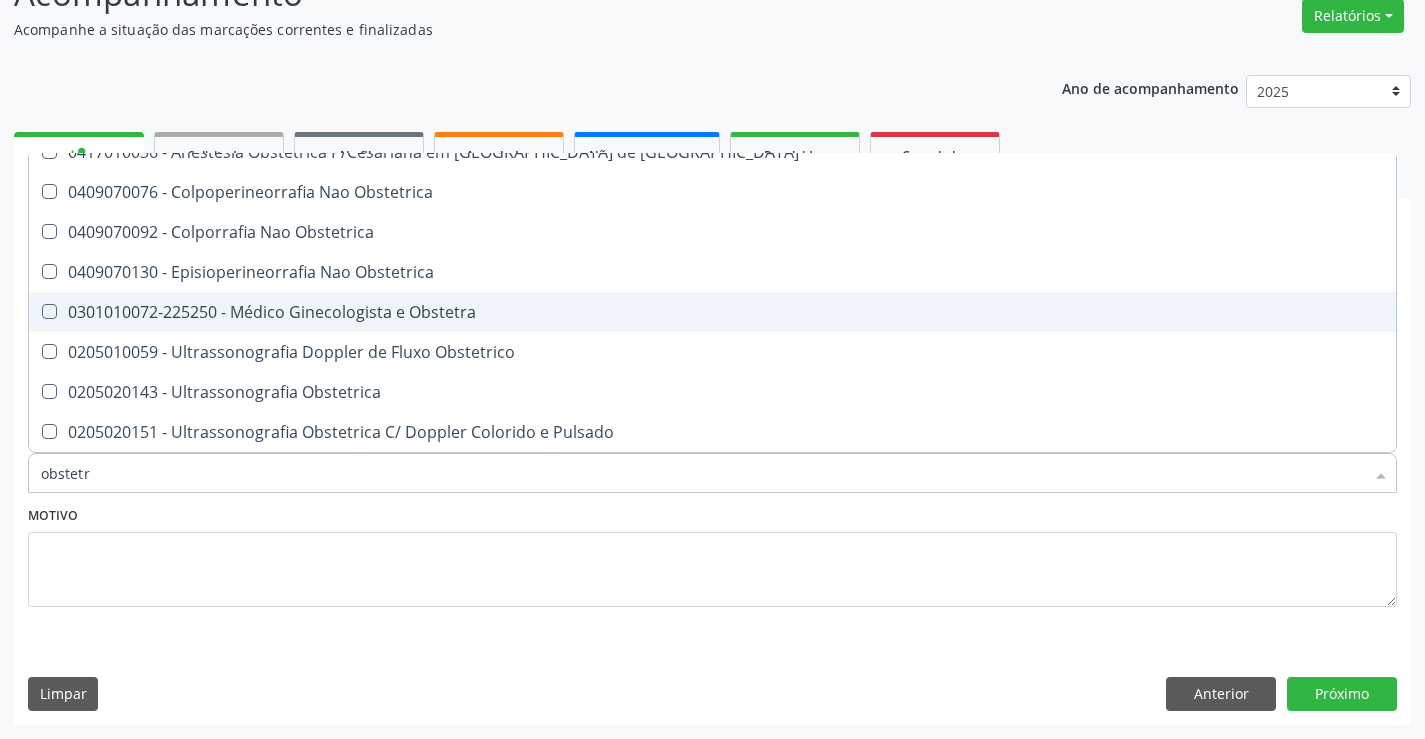 click on "0301010072-225250 - Médico Ginecologista e Obstetra" at bounding box center (712, 312) 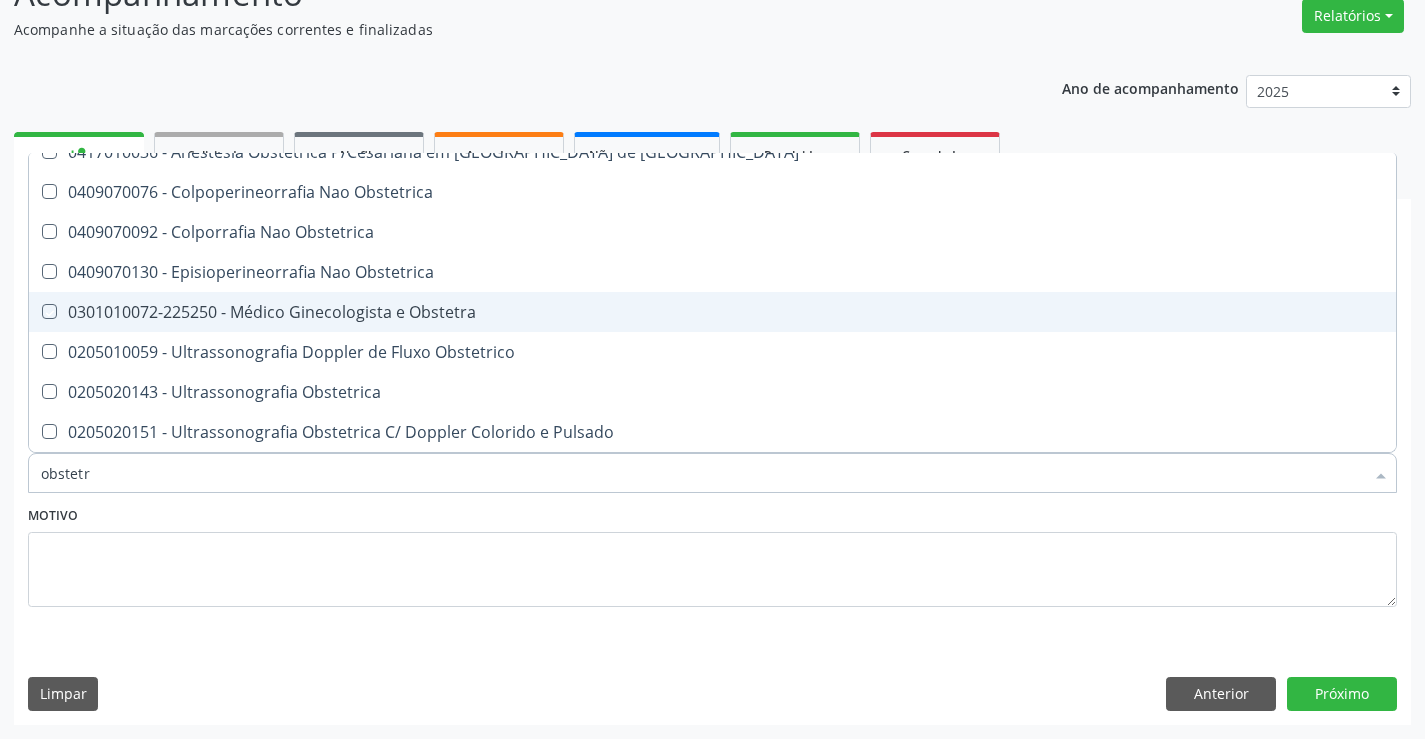 checkbox on "true" 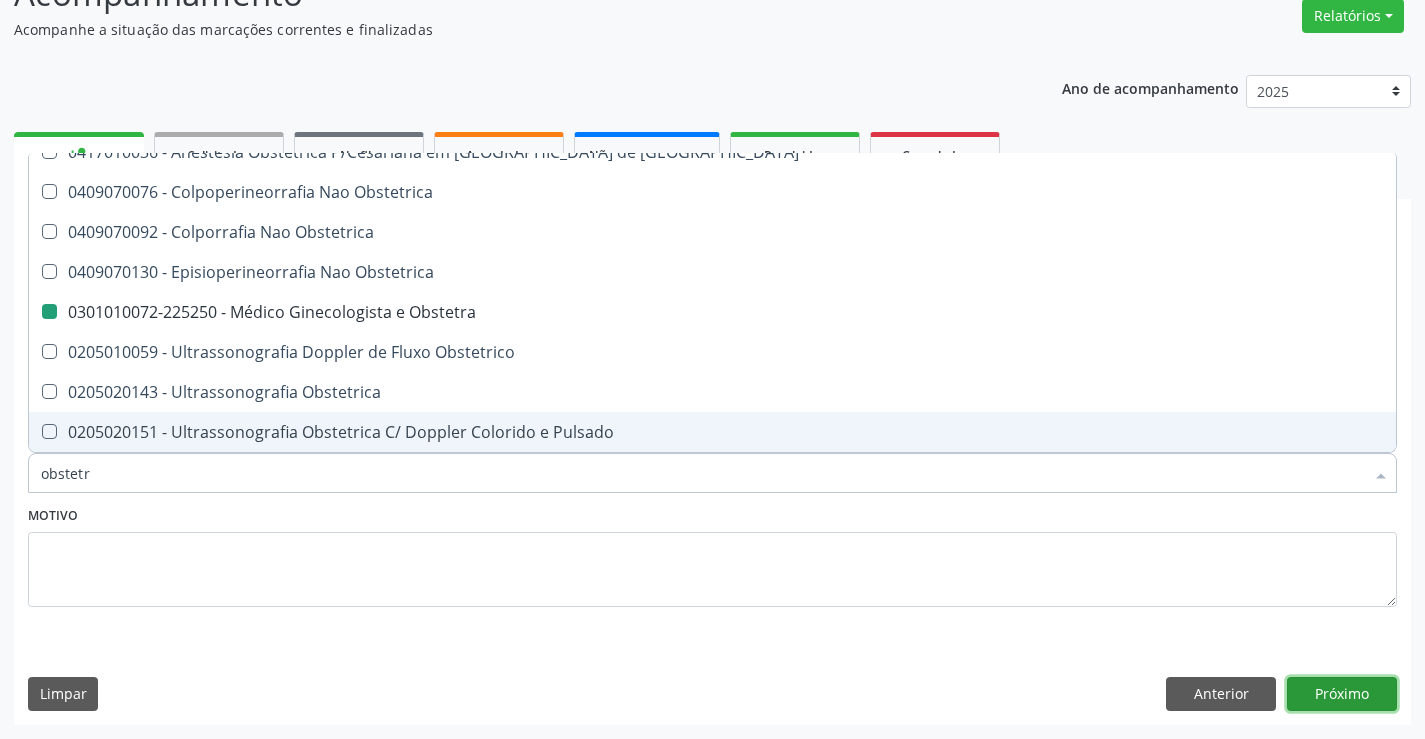 click on "Próximo" at bounding box center (1342, 694) 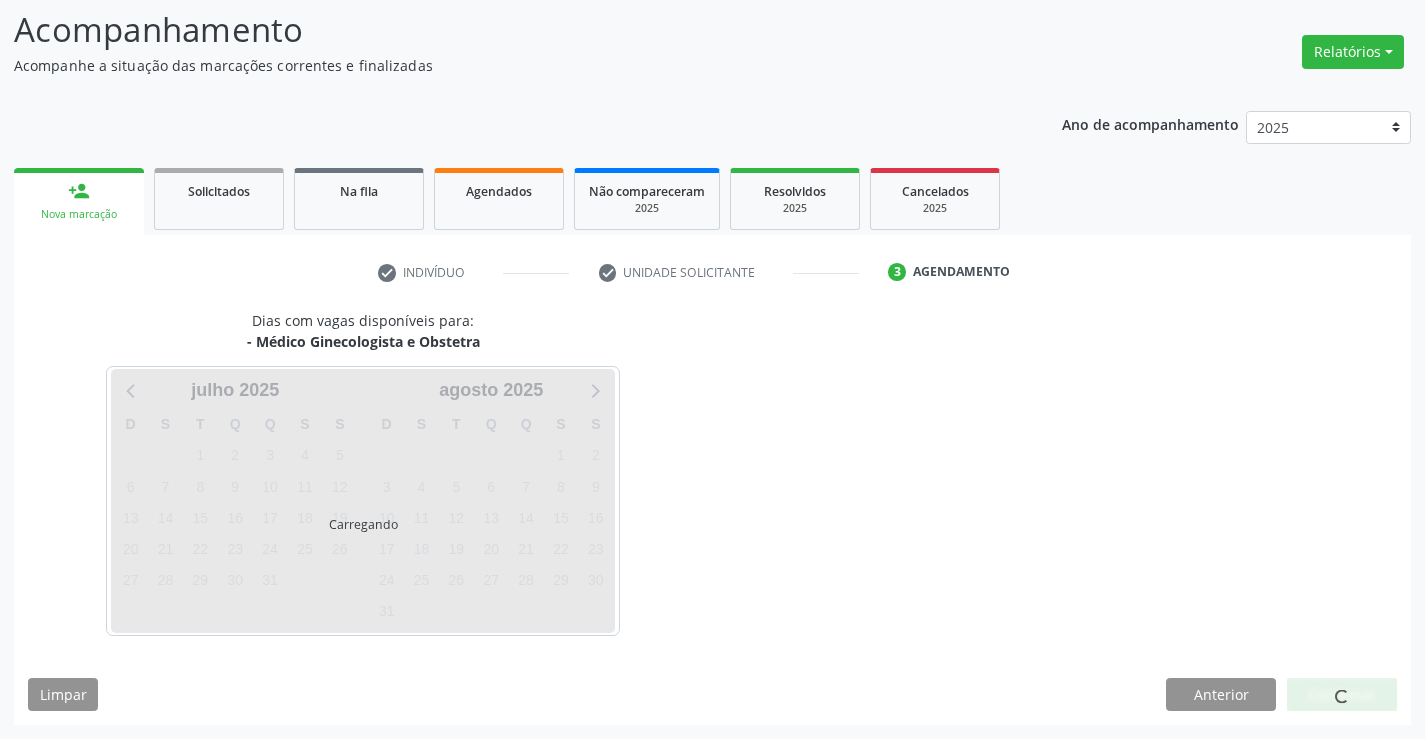 scroll, scrollTop: 131, scrollLeft: 0, axis: vertical 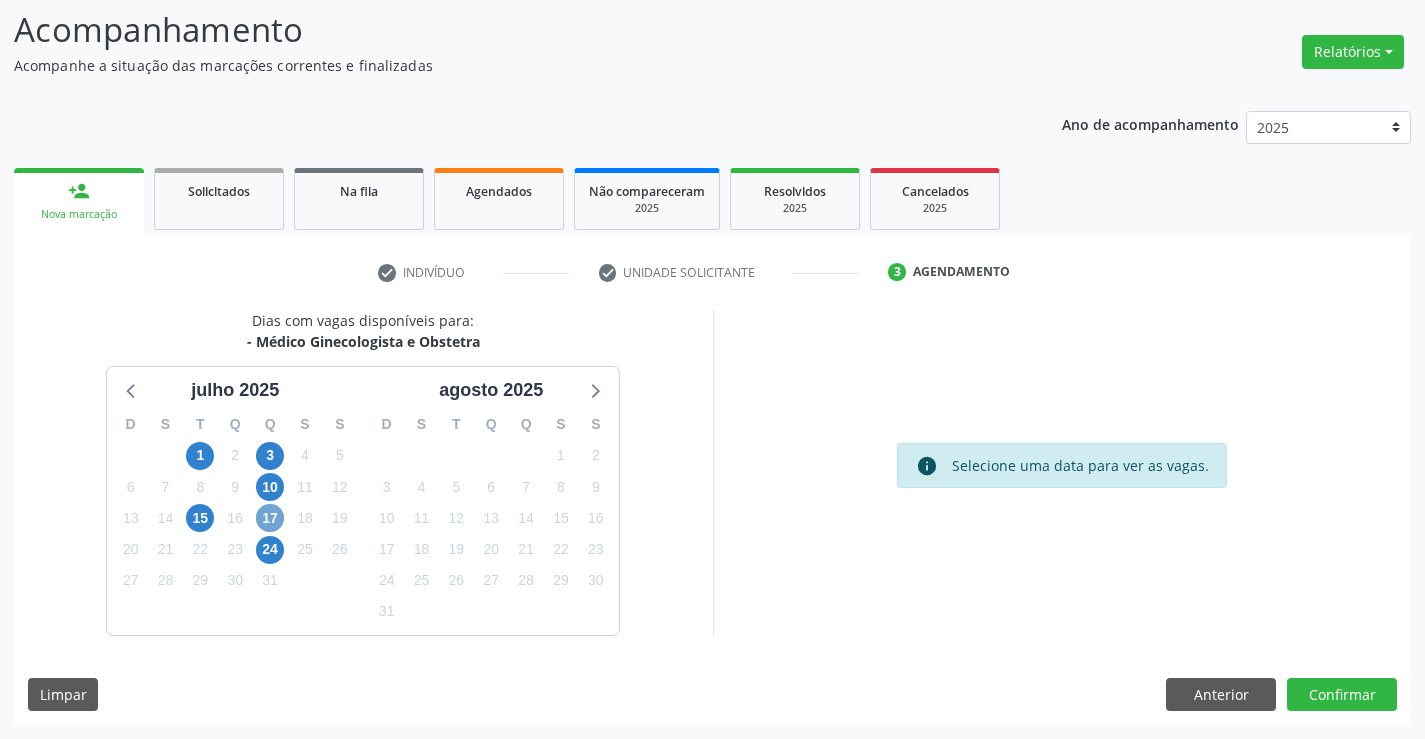 click on "17" at bounding box center [270, 518] 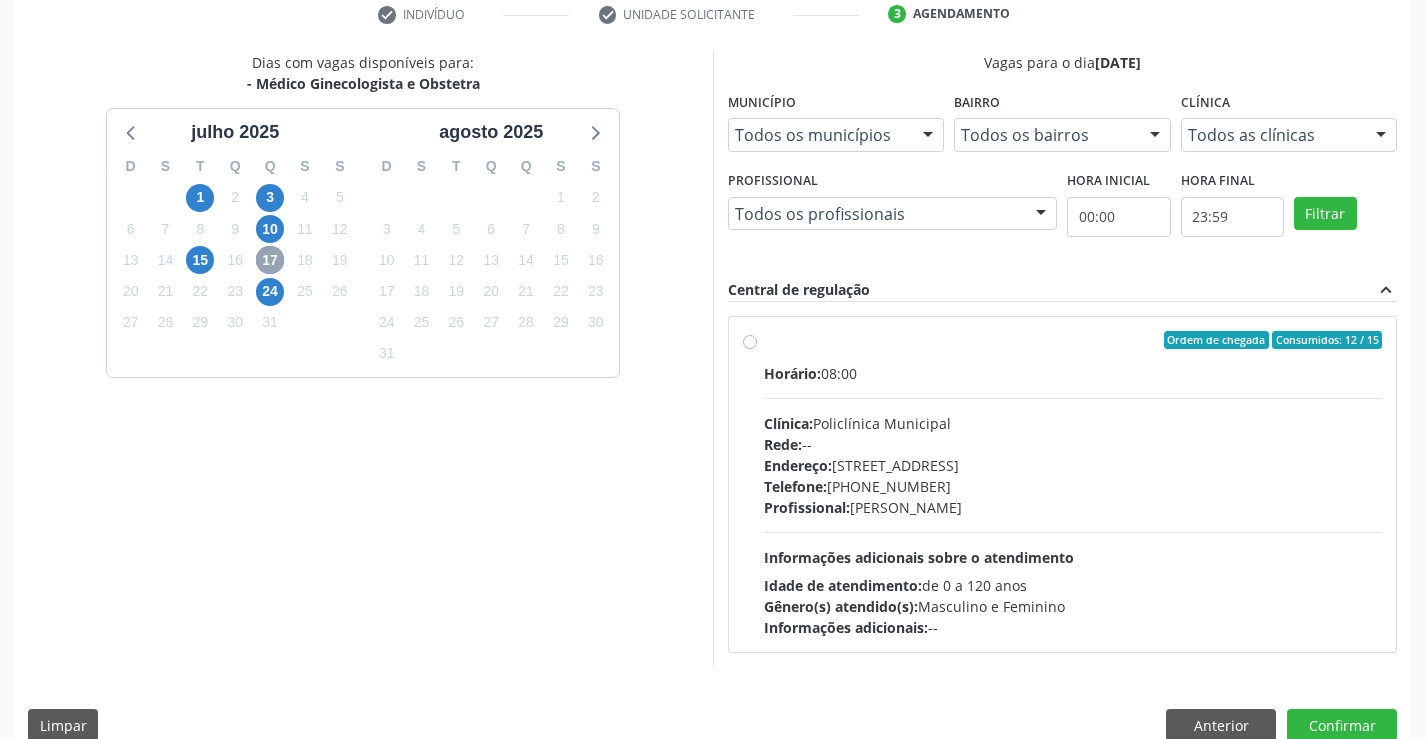 scroll, scrollTop: 420, scrollLeft: 0, axis: vertical 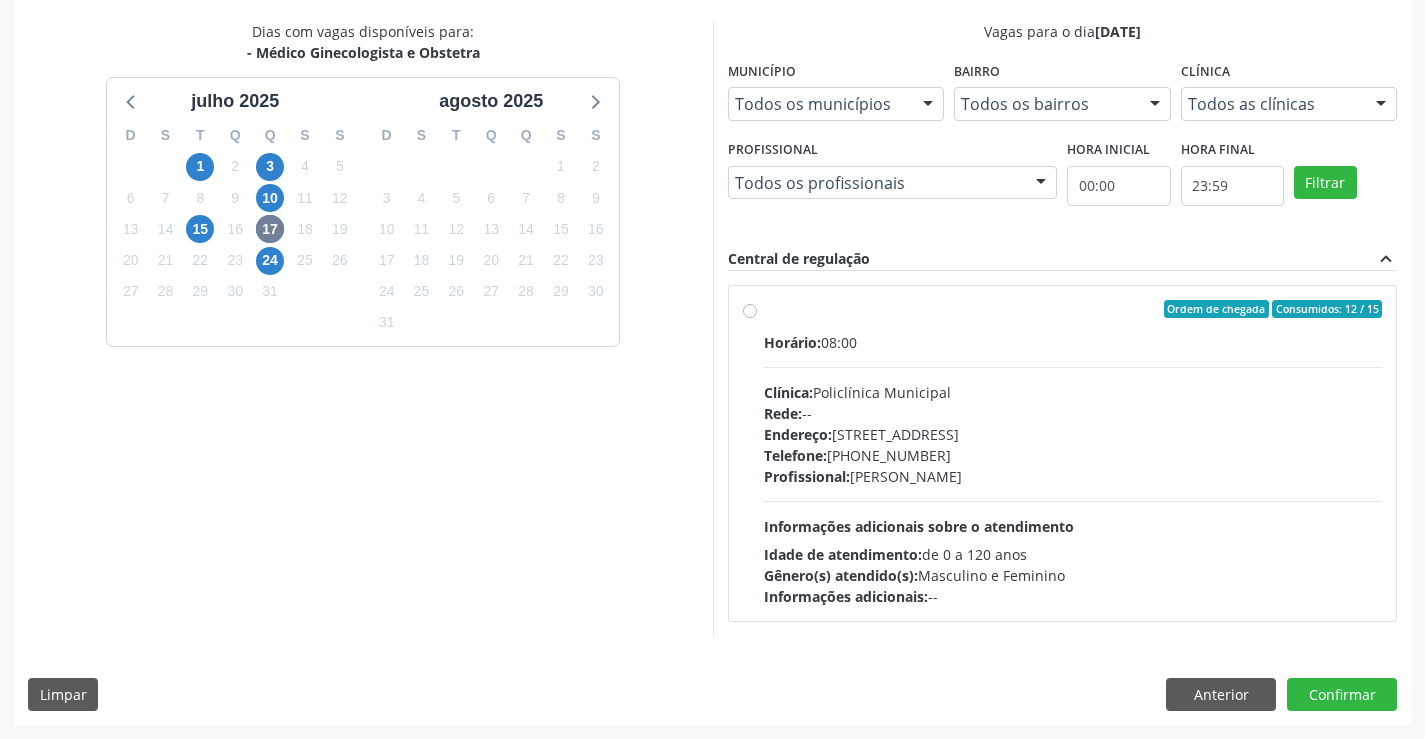 click on "Ordem de chegada
Consumidos: 12 / 15
Horário:   08:00
Clínica:  Policlínica Municipal
Rede:
--
[GEOGRAPHIC_DATA]:   [STREET_ADDRESS]
Telefone:   [PHONE_NUMBER]
Profissional:
[PERSON_NAME]
Informações adicionais sobre o atendimento
Idade de atendimento:
de 0 a 120 anos
Gênero(s) atendido(s):
Masculino e Feminino
Informações adicionais:
--" at bounding box center (1073, 453) 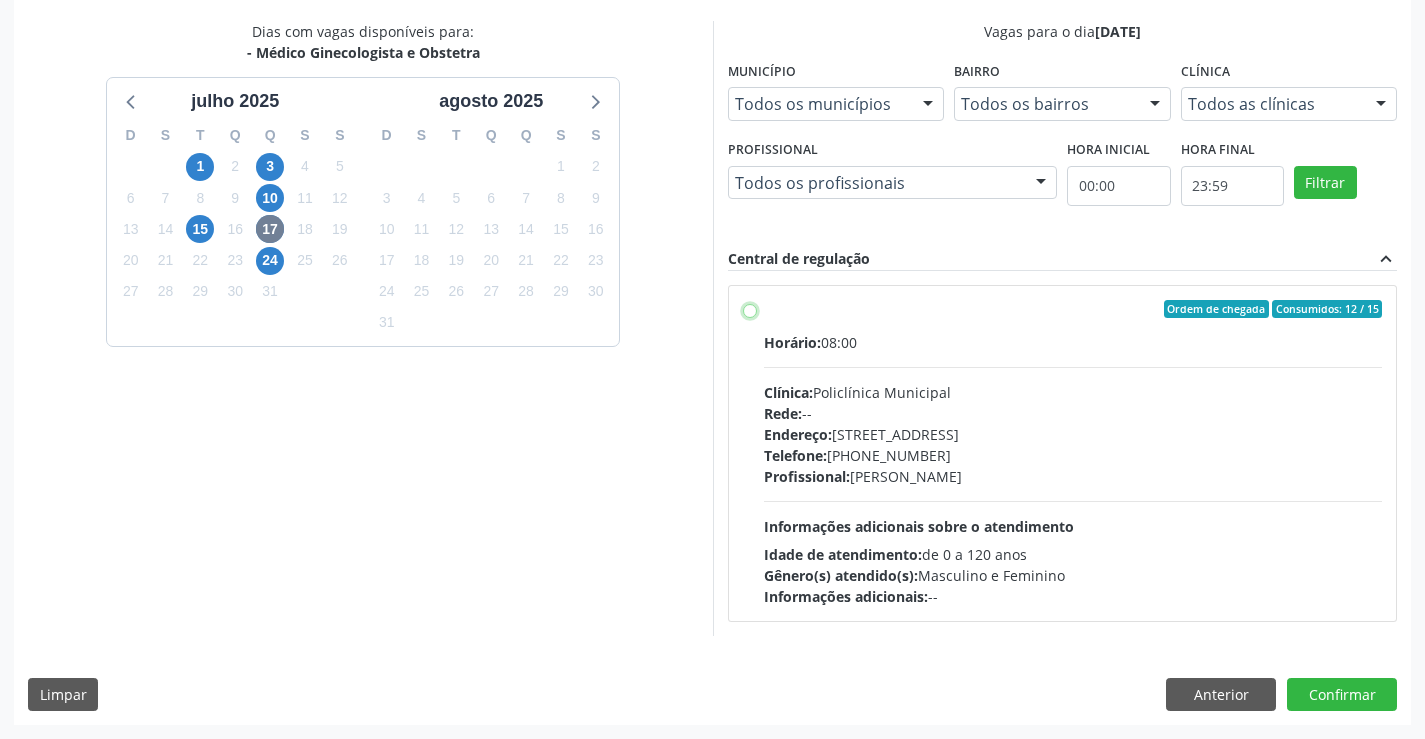 click on "Ordem de chegada
Consumidos: 12 / 15
Horário:   08:00
Clínica:  Policlínica Municipal
Rede:
--
[GEOGRAPHIC_DATA]:   [STREET_ADDRESS]
Telefone:   [PHONE_NUMBER]
Profissional:
[PERSON_NAME]
Informações adicionais sobre o atendimento
Idade de atendimento:
de 0 a 120 anos
Gênero(s) atendido(s):
Masculino e Feminino
Informações adicionais:
--" at bounding box center (750, 309) 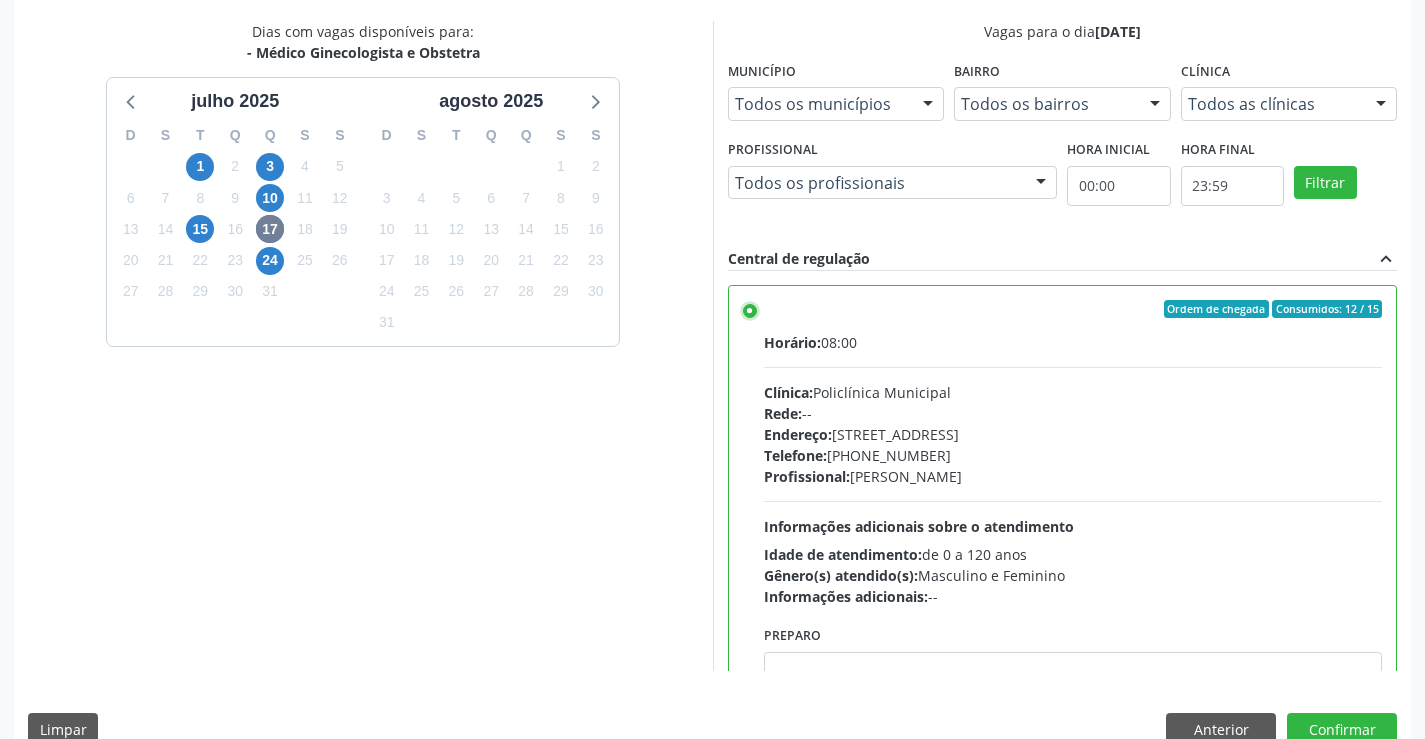 scroll, scrollTop: 456, scrollLeft: 0, axis: vertical 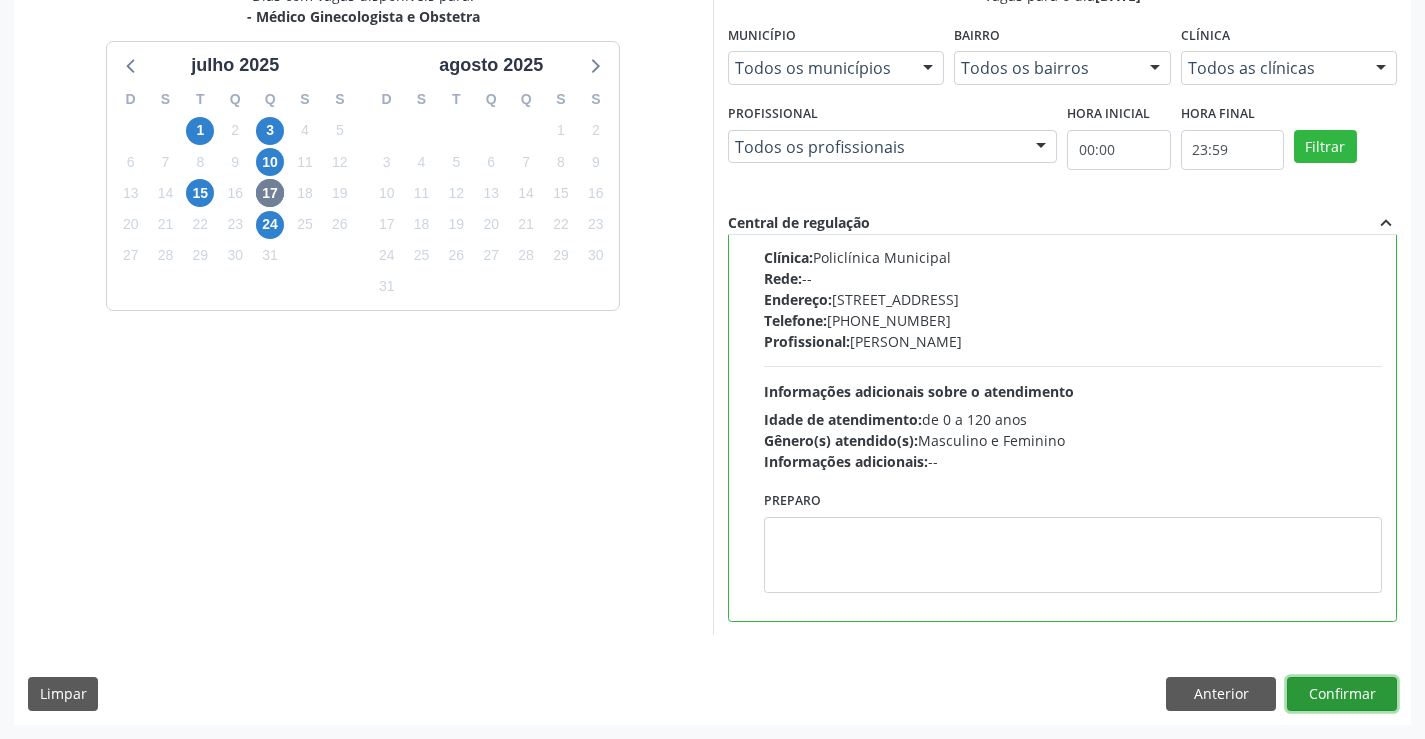 click on "Confirmar" at bounding box center (1342, 694) 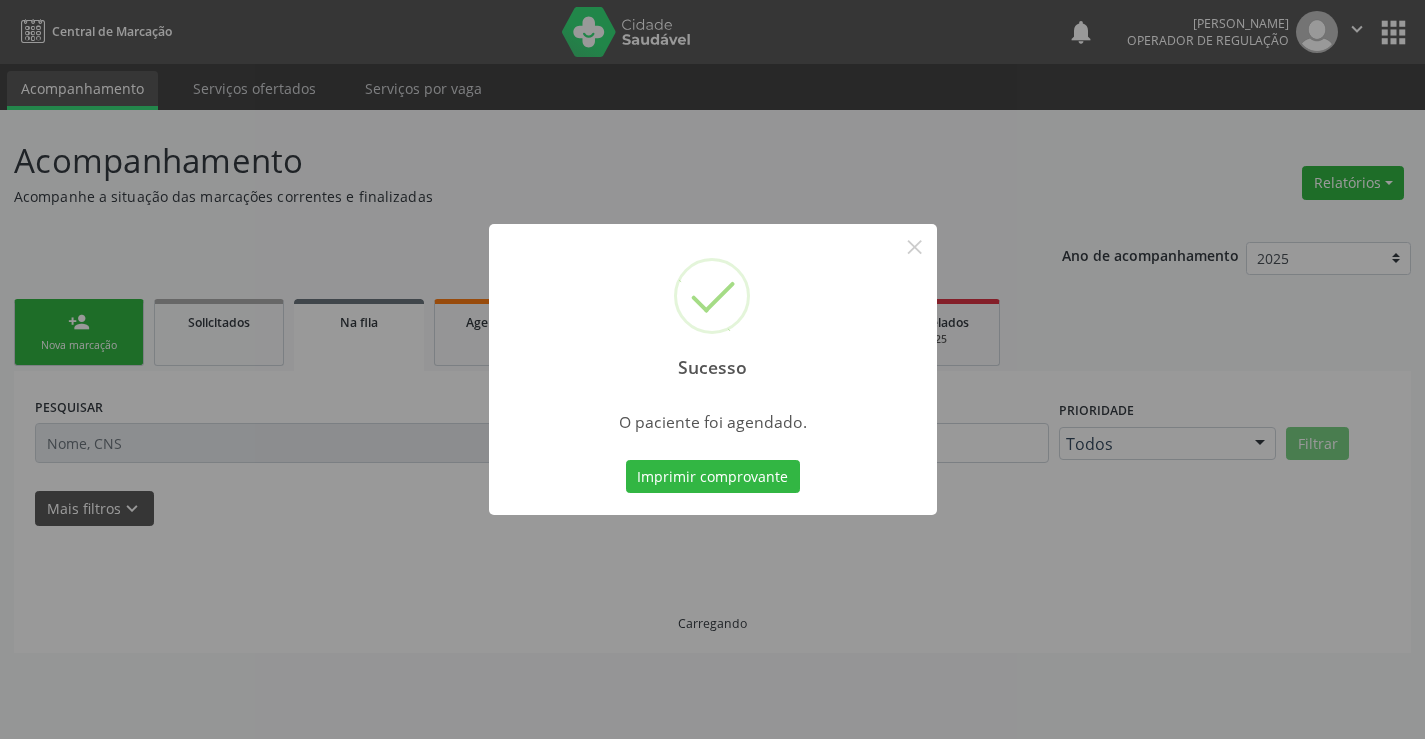 scroll, scrollTop: 0, scrollLeft: 0, axis: both 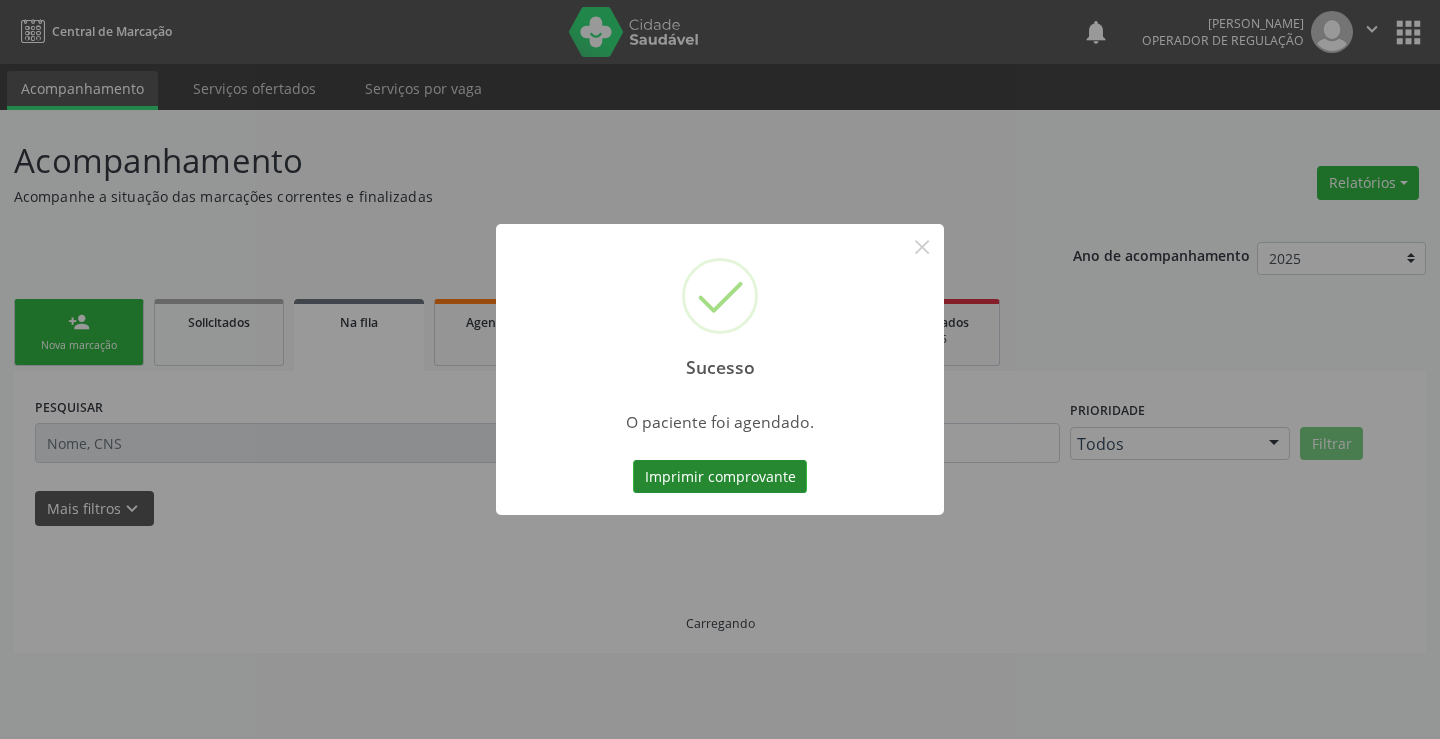 click on "Imprimir comprovante" at bounding box center [720, 477] 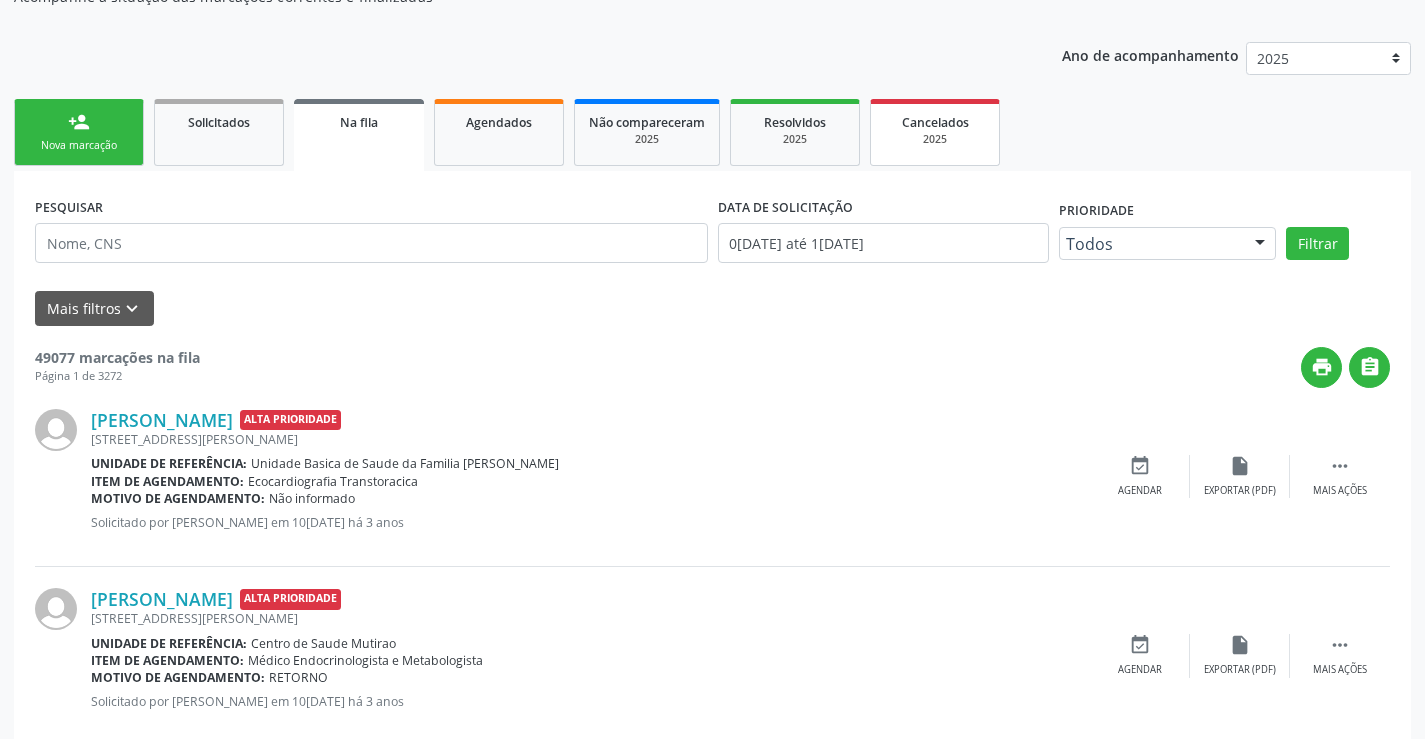 scroll, scrollTop: 0, scrollLeft: 0, axis: both 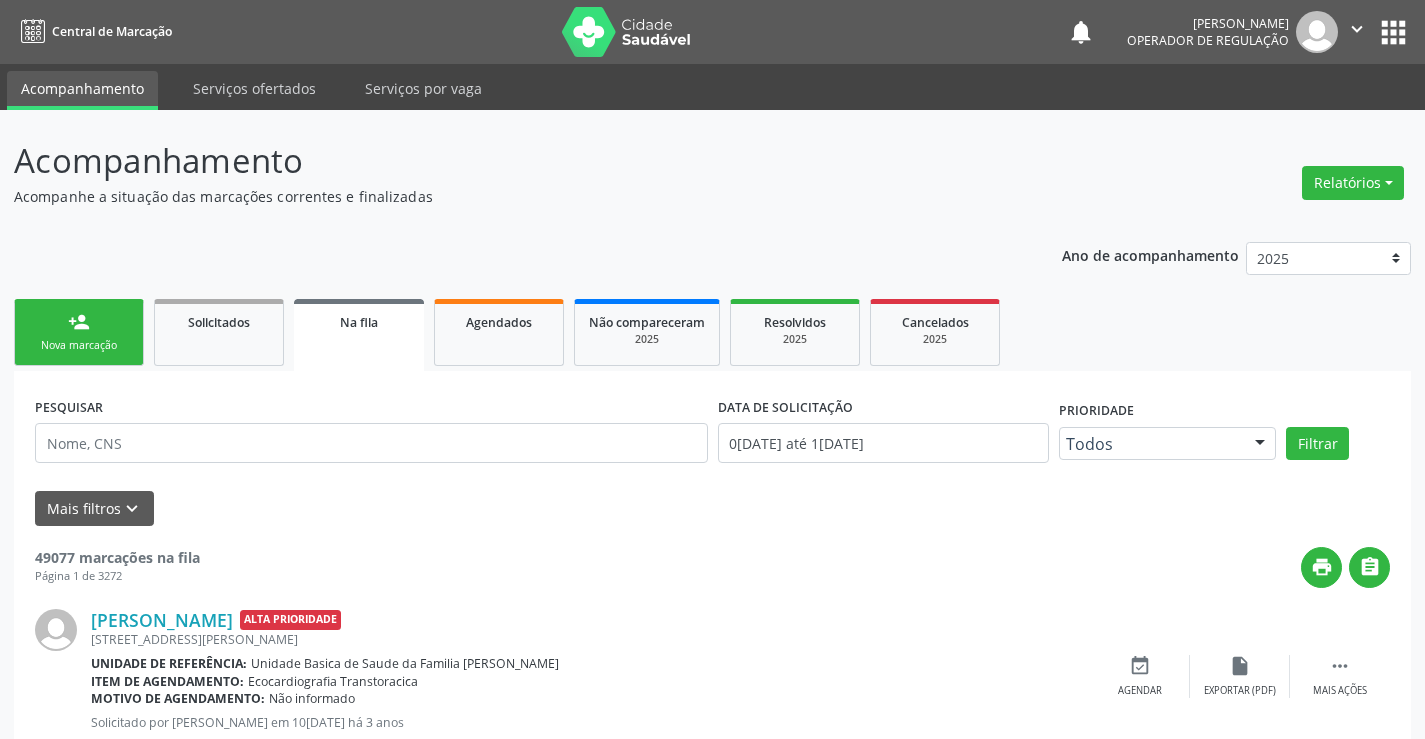 click on "Nova marcação" at bounding box center [79, 345] 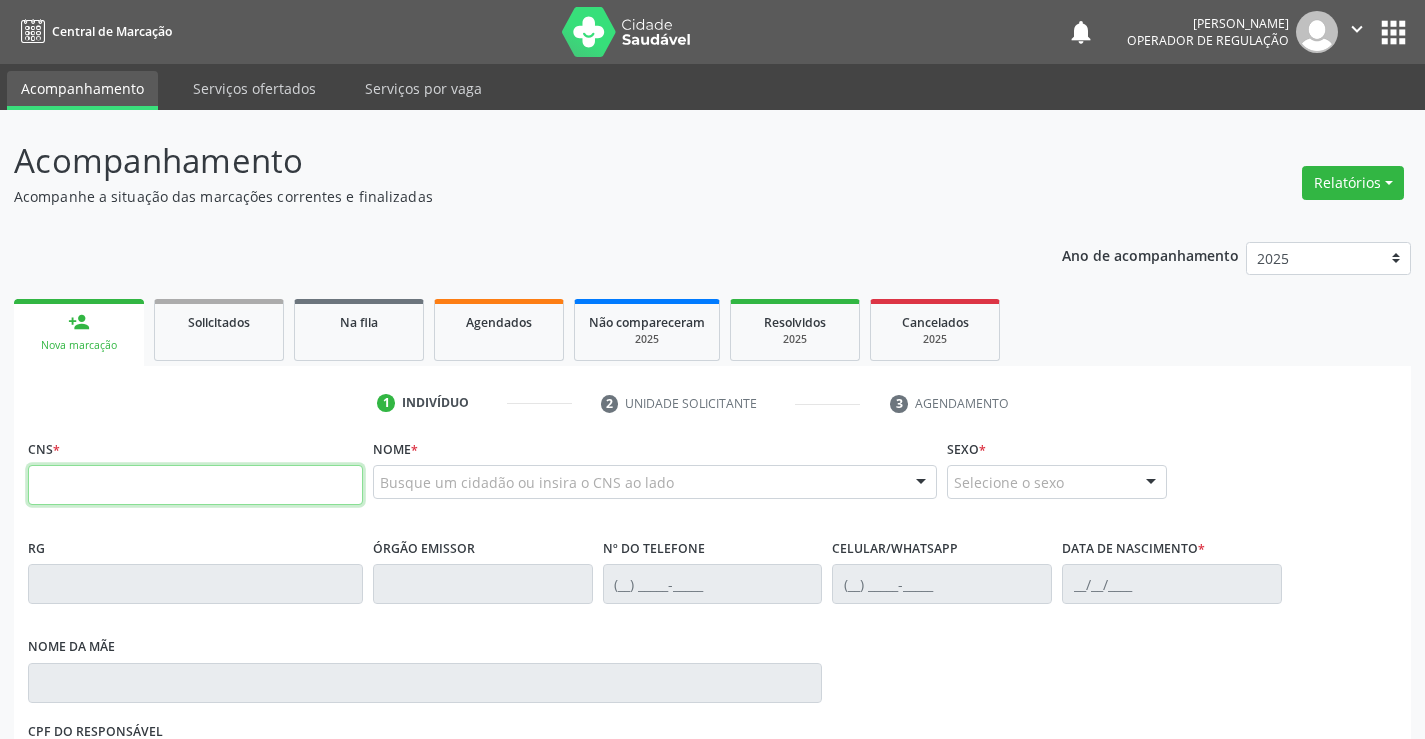 click at bounding box center (195, 485) 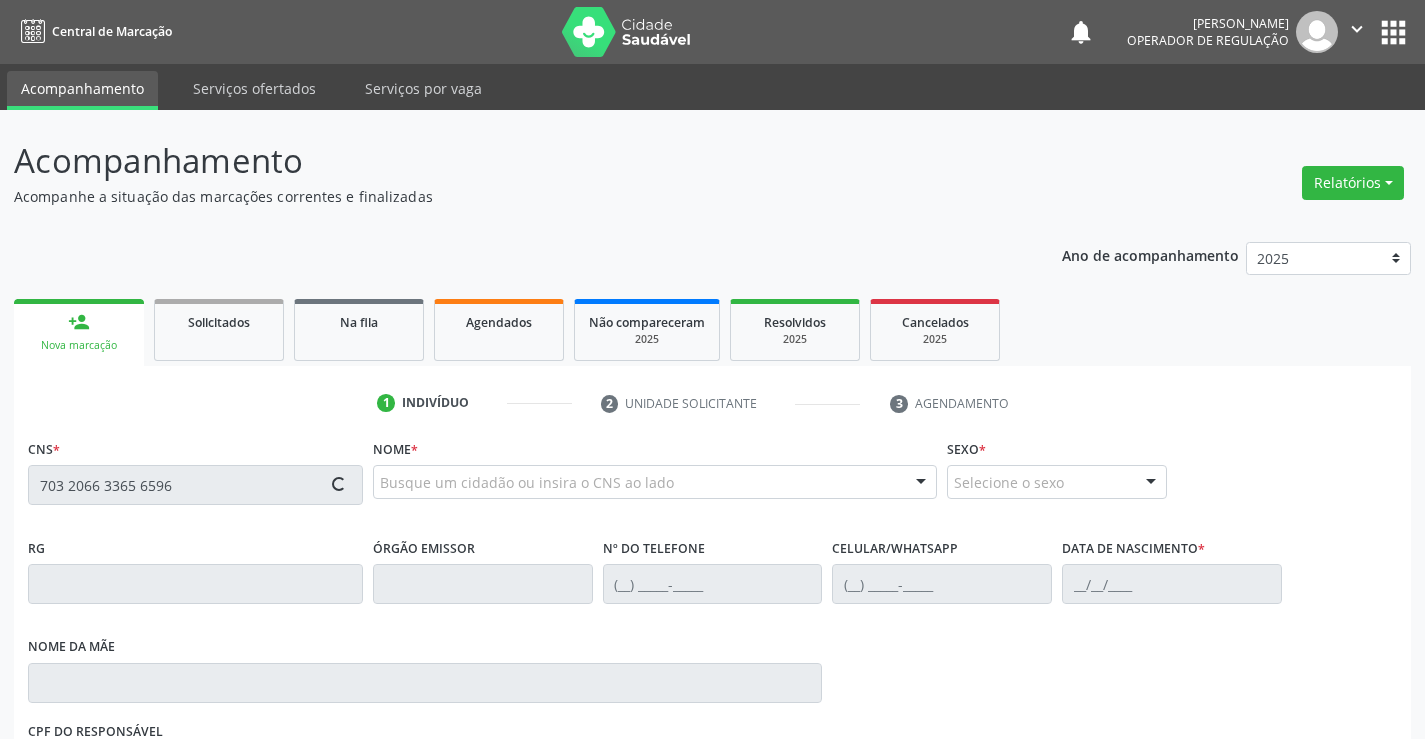 type on "703 2066 3365 6596" 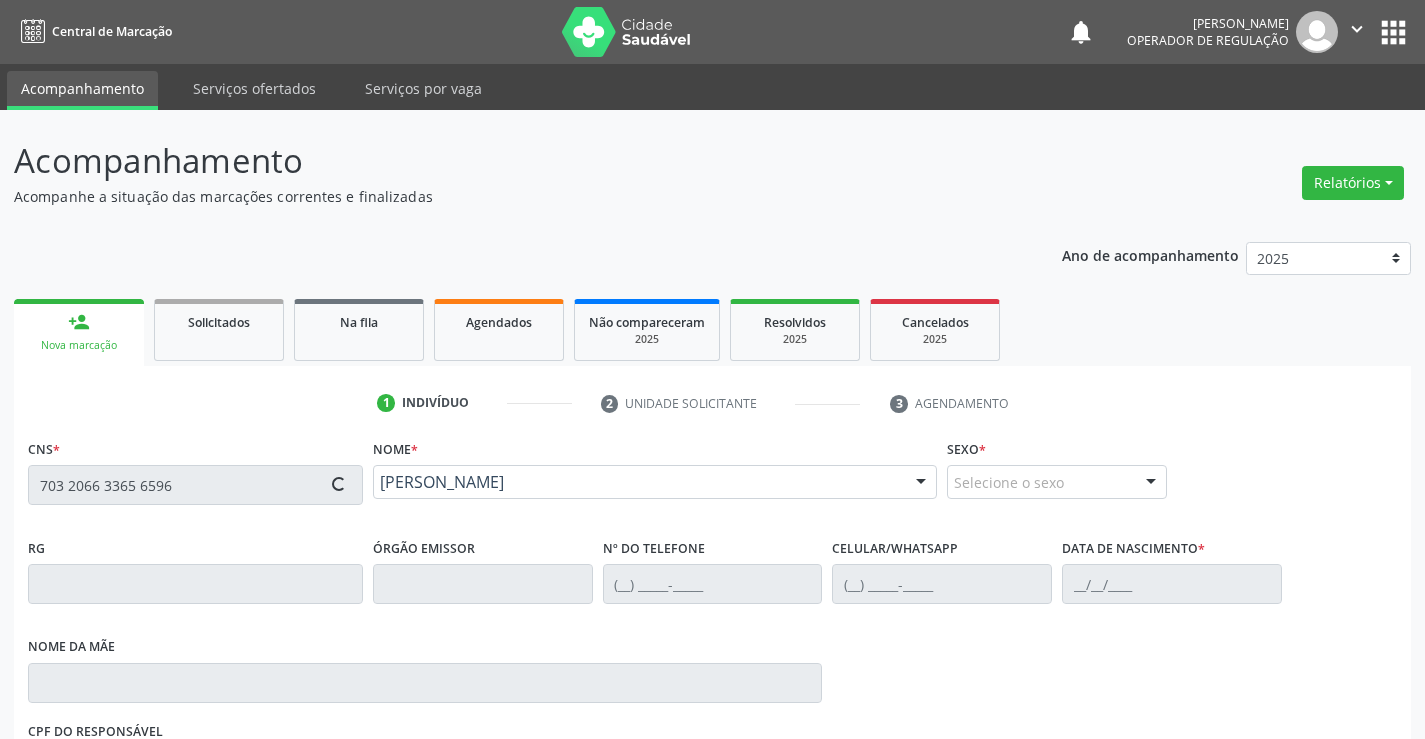 type on "007671098" 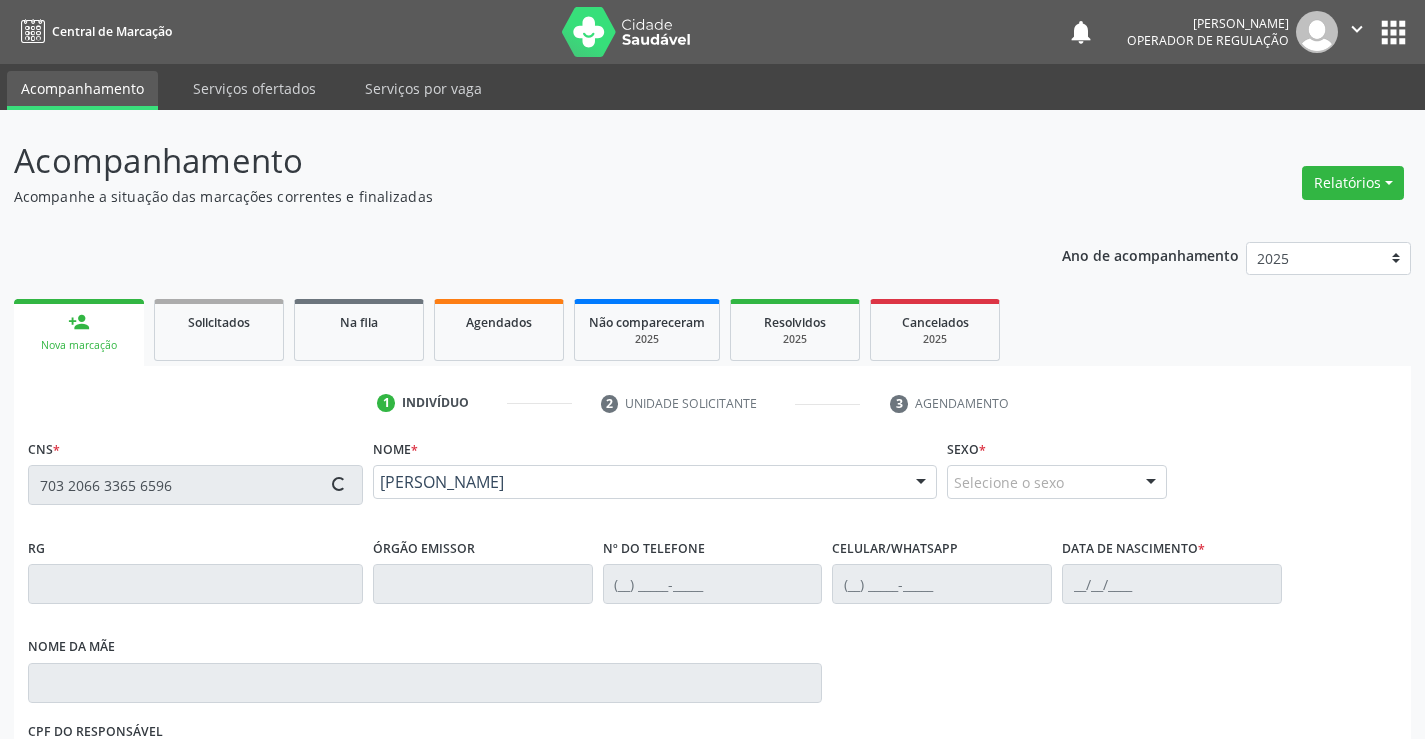 type on "[PHONE_NUMBER]" 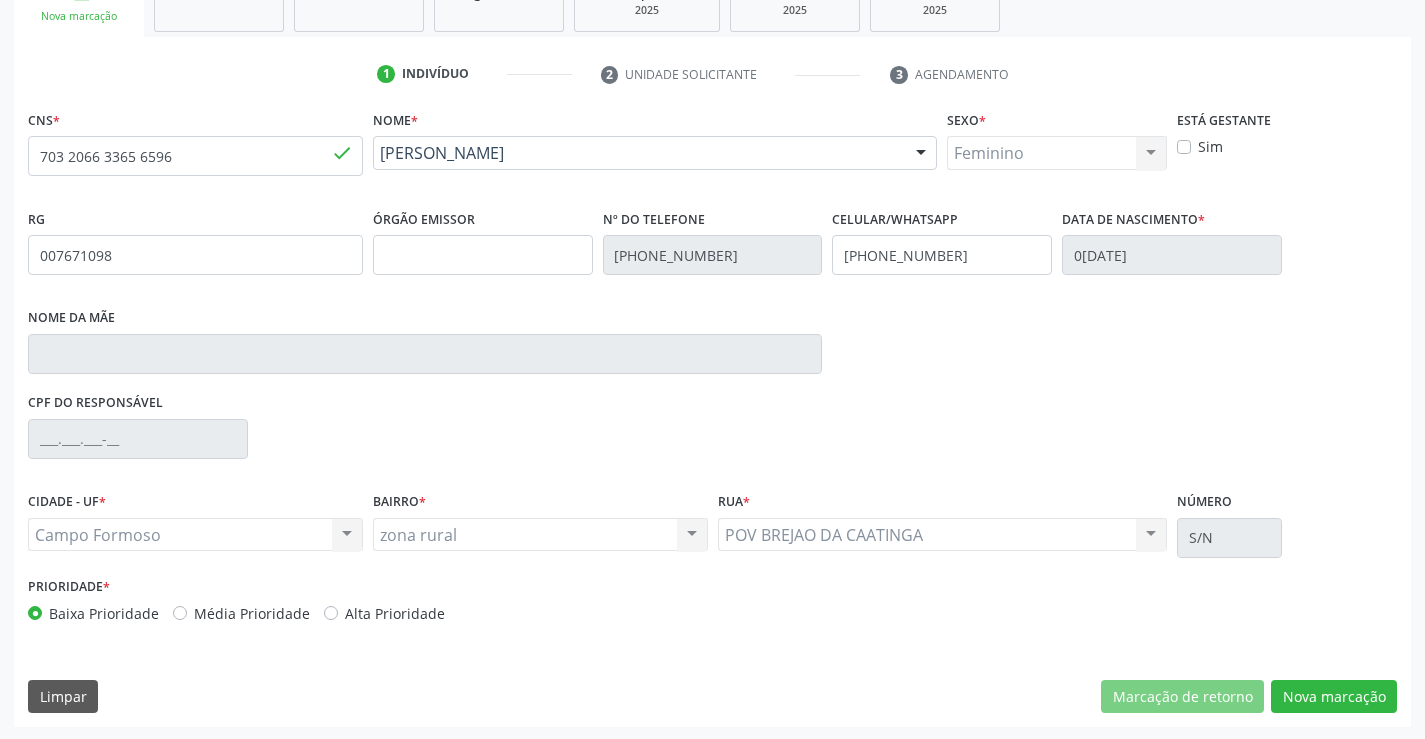 scroll, scrollTop: 331, scrollLeft: 0, axis: vertical 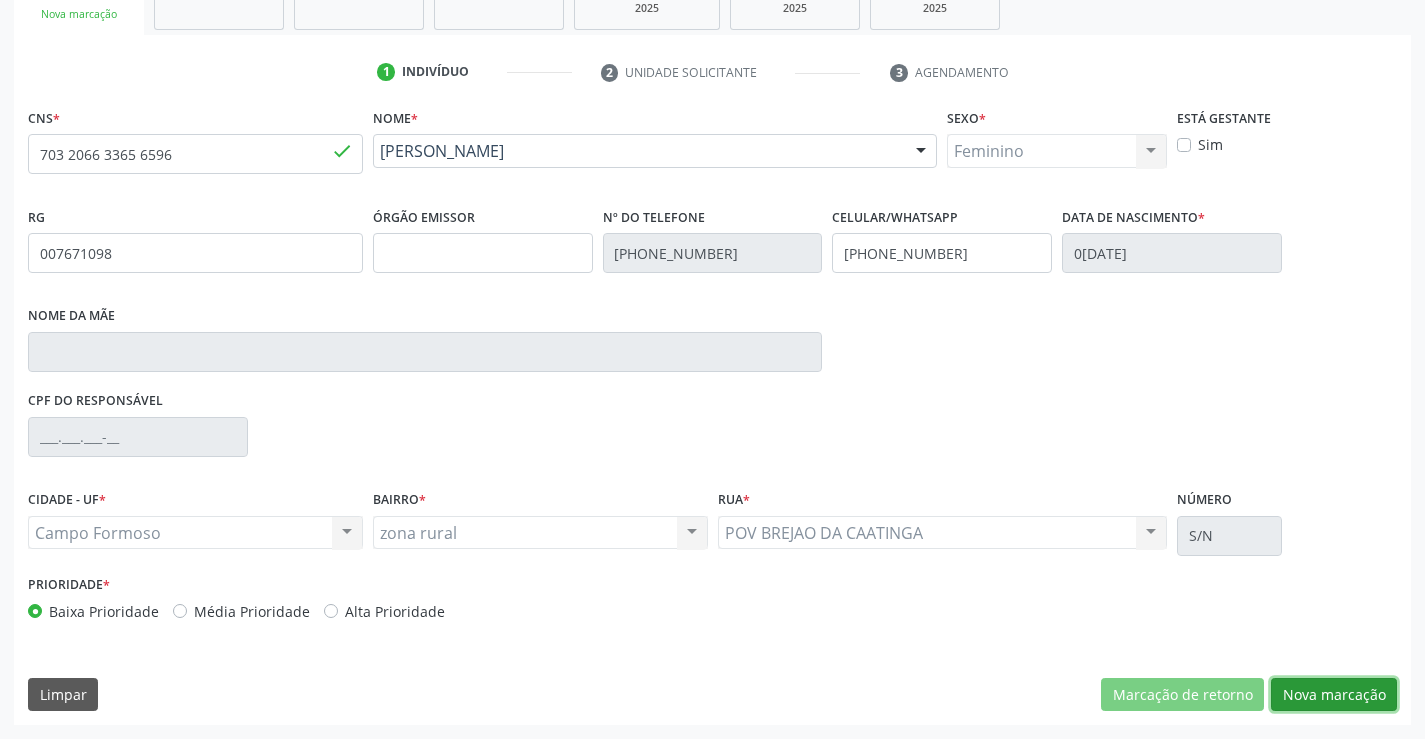 click on "Nova marcação" at bounding box center [1334, 695] 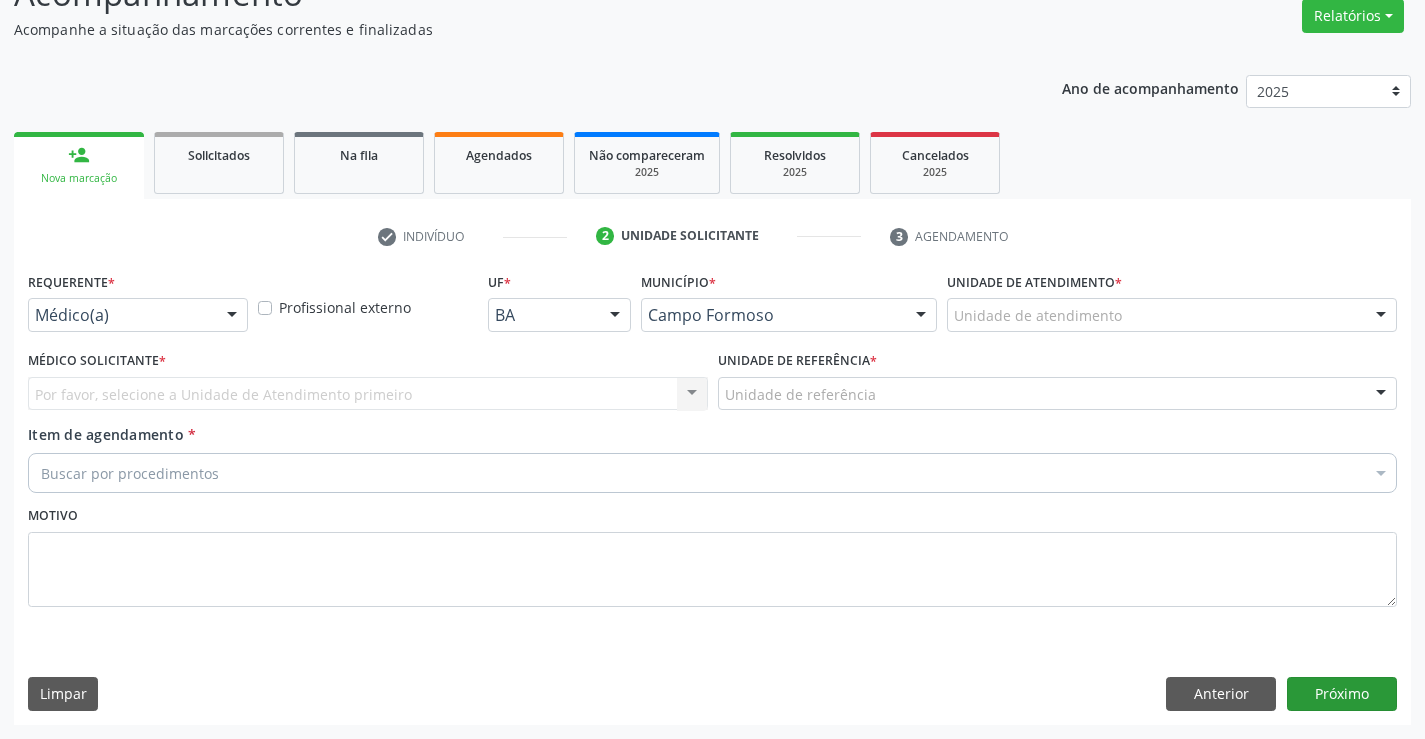 scroll, scrollTop: 167, scrollLeft: 0, axis: vertical 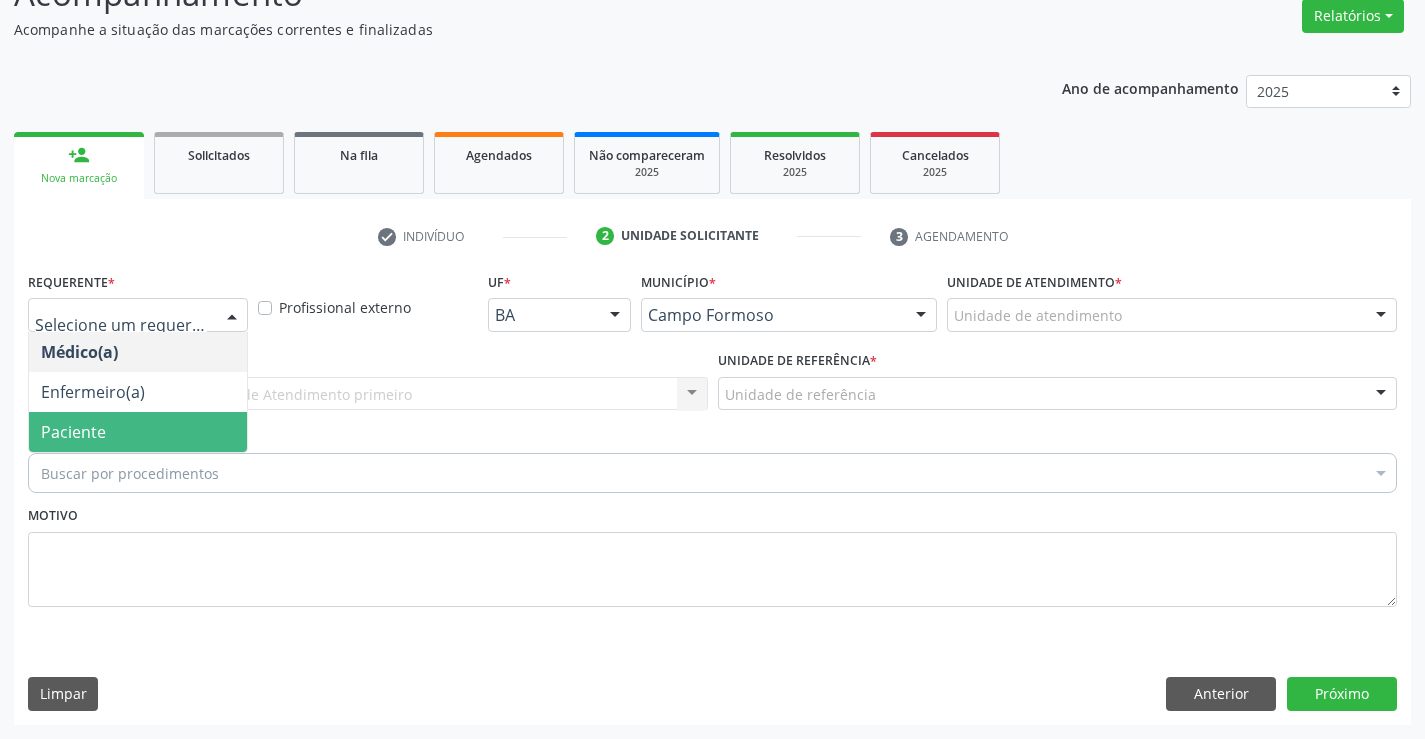 click on "Paciente" at bounding box center [138, 432] 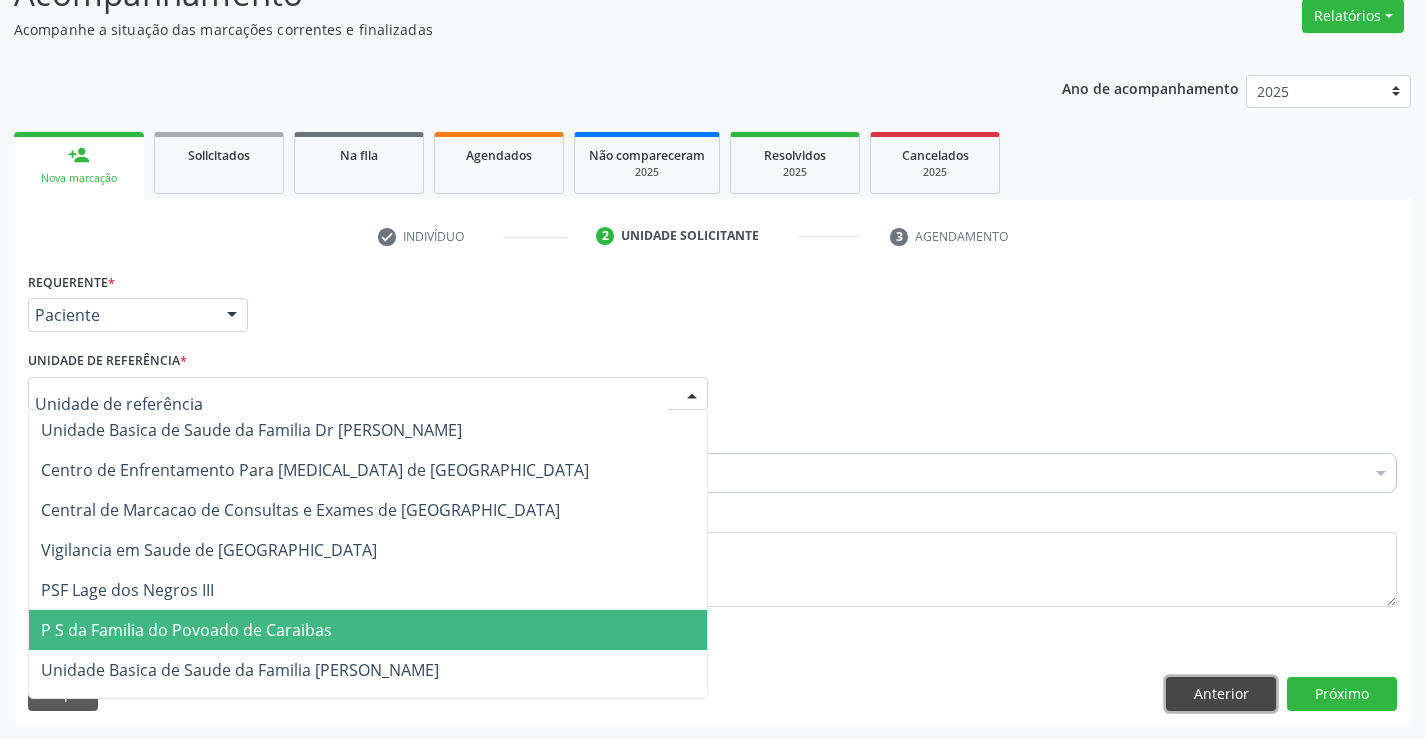 click on "Anterior" at bounding box center [1221, 694] 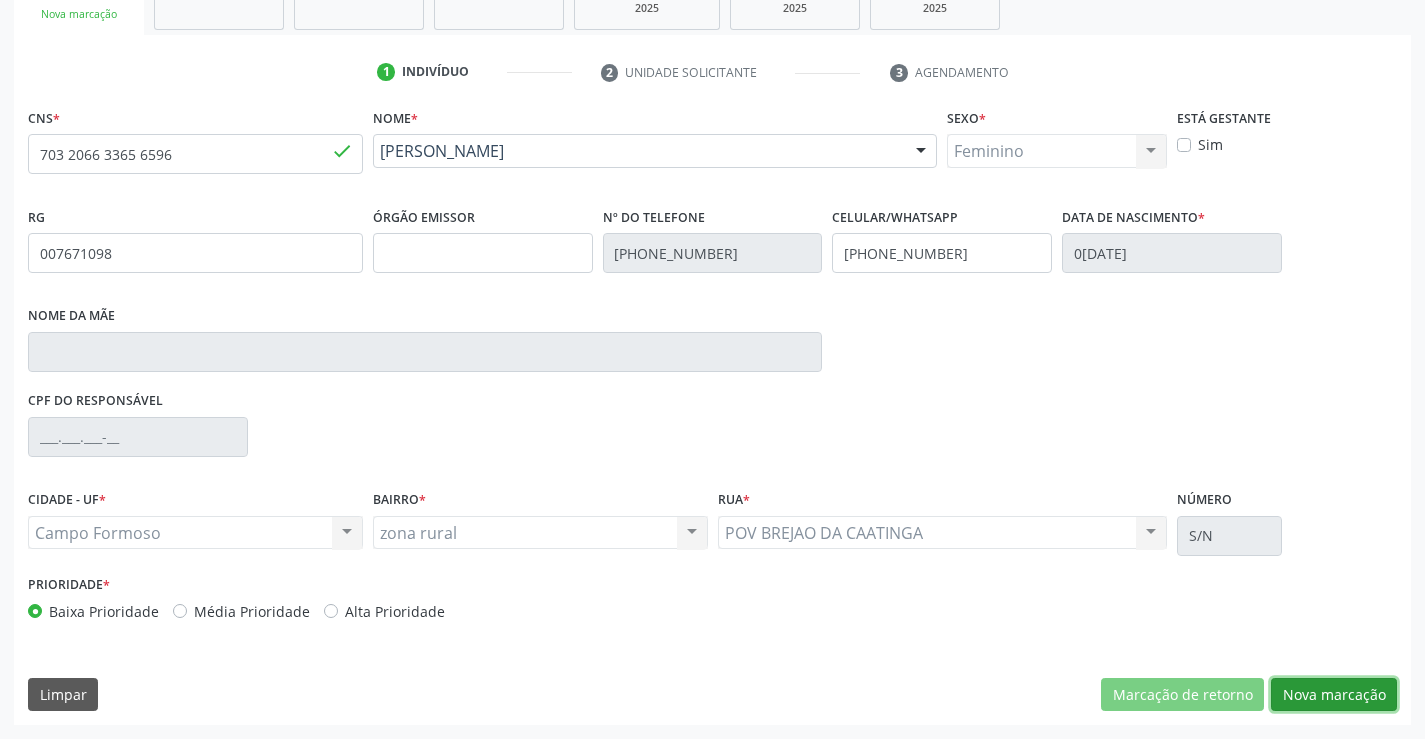 click on "Nova marcação" at bounding box center (1334, 695) 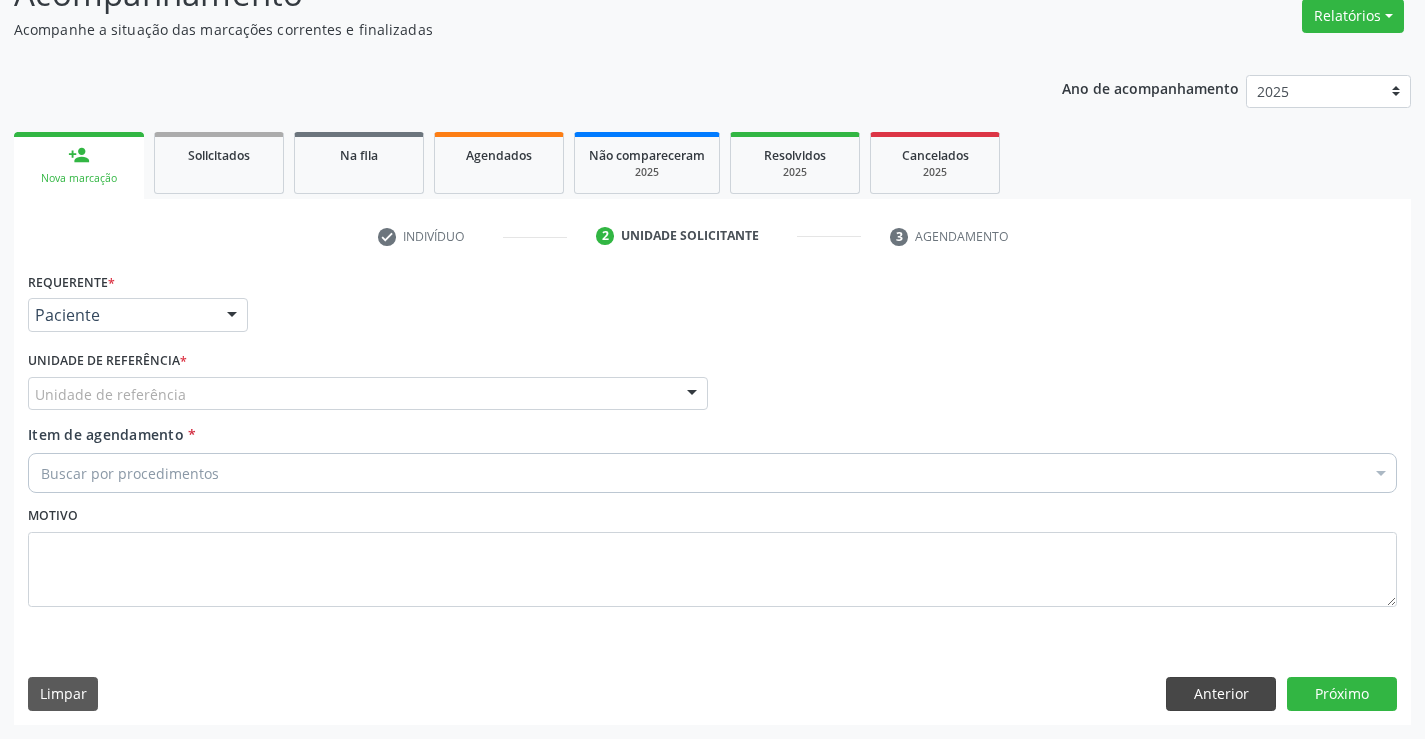 scroll, scrollTop: 167, scrollLeft: 0, axis: vertical 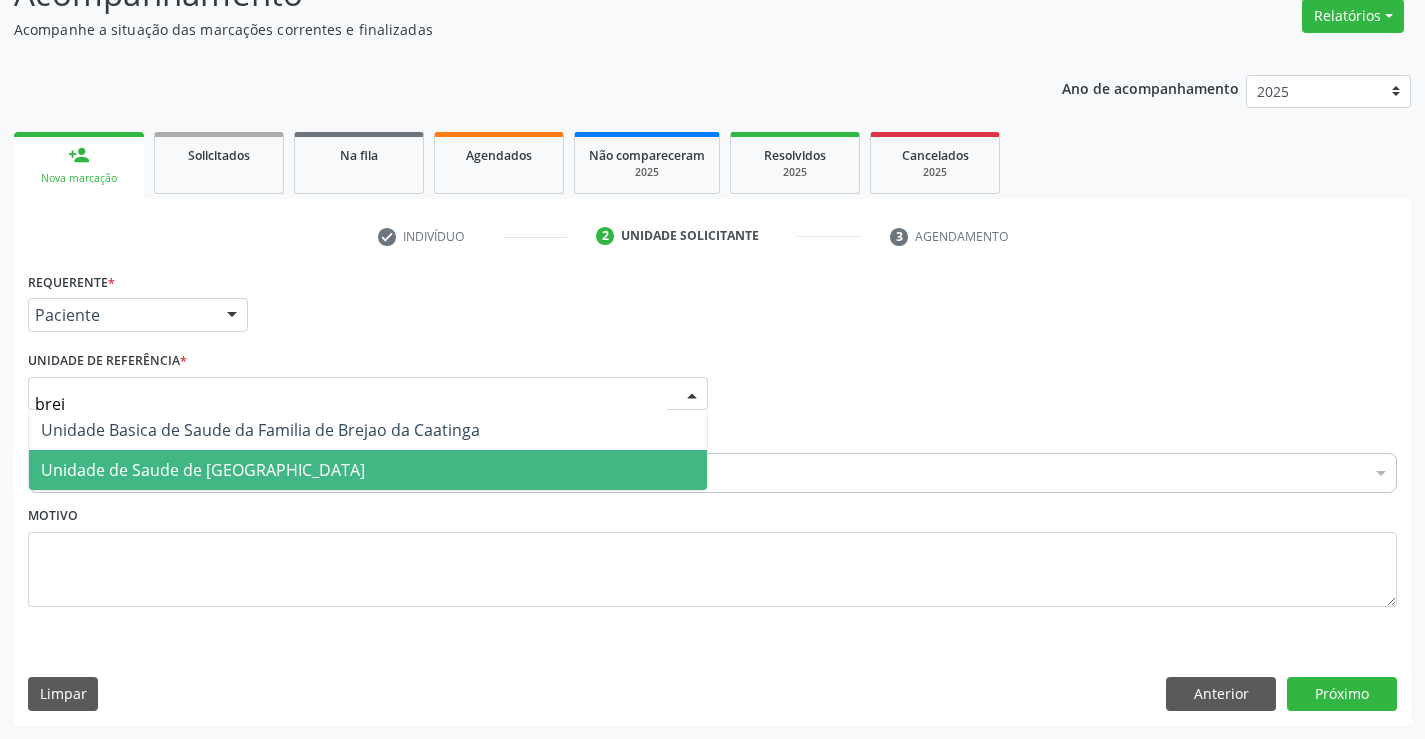type on "breja" 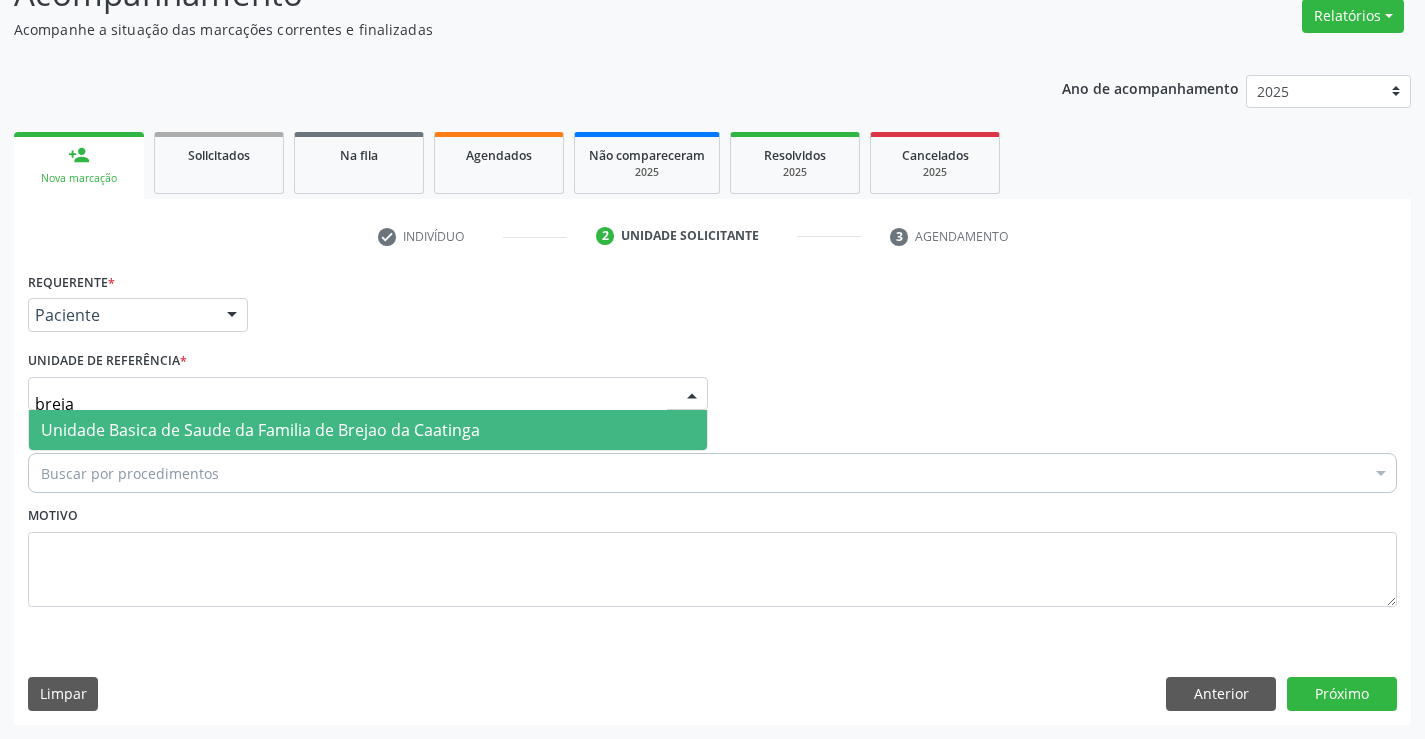 click on "Unidade Basica de Saude da Familia de Brejao da Caatinga" at bounding box center [368, 430] 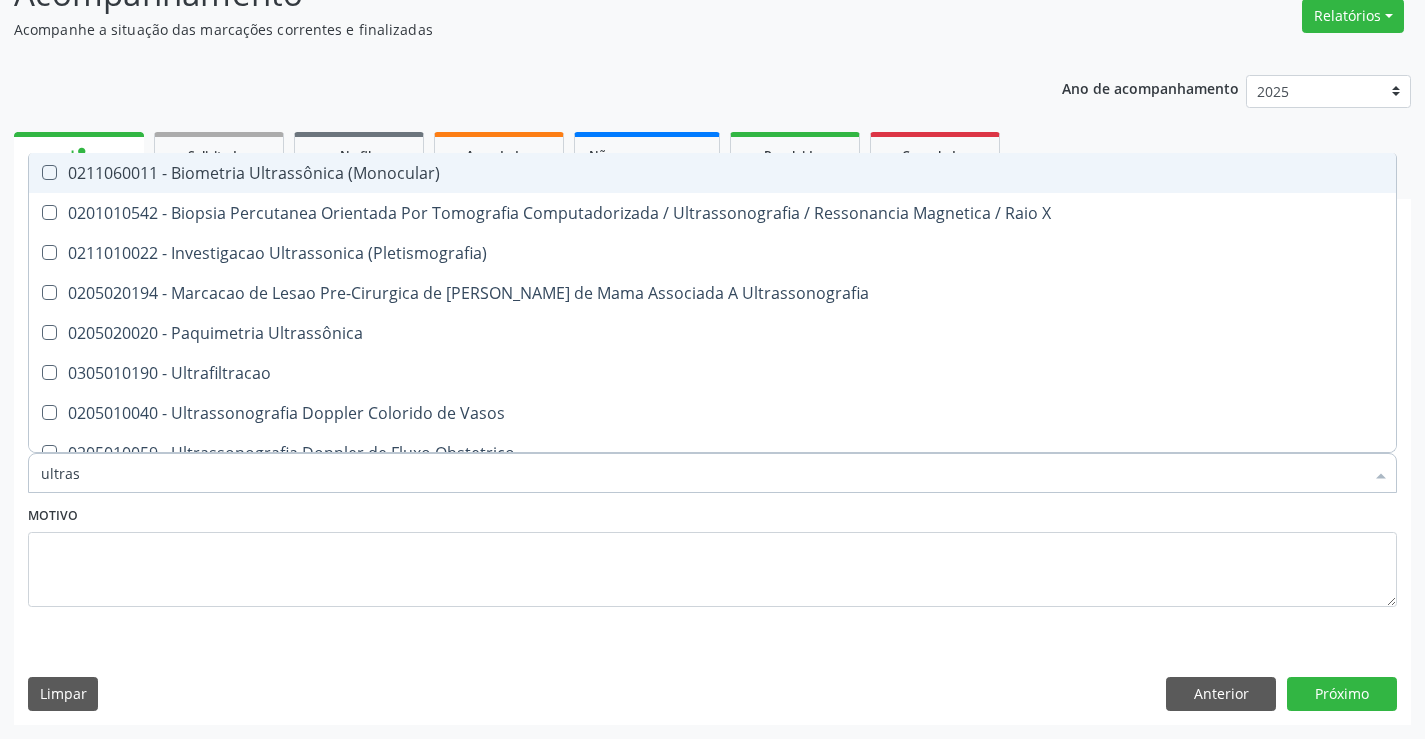 type on "ultrass" 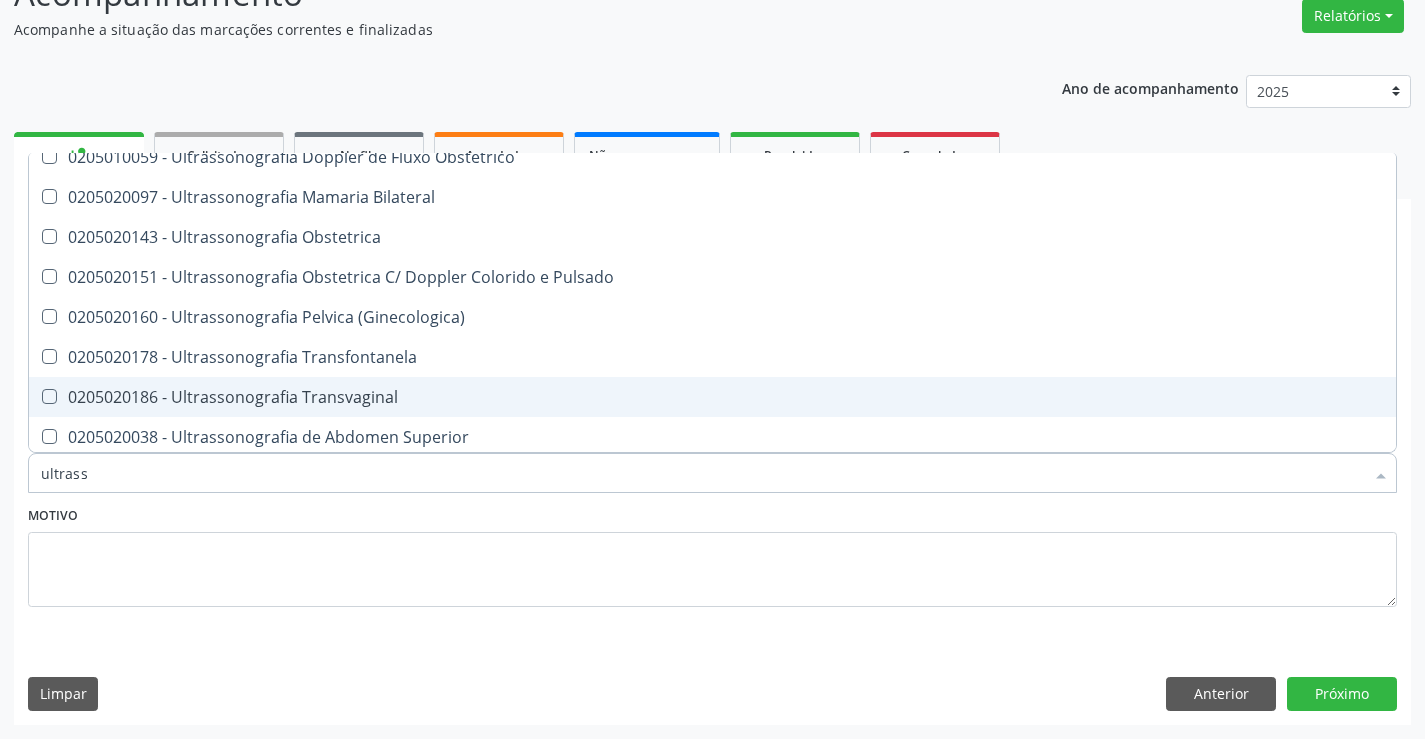 scroll, scrollTop: 221, scrollLeft: 0, axis: vertical 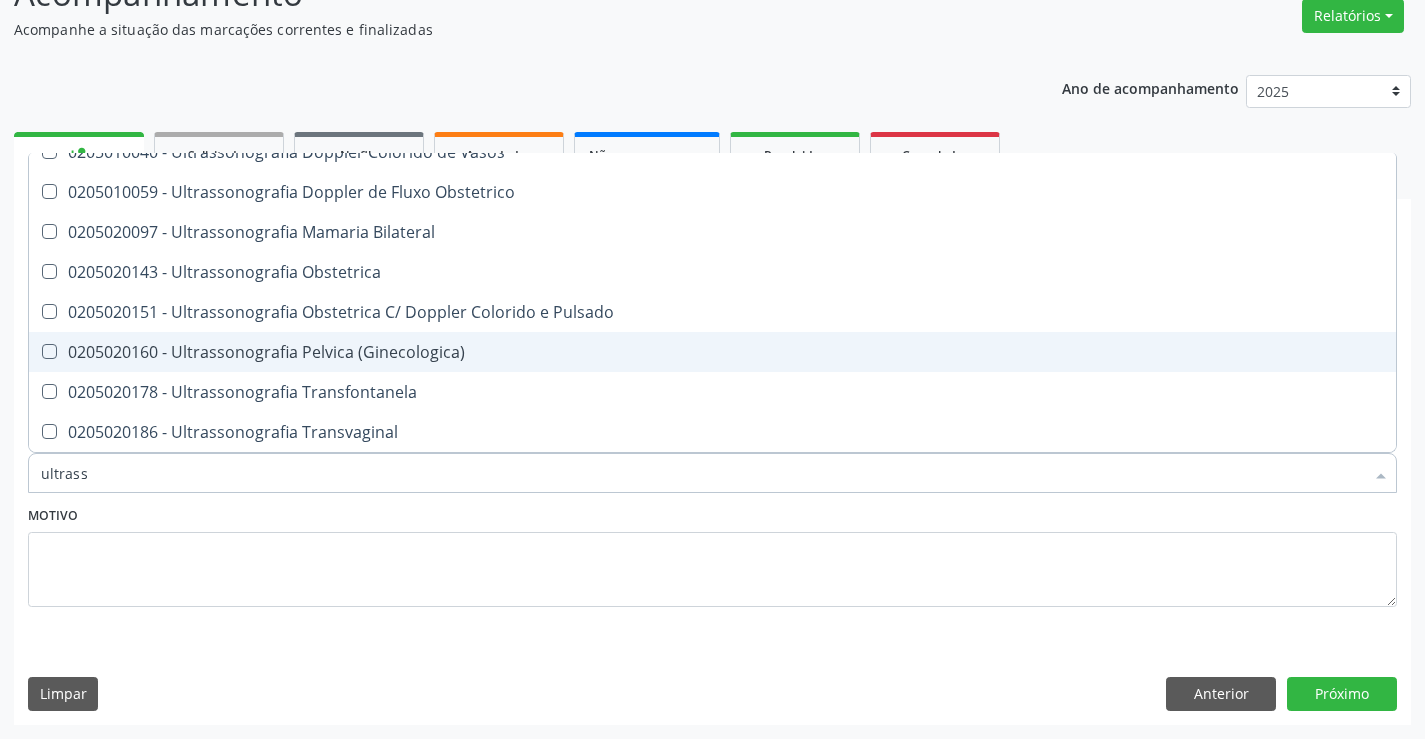 click on "0205020160 - Ultrassonografia Pelvica (Ginecologica)" at bounding box center [712, 352] 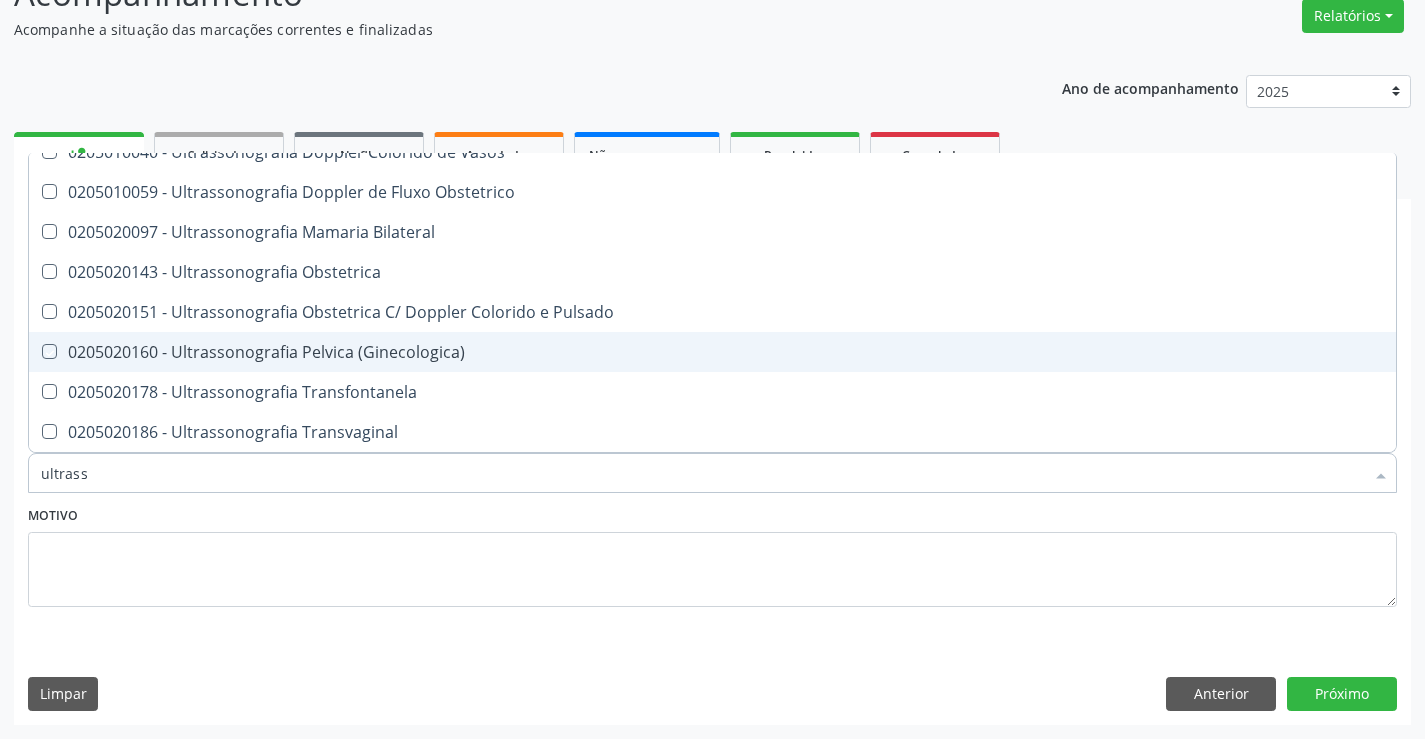 checkbox on "true" 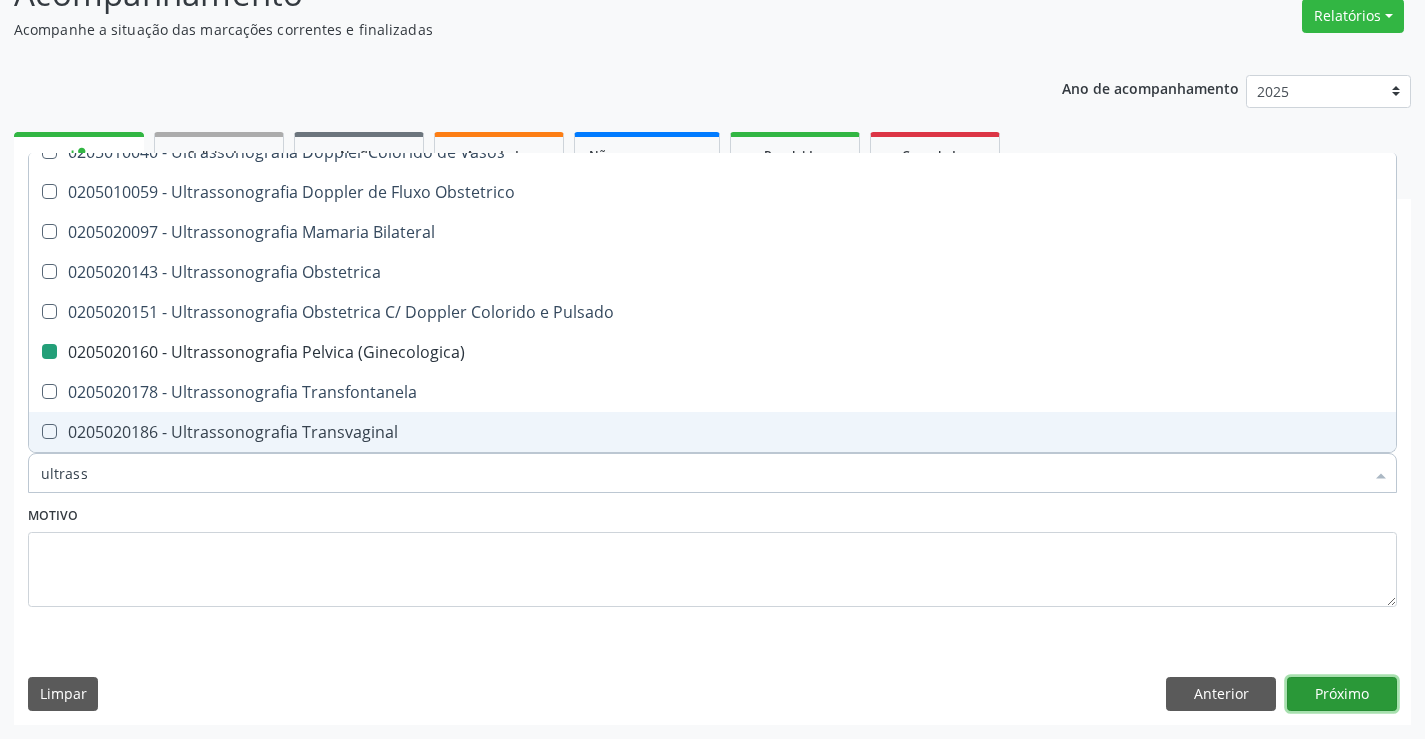 click on "Próximo" at bounding box center (1342, 694) 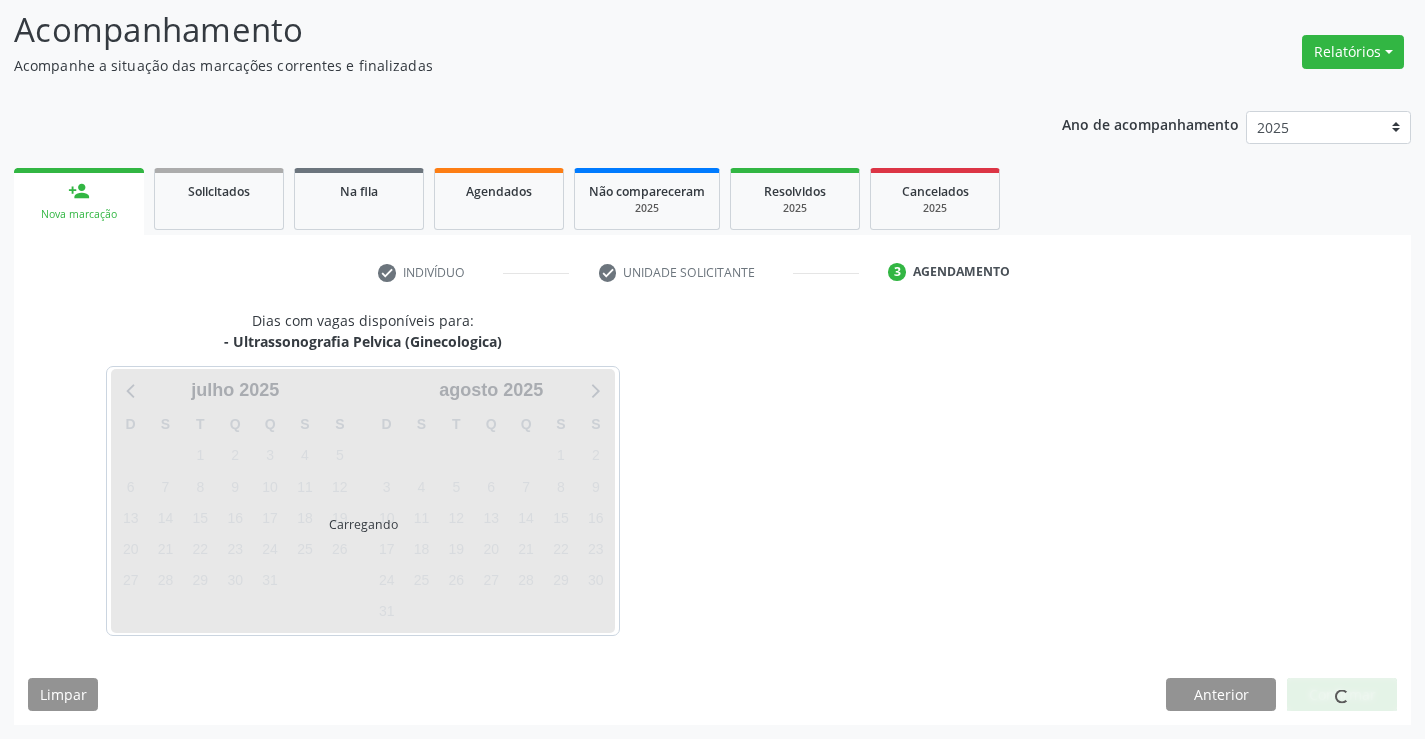 scroll, scrollTop: 131, scrollLeft: 0, axis: vertical 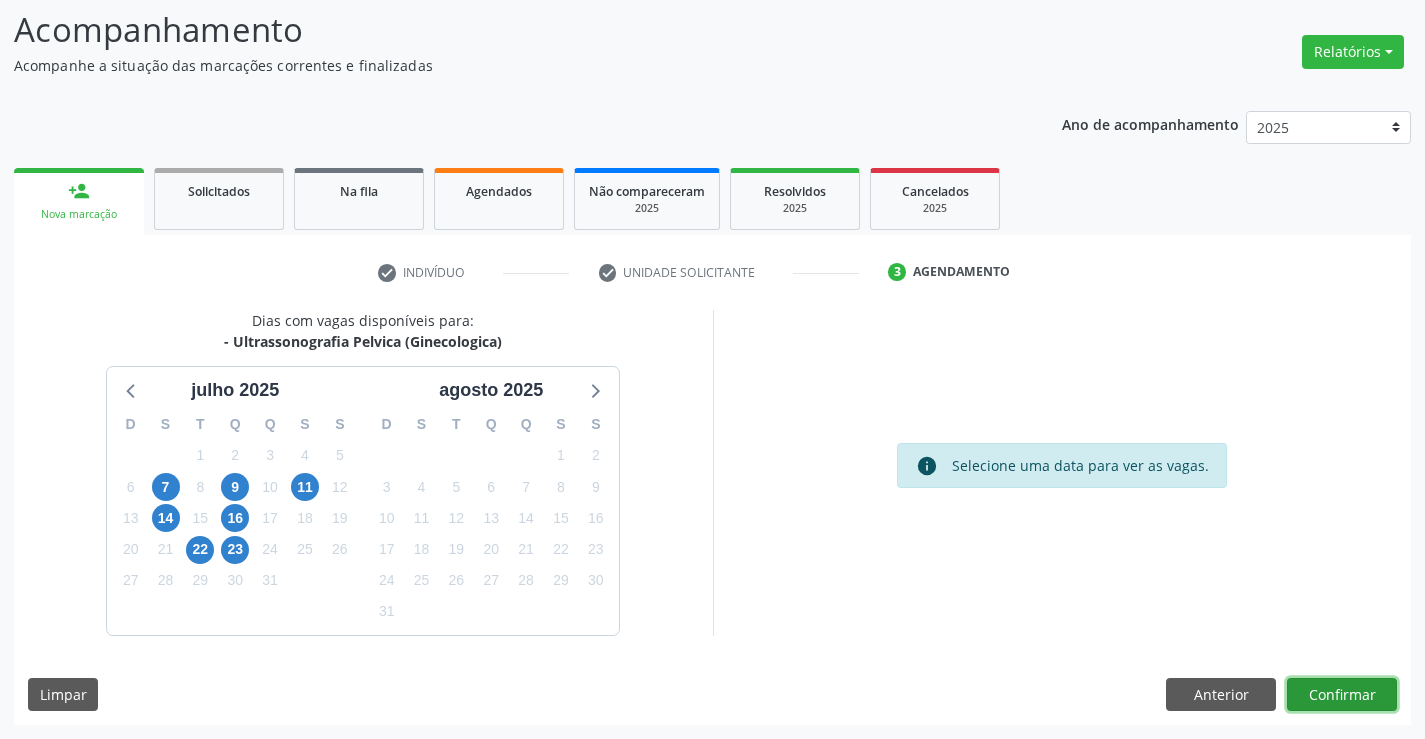 click on "Confirmar" at bounding box center [1342, 695] 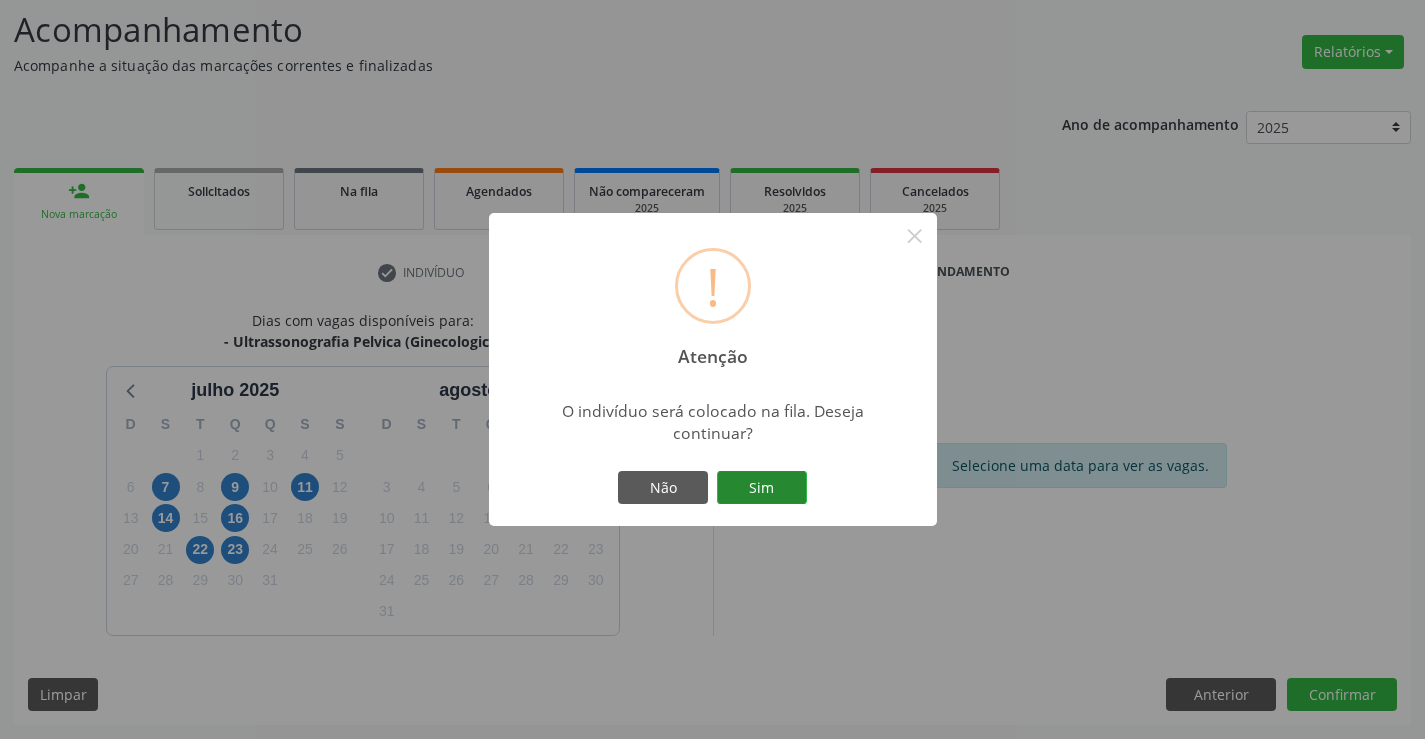 click on "Sim" at bounding box center [762, 488] 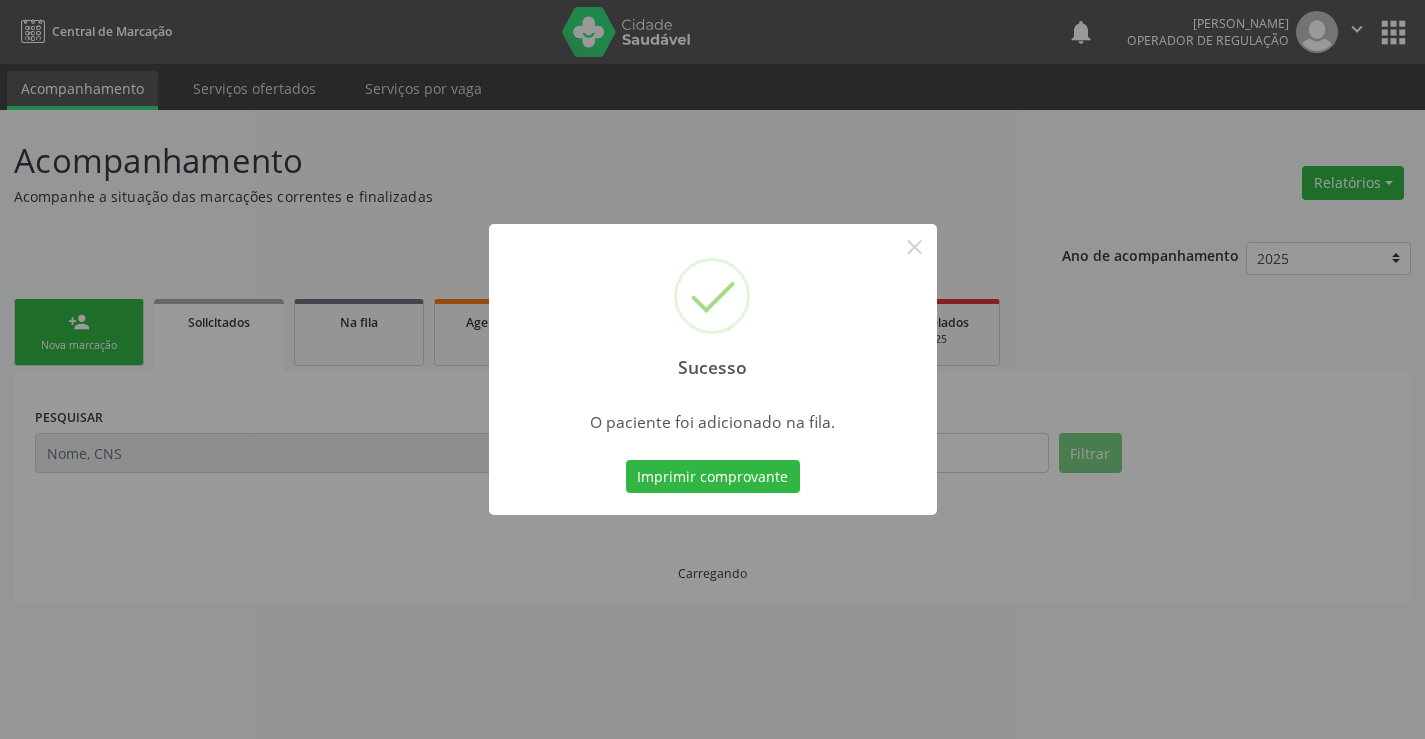 scroll, scrollTop: 0, scrollLeft: 0, axis: both 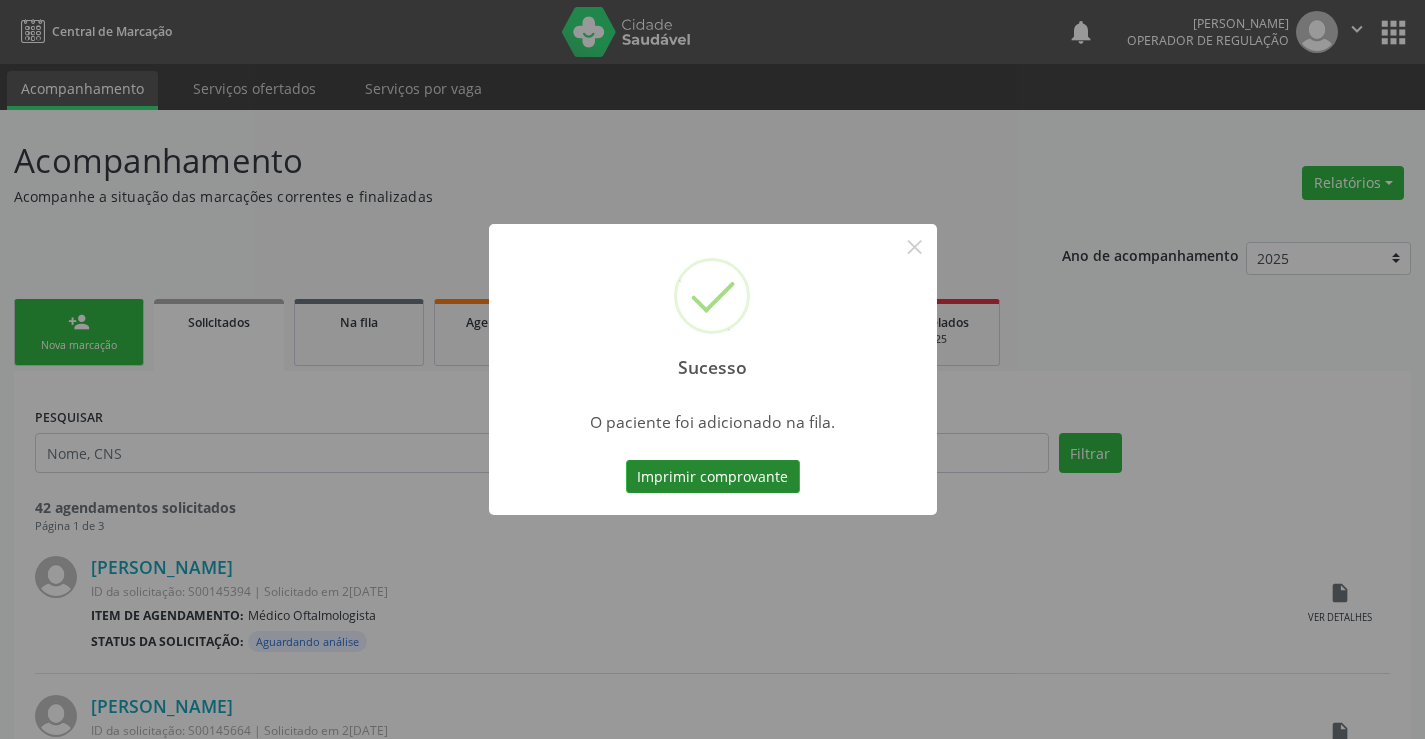 click on "Imprimir comprovante" at bounding box center [713, 477] 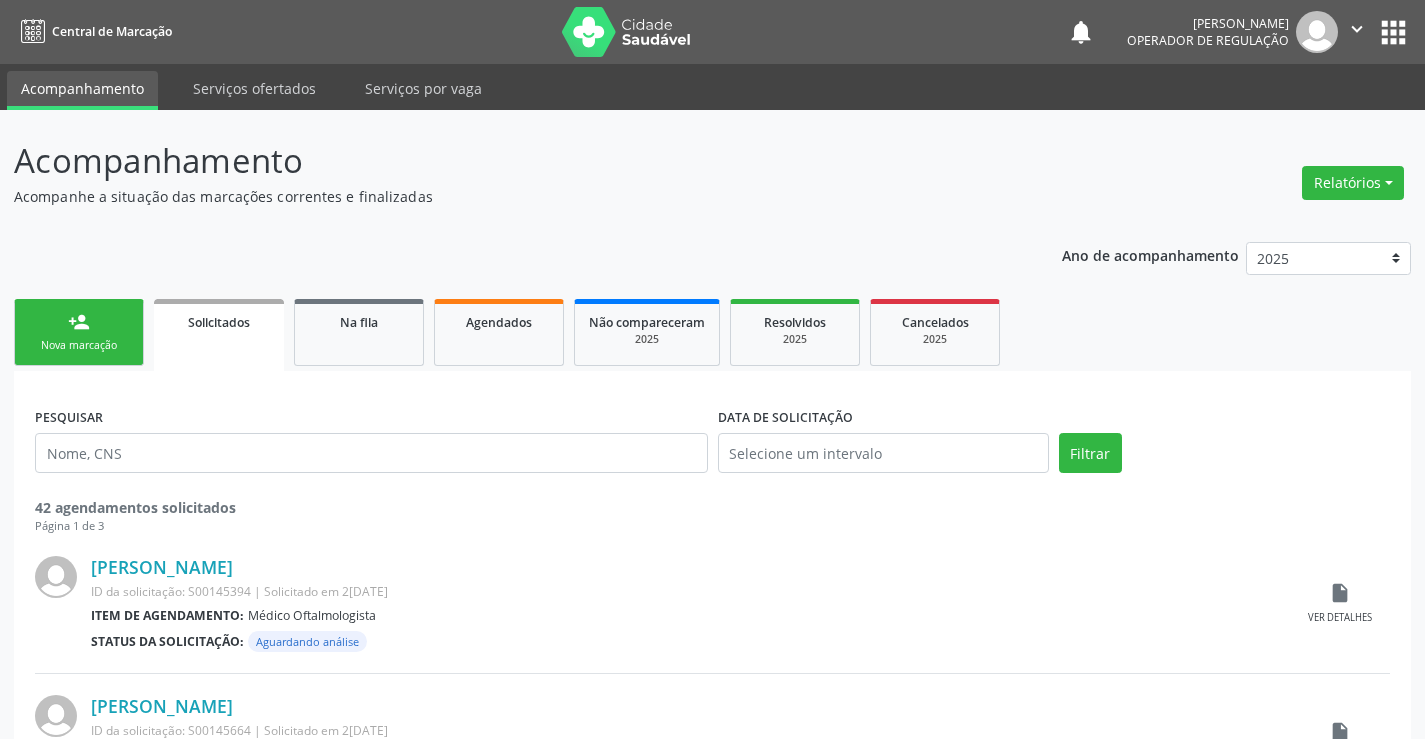 click on "person_add" at bounding box center (79, 322) 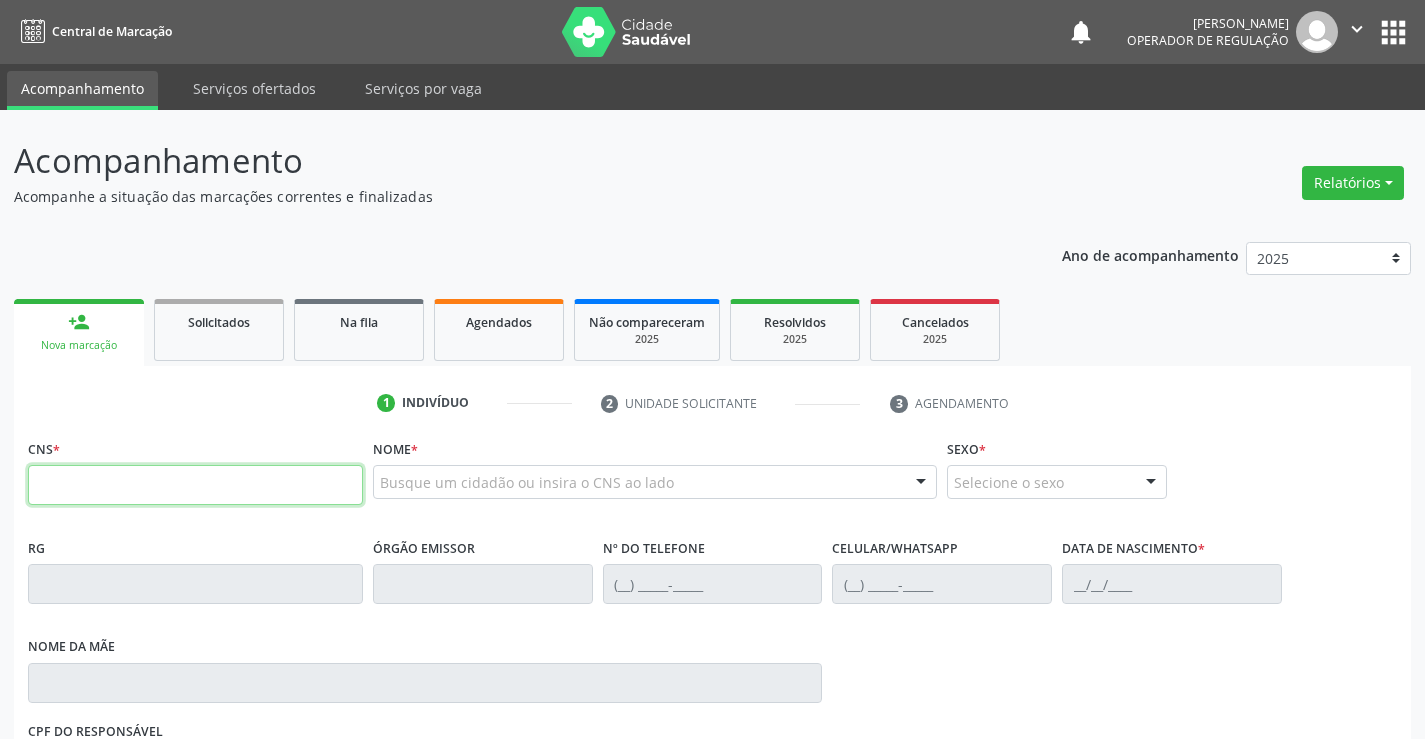 click at bounding box center [195, 485] 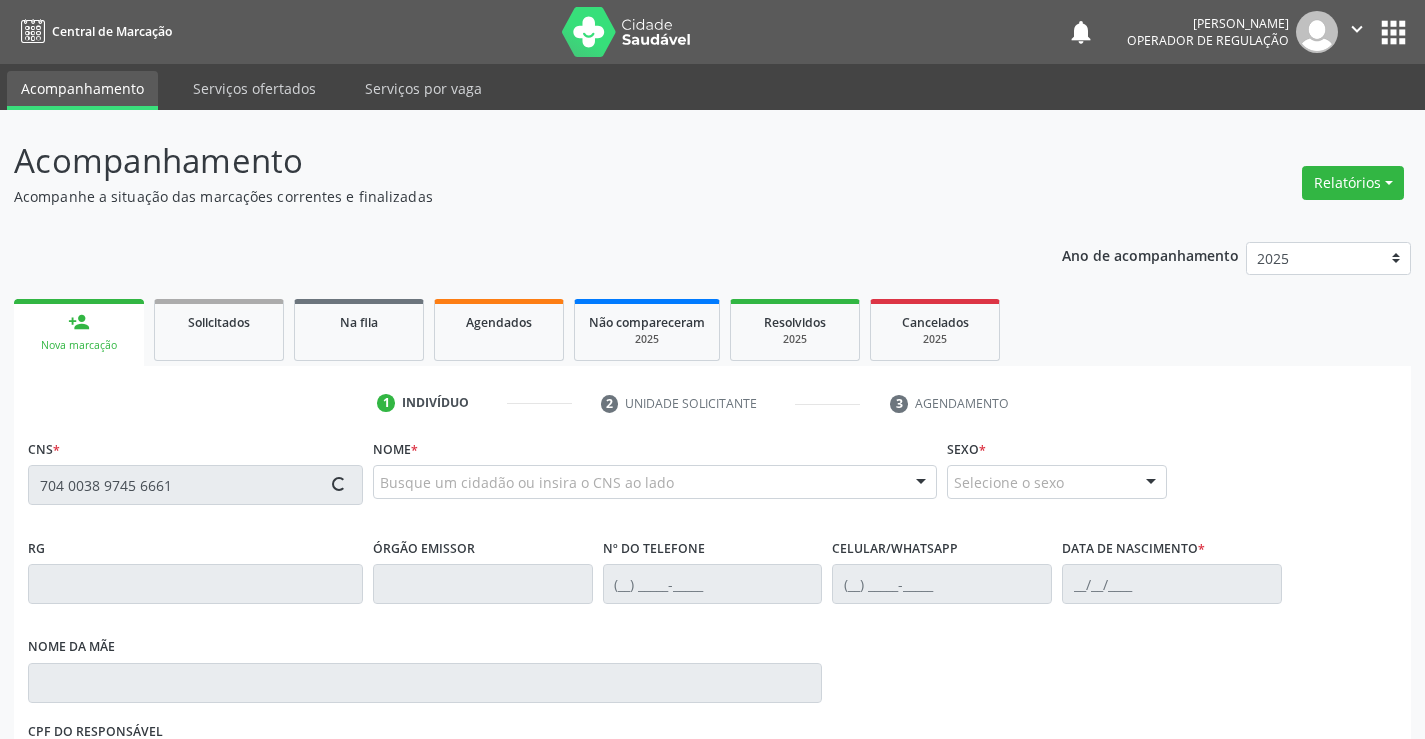 type on "704 0038 9745 6661" 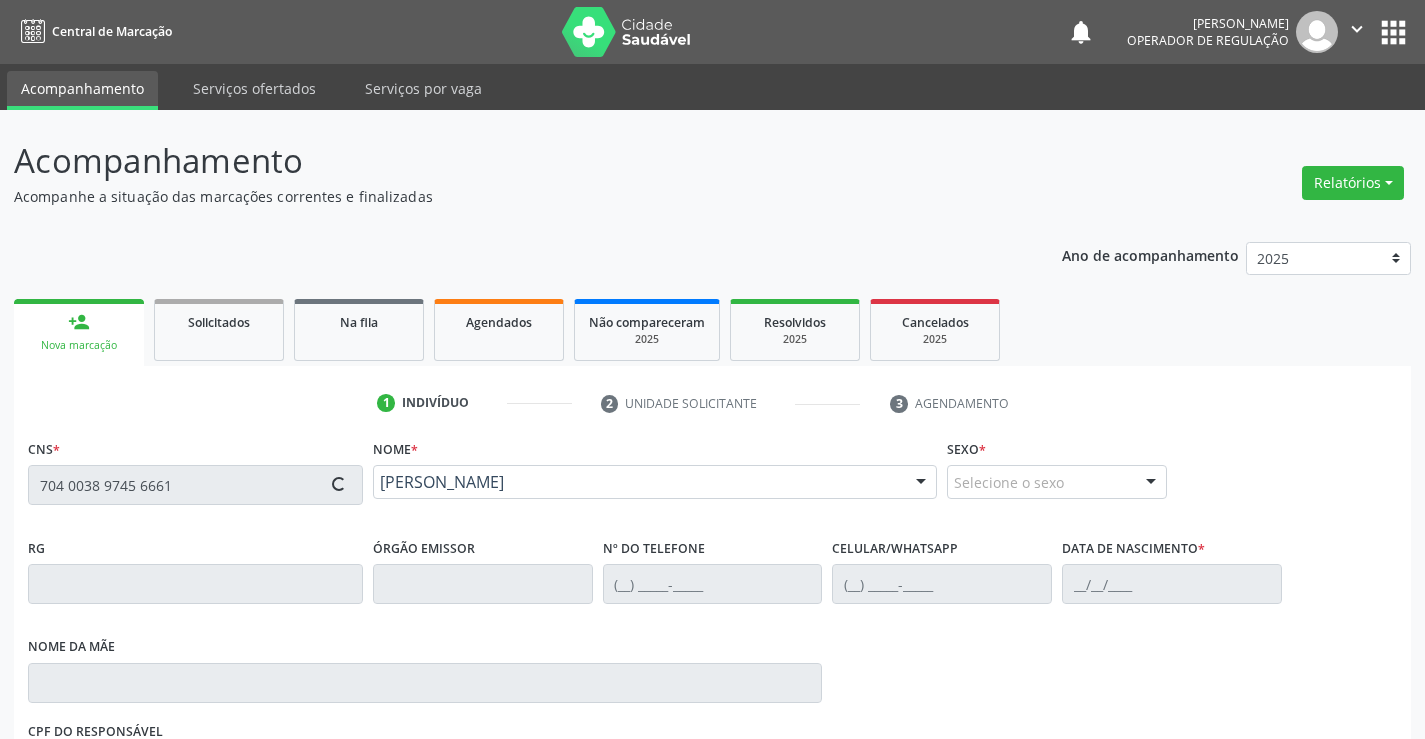 type on "0466583940" 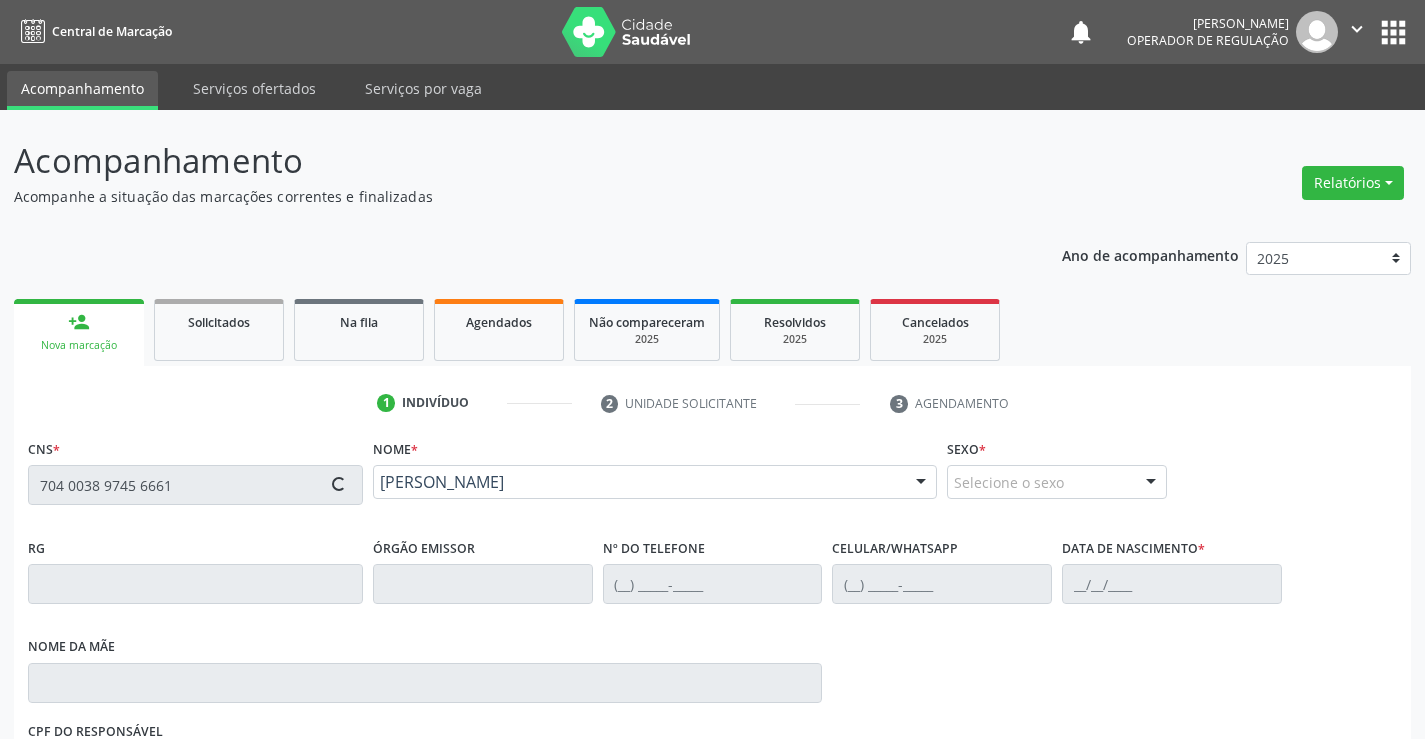 type on "[PHONE_NUMBER]" 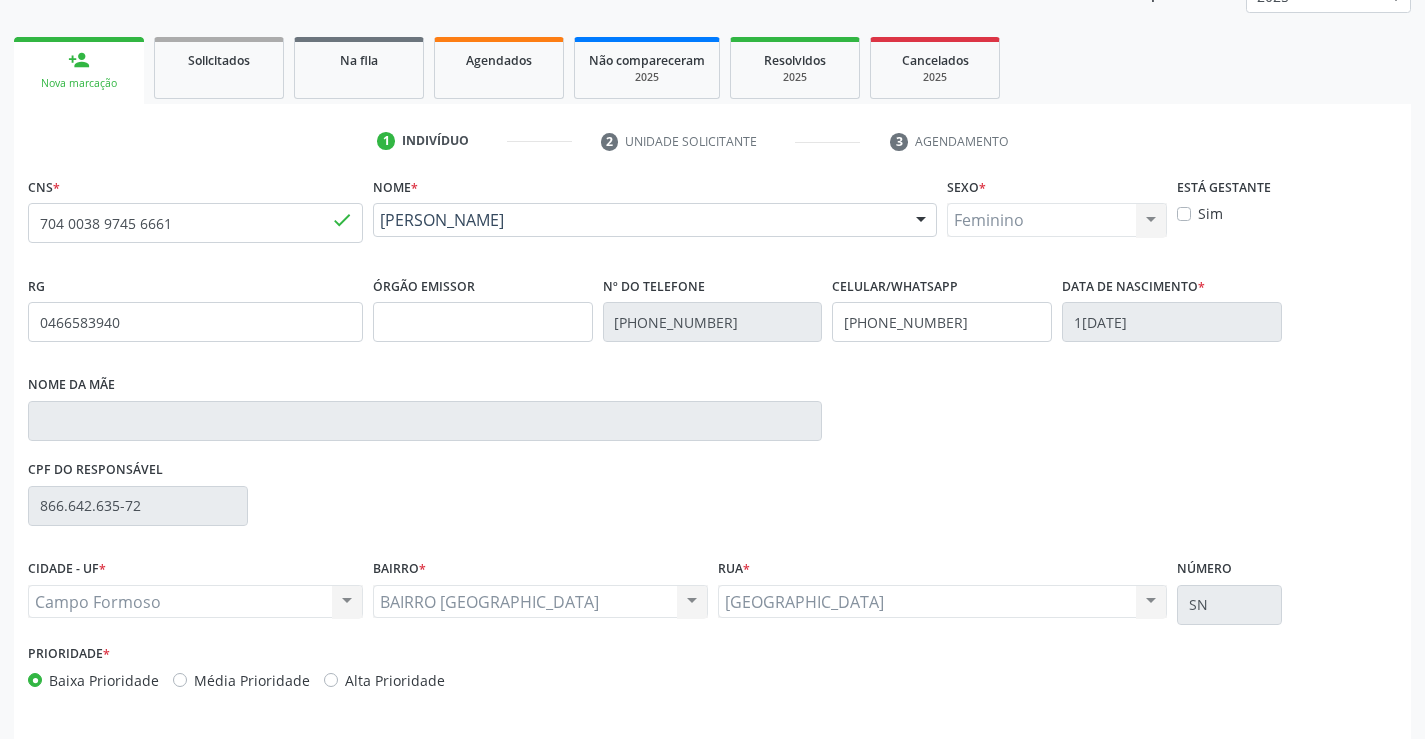 scroll, scrollTop: 331, scrollLeft: 0, axis: vertical 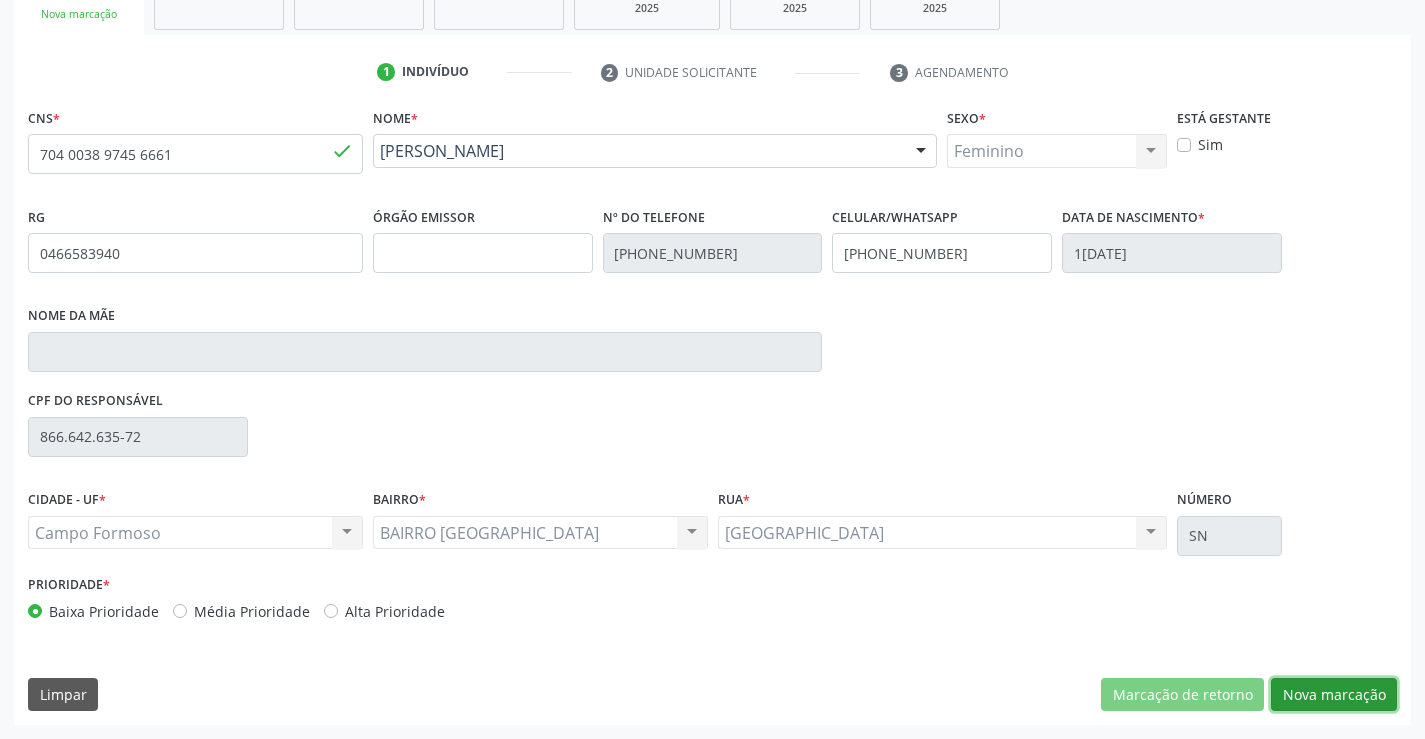click on "Nova marcação" at bounding box center (1334, 695) 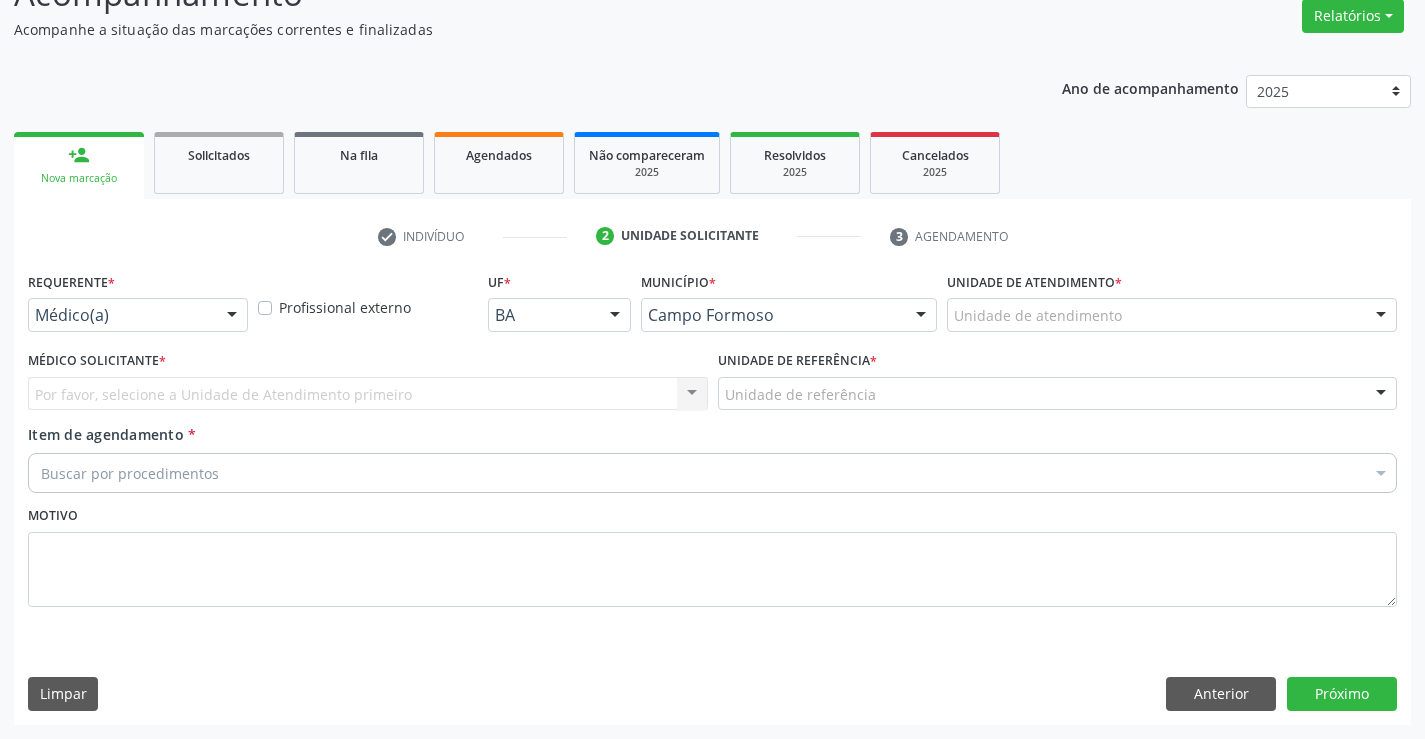 scroll, scrollTop: 167, scrollLeft: 0, axis: vertical 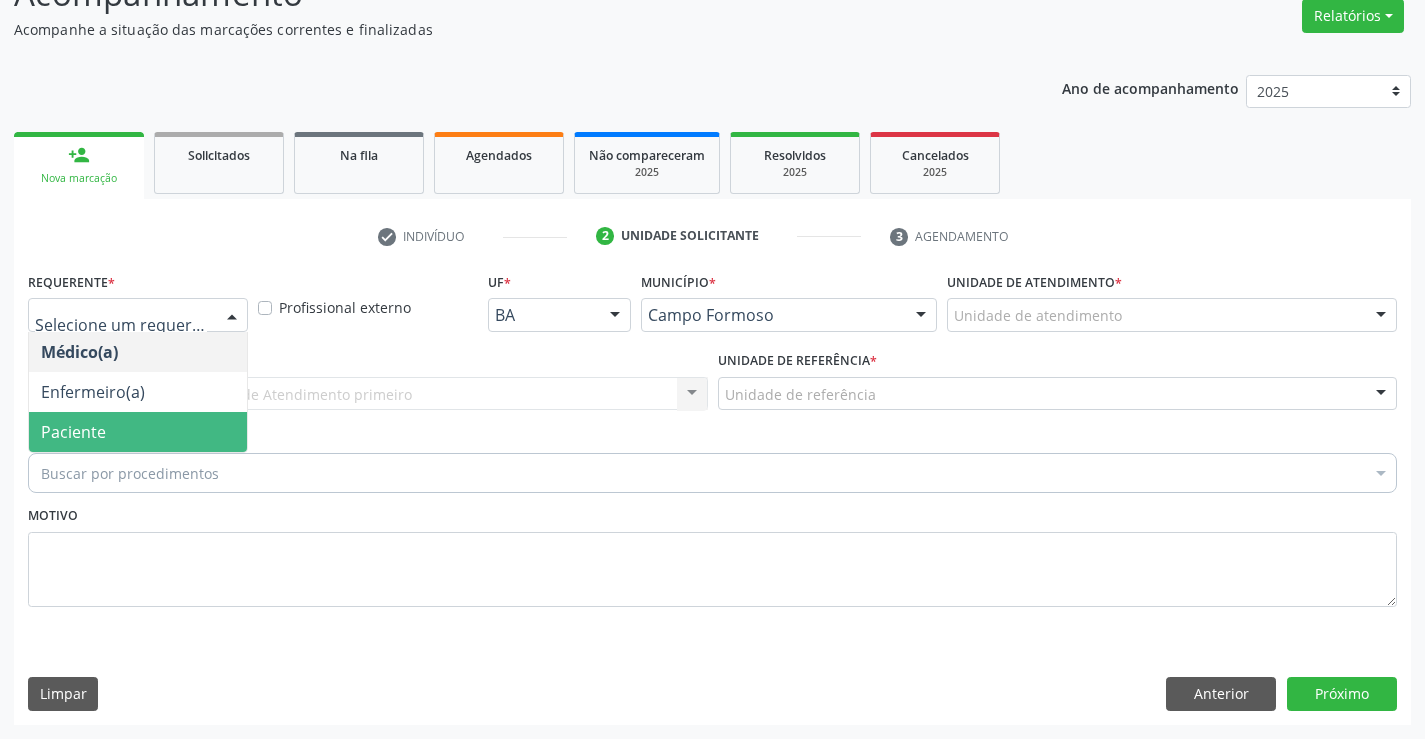 click on "Paciente" at bounding box center (73, 432) 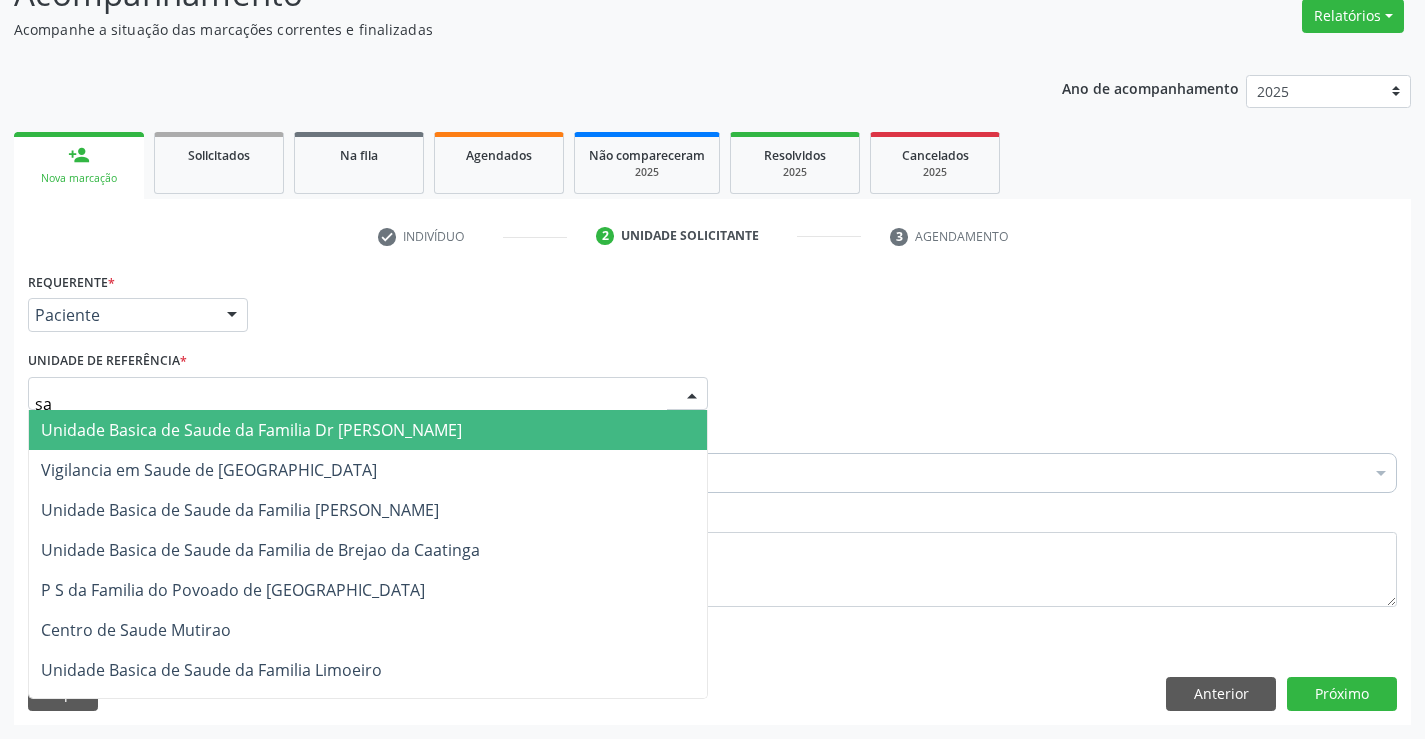 type on "sao" 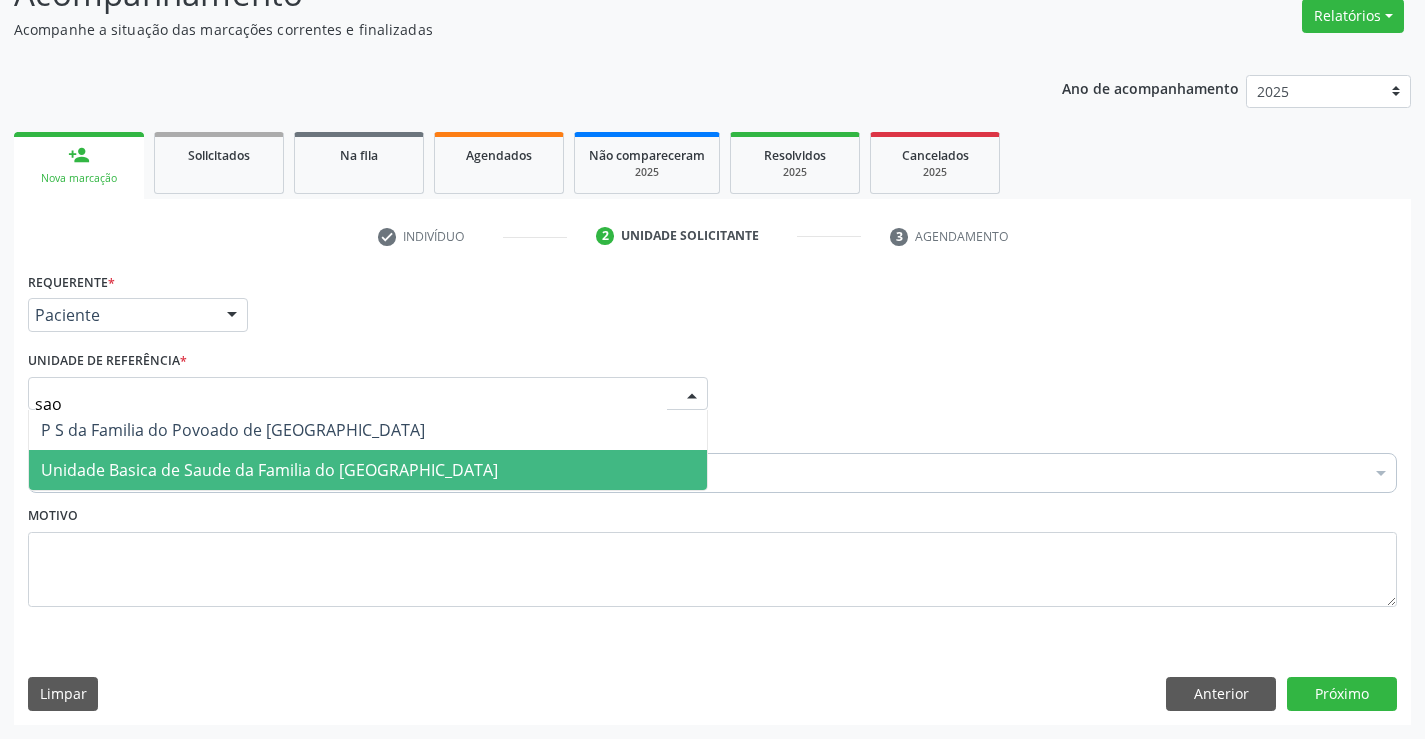 click on "Unidade Basica de Saude da Familia do [GEOGRAPHIC_DATA]" at bounding box center [269, 470] 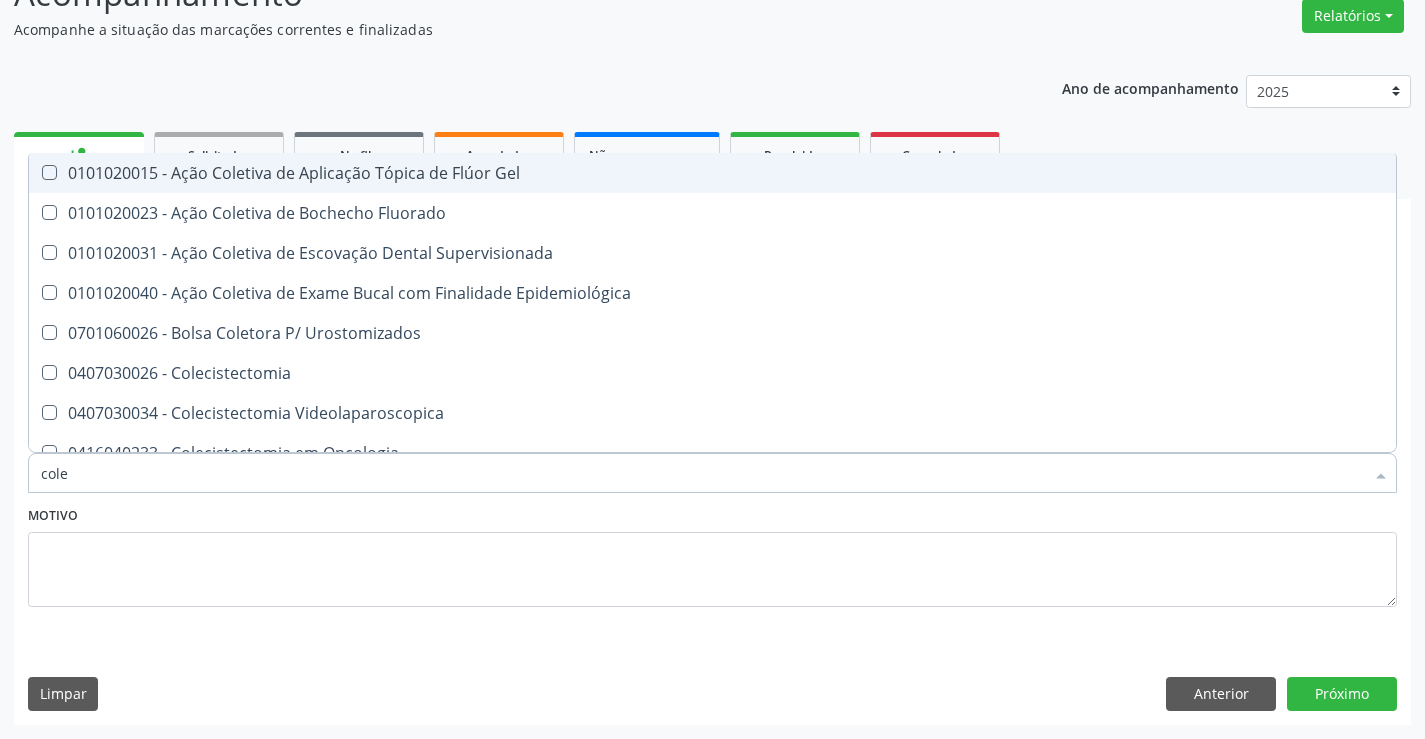 type on "coles" 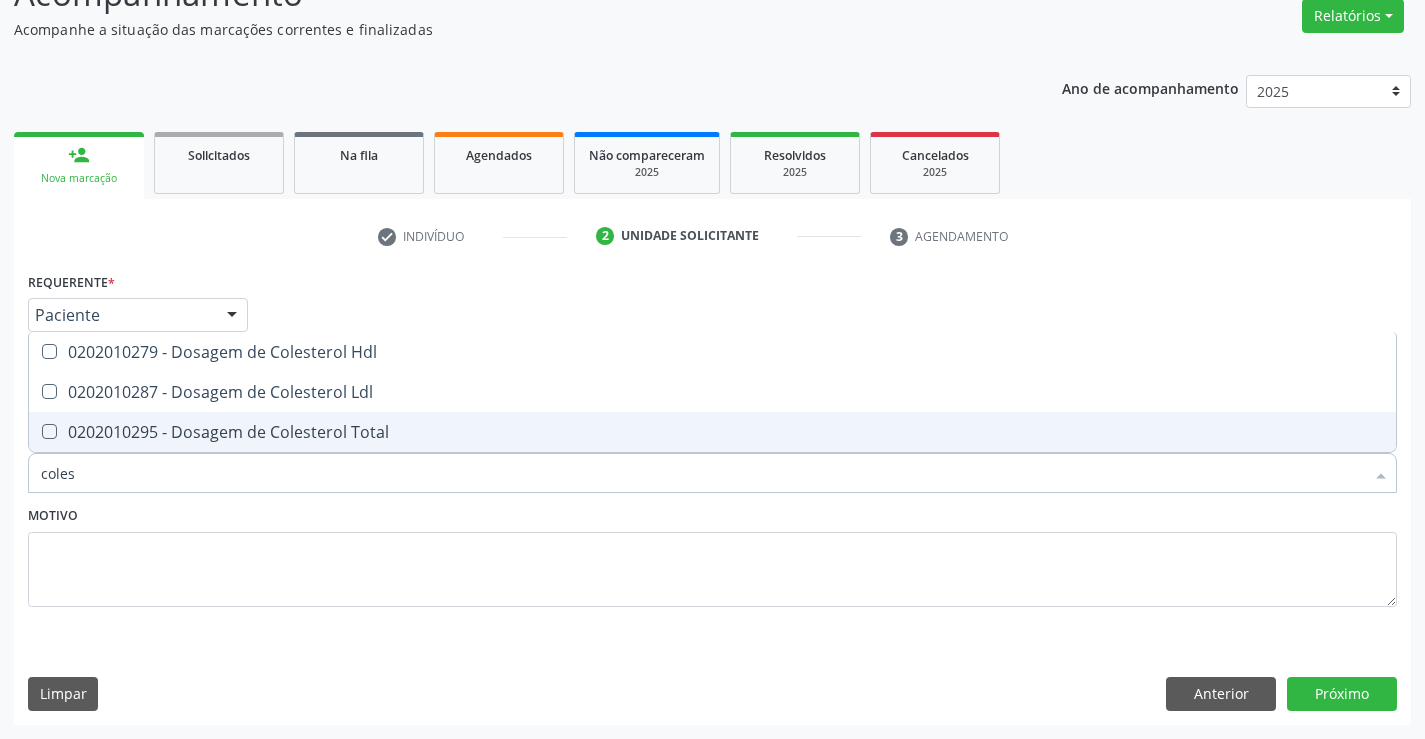 click on "0202010295 - Dosagem de Colesterol Total" at bounding box center [712, 432] 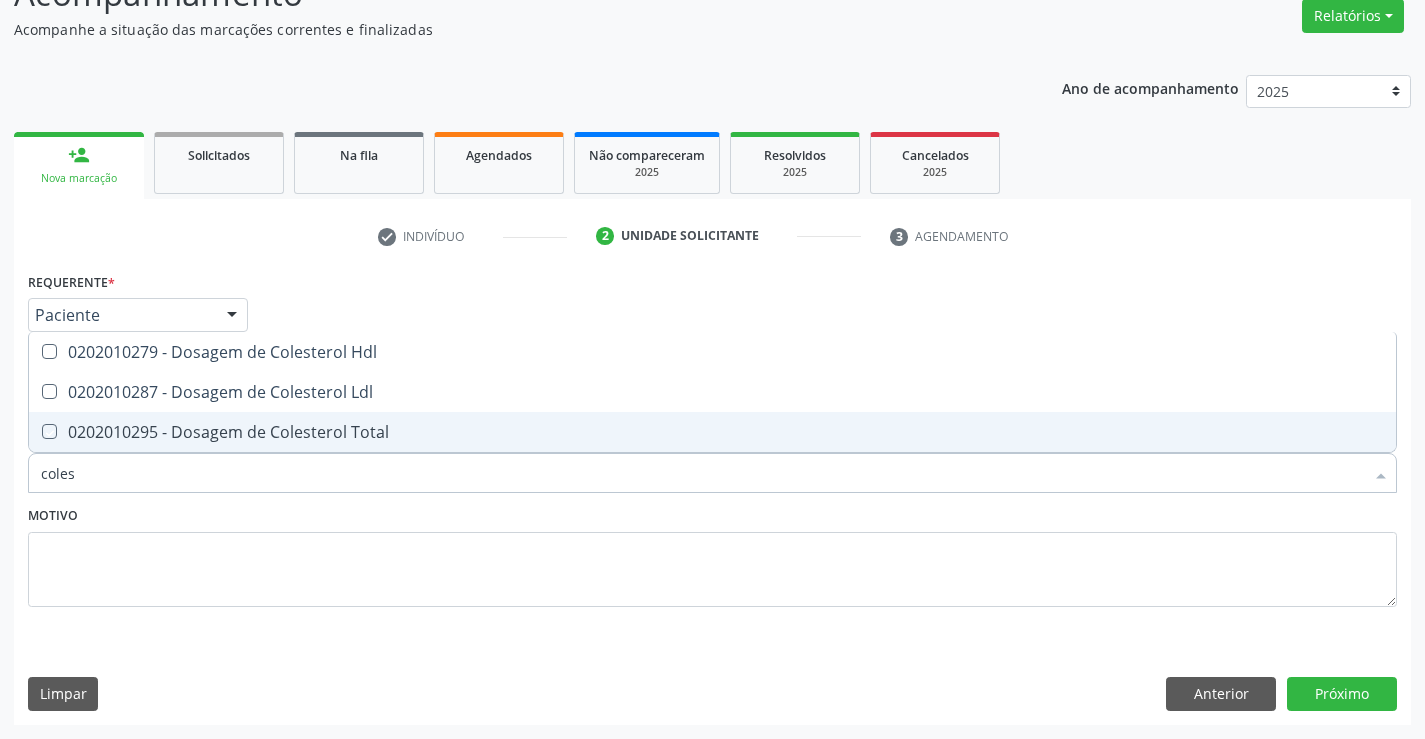 checkbox on "true" 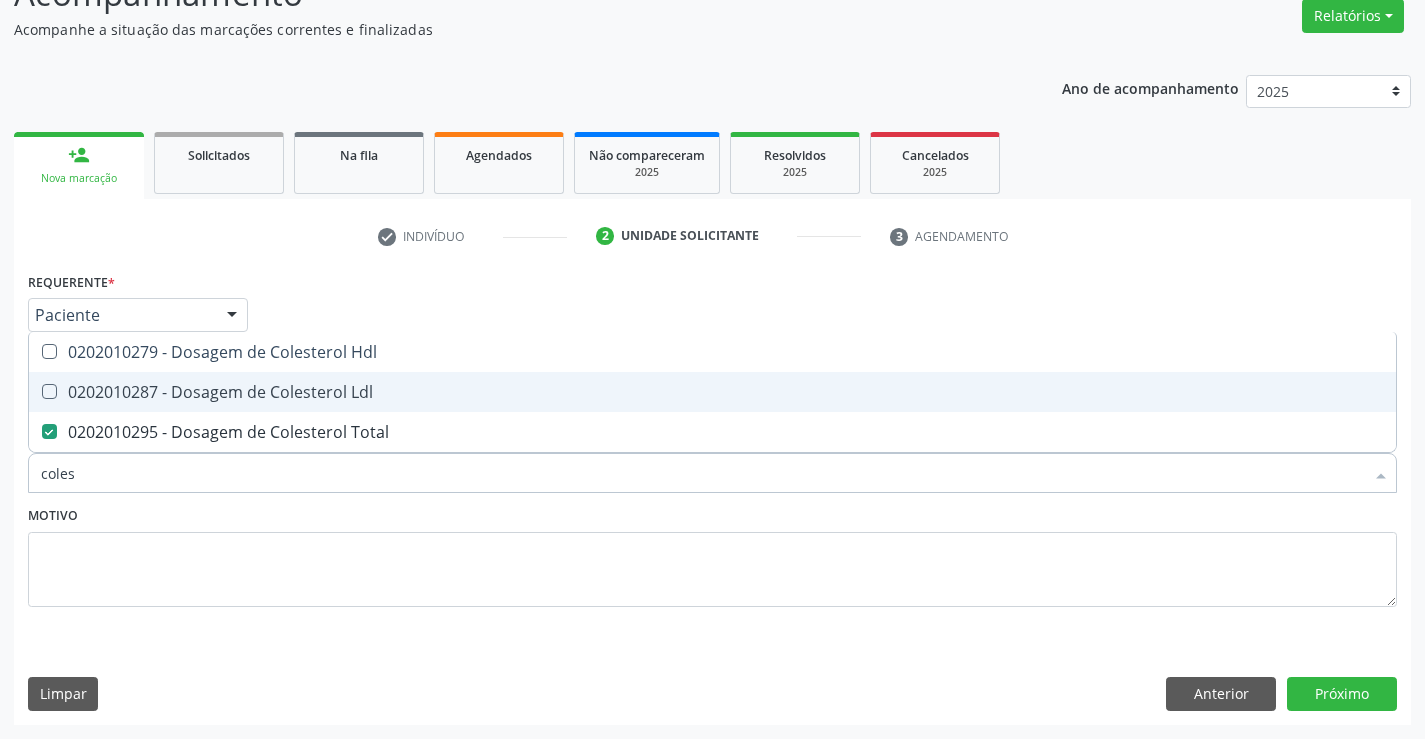 click on "0202010287 - Dosagem de Colesterol Ldl" at bounding box center [712, 392] 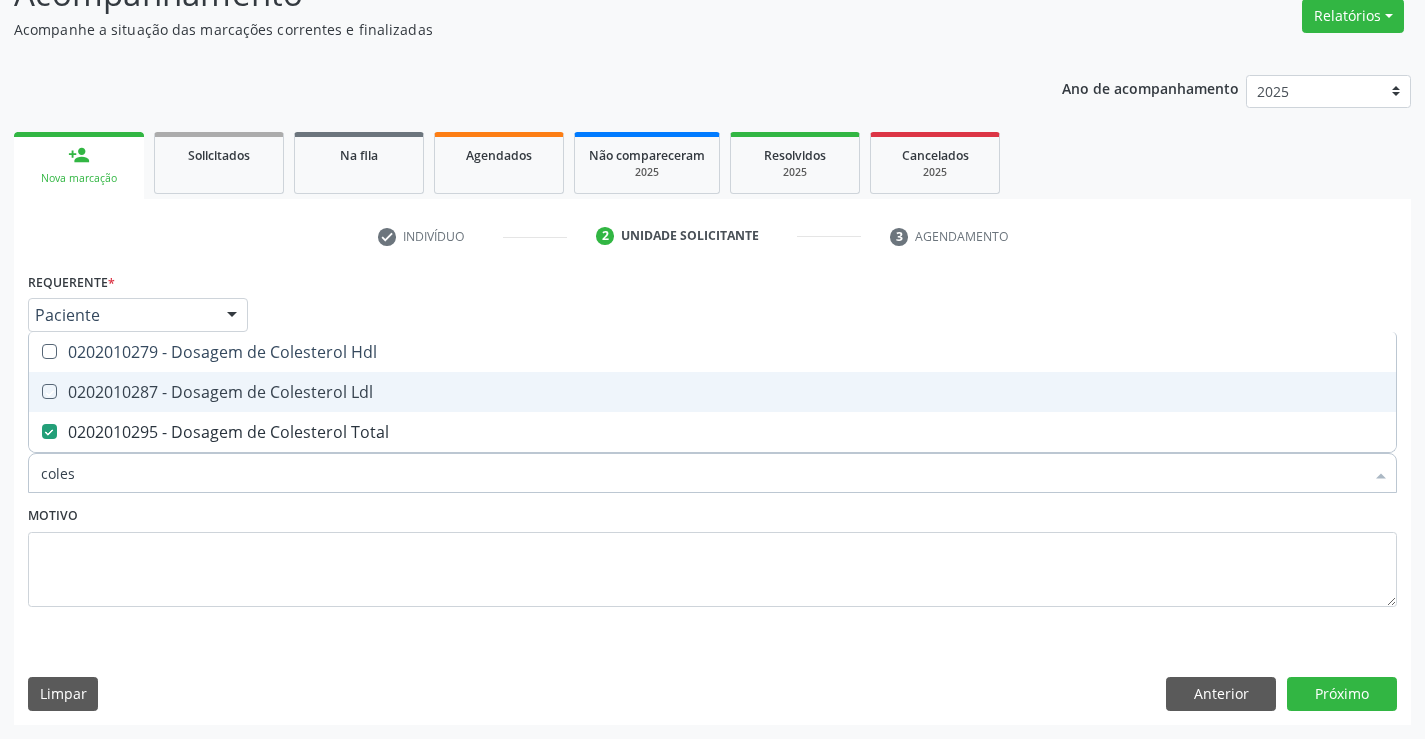 checkbox on "true" 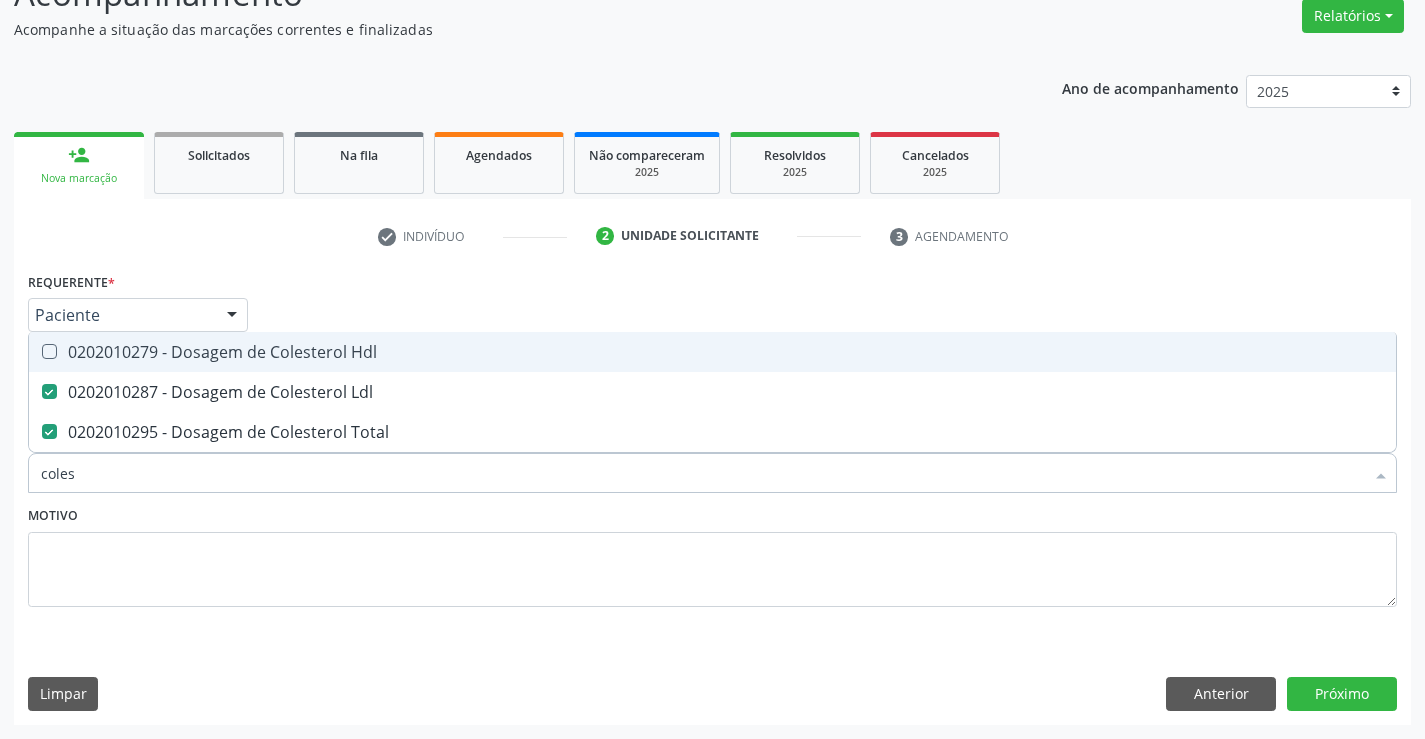 click on "0202010279 - Dosagem de Colesterol Hdl" at bounding box center (712, 352) 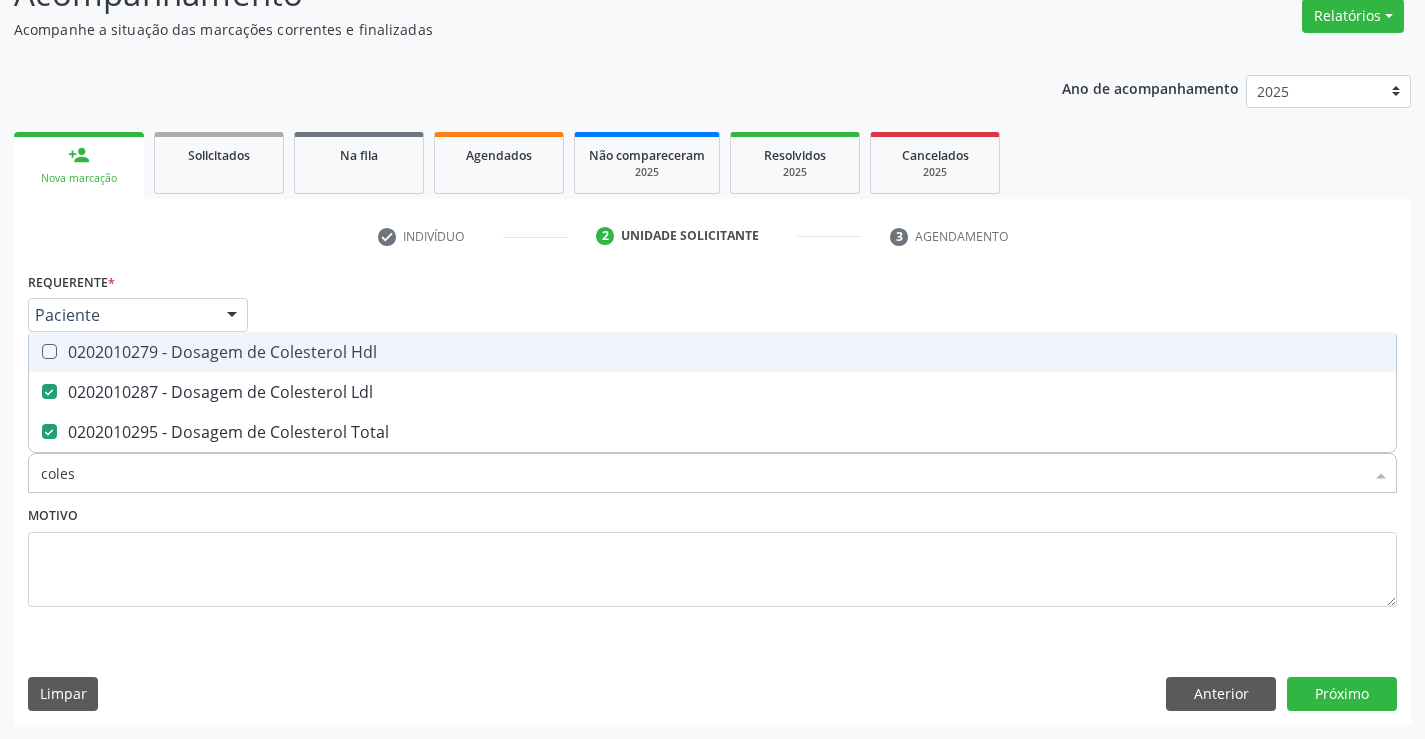 checkbox on "true" 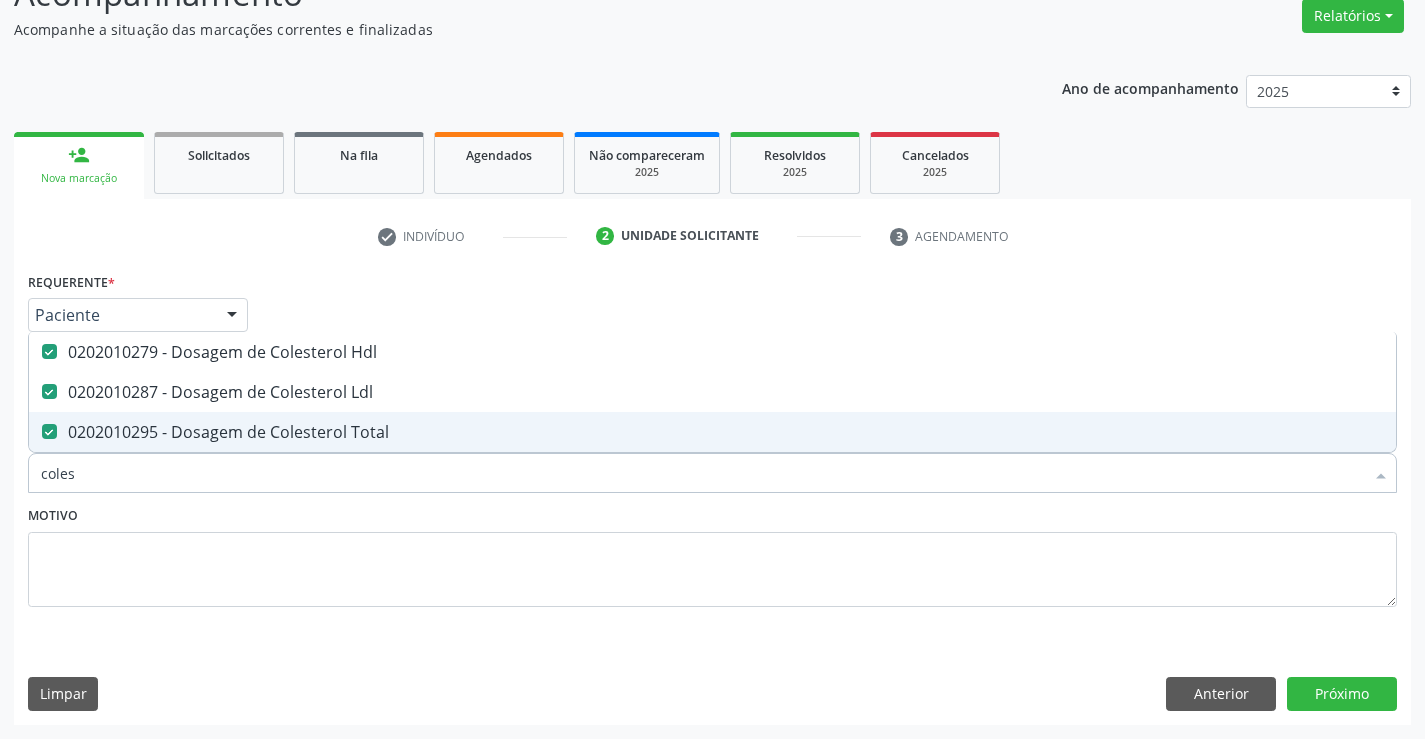 type on "coles" 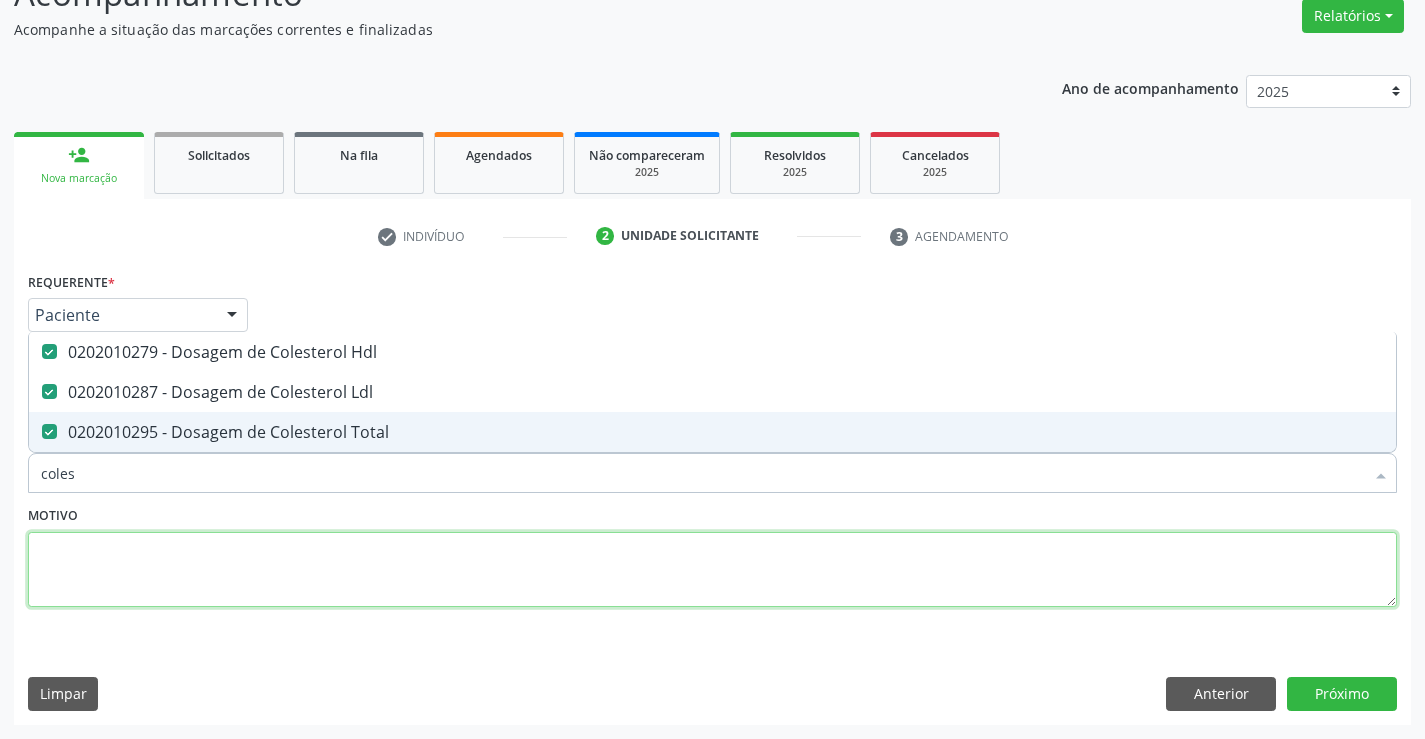click at bounding box center (712, 570) 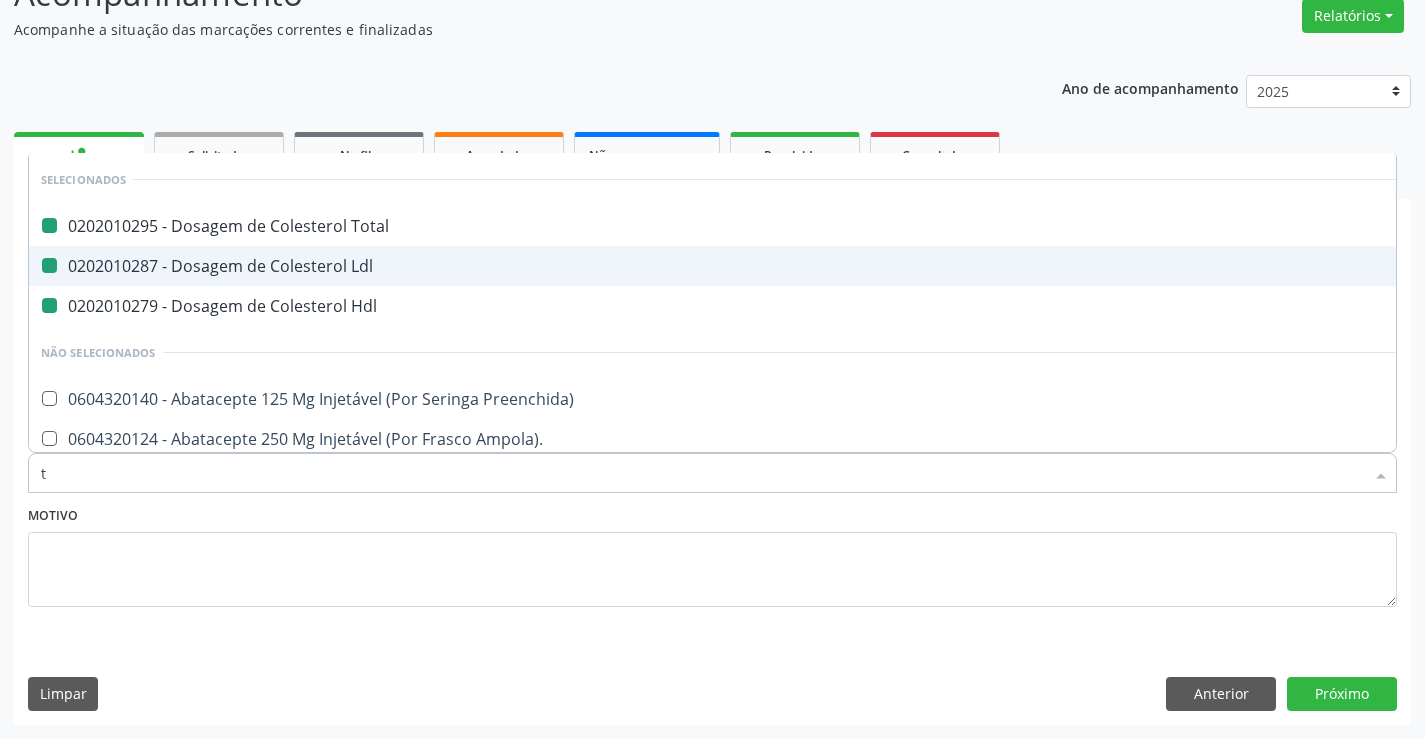 type on "tr" 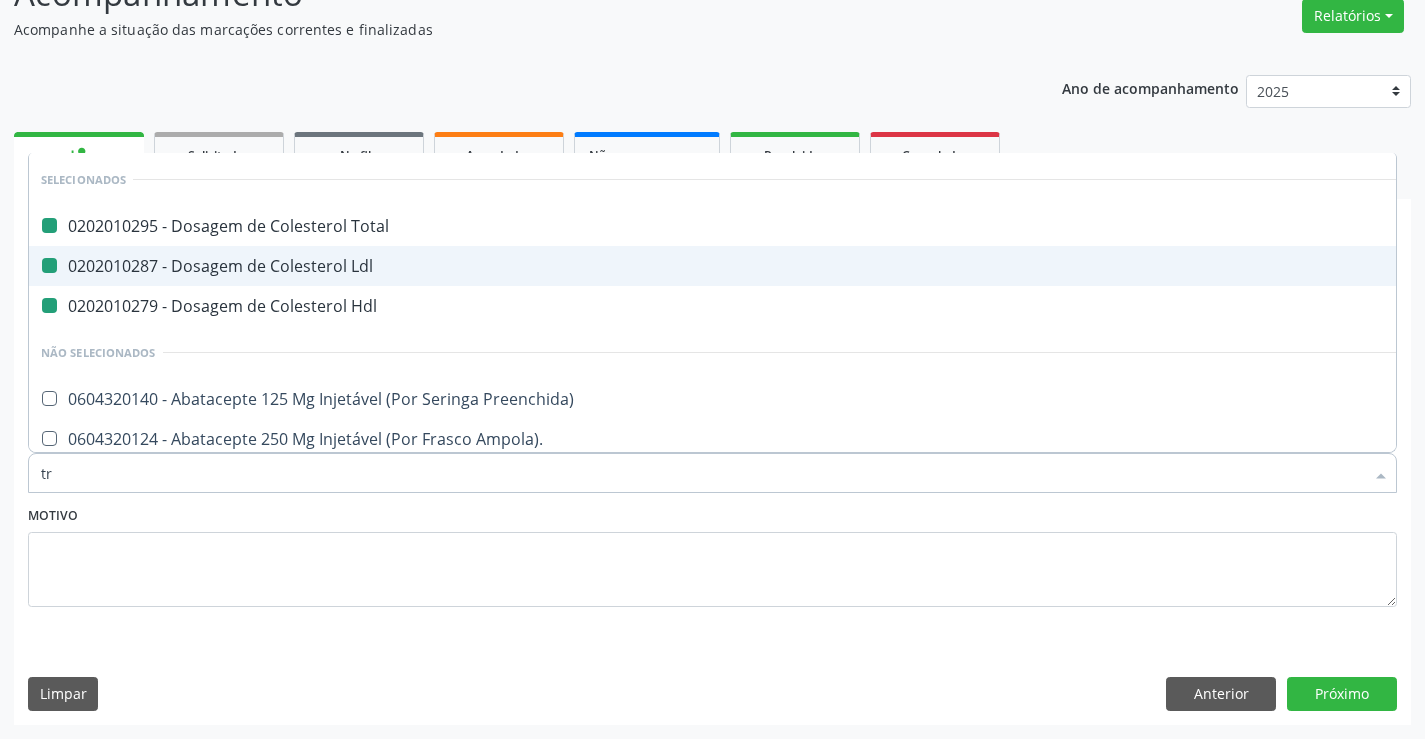 checkbox on "false" 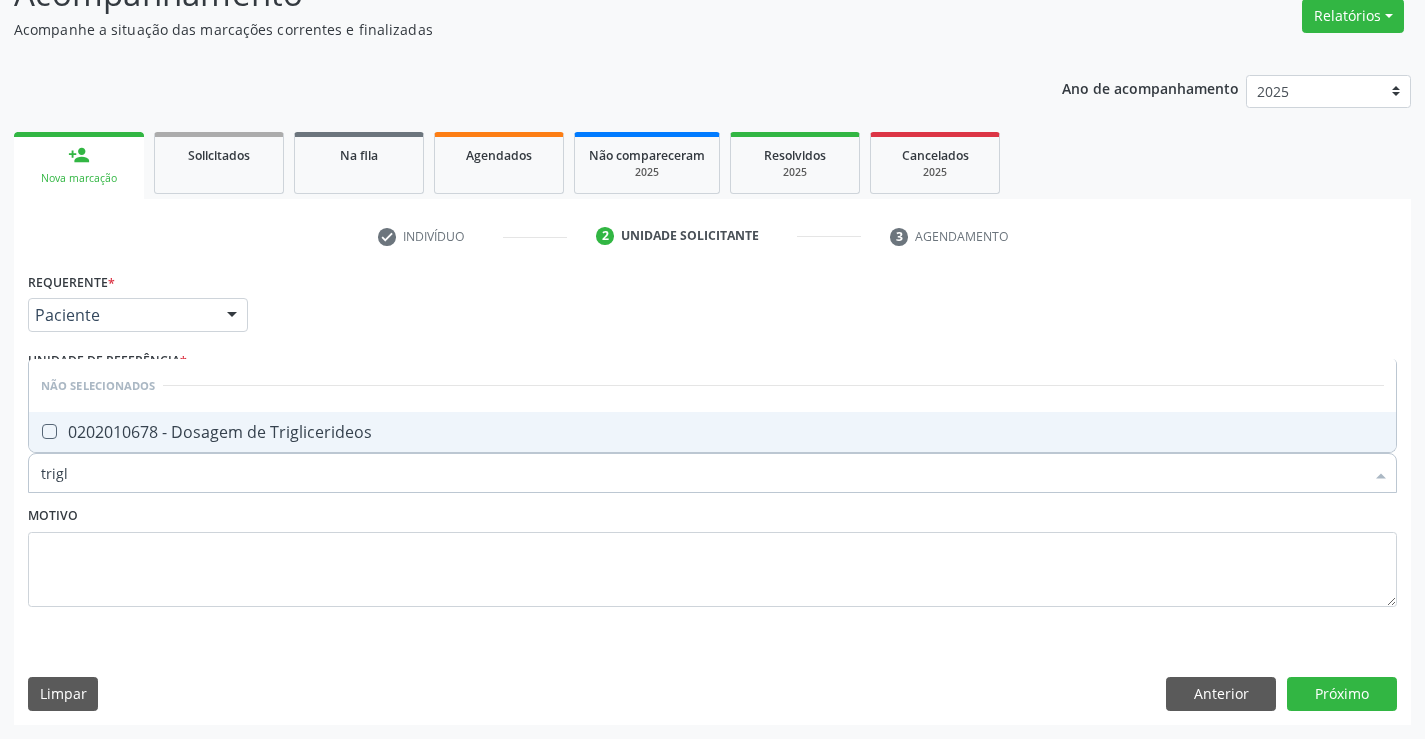 type on "trigli" 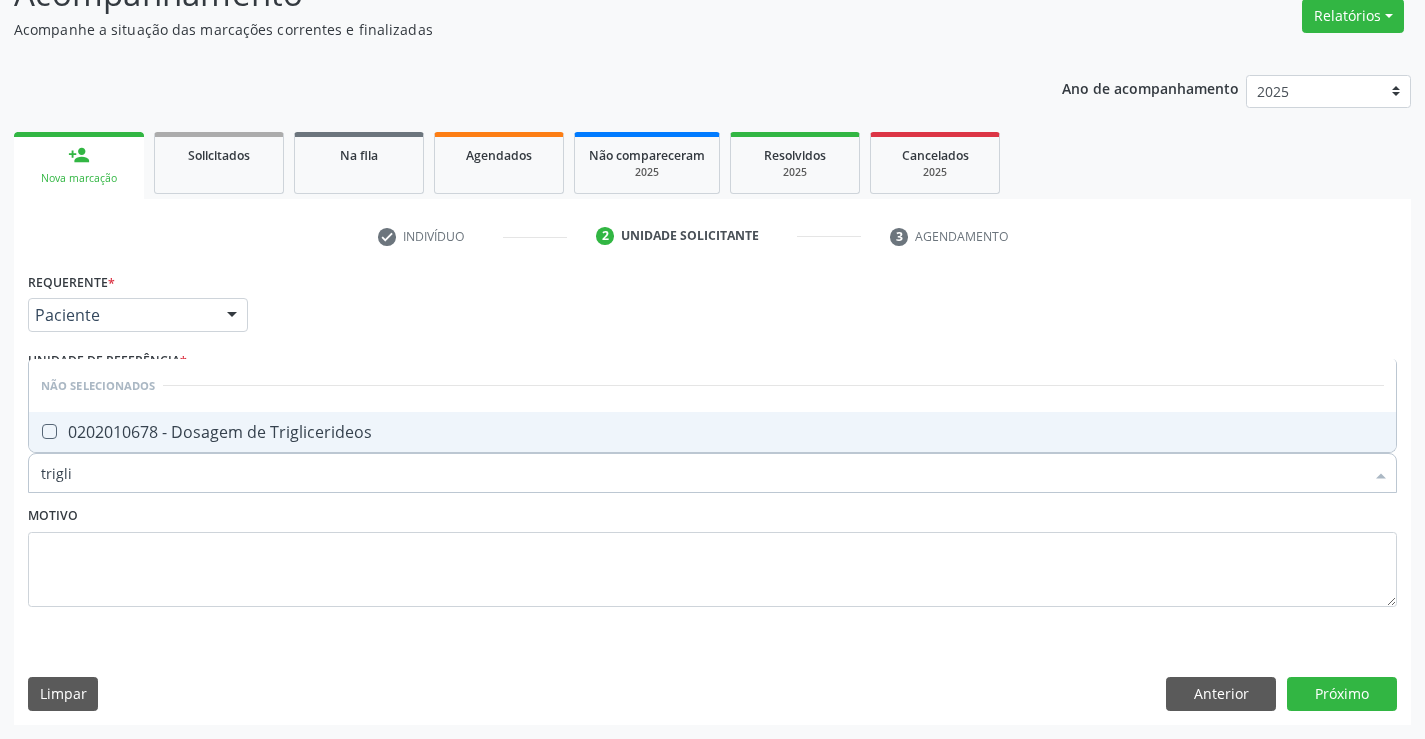 click on "0202010678 - Dosagem de Triglicerideos" at bounding box center (712, 432) 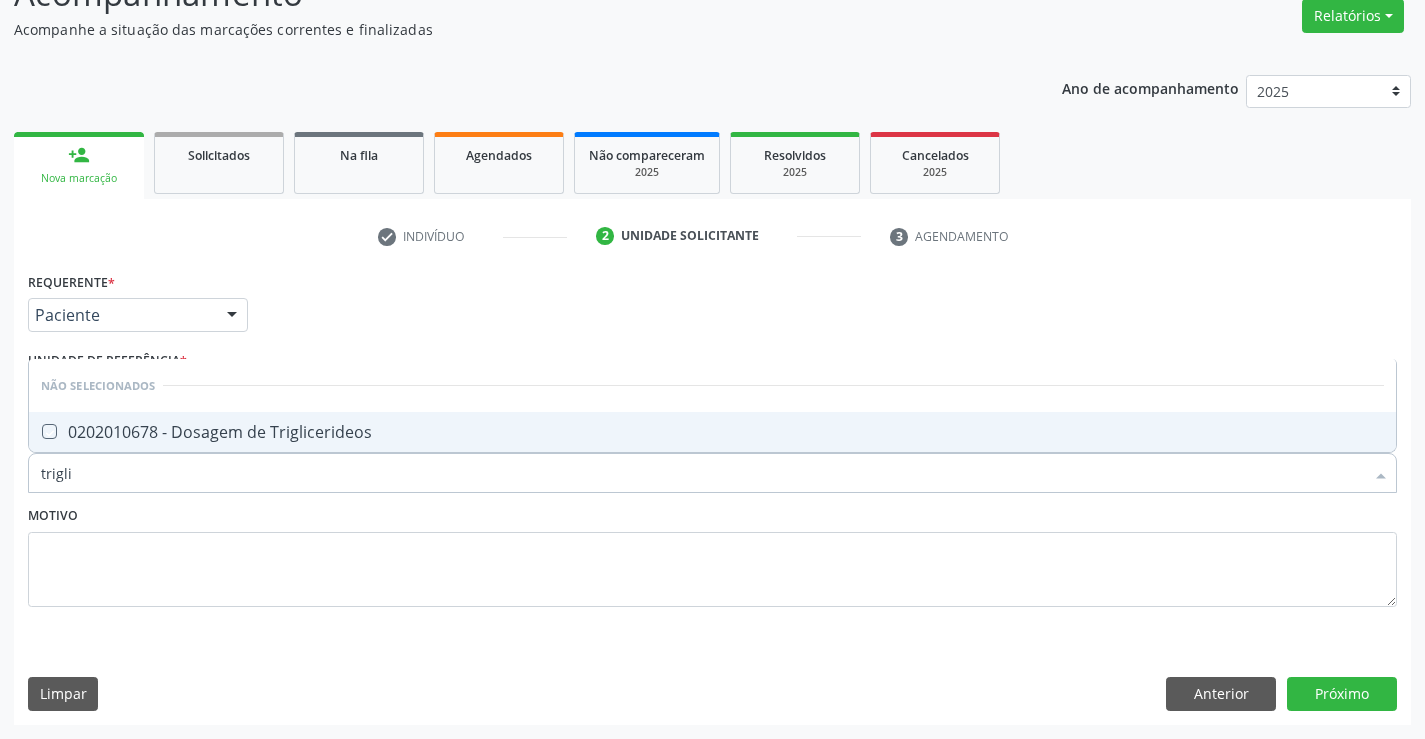 checkbox on "true" 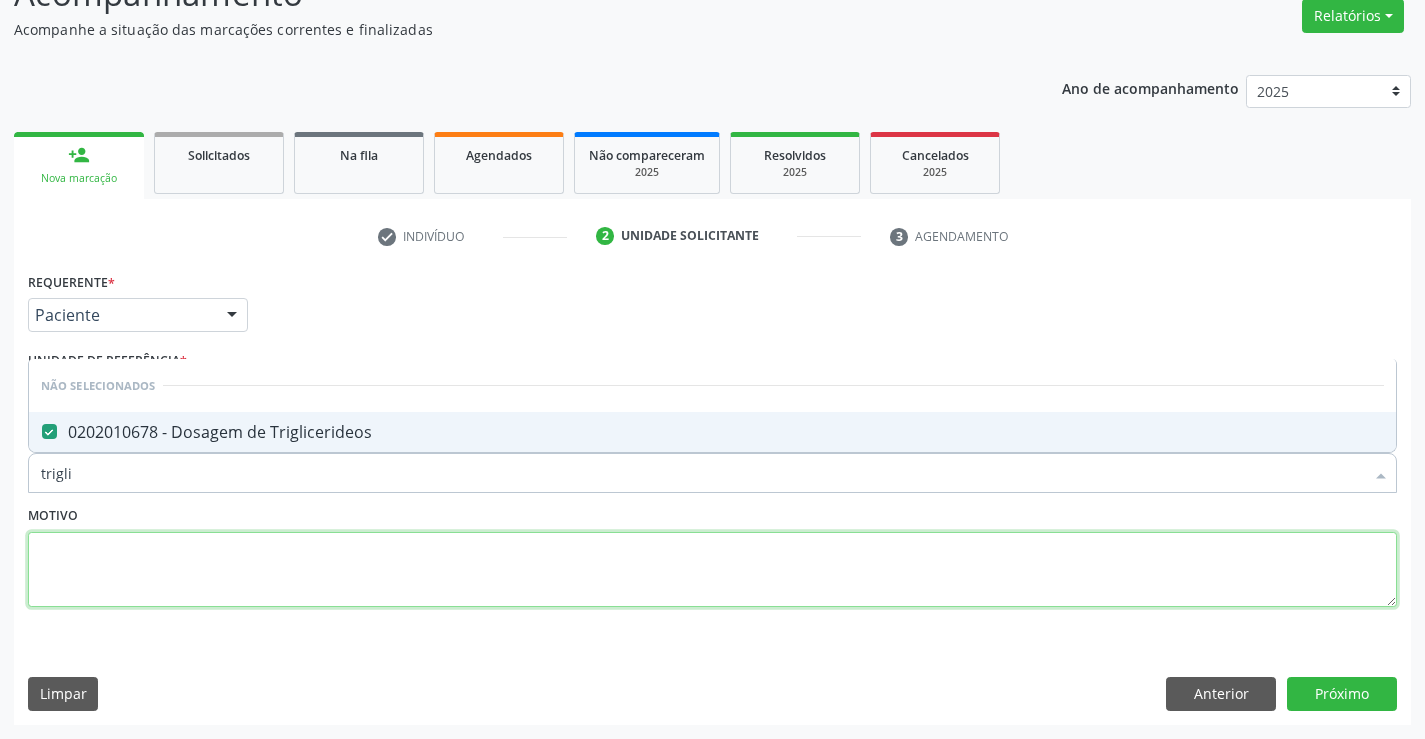 click at bounding box center [712, 570] 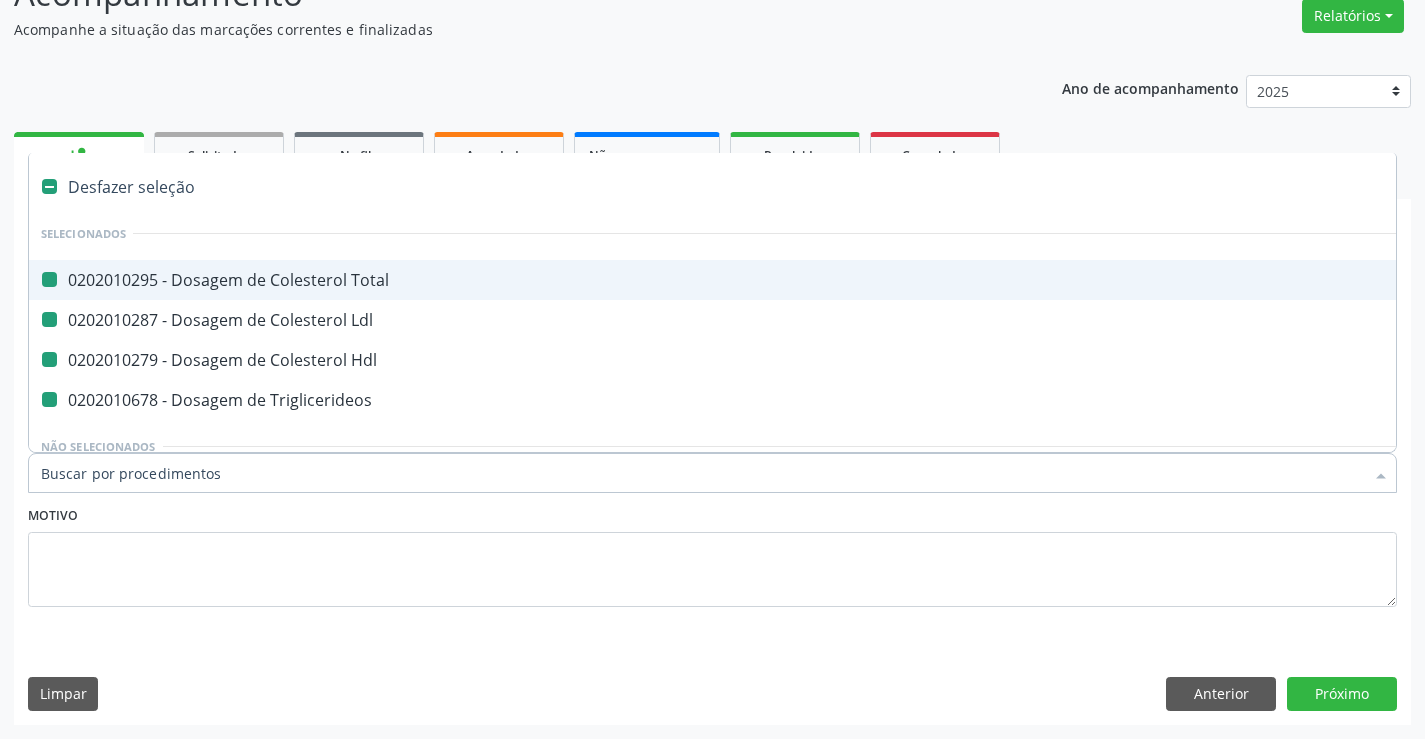type on "u" 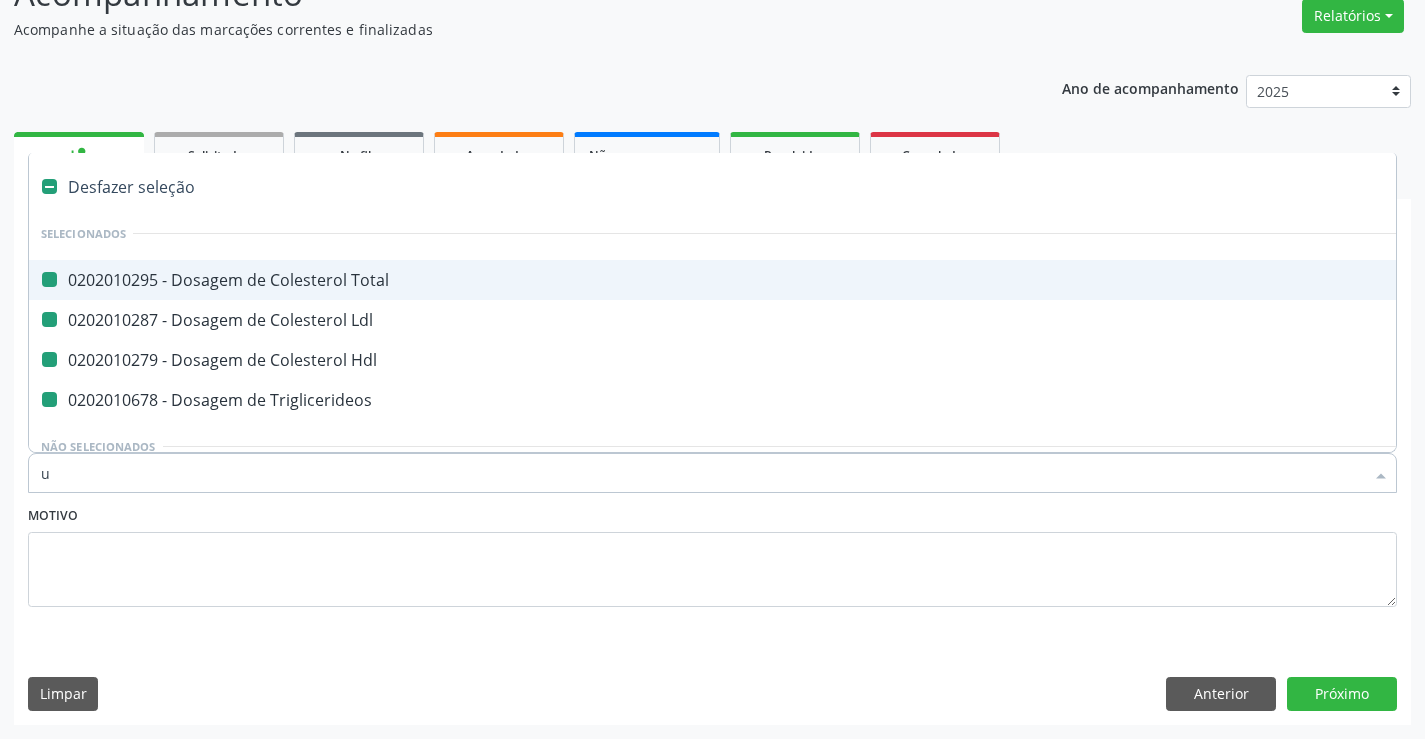 checkbox on "false" 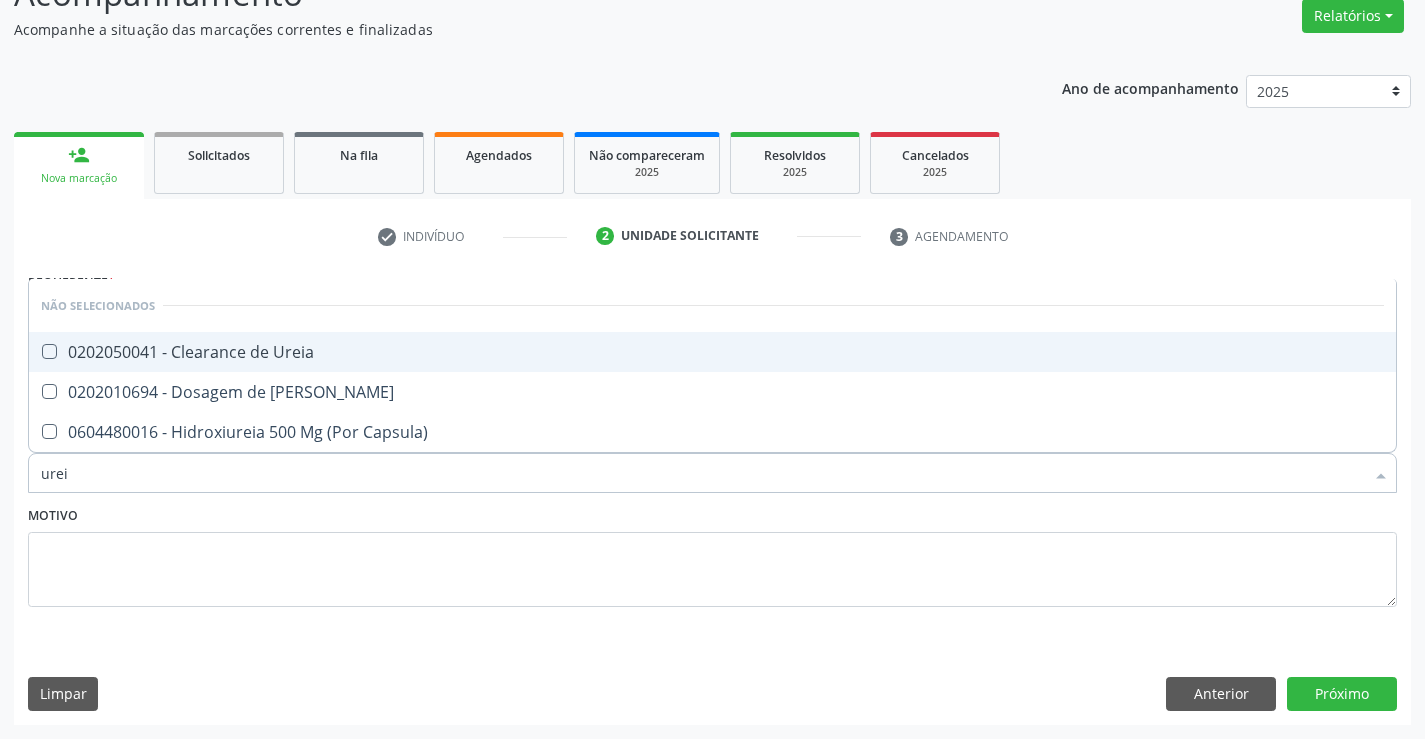 type on "ureia" 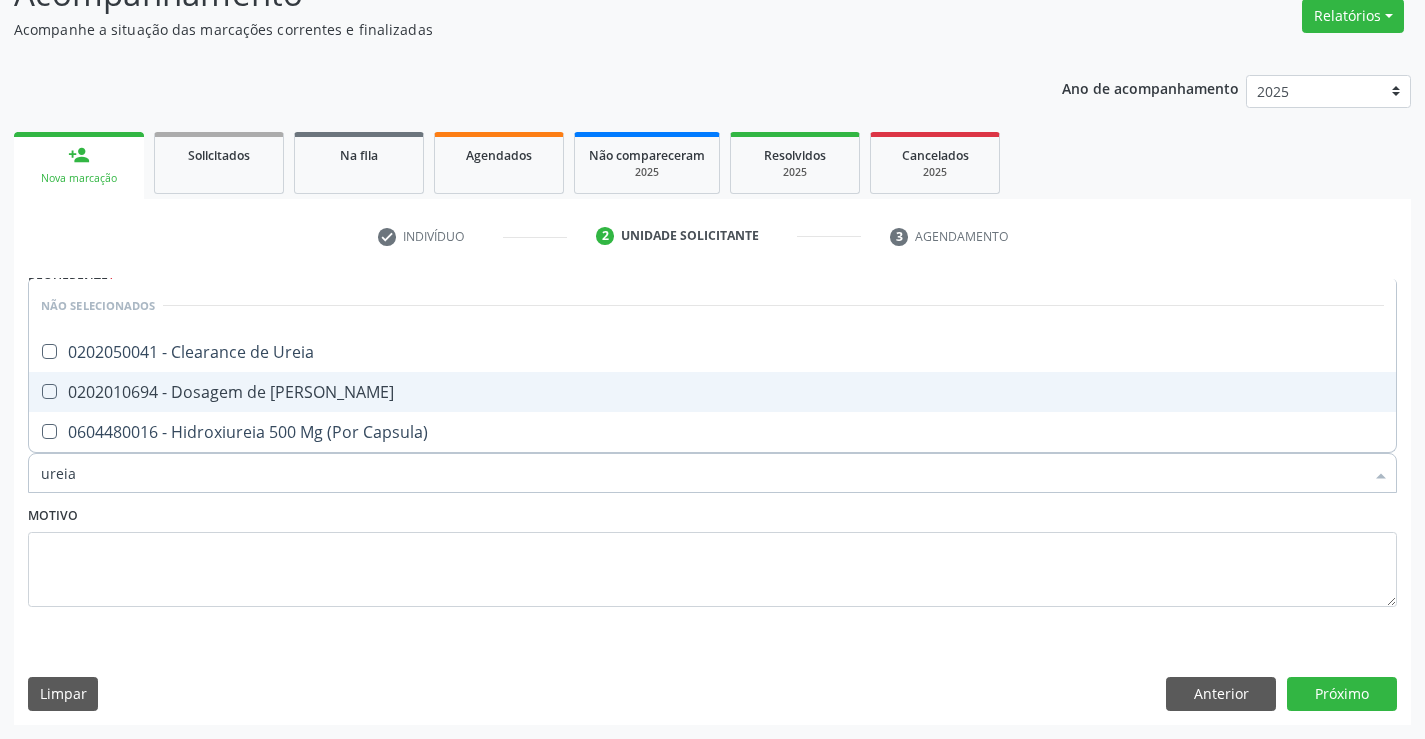 click on "0202010694 - Dosagem de [PERSON_NAME]" at bounding box center [712, 392] 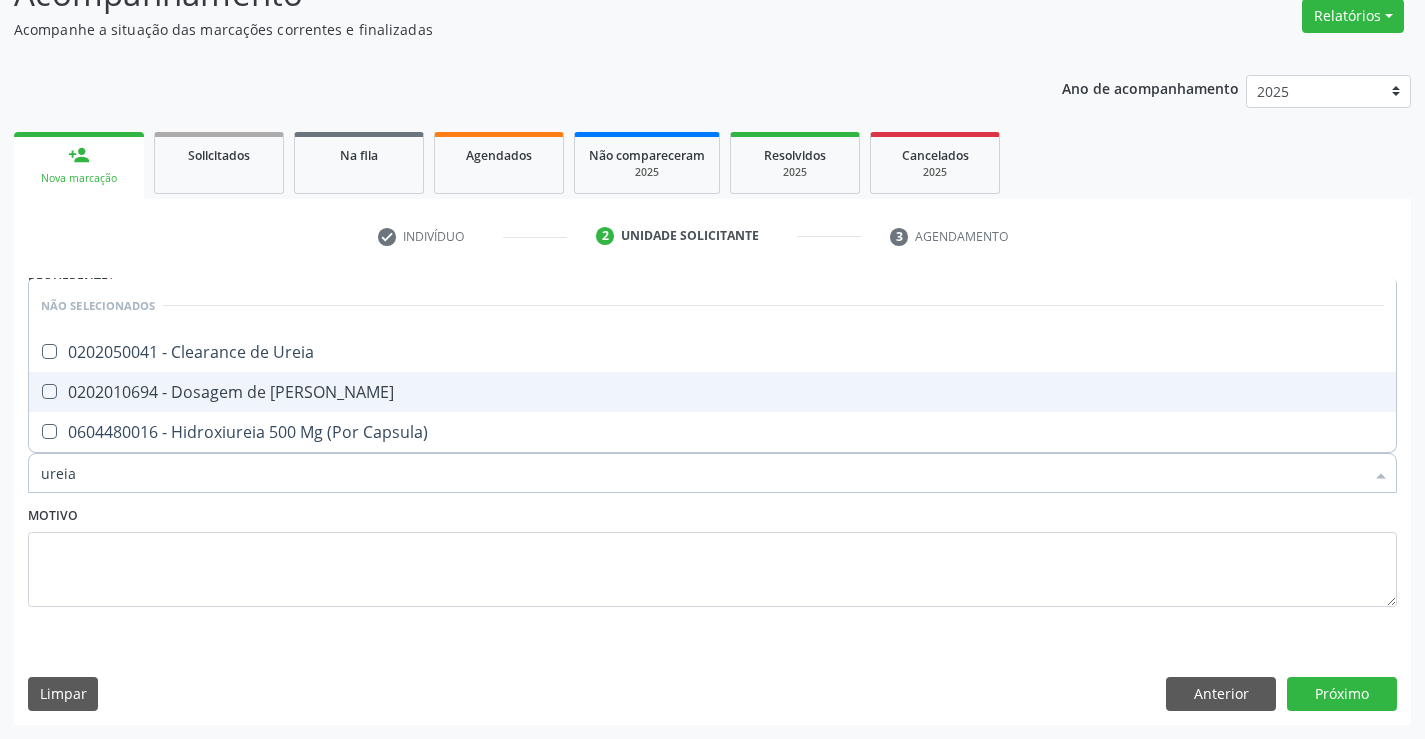 checkbox on "true" 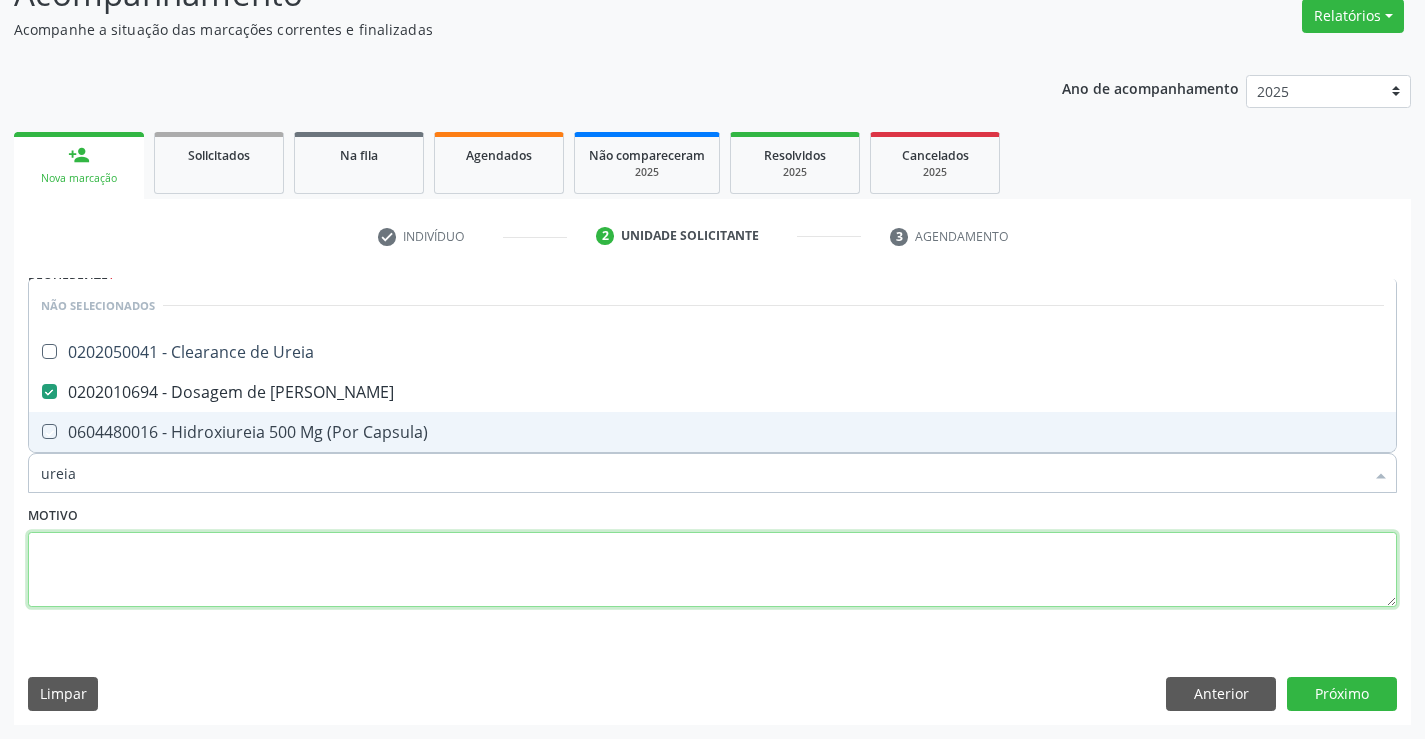 click at bounding box center [712, 570] 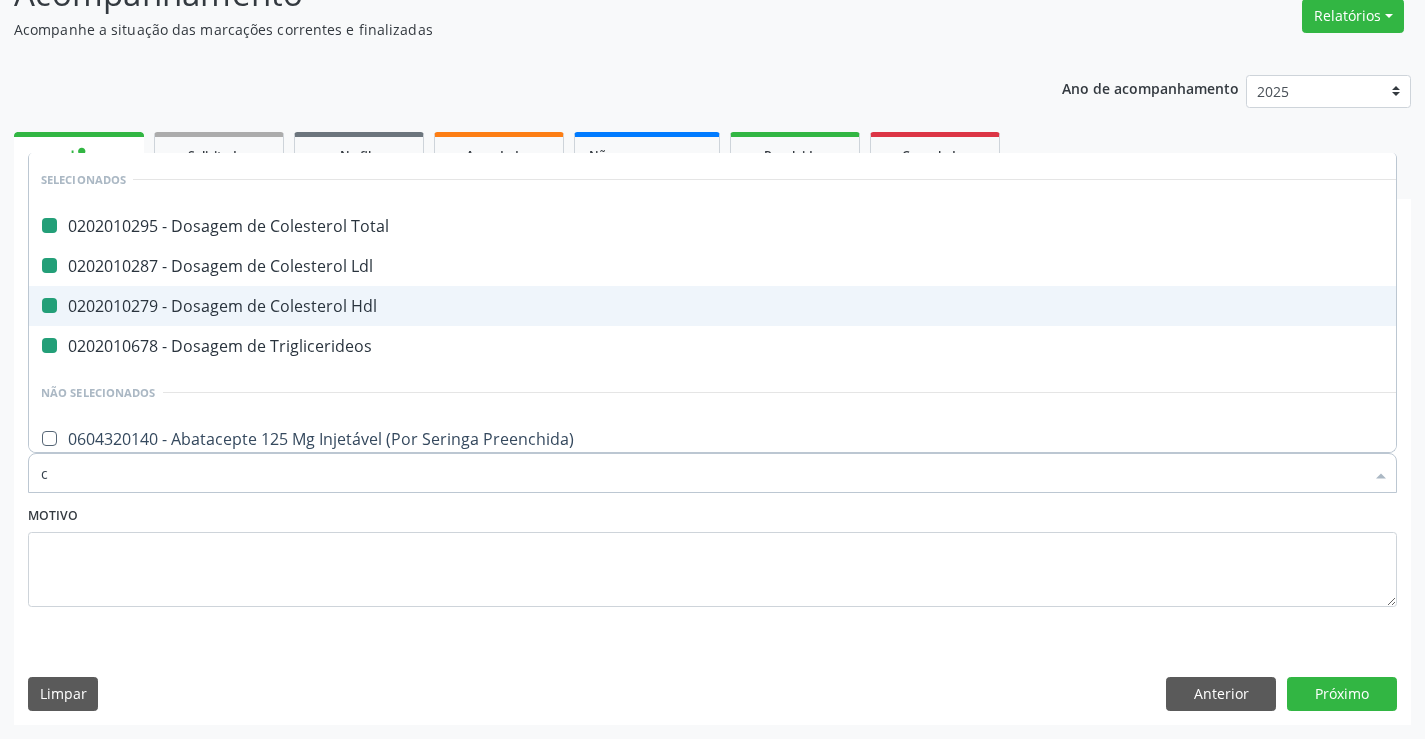 type on "cr" 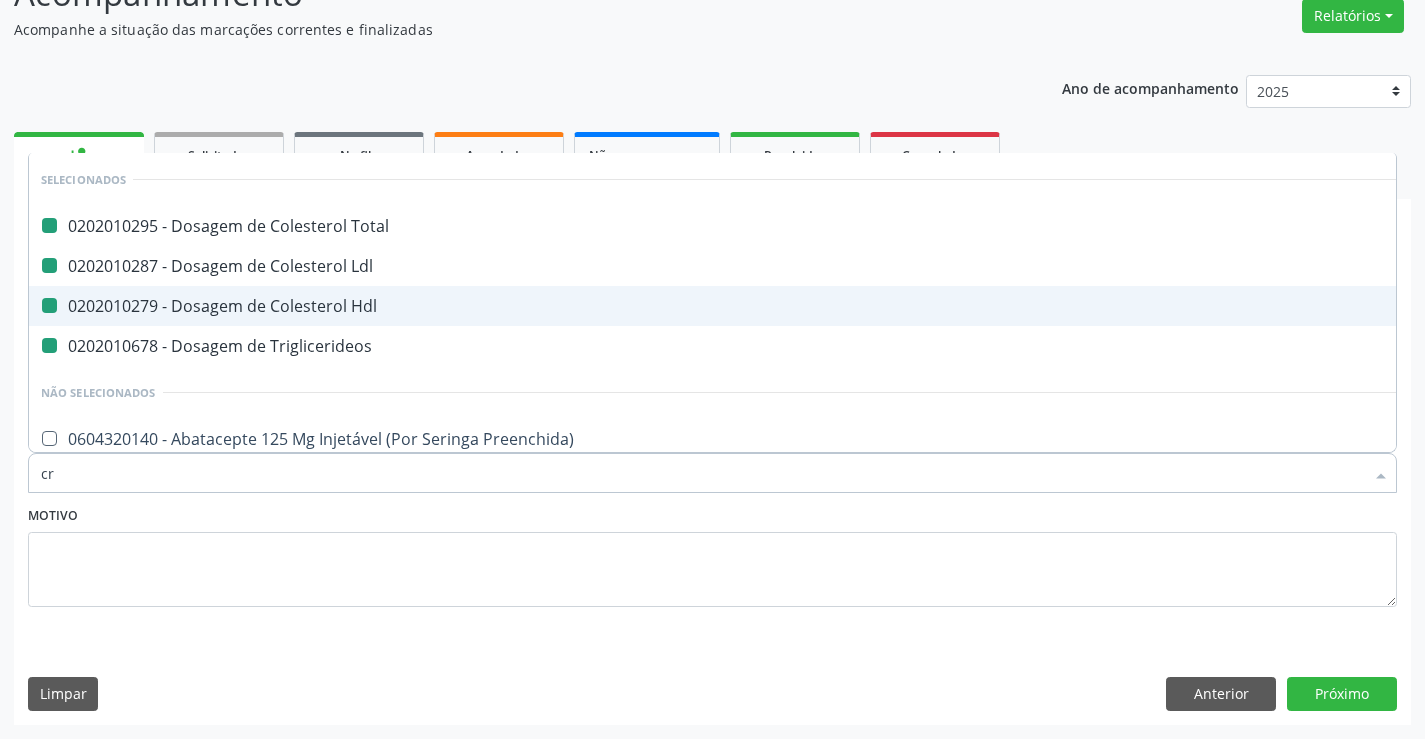 checkbox on "false" 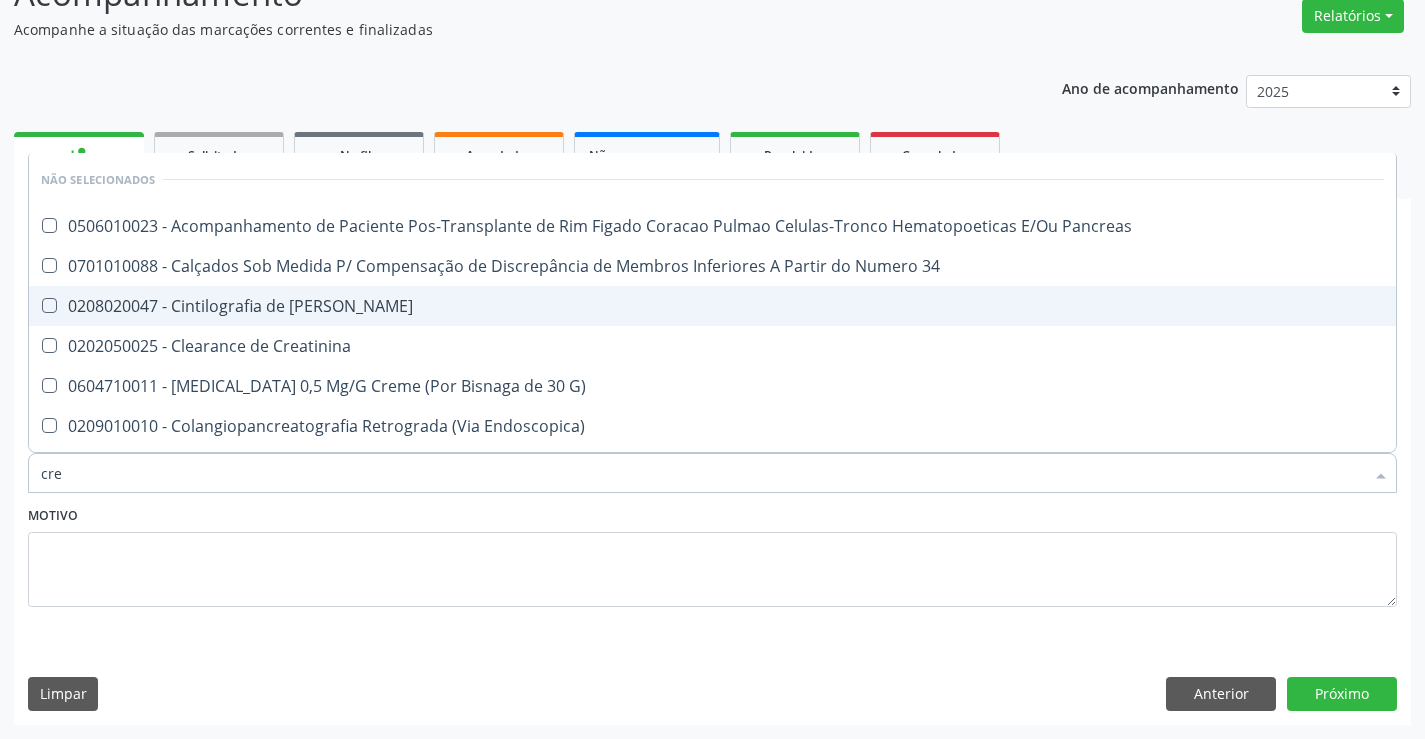 type on "crea" 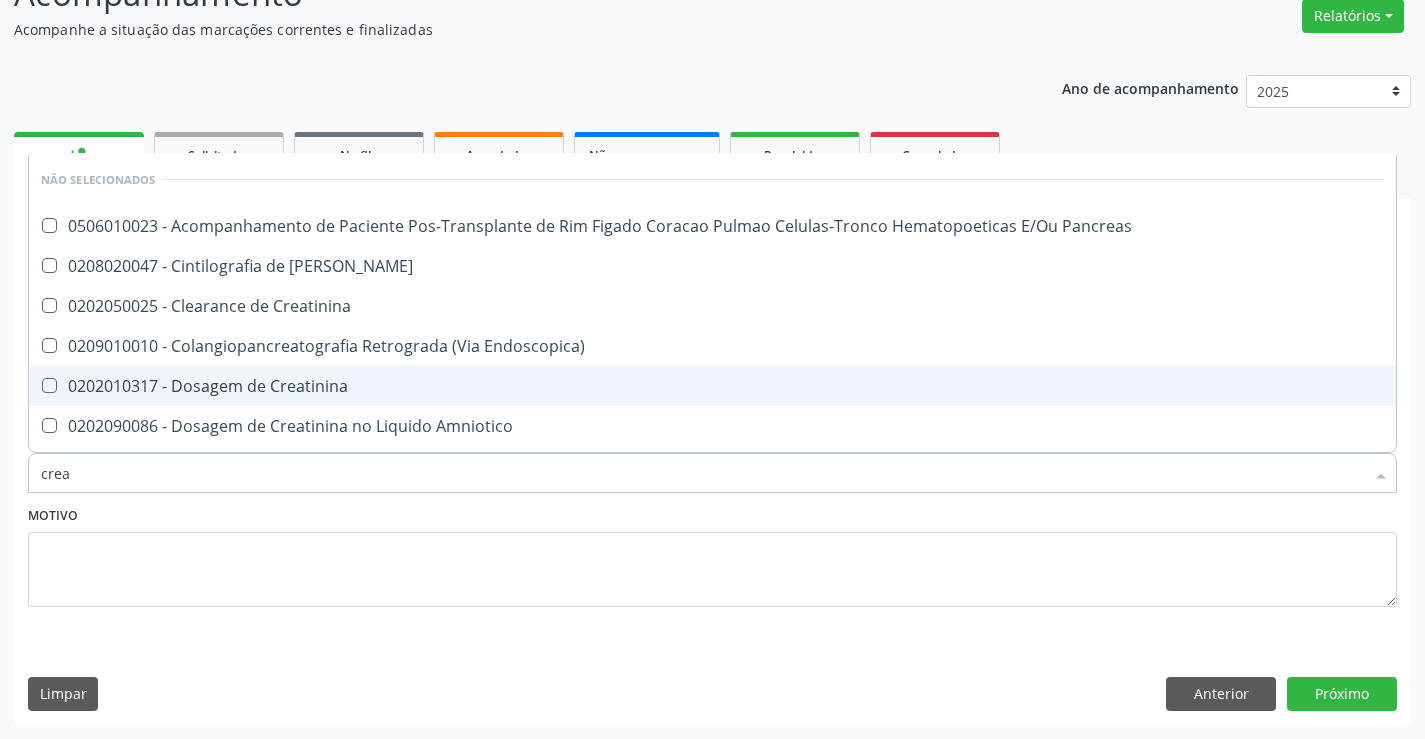 click on "0202010317 - Dosagem de Creatinina" at bounding box center [712, 386] 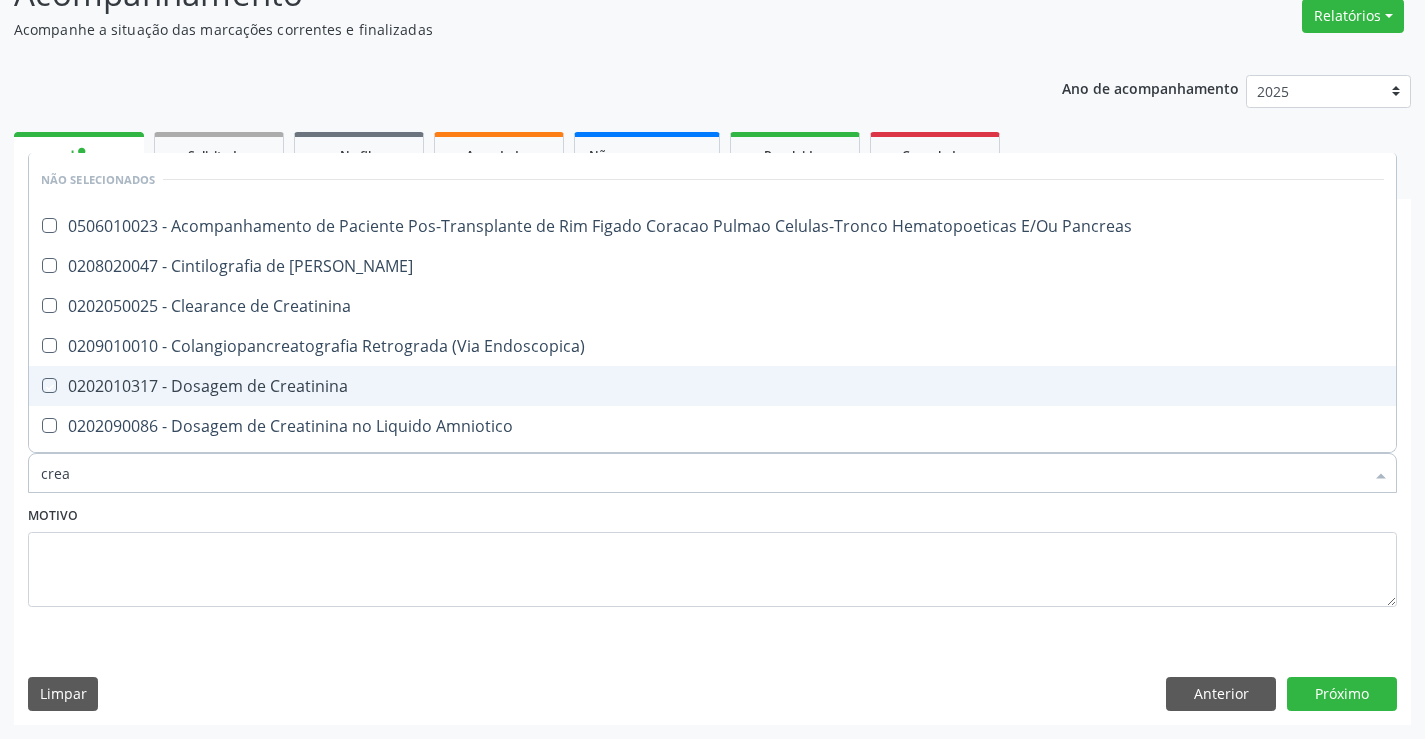 checkbox on "true" 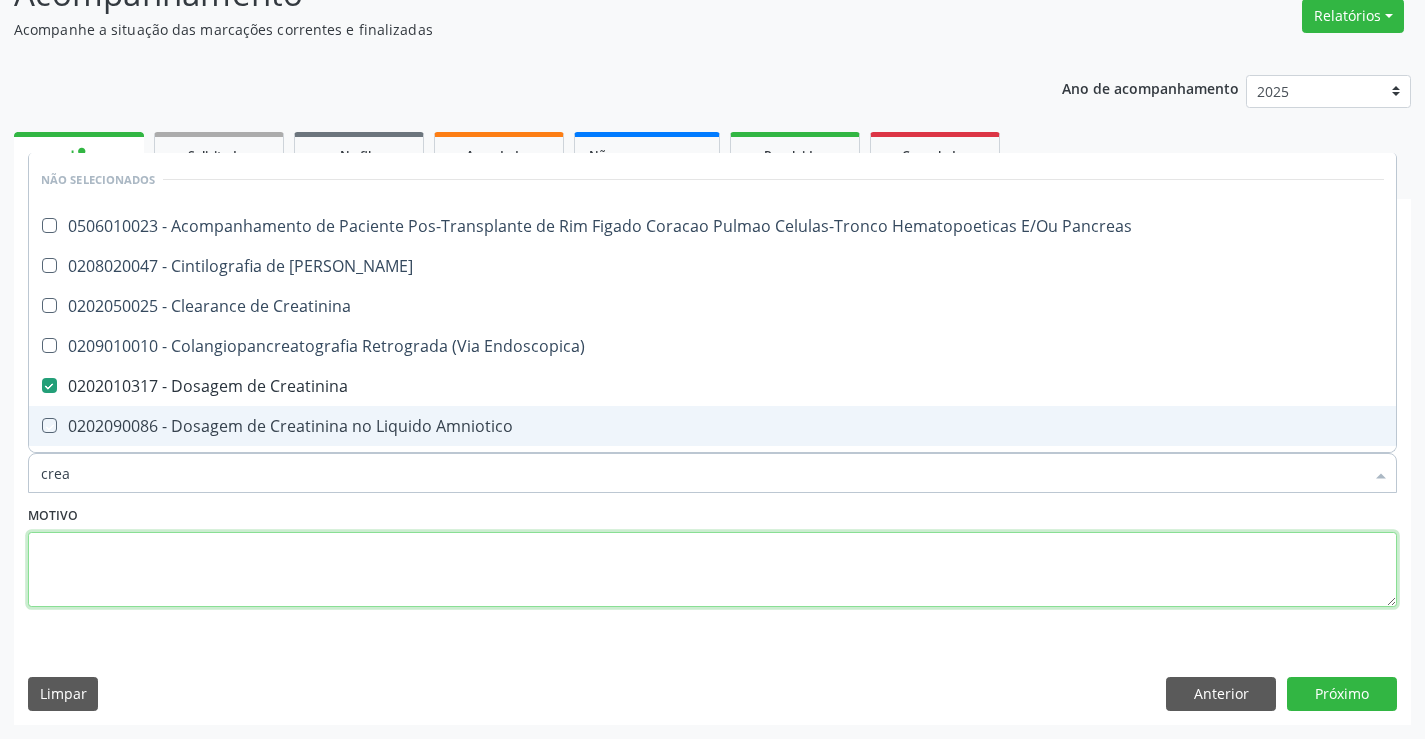click at bounding box center (712, 570) 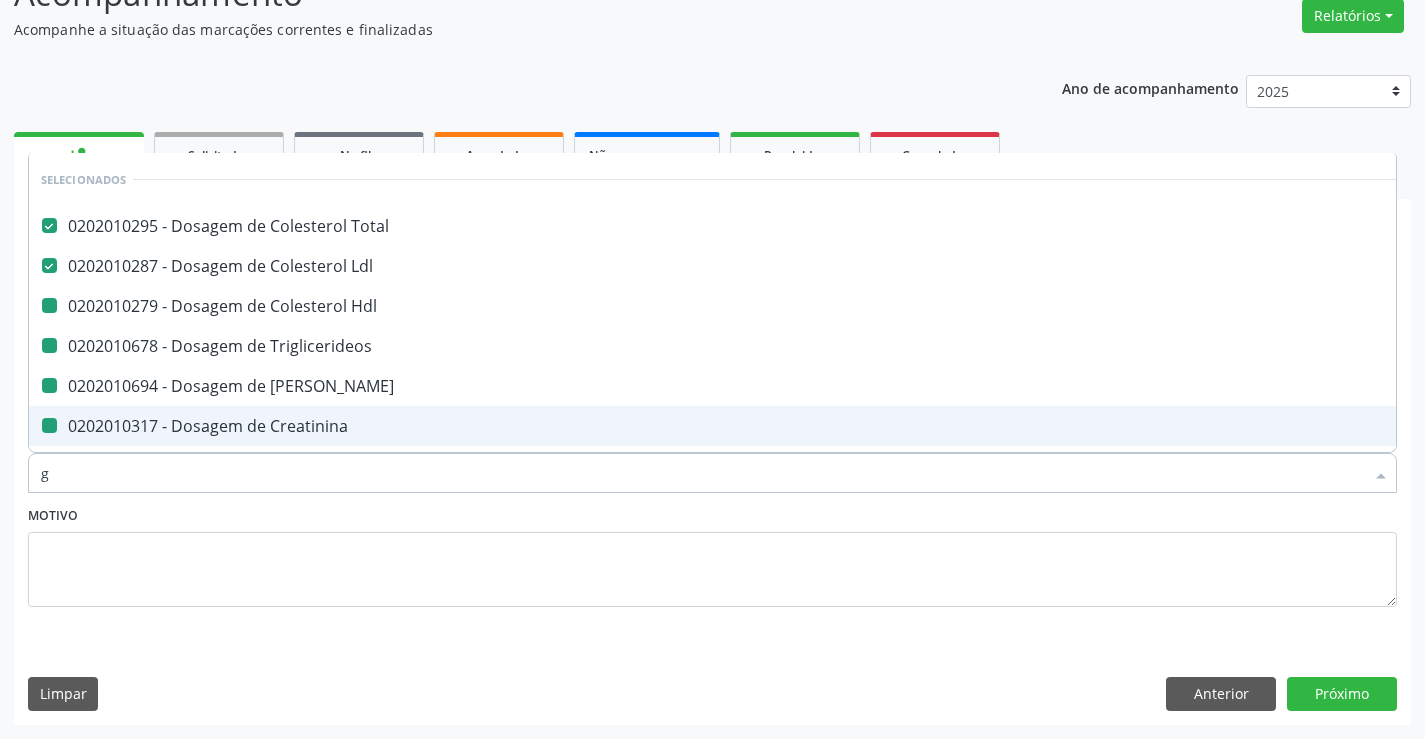 type on "gl" 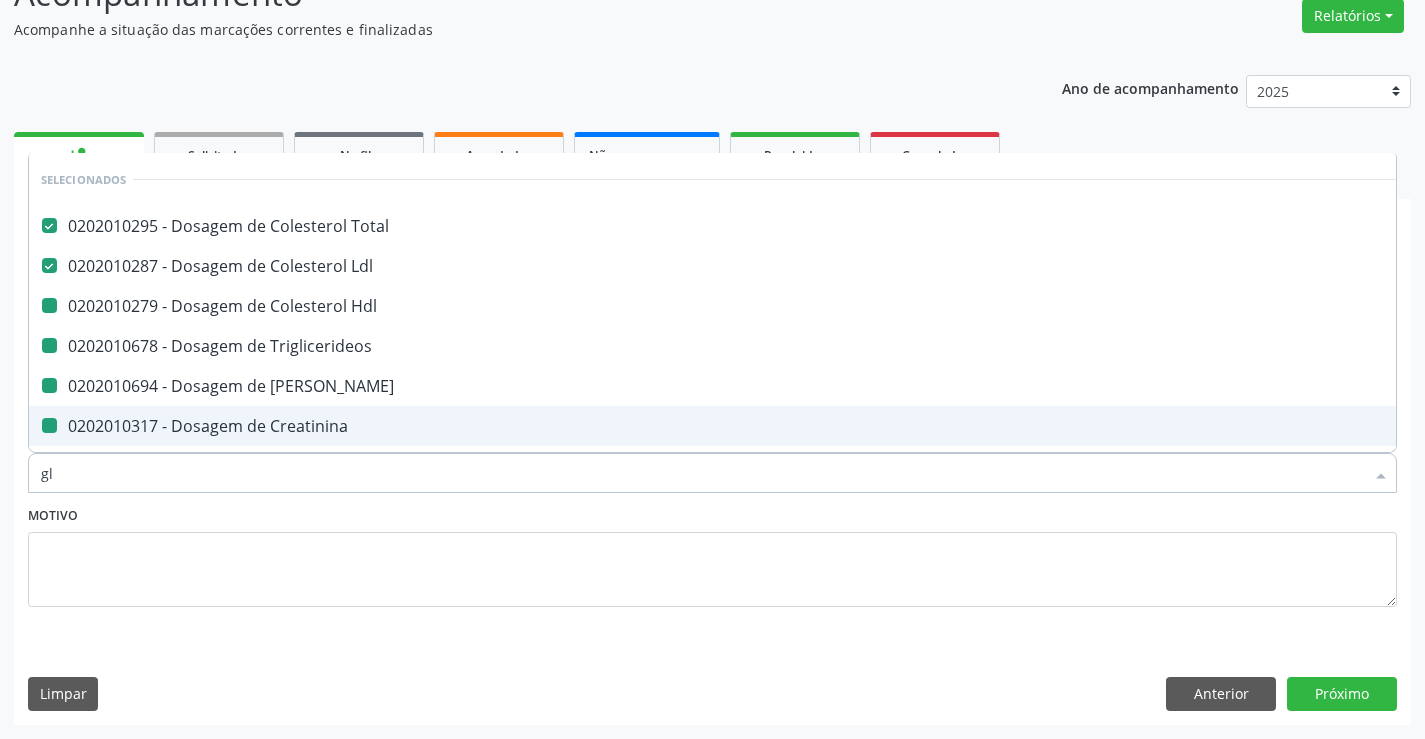 checkbox on "false" 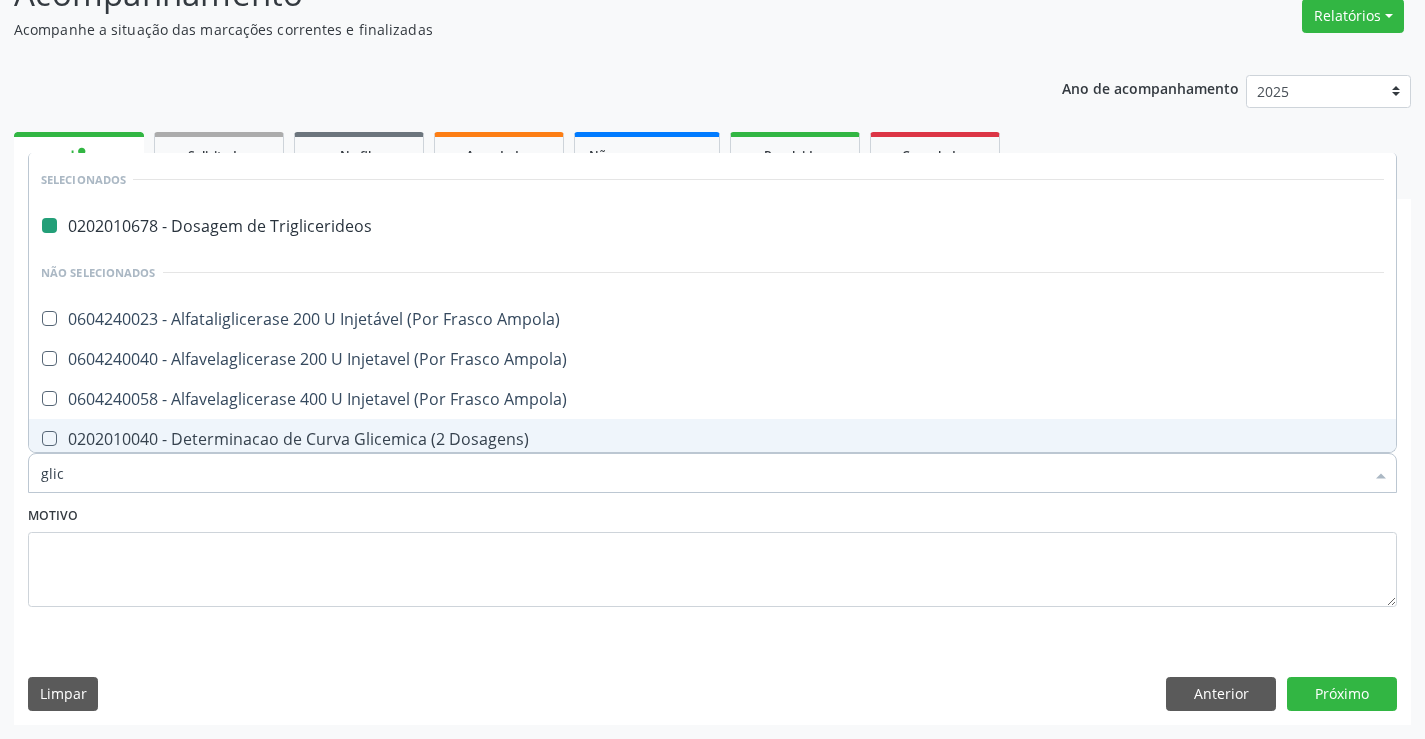 type on "glico" 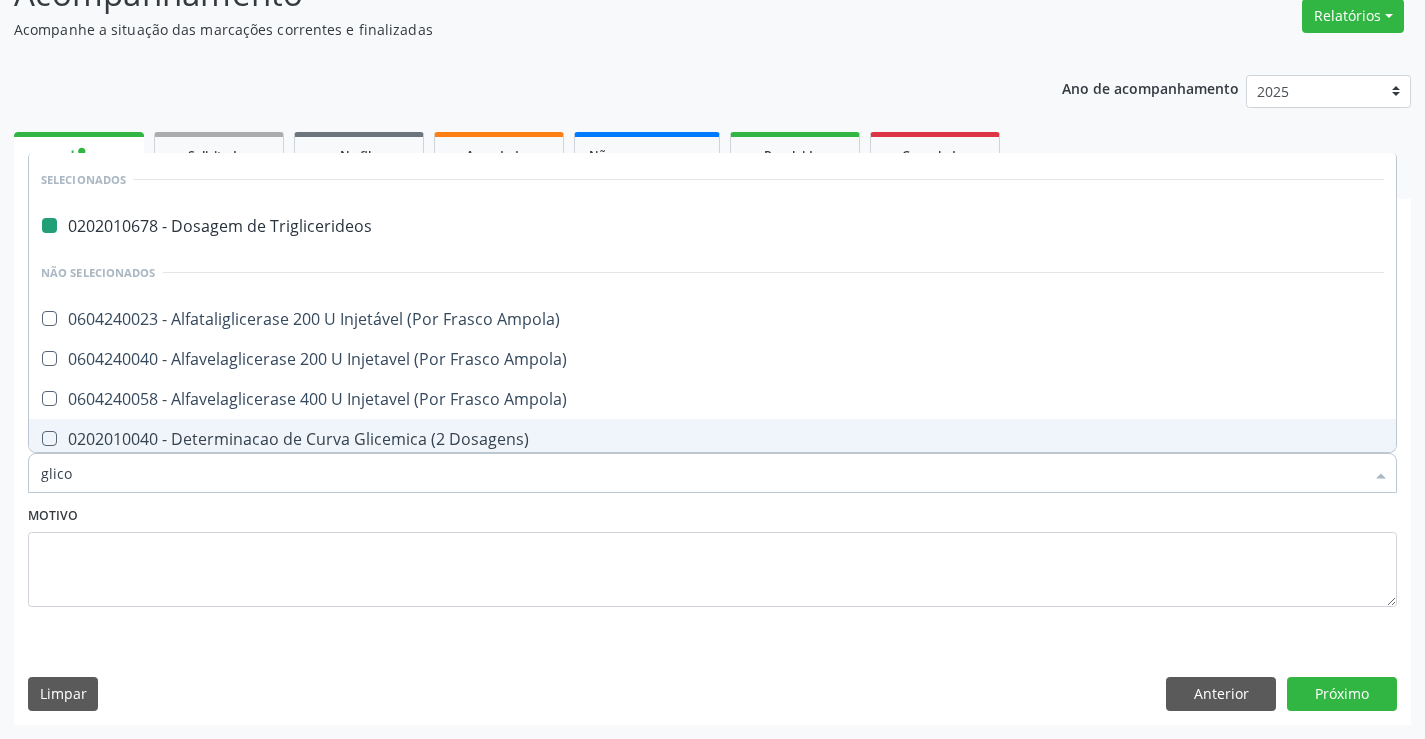checkbox on "false" 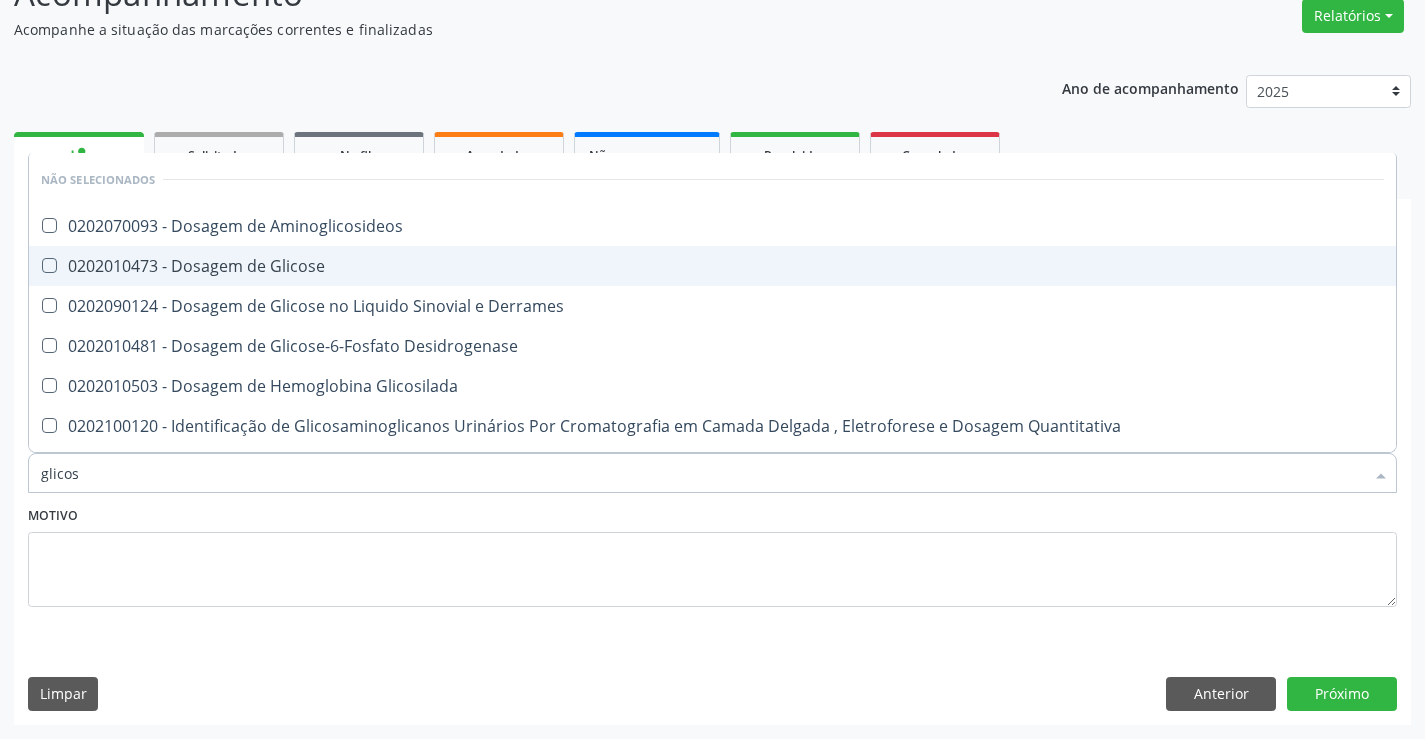 click on "0202010473 - Dosagem de Glicose" at bounding box center [712, 266] 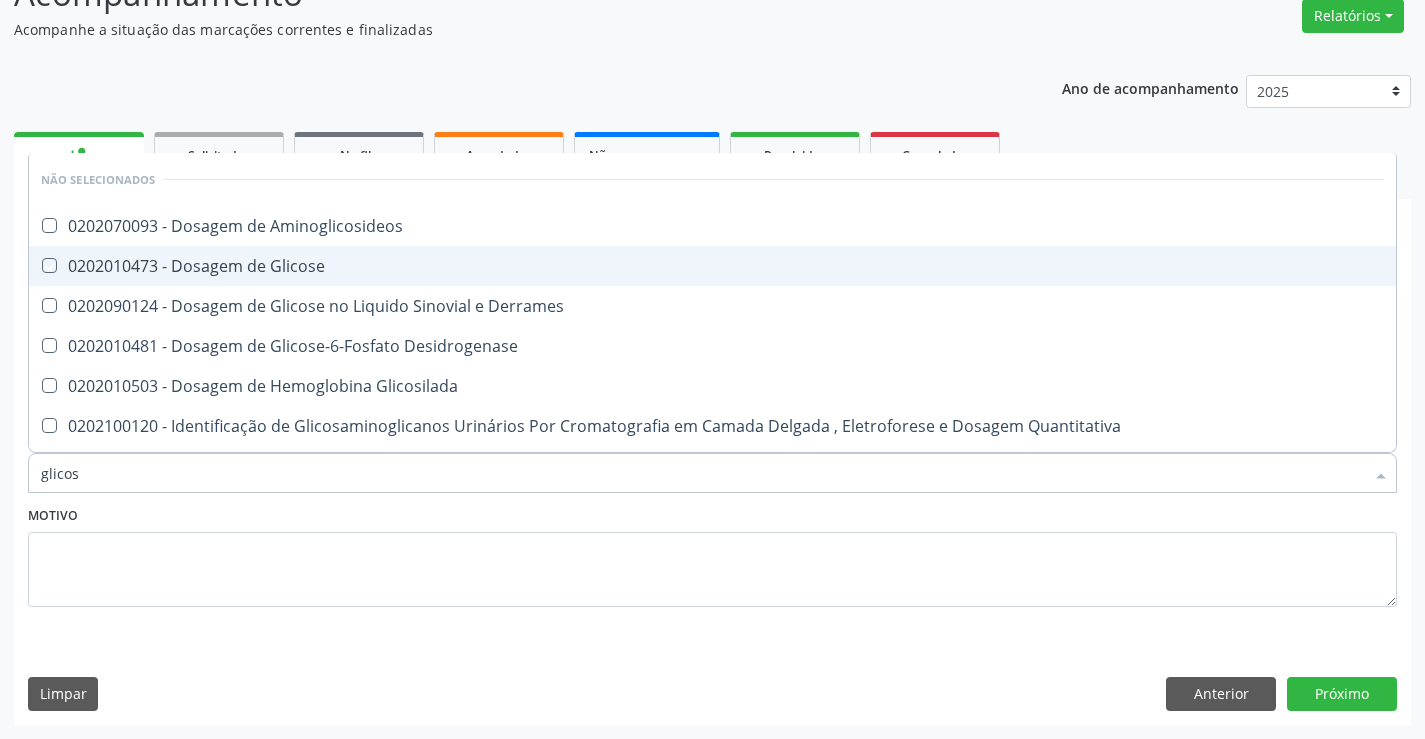 checkbox on "true" 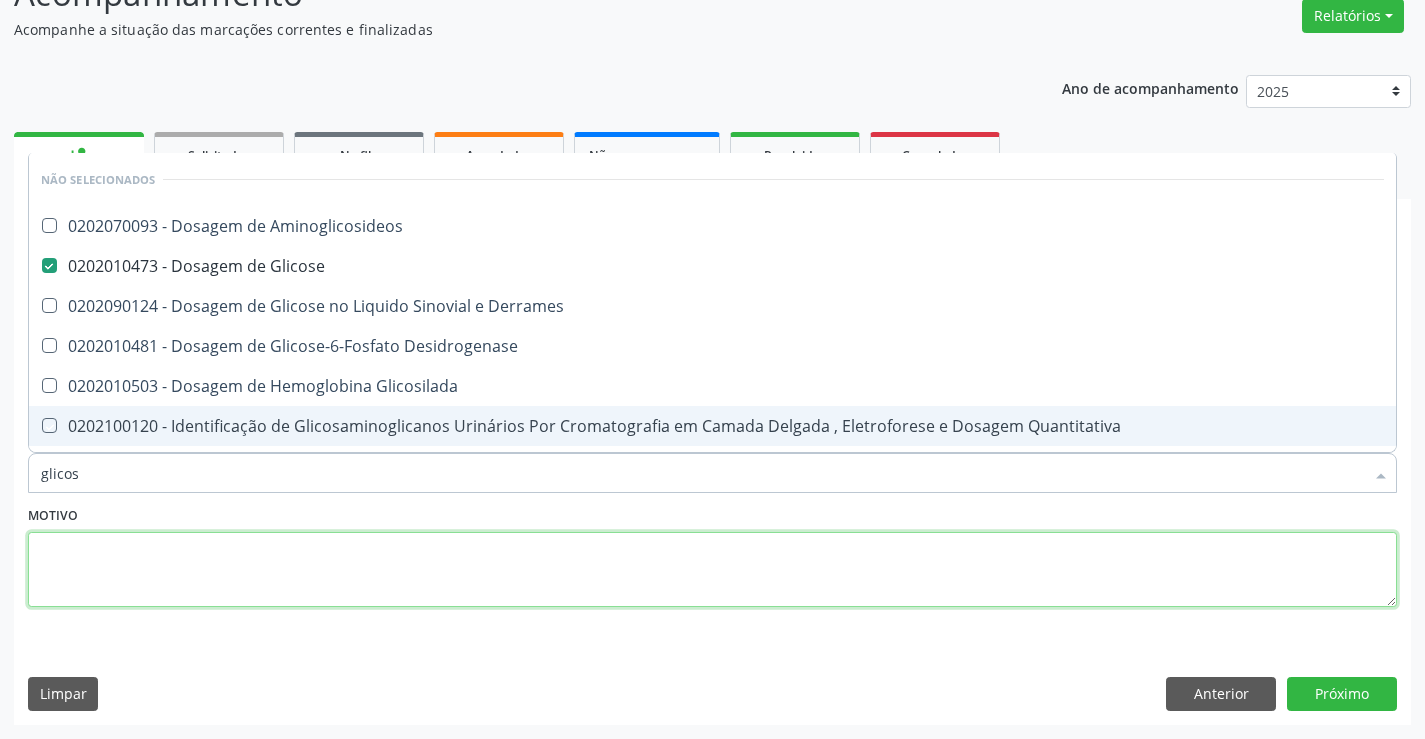 click at bounding box center [712, 570] 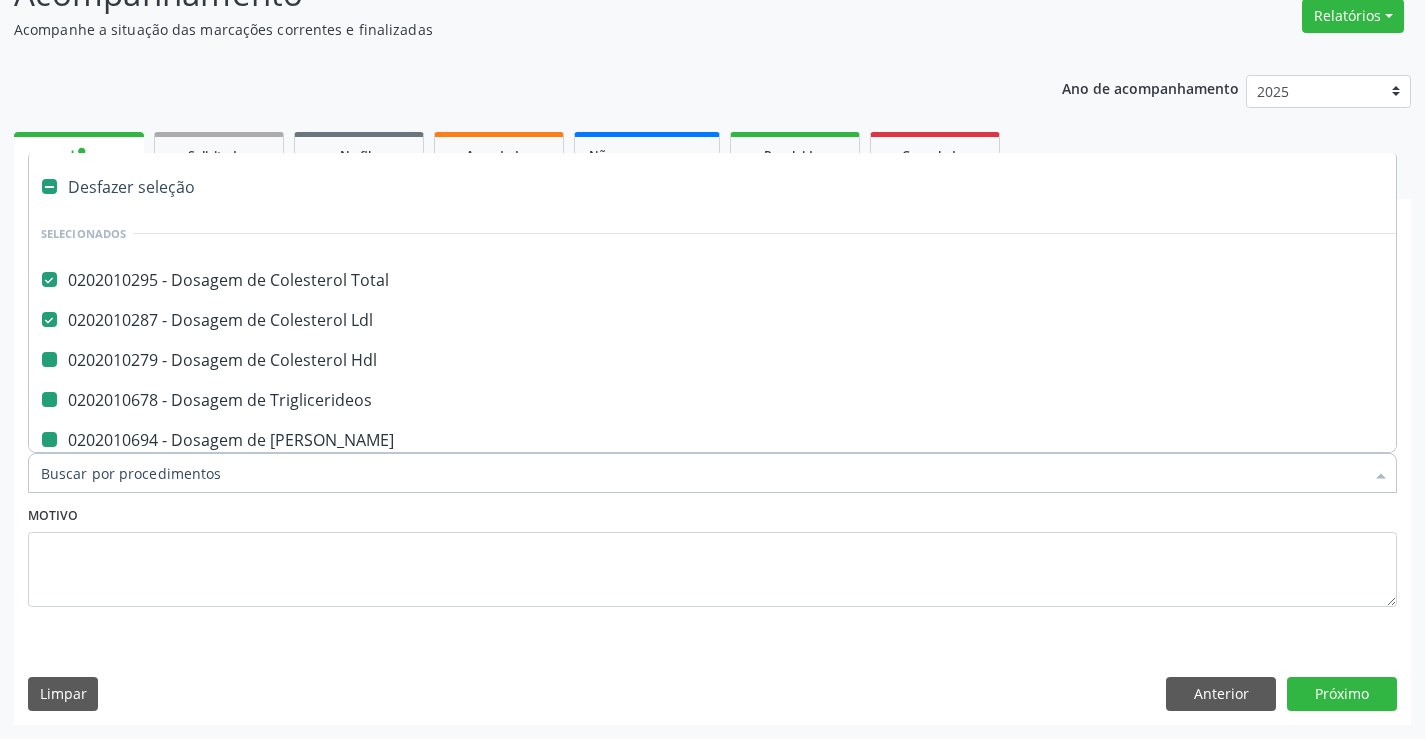 type on "h" 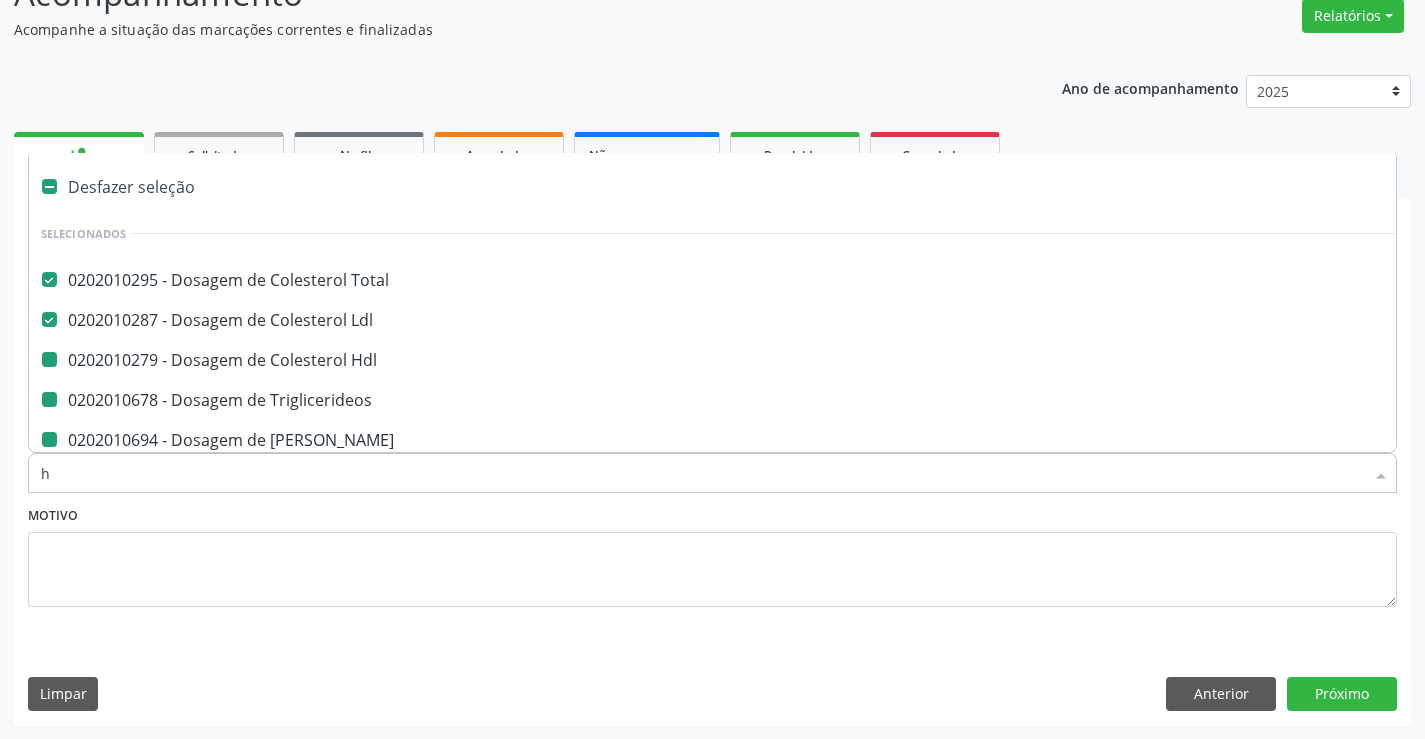checkbox on "false" 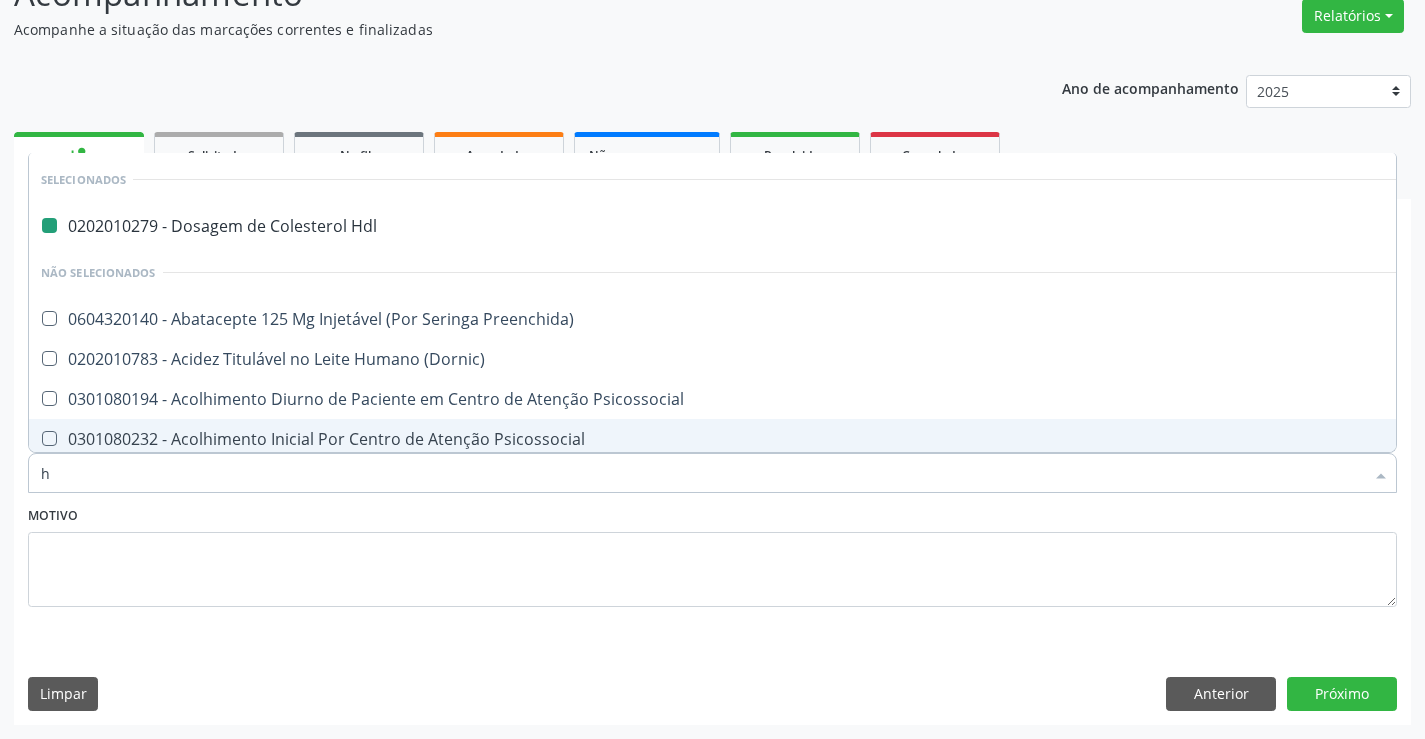 type on "he" 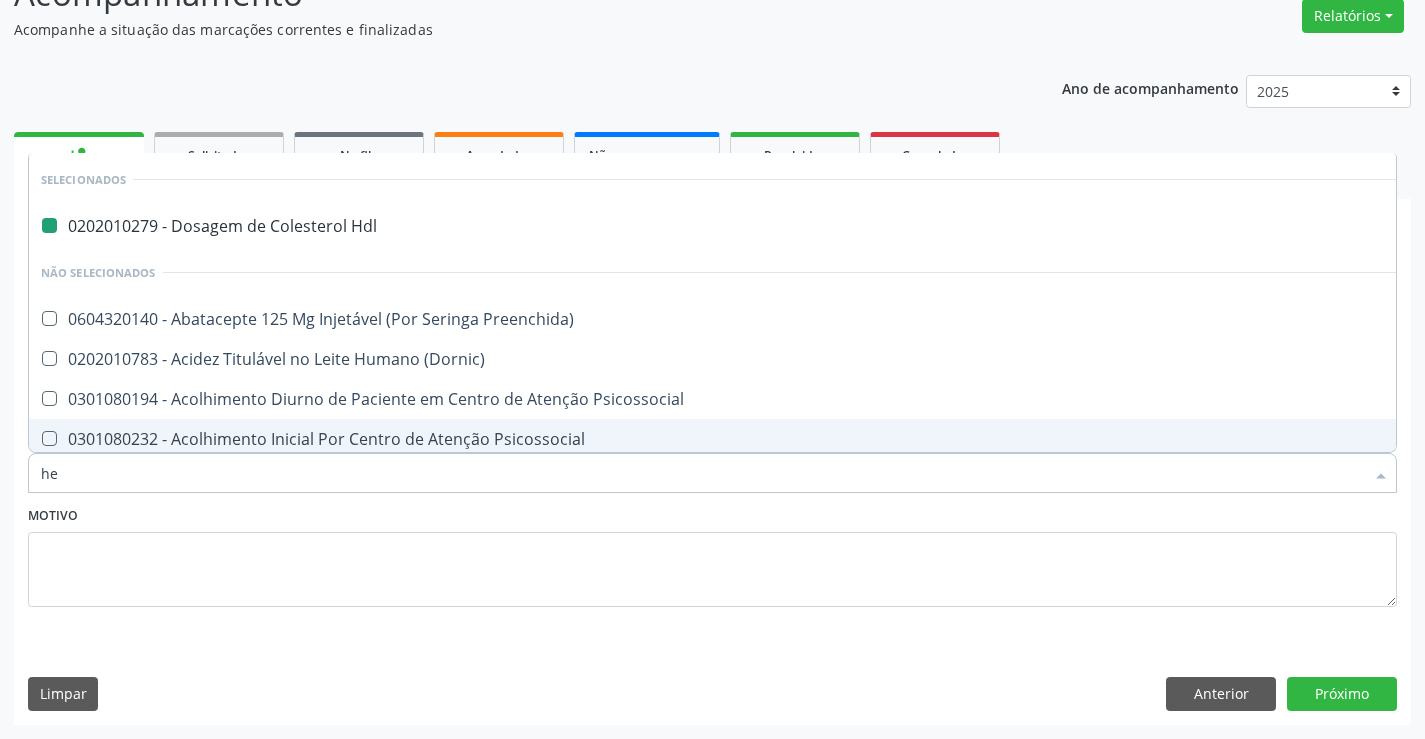 checkbox on "false" 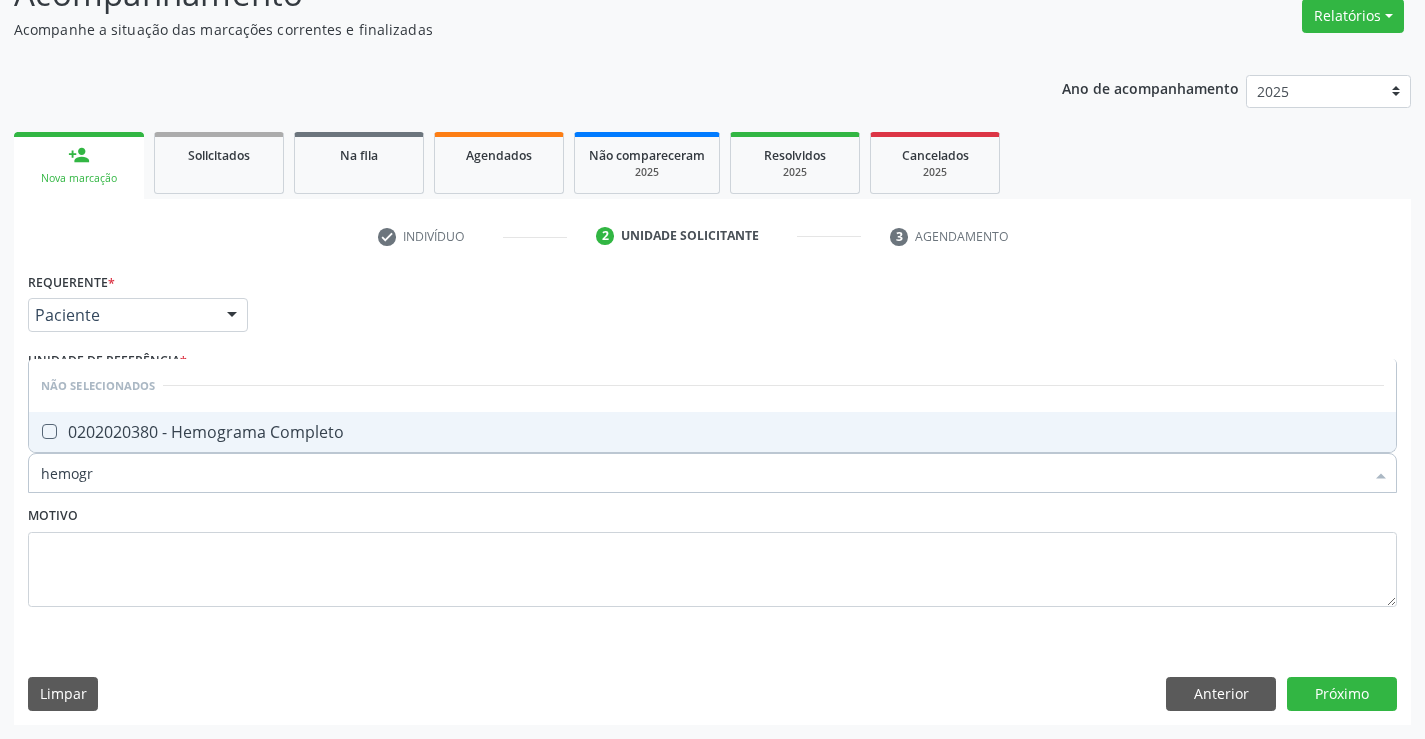 type on "hemogra" 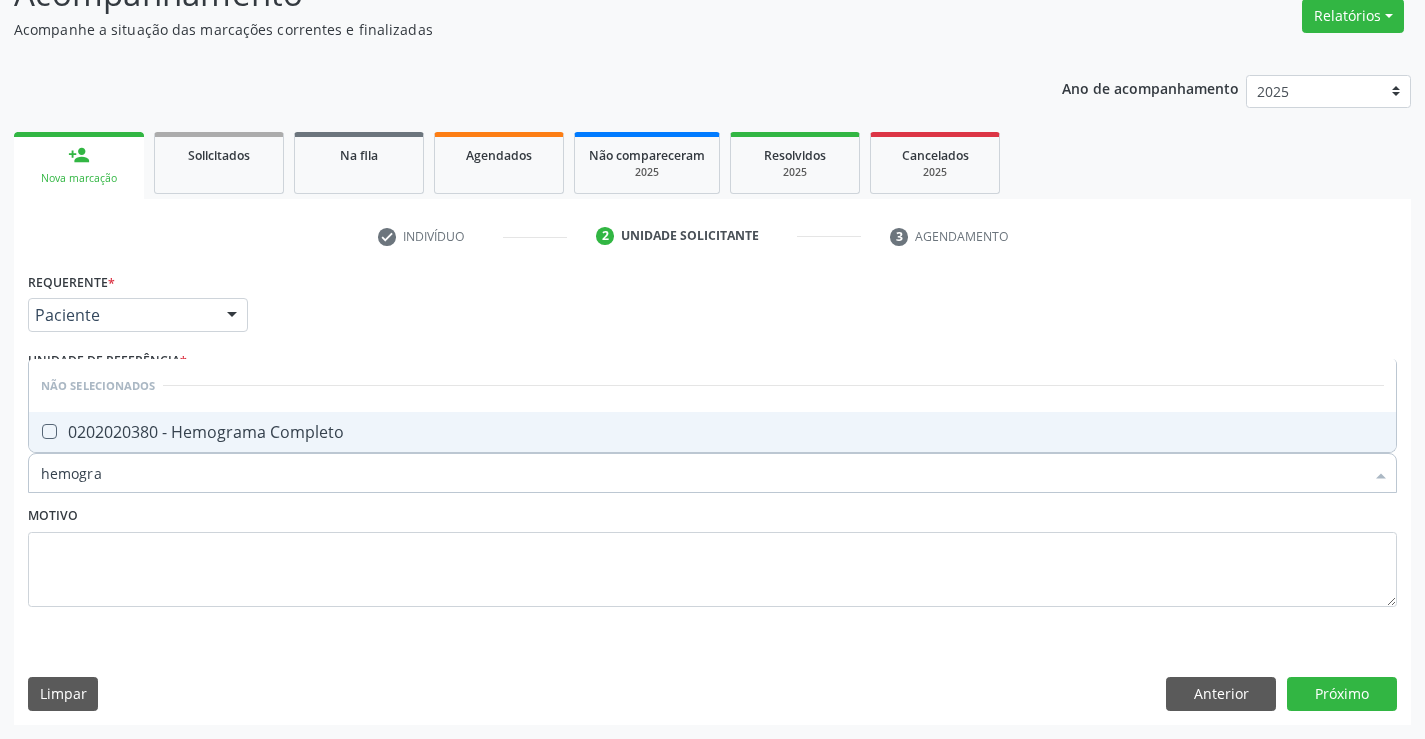 click on "0202020380 - Hemograma Completo" at bounding box center [712, 432] 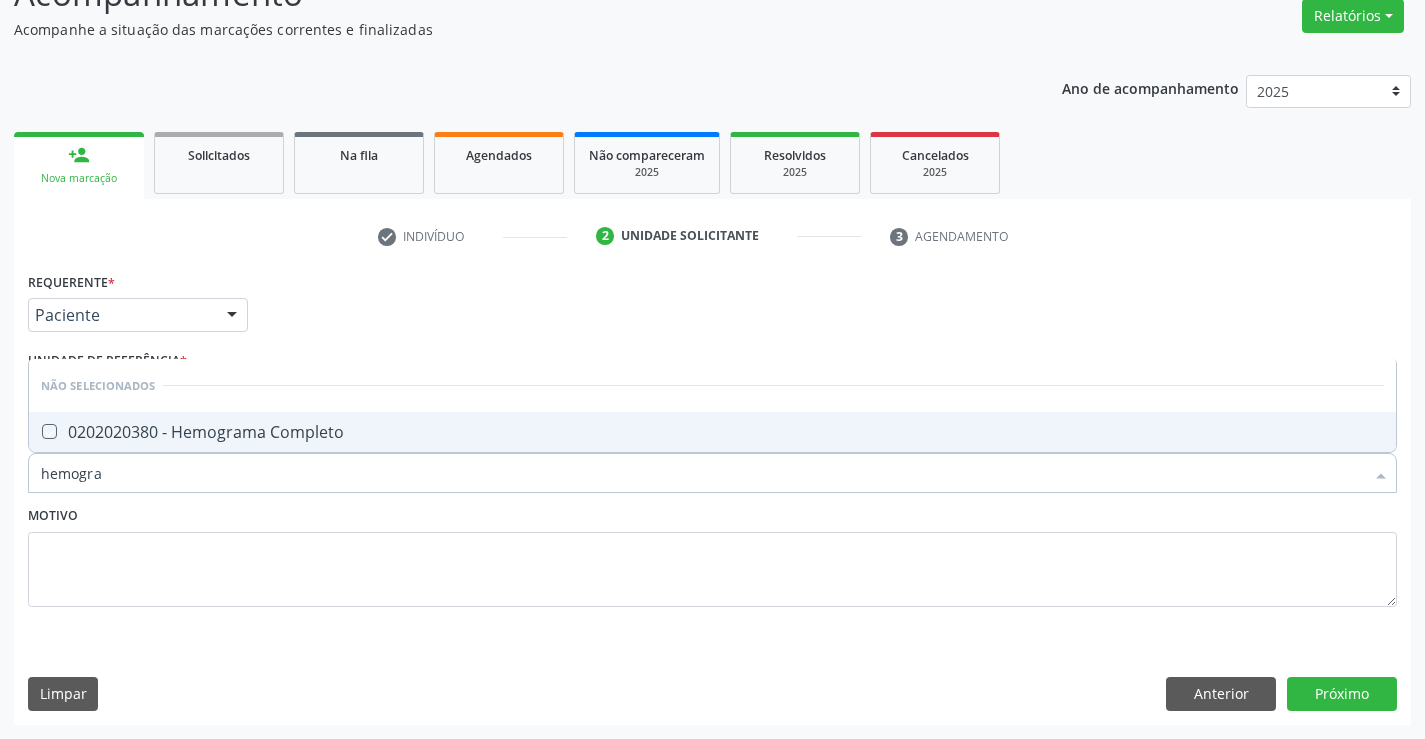 checkbox on "true" 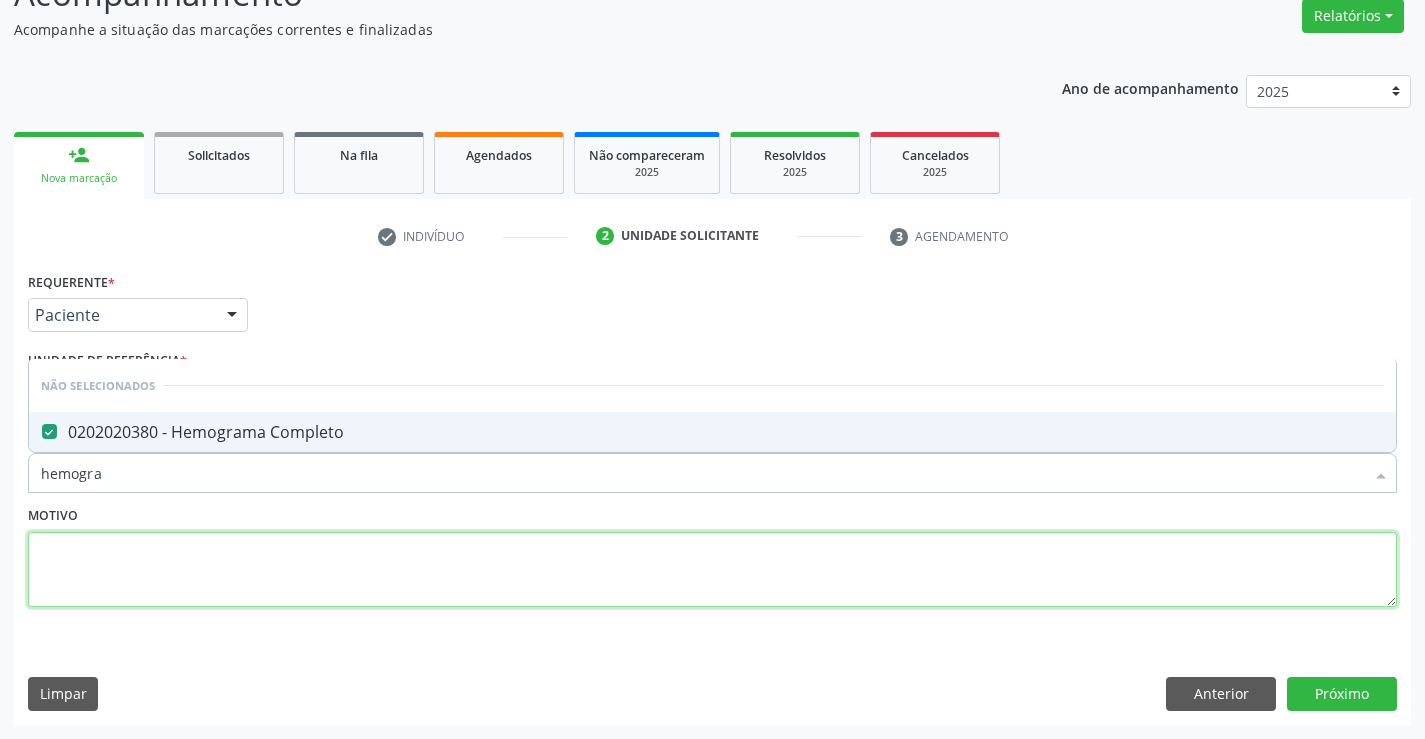 click at bounding box center [712, 570] 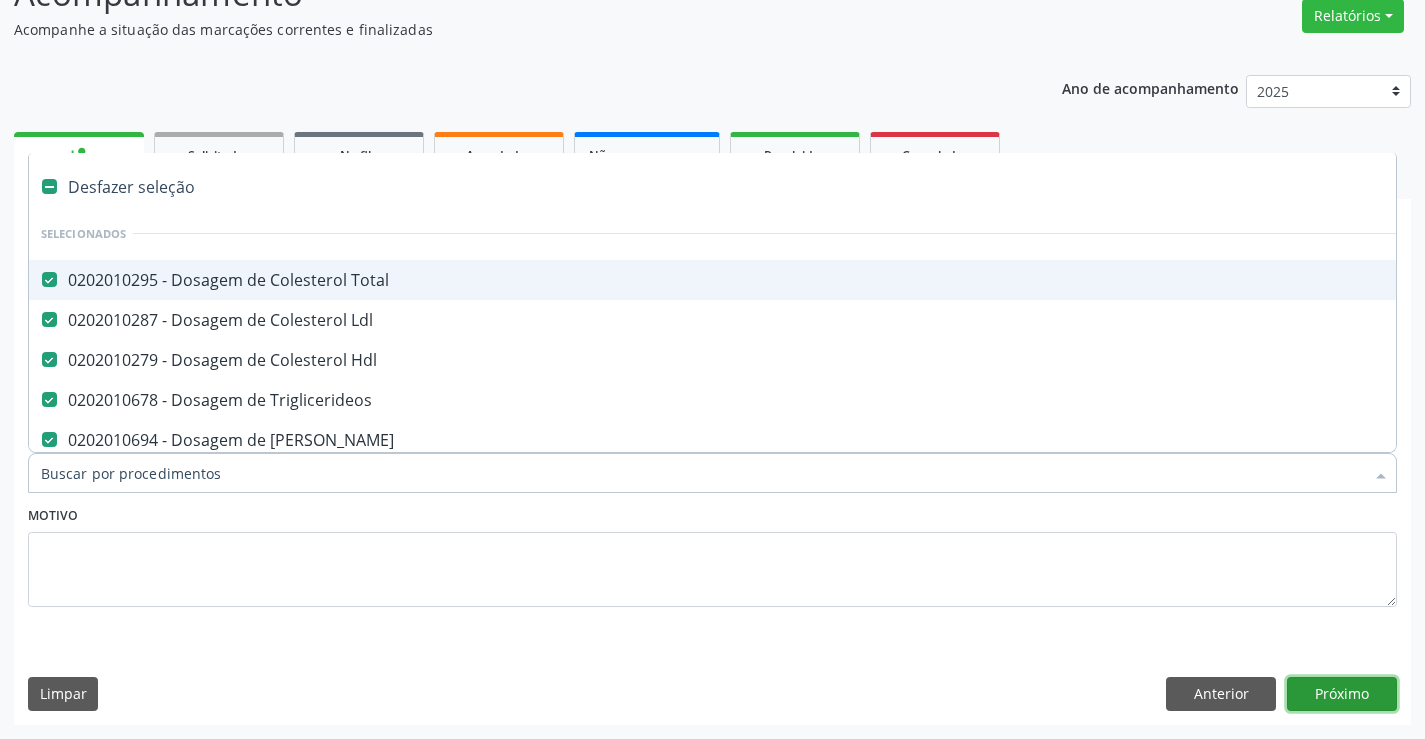 click on "Próximo" at bounding box center [1342, 694] 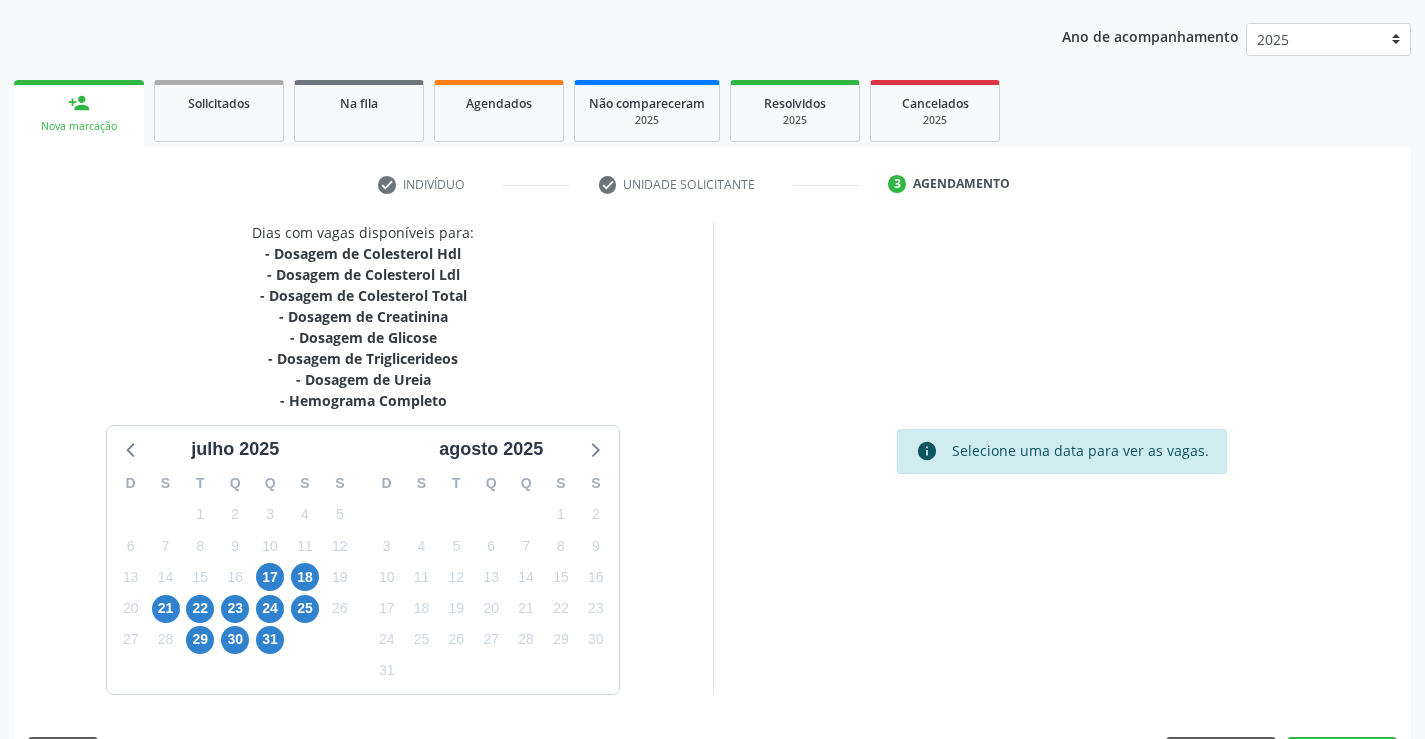 scroll, scrollTop: 267, scrollLeft: 0, axis: vertical 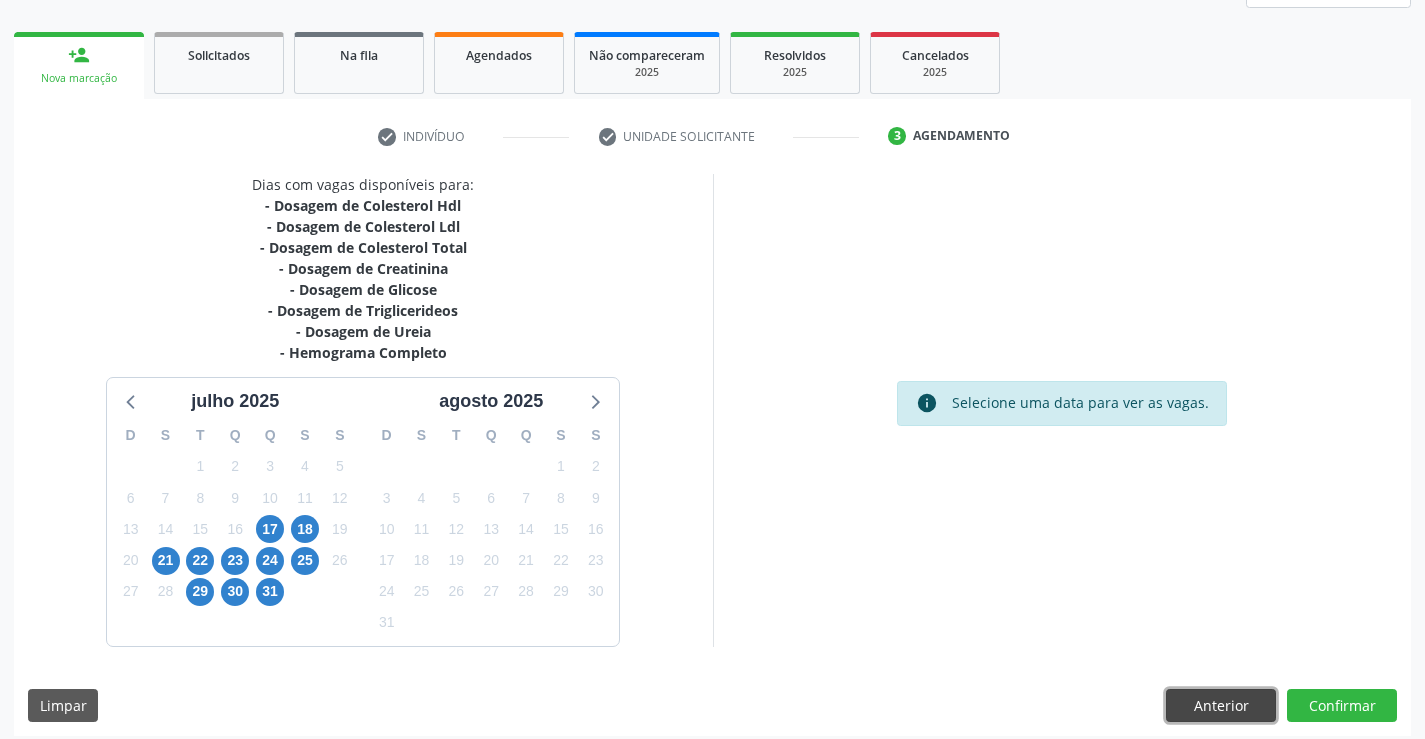 click on "Anterior" at bounding box center (1221, 706) 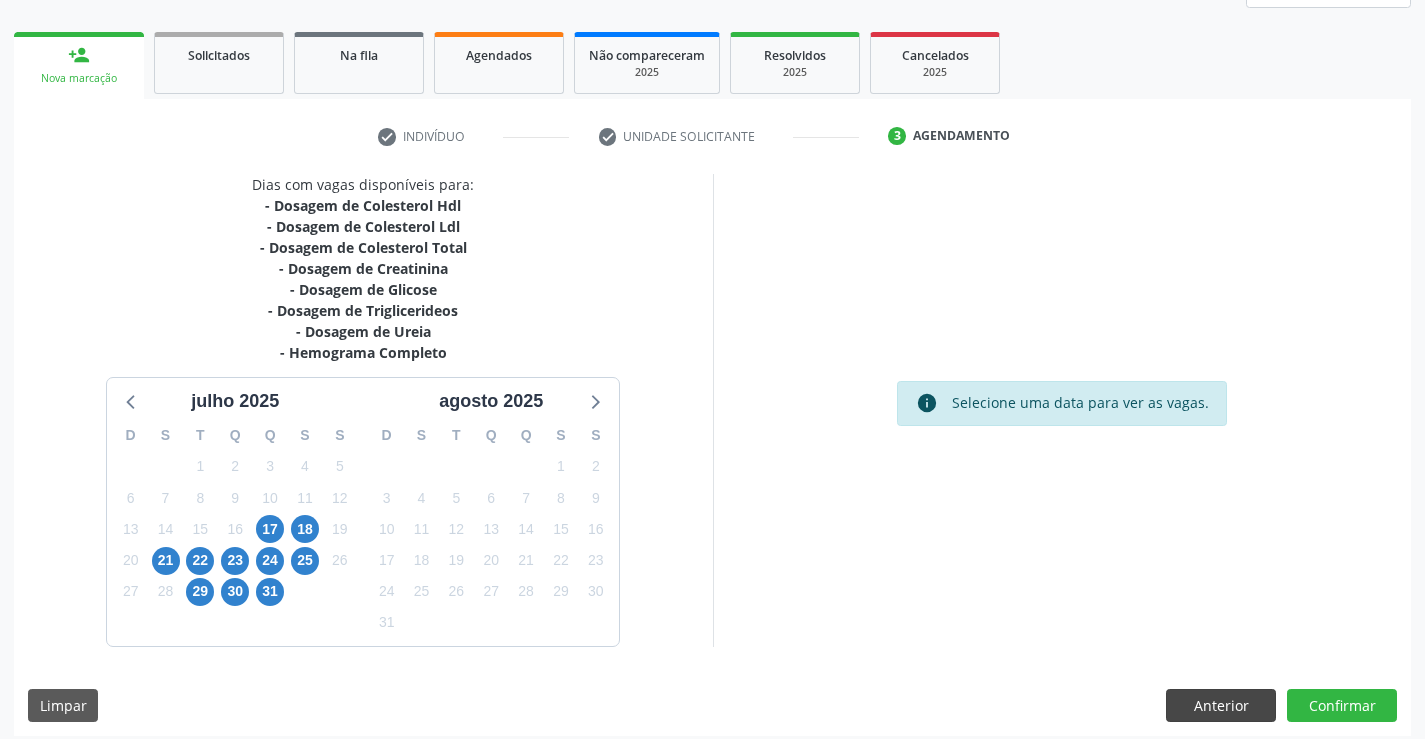 scroll, scrollTop: 167, scrollLeft: 0, axis: vertical 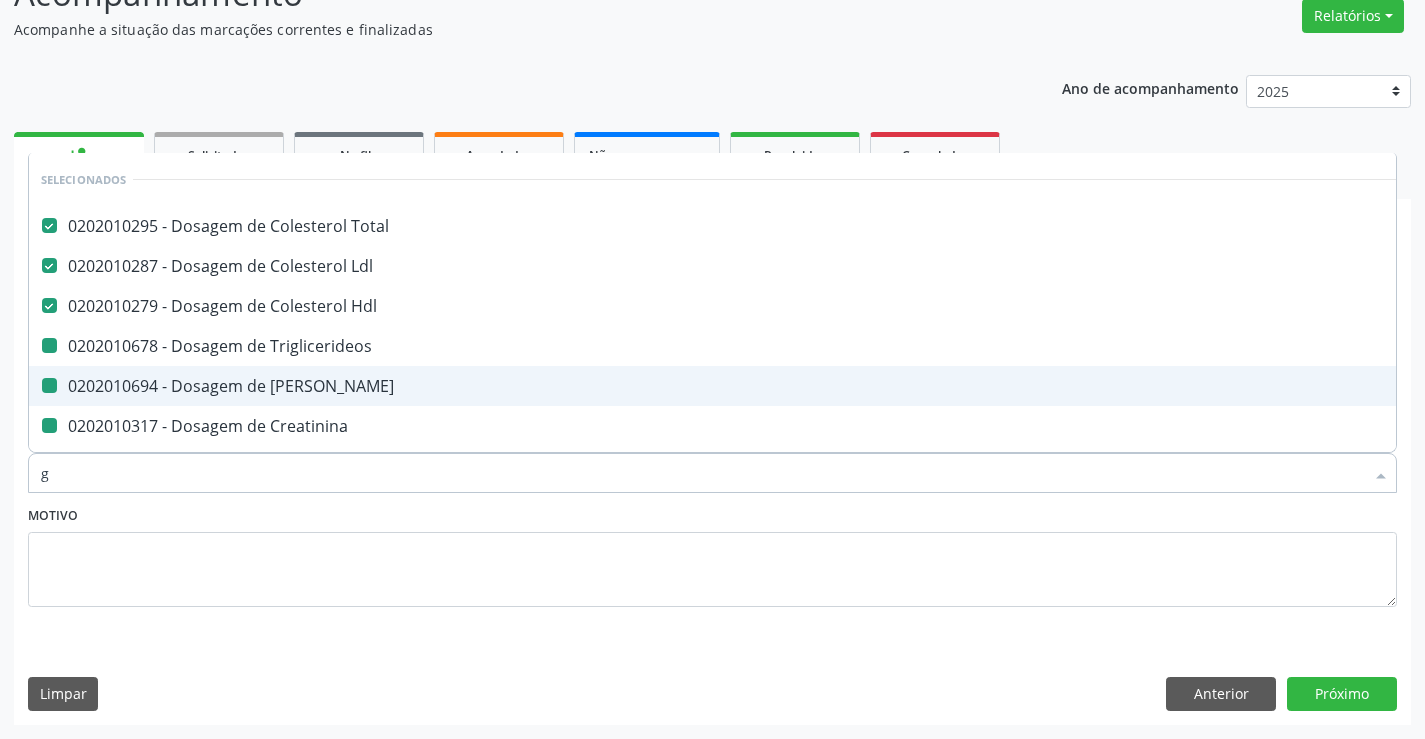 type on "gl" 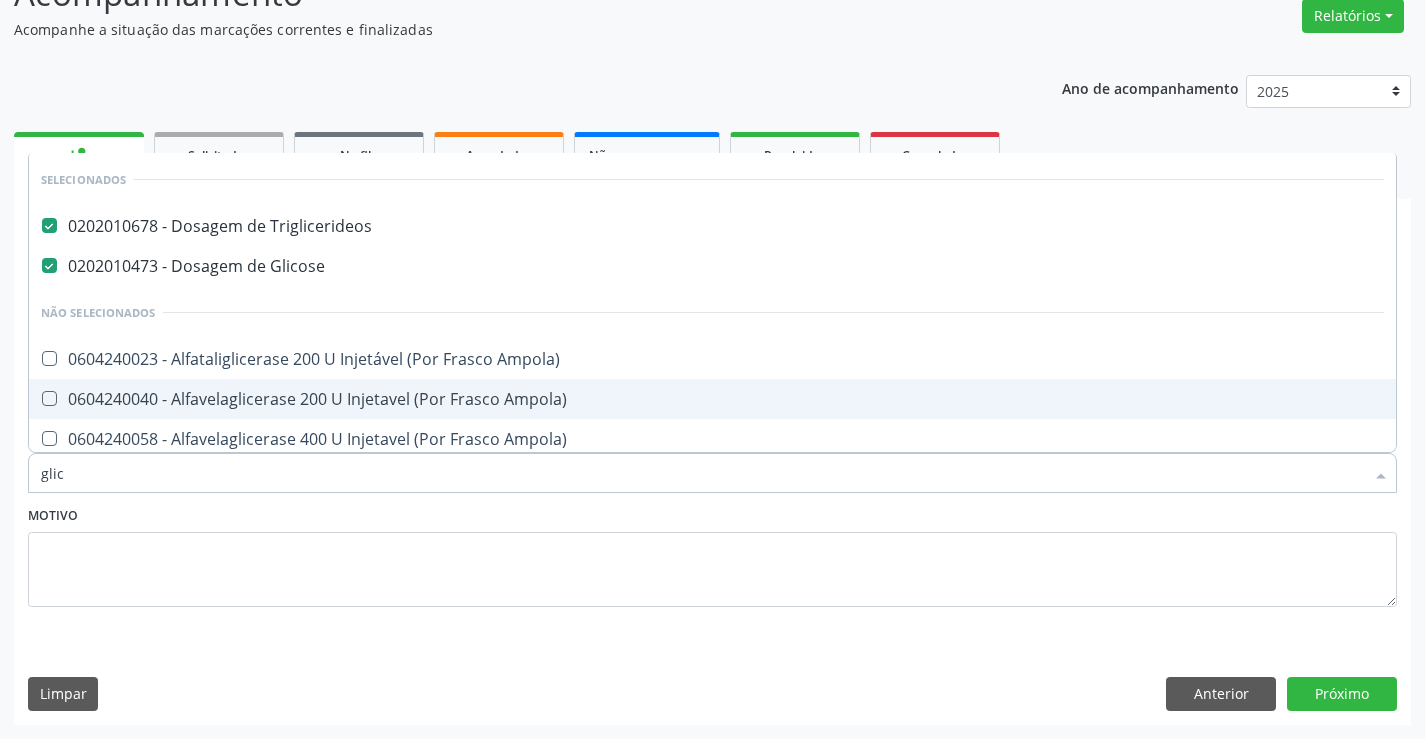 type on "glico" 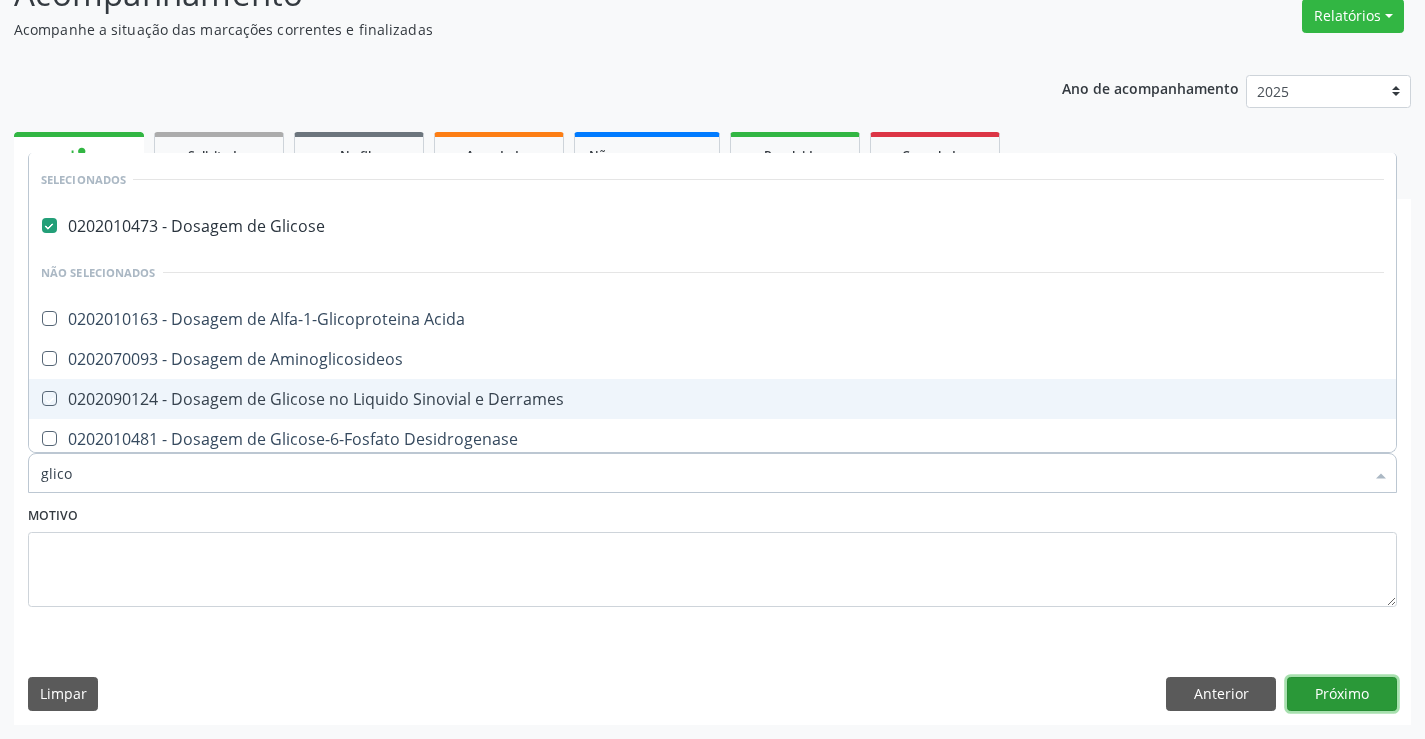 click on "Próximo" at bounding box center (1342, 694) 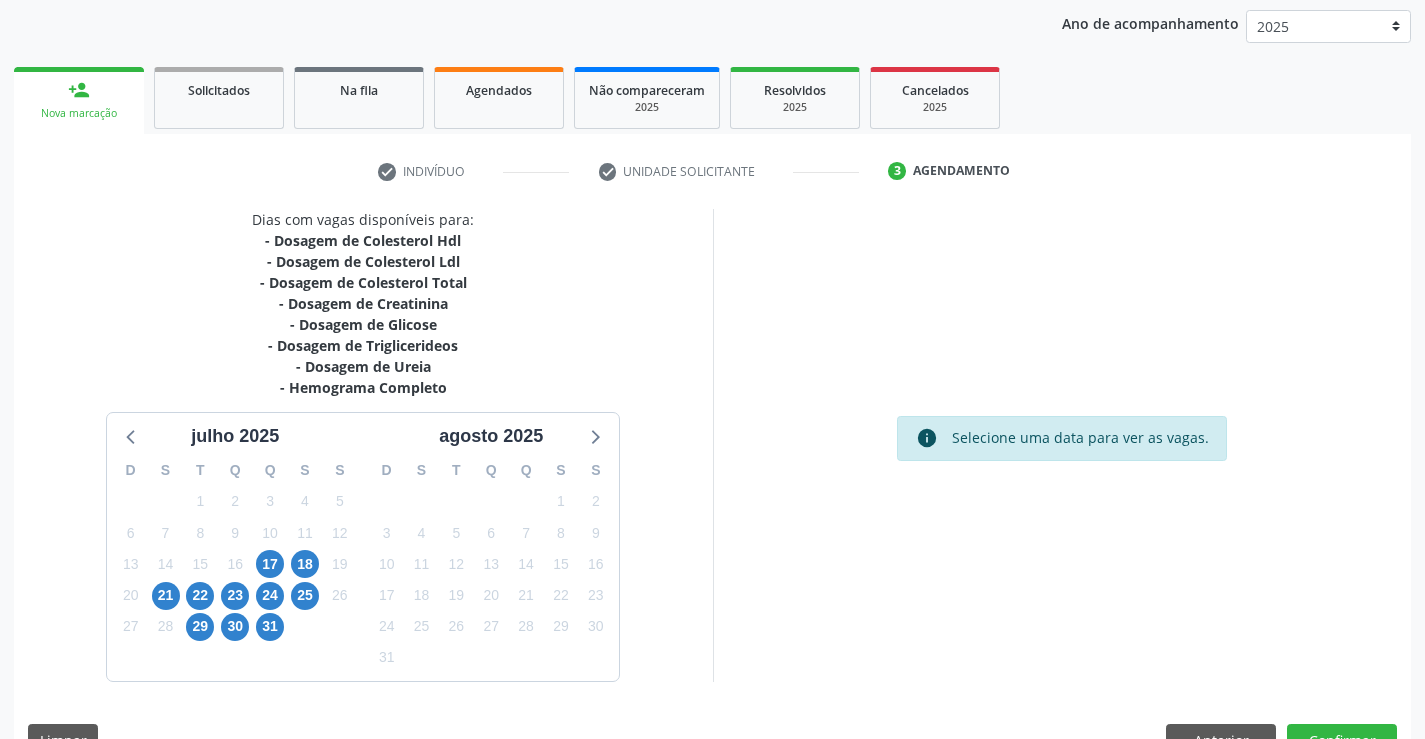 scroll, scrollTop: 278, scrollLeft: 0, axis: vertical 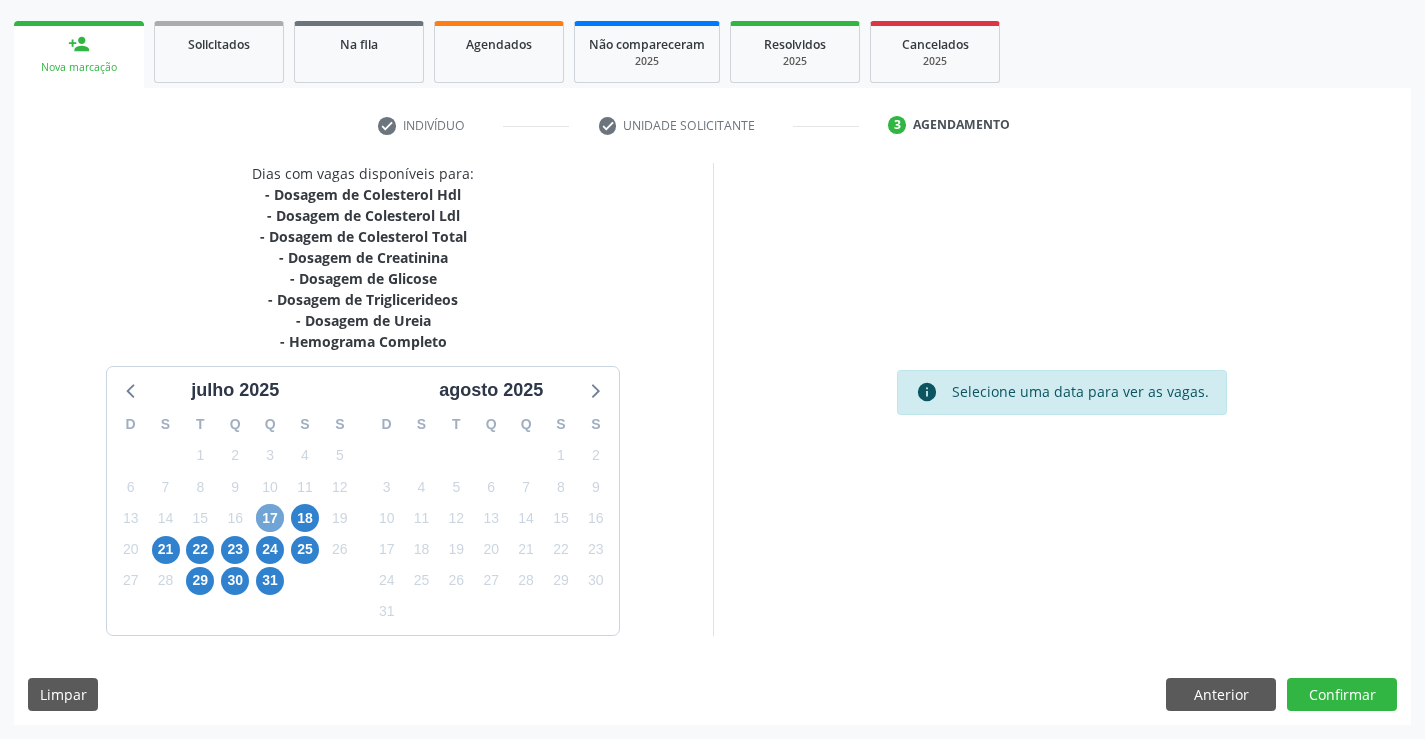 click on "17" at bounding box center (270, 518) 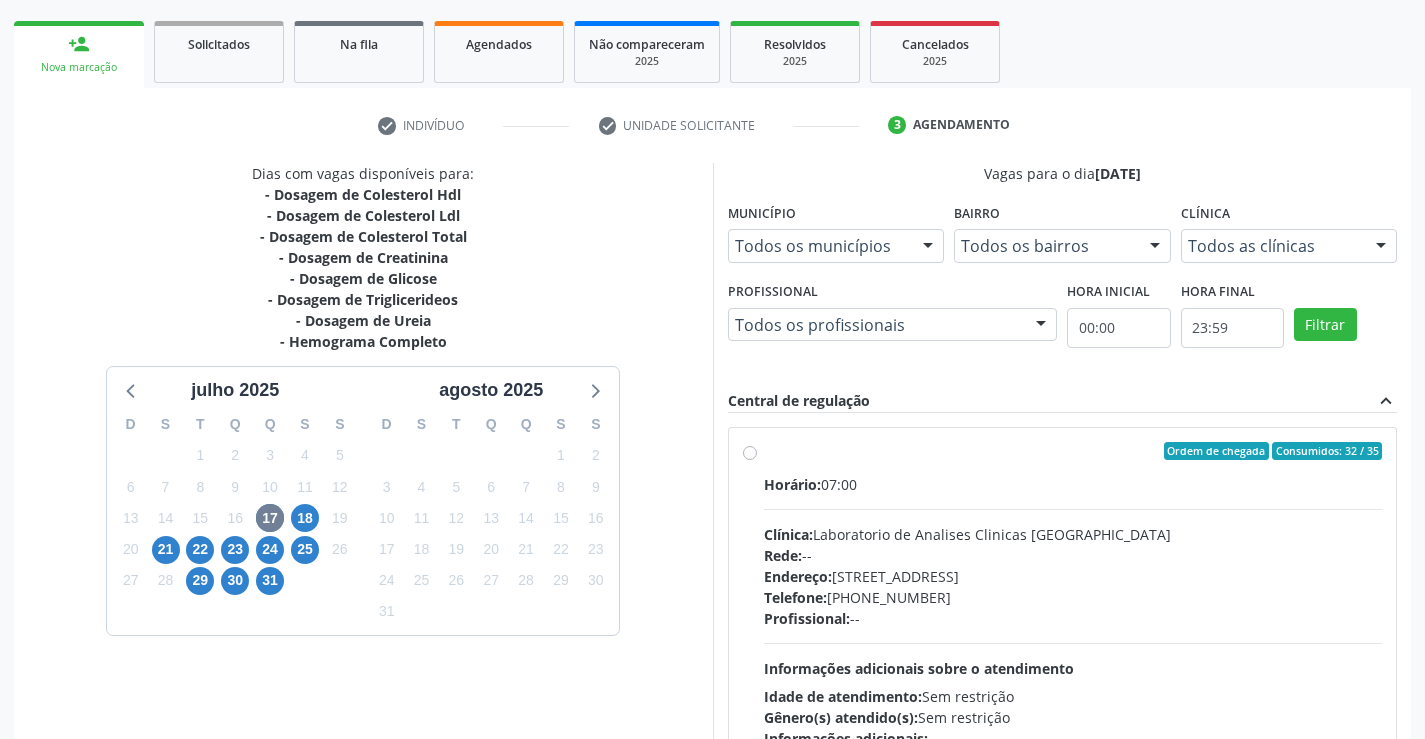 click on "Ordem de chegada
Consumidos: 32 / 35
Horário:   07:00
Clínica:  Laboratorio de Analises Clinicas [GEOGRAPHIC_DATA]
Rede:
--
Endereço:   [STREET_ADDRESS]
Telefone:   [PHONE_NUMBER]
Profissional:
--
Informações adicionais sobre o atendimento
Idade de atendimento:
Sem restrição
Gênero(s) atendido(s):
Sem restrição
Informações adicionais:
--" at bounding box center [1073, 595] 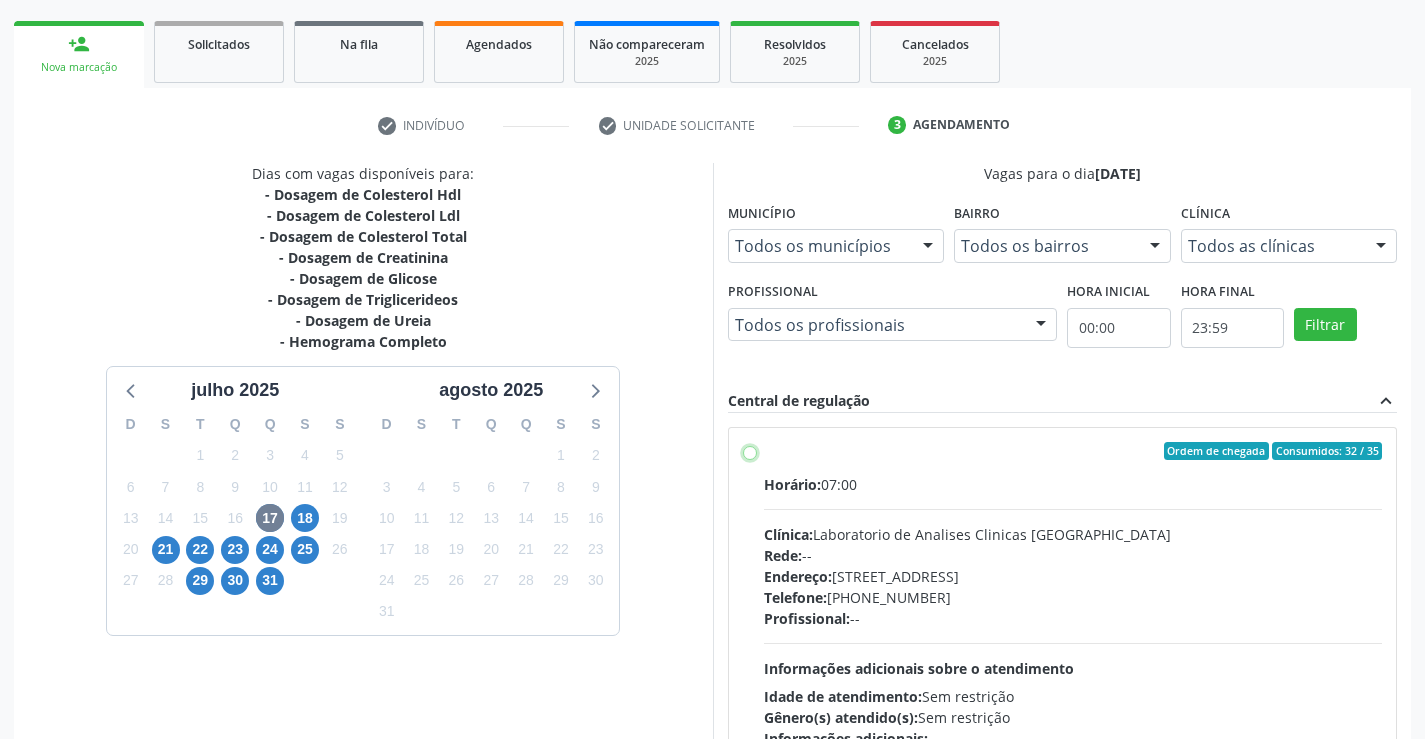click on "Ordem de chegada
Consumidos: 32 / 35
Horário:   07:00
Clínica:  Laboratorio de Analises Clinicas [GEOGRAPHIC_DATA]
Rede:
--
Endereço:   [STREET_ADDRESS]
Telefone:   [PHONE_NUMBER]
Profissional:
--
Informações adicionais sobre o atendimento
Idade de atendimento:
Sem restrição
Gênero(s) atendido(s):
Sem restrição
Informações adicionais:
--" at bounding box center [750, 451] 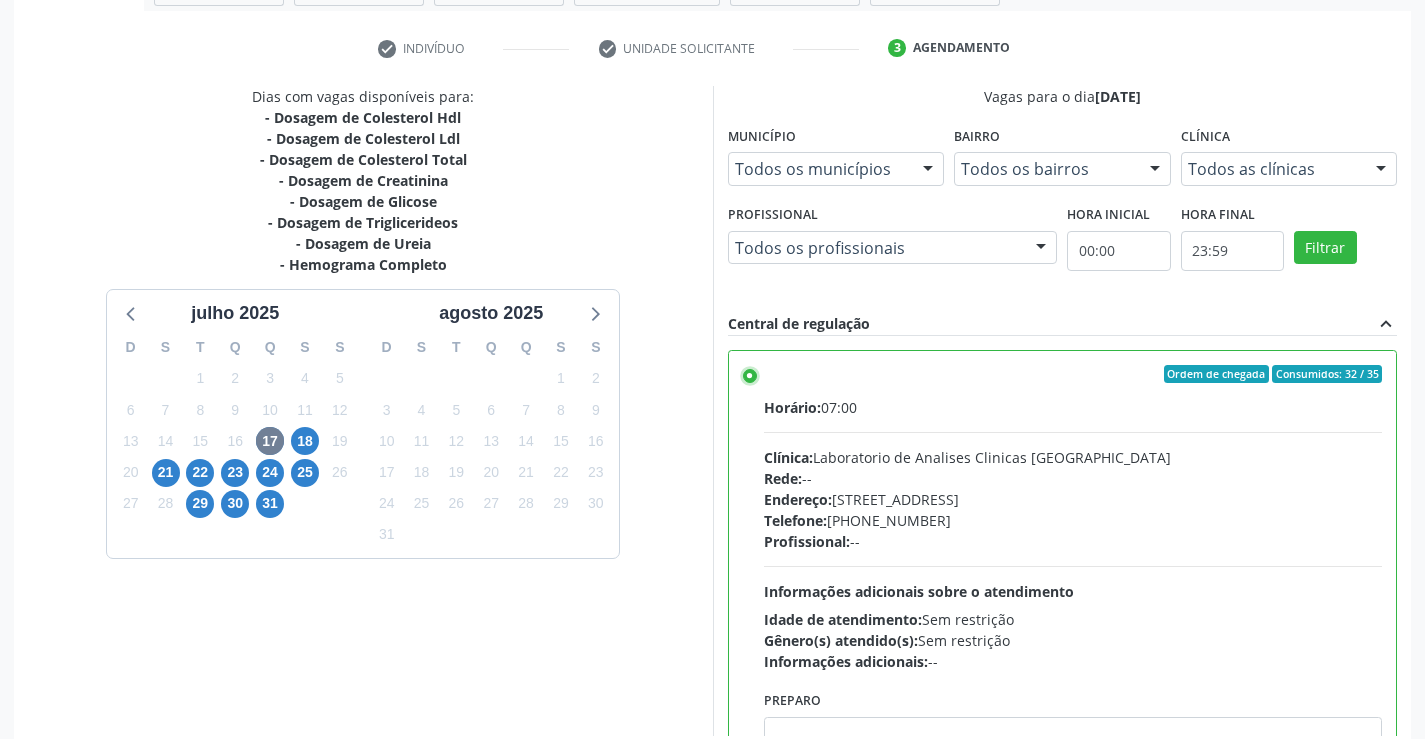 scroll, scrollTop: 456, scrollLeft: 0, axis: vertical 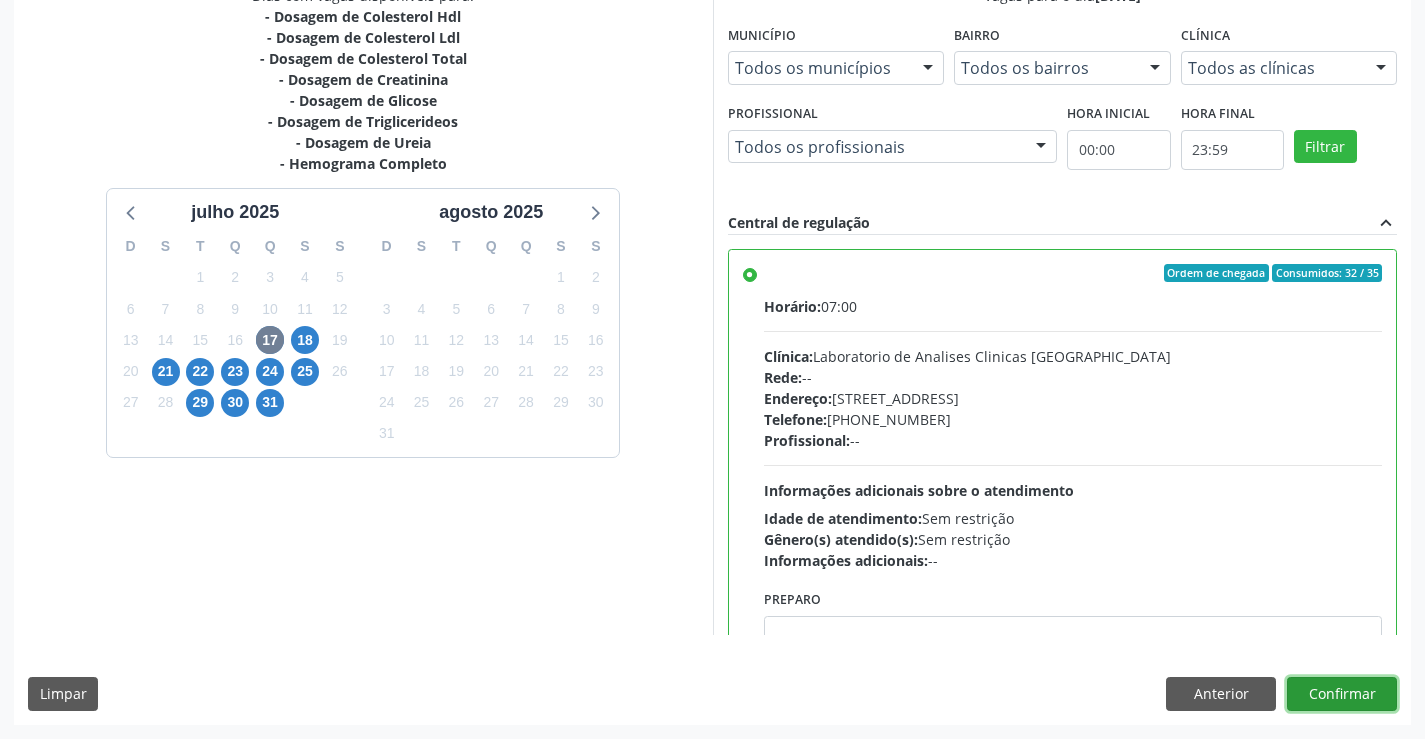 click on "Confirmar" at bounding box center [1342, 694] 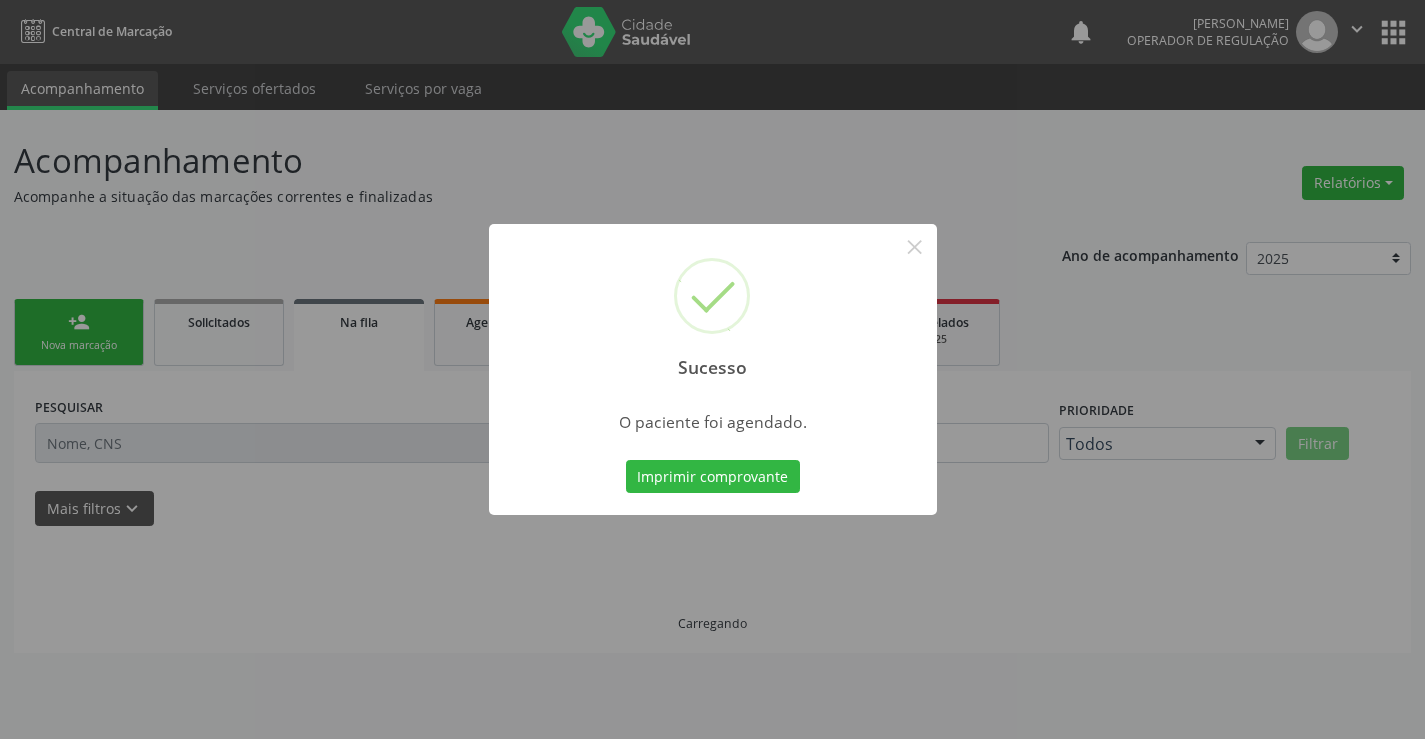 scroll, scrollTop: 0, scrollLeft: 0, axis: both 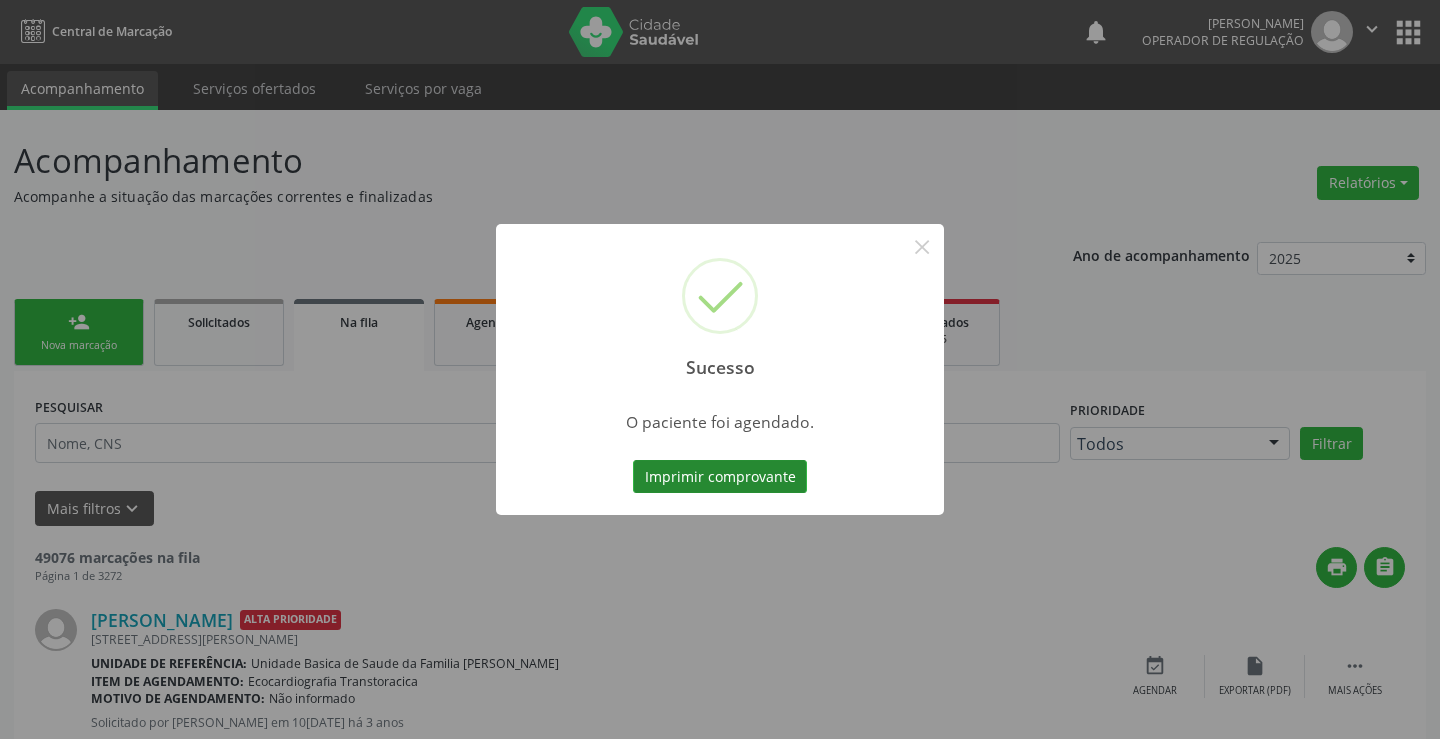 click on "Imprimir comprovante" at bounding box center (720, 477) 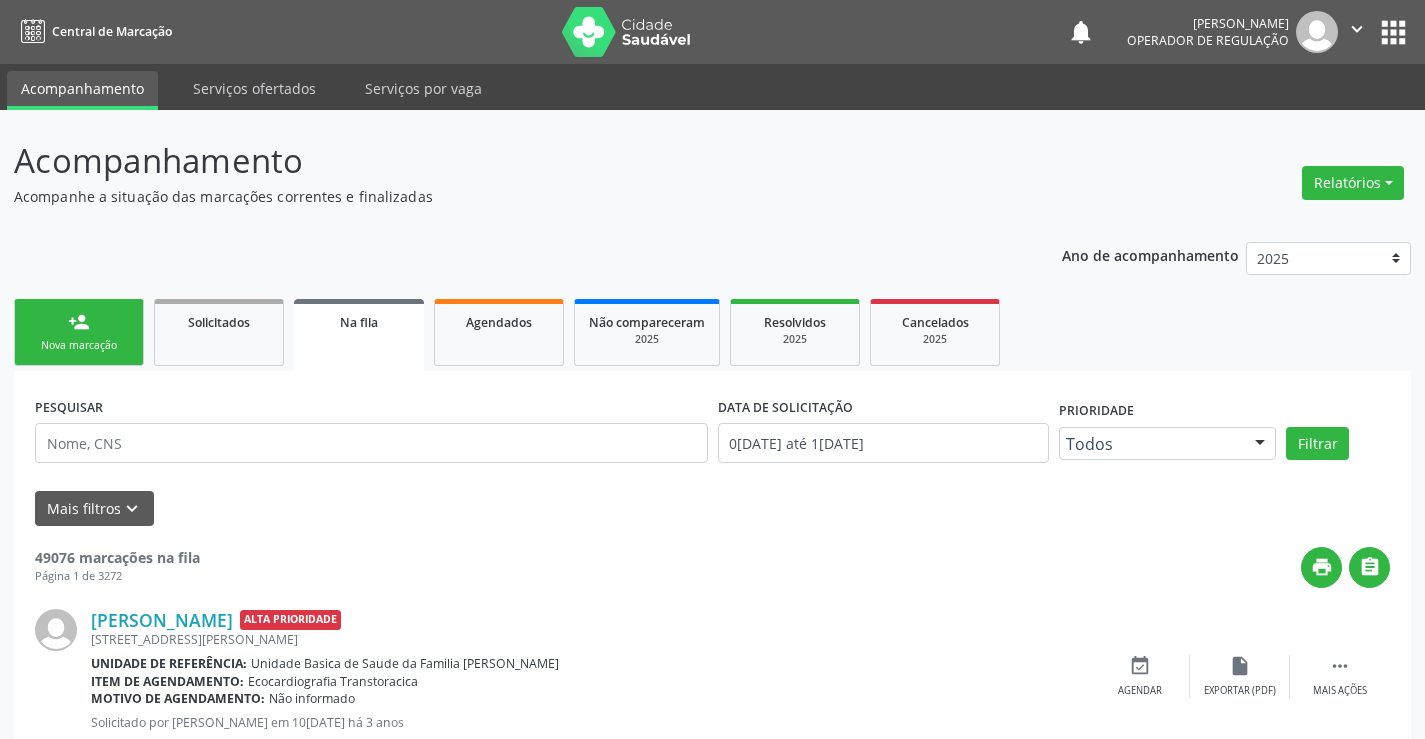 click on "Nova marcação" at bounding box center (79, 345) 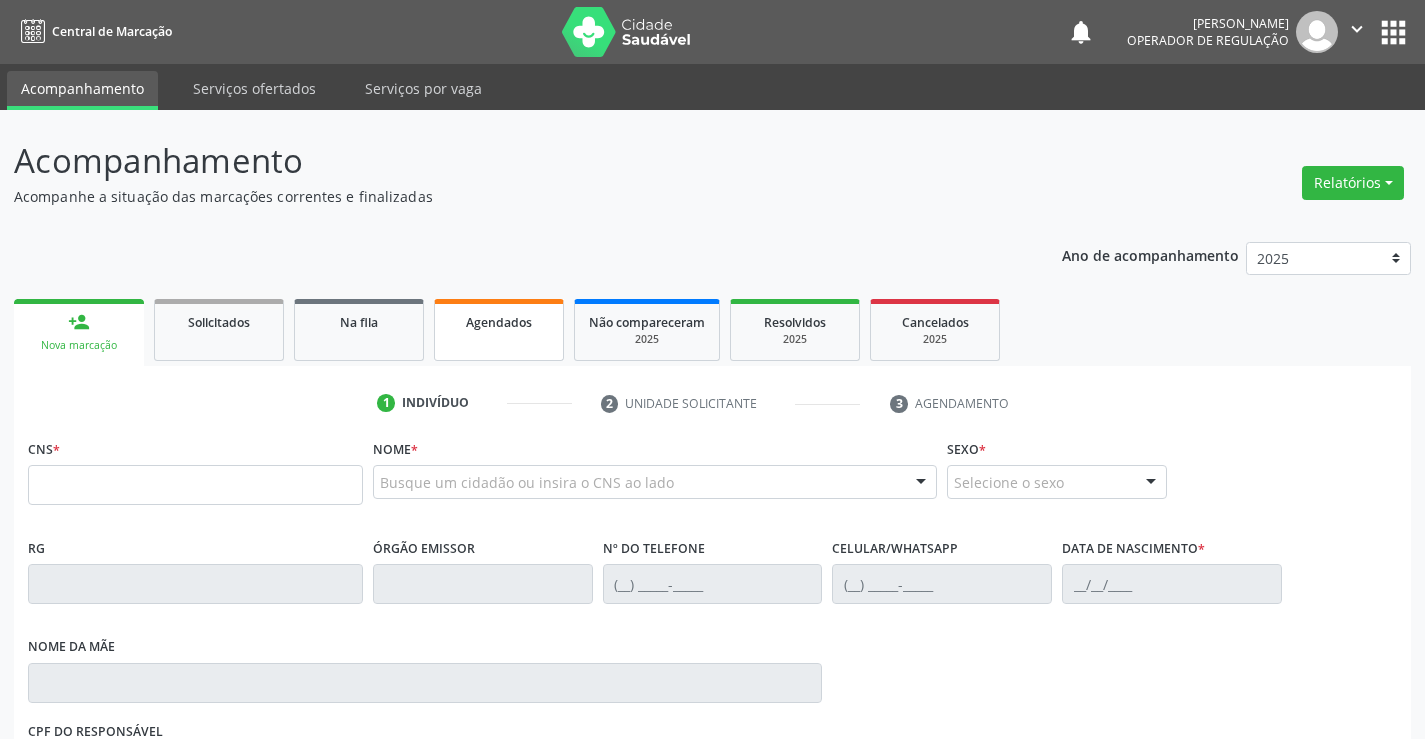 click on "Agendados" at bounding box center (499, 322) 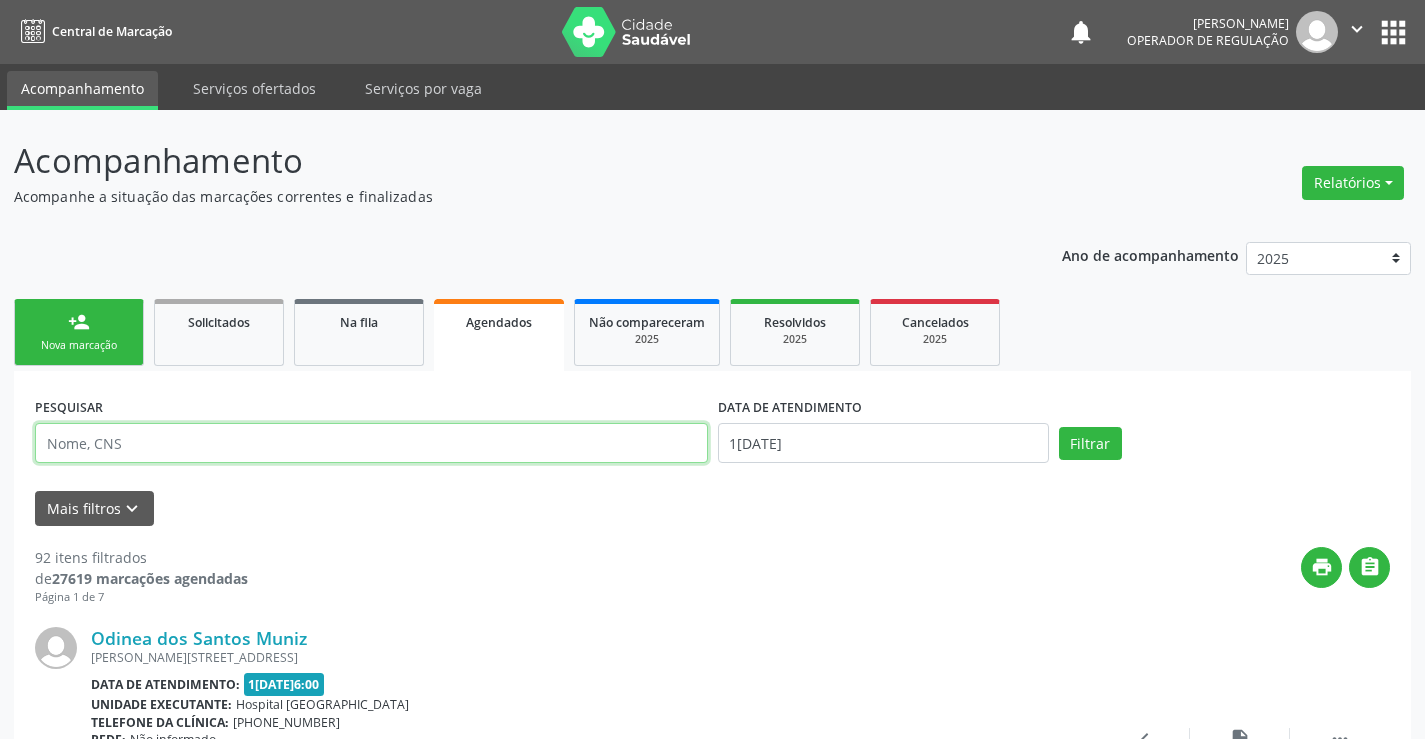 paste on "704 0038 9745 6661" 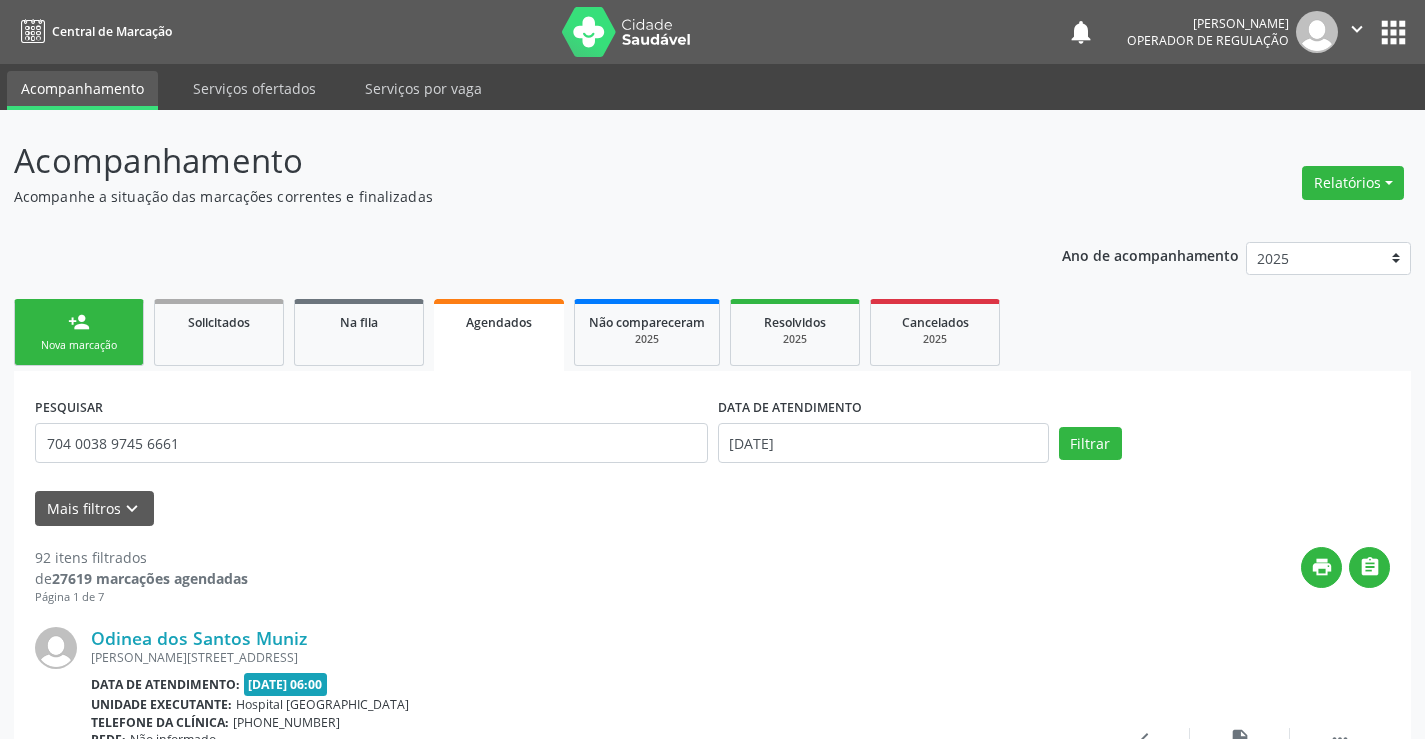 select on "6" 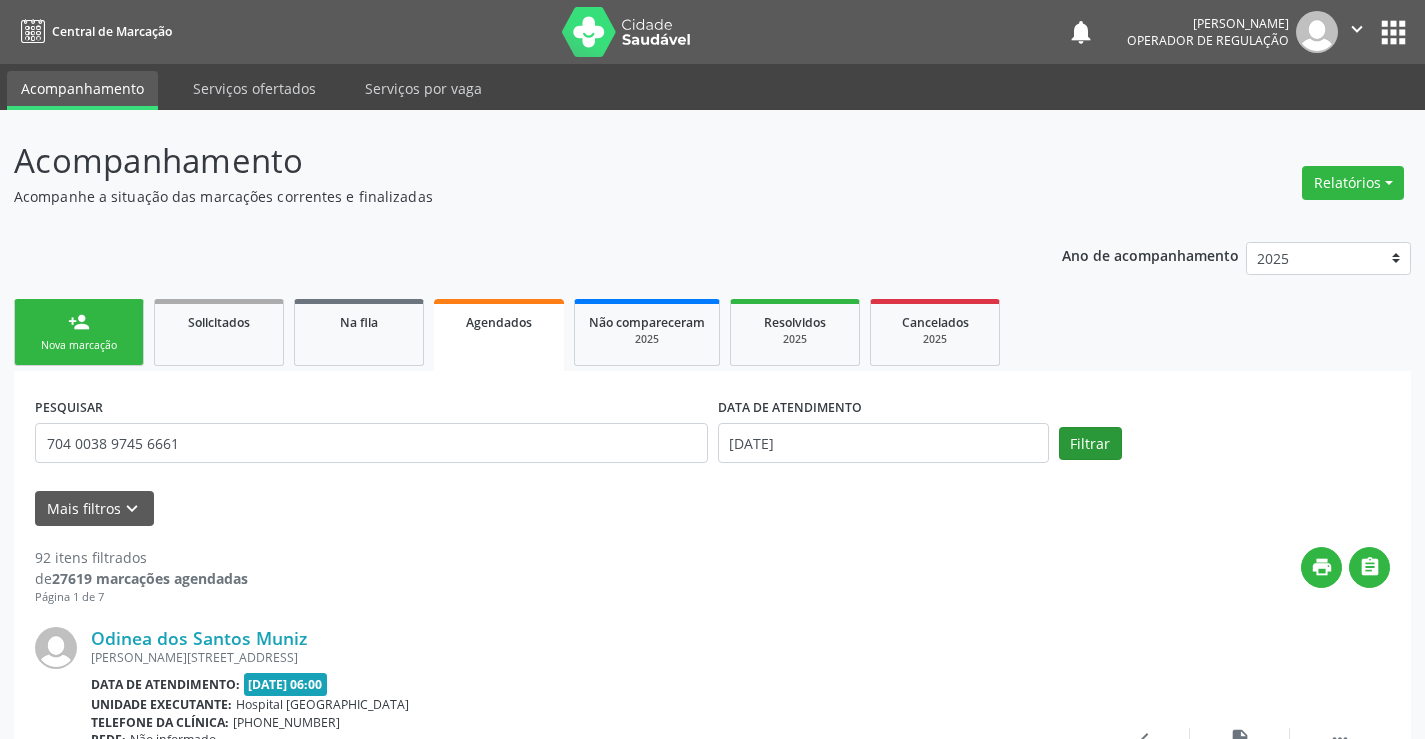 scroll, scrollTop: 0, scrollLeft: 0, axis: both 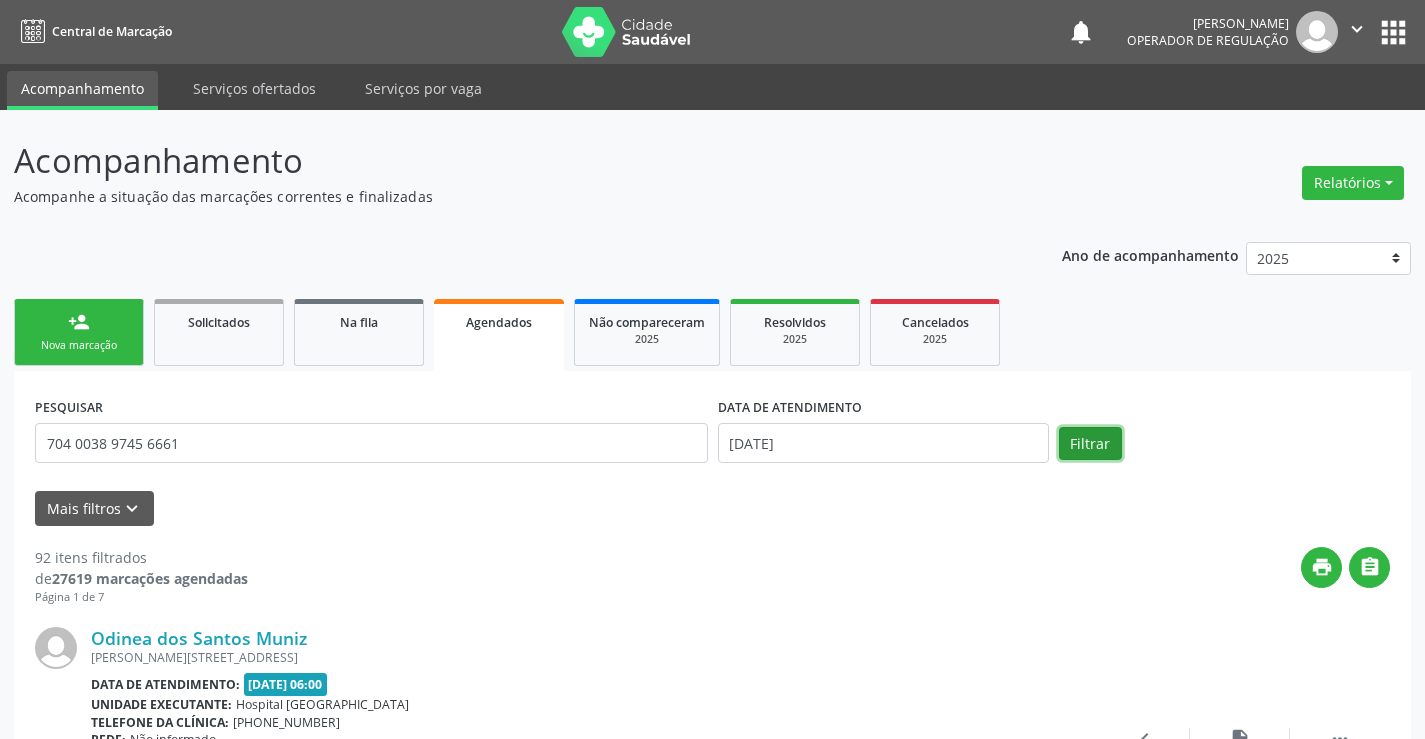click on "Filtrar" at bounding box center [1090, 444] 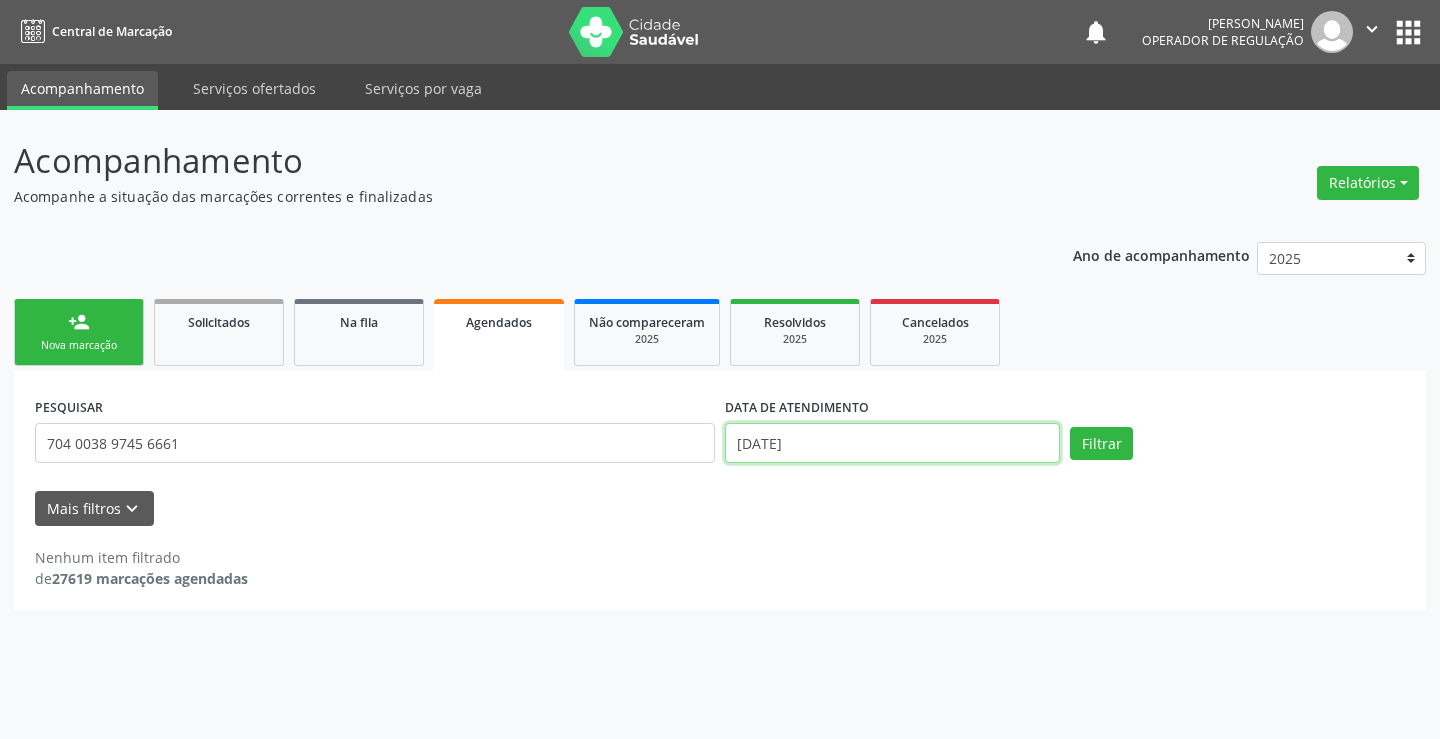 click on "1[DATE]" at bounding box center [892, 443] 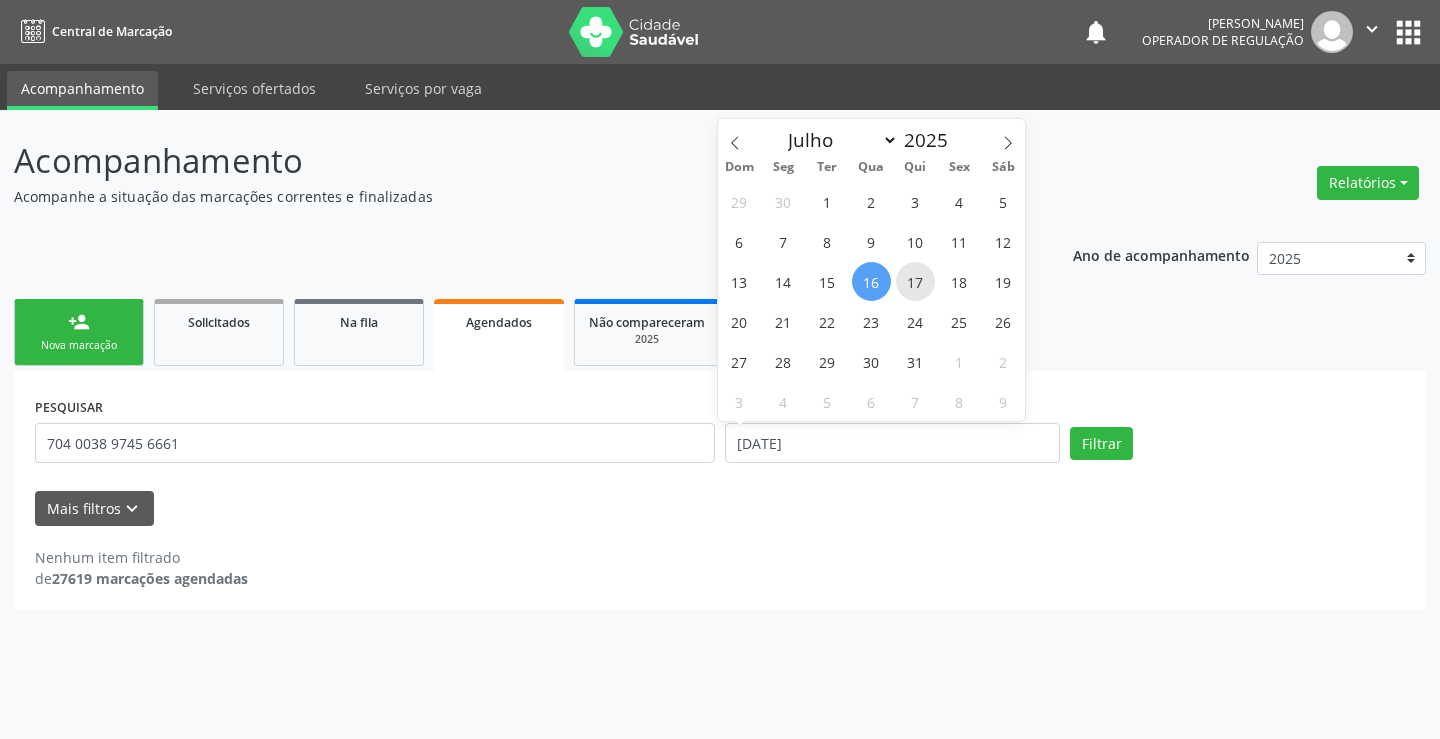 click on "17" at bounding box center (915, 281) 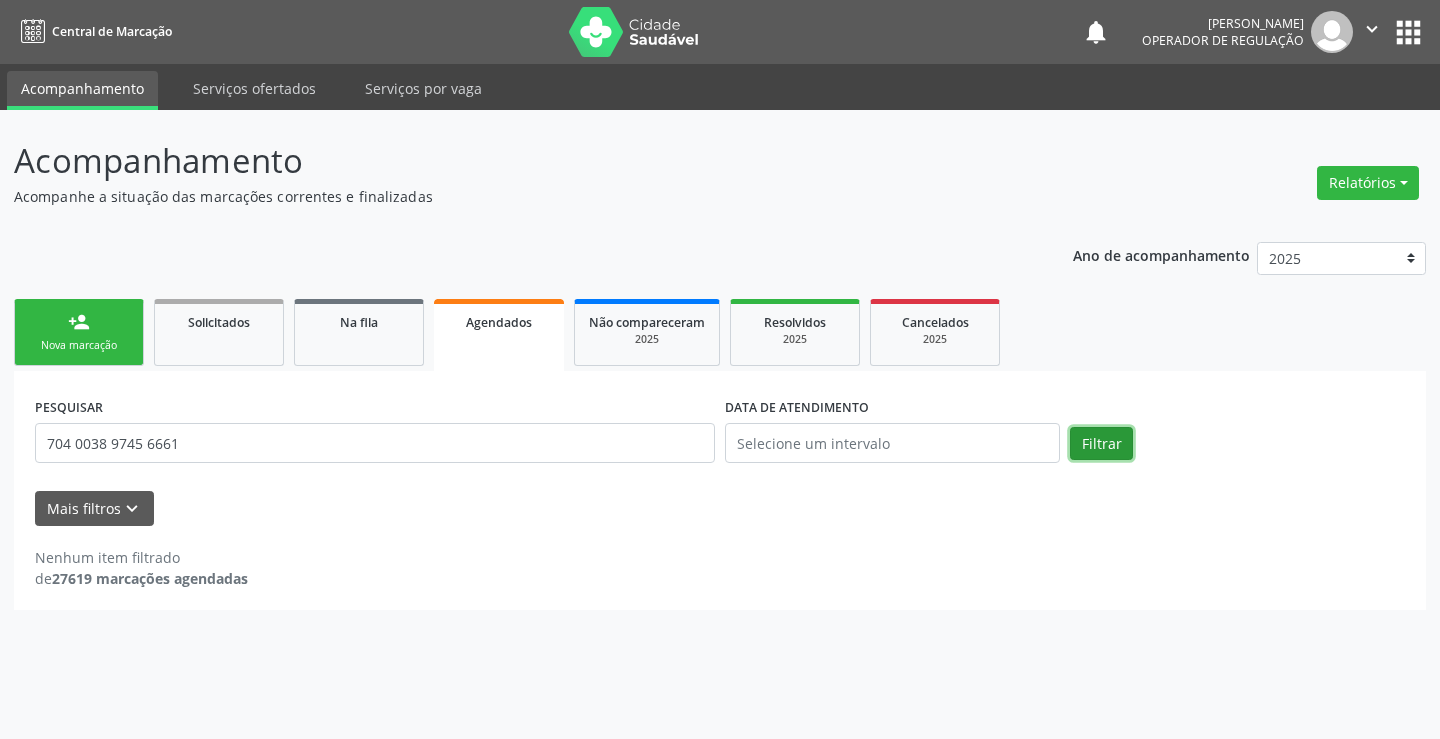 click on "Filtrar" at bounding box center [1101, 444] 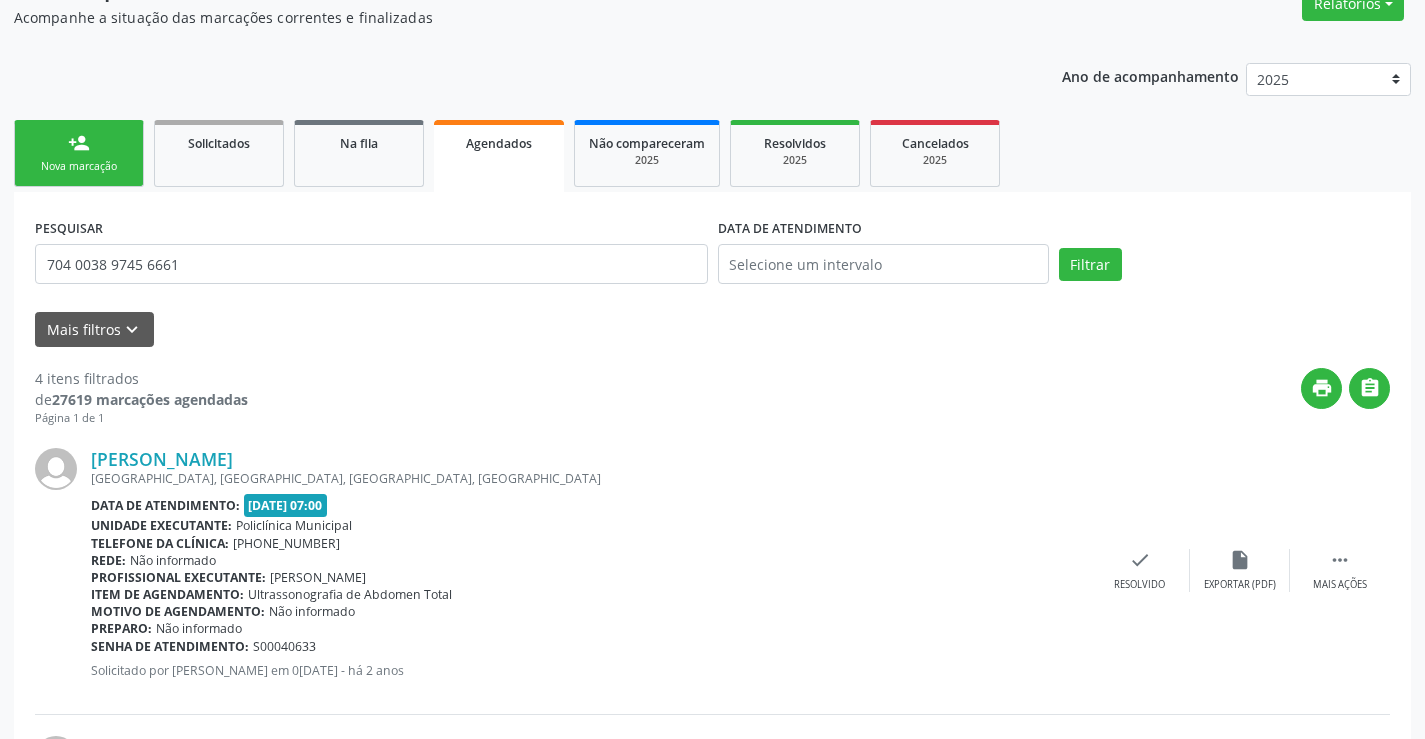 scroll, scrollTop: 0, scrollLeft: 0, axis: both 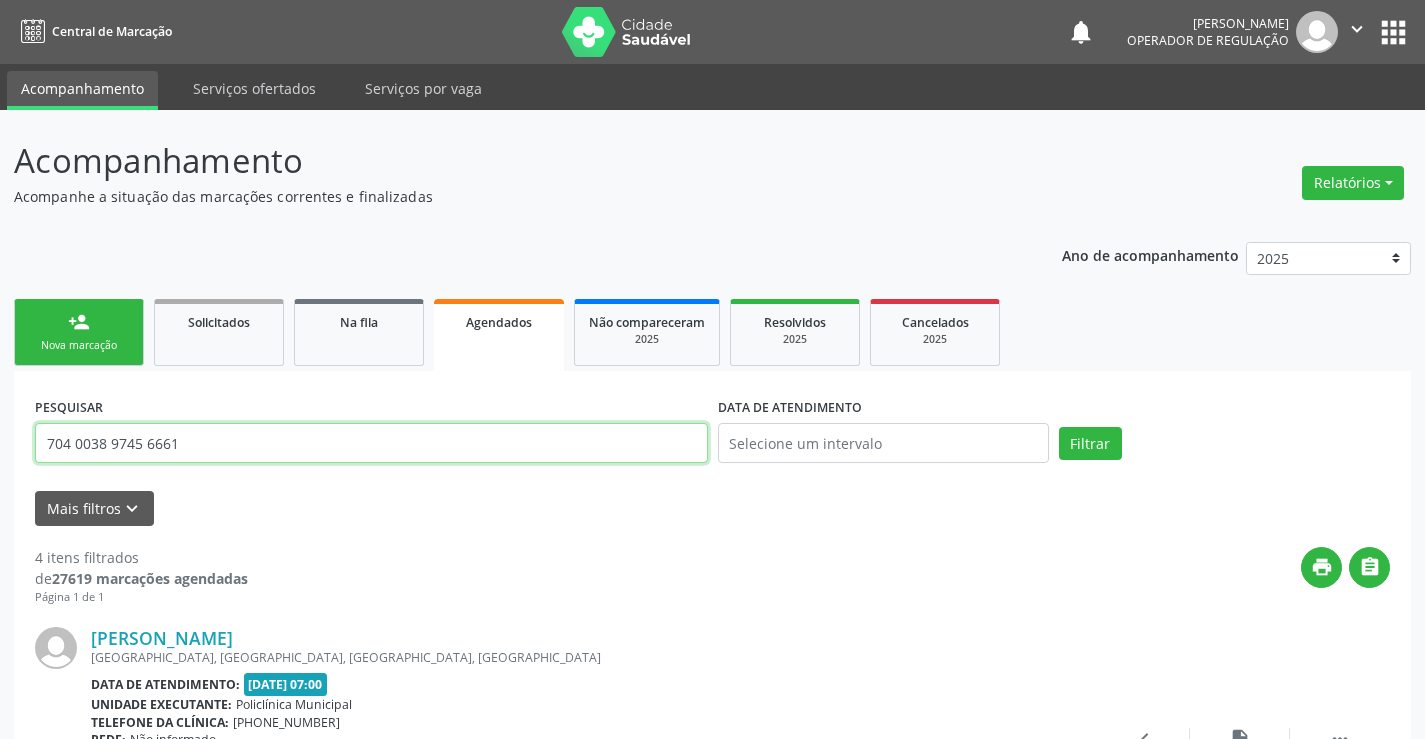 drag, startPoint x: 187, startPoint y: 442, endPoint x: 0, endPoint y: 454, distance: 187.38463 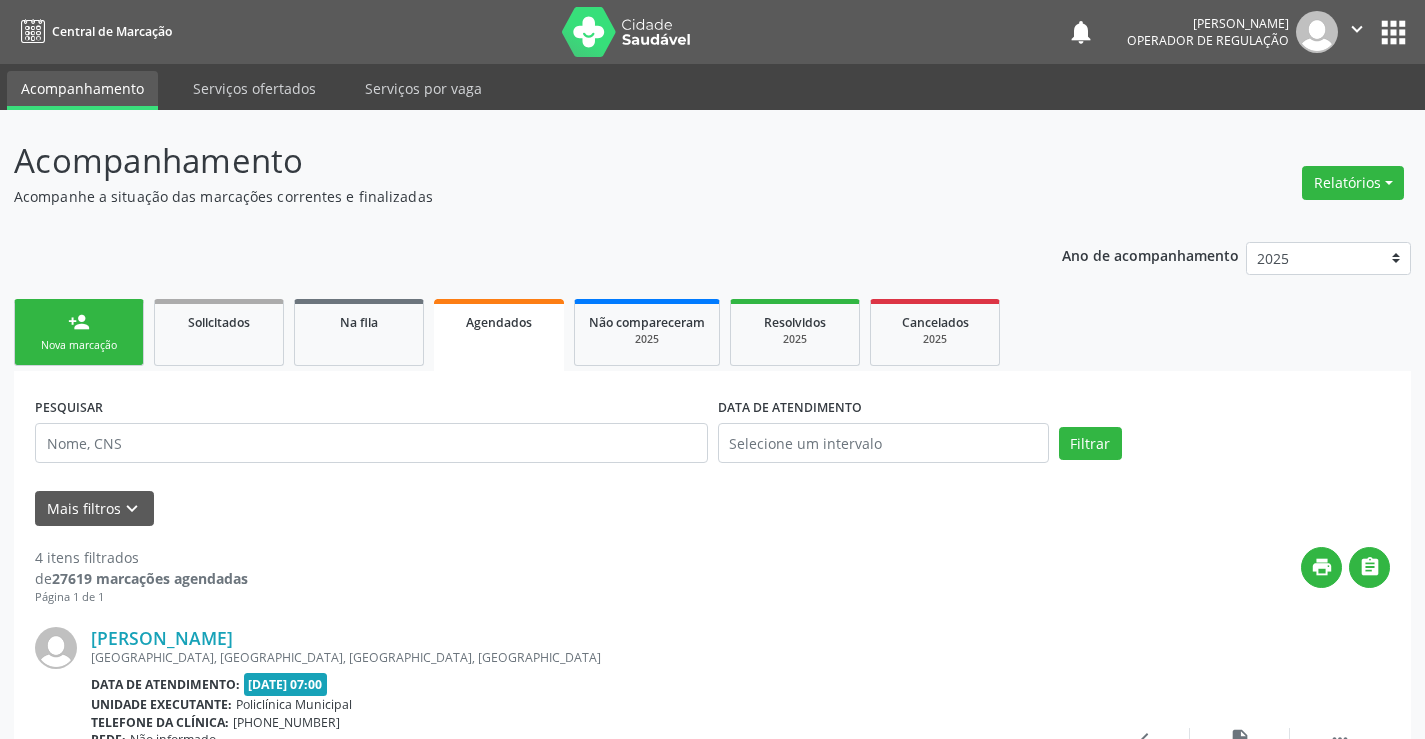 click on "Agendados" at bounding box center [499, 322] 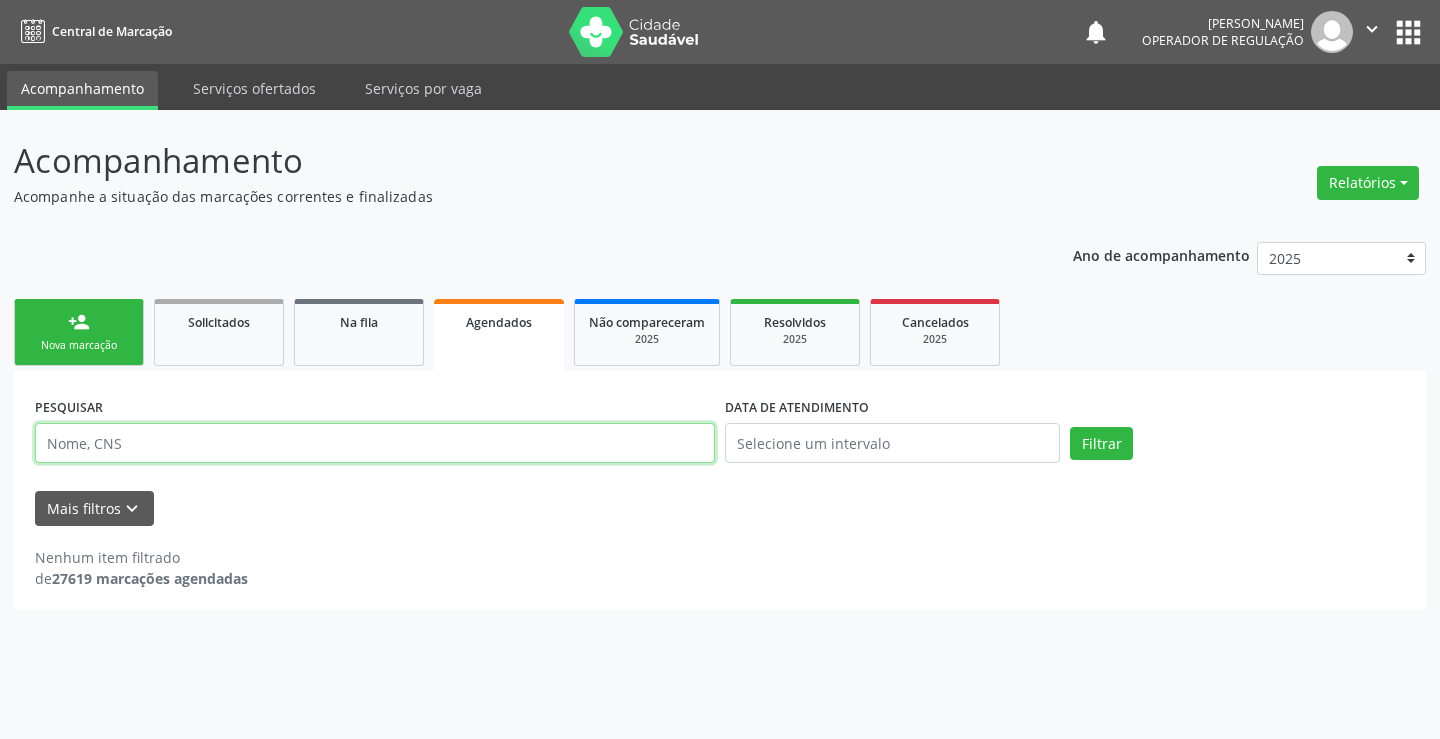 click at bounding box center [375, 443] 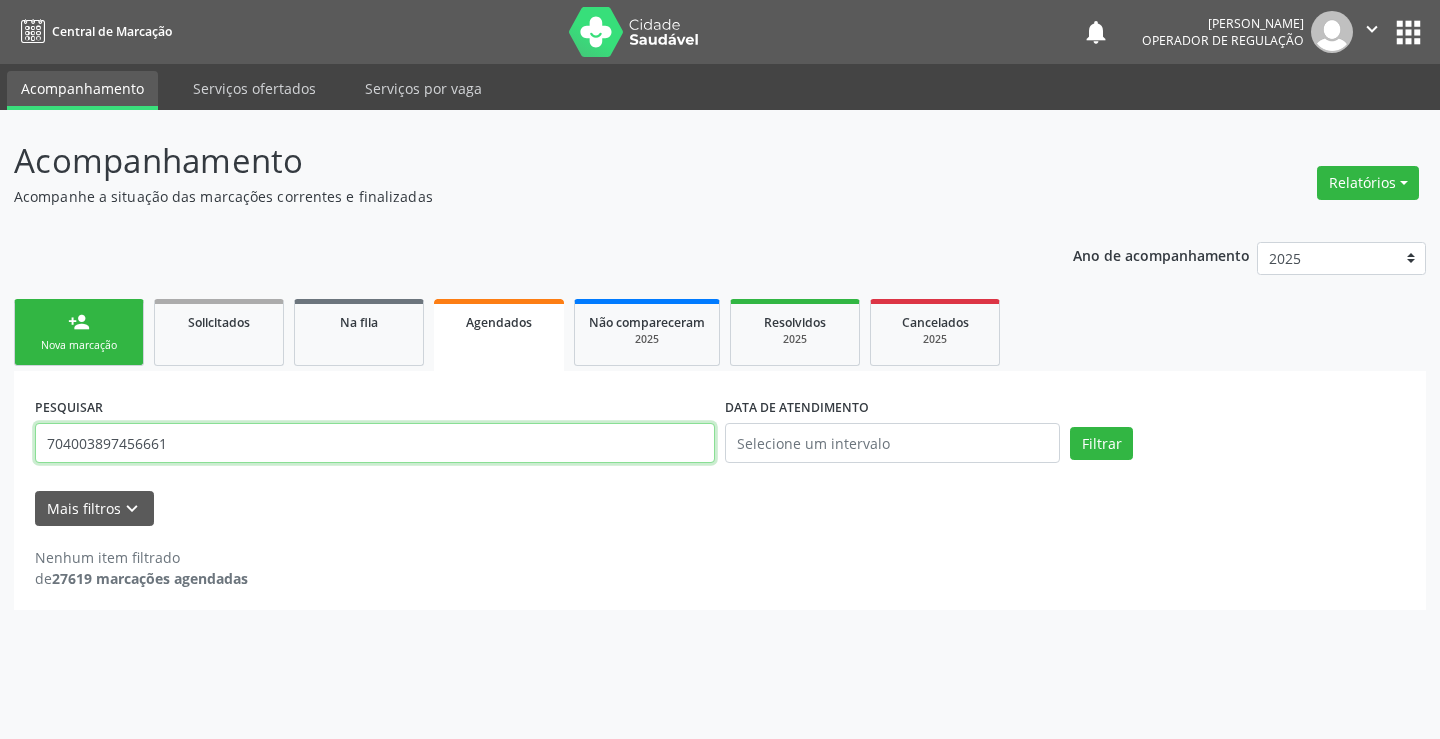 type on "704003897456661" 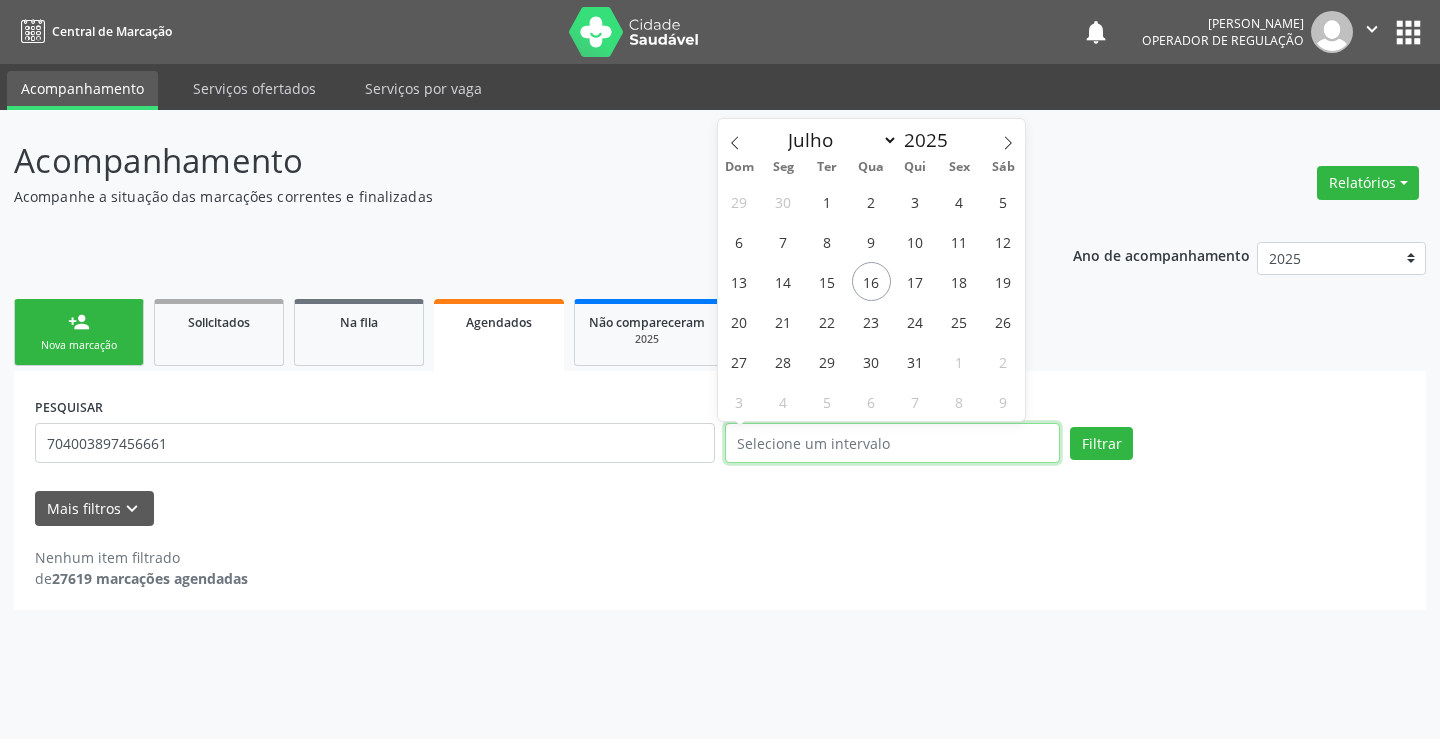 click at bounding box center (892, 443) 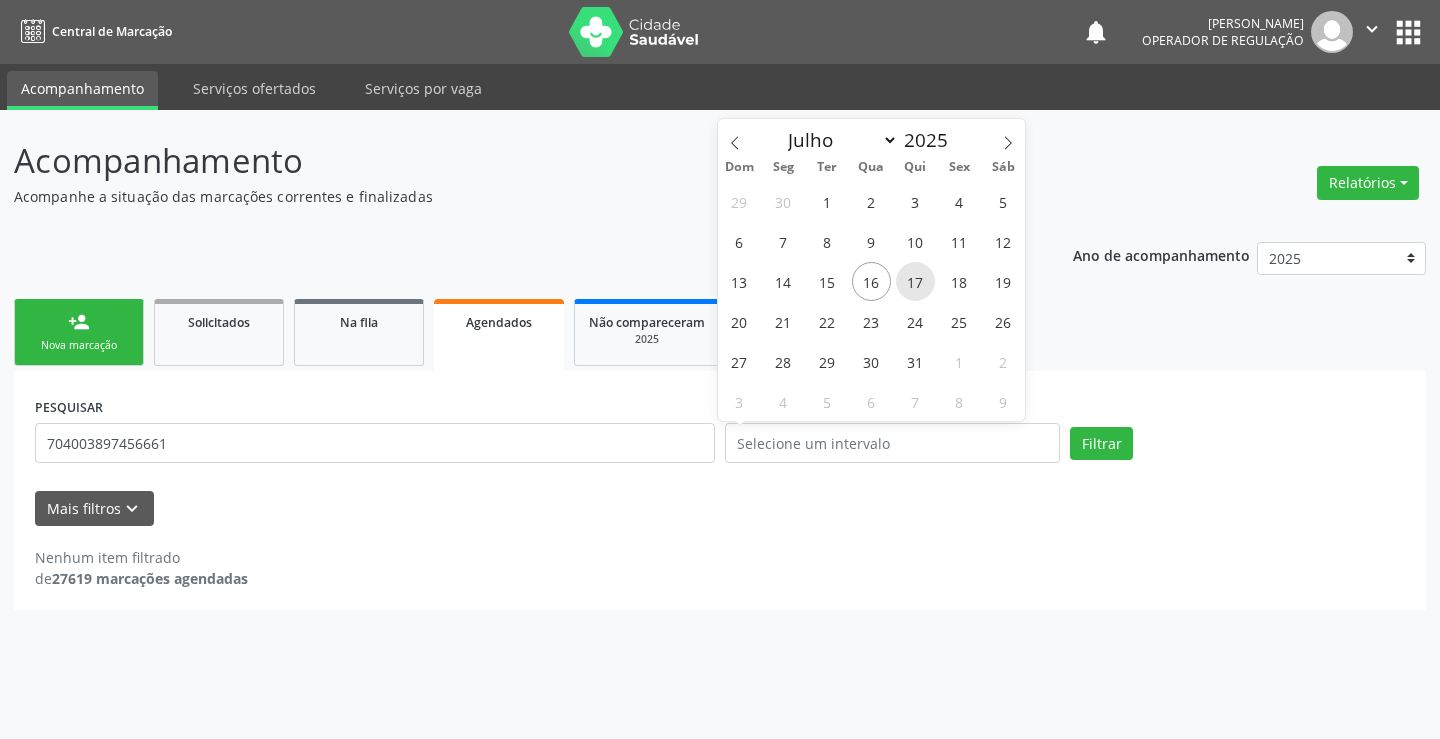 click on "17" at bounding box center [915, 281] 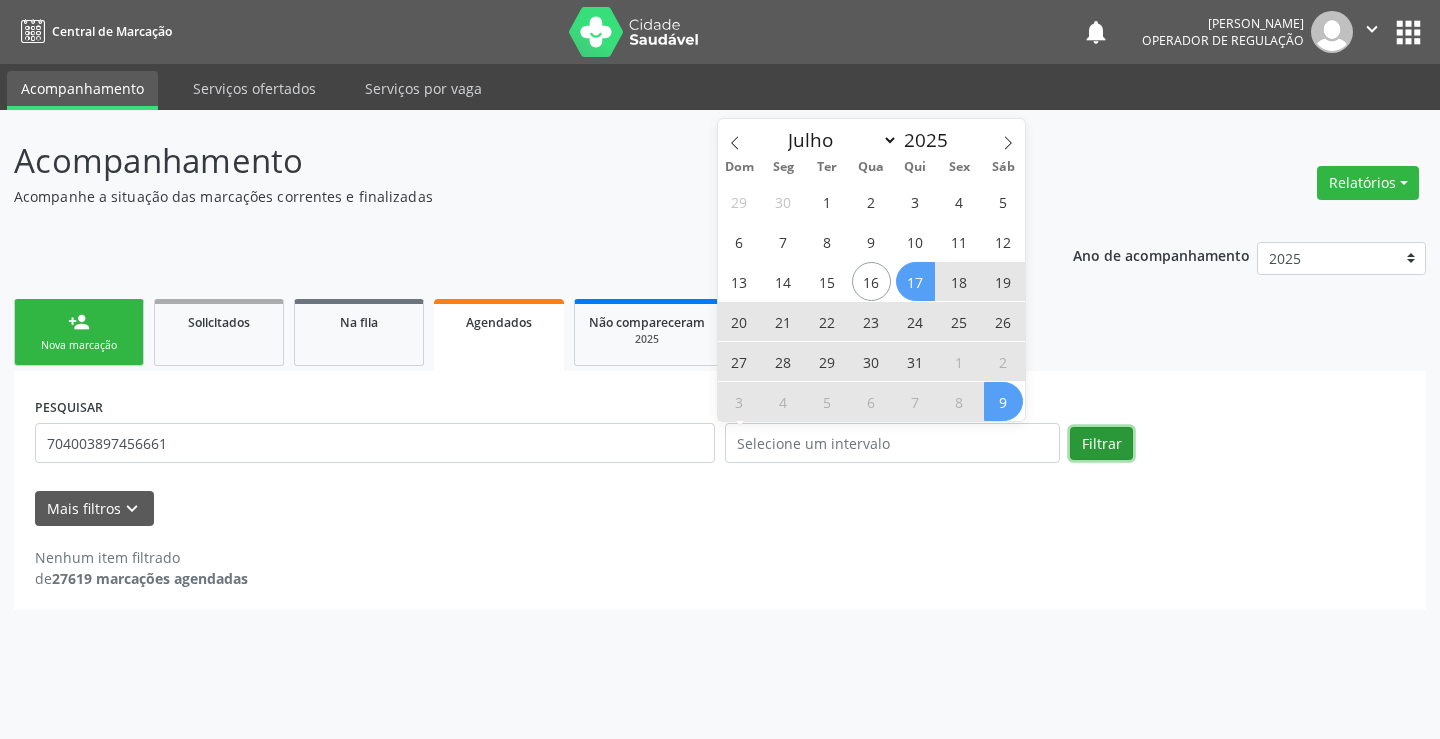 click on "Filtrar" at bounding box center (1101, 444) 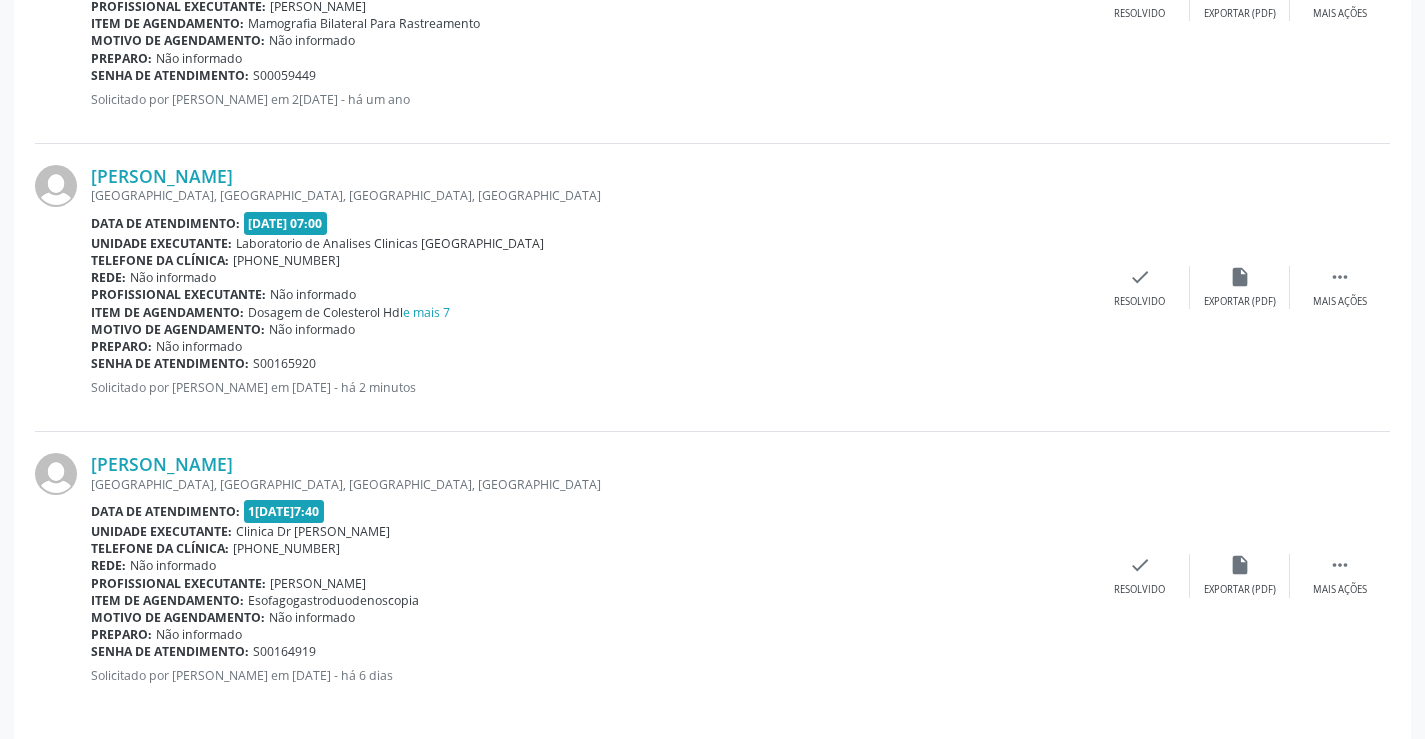 scroll, scrollTop: 1054, scrollLeft: 0, axis: vertical 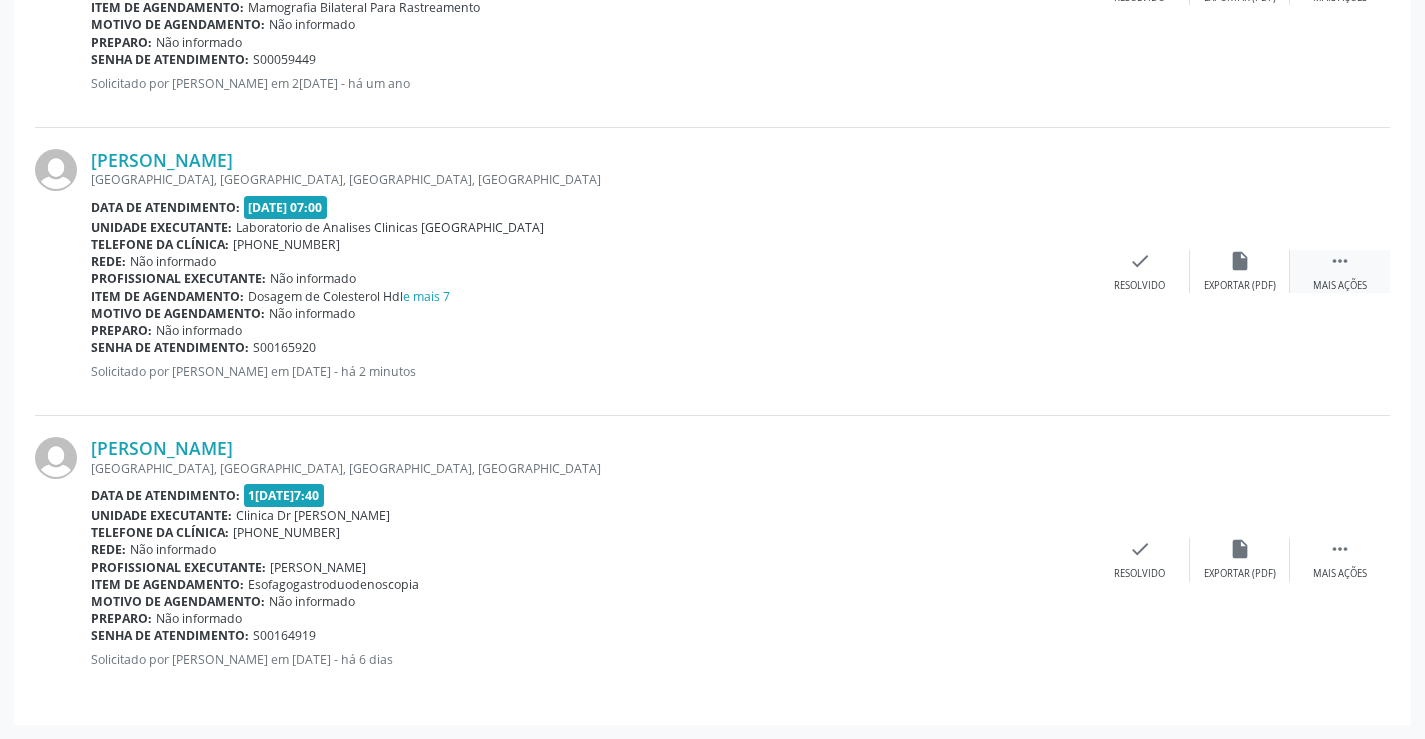 click on "" at bounding box center (1340, 261) 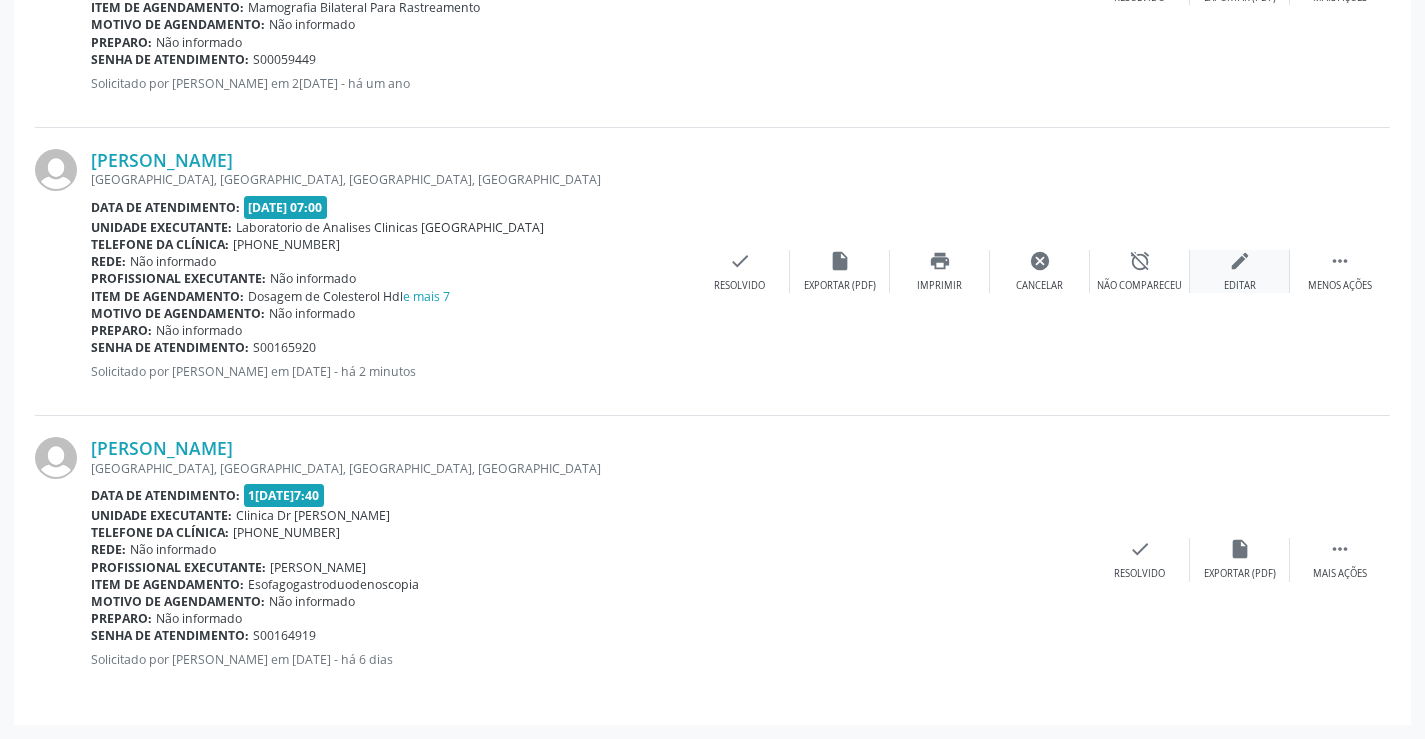 click on "edit
Editar" at bounding box center [1240, 271] 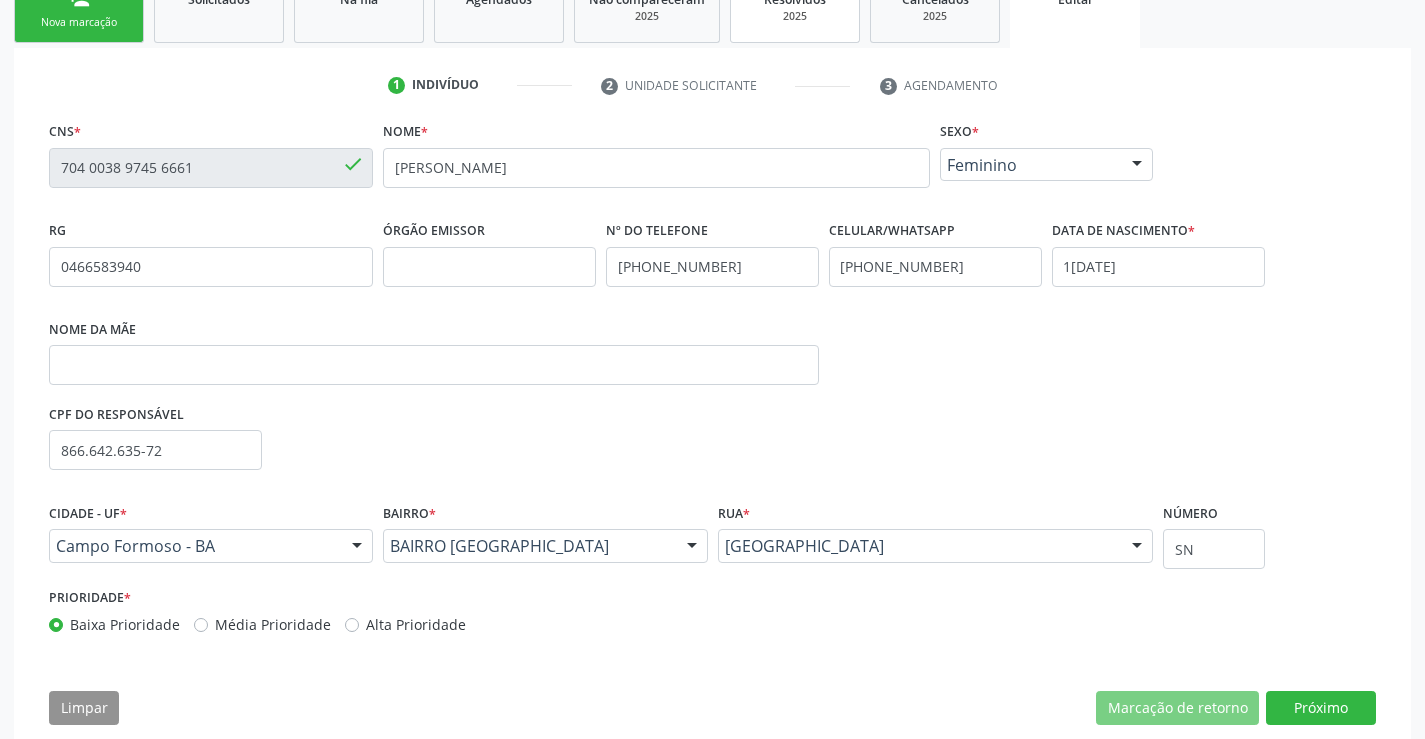 scroll, scrollTop: 358, scrollLeft: 0, axis: vertical 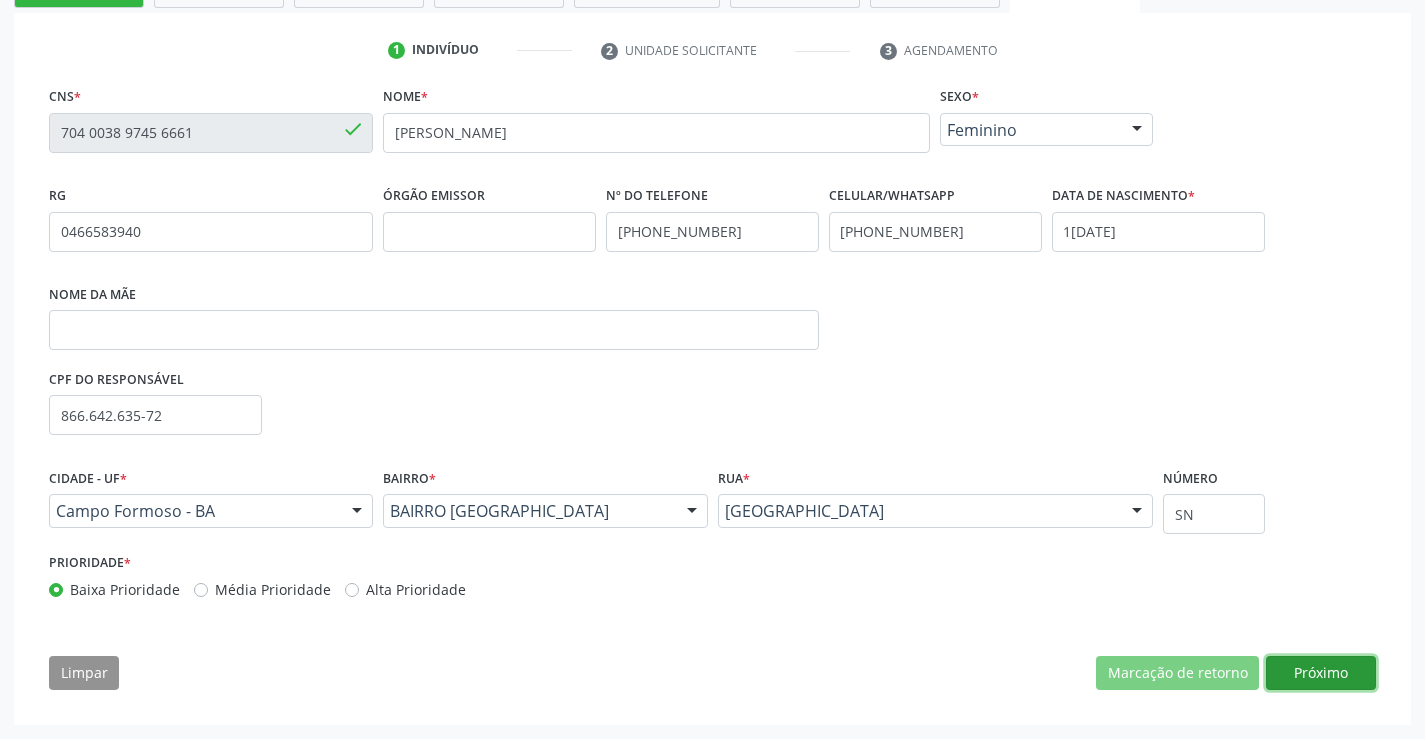 click on "Próximo" at bounding box center [1321, 673] 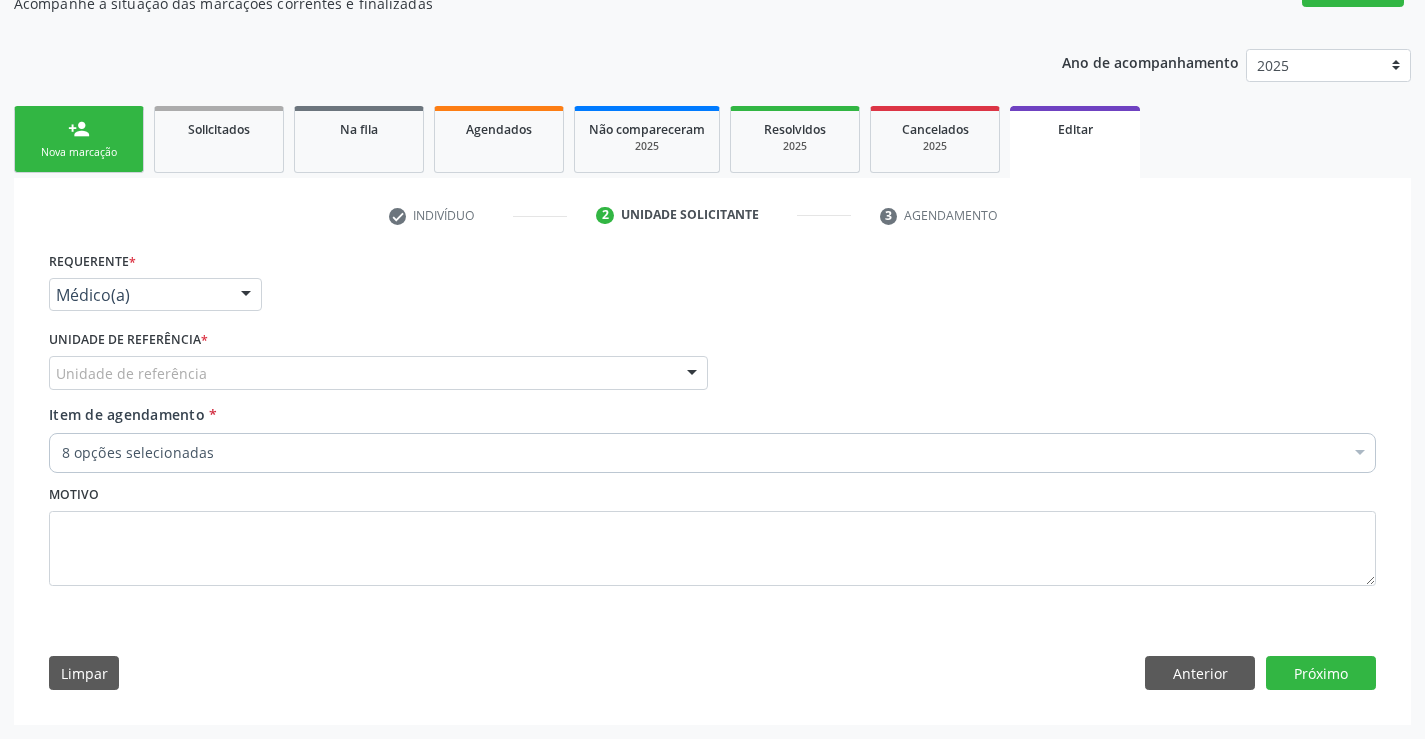scroll, scrollTop: 193, scrollLeft: 0, axis: vertical 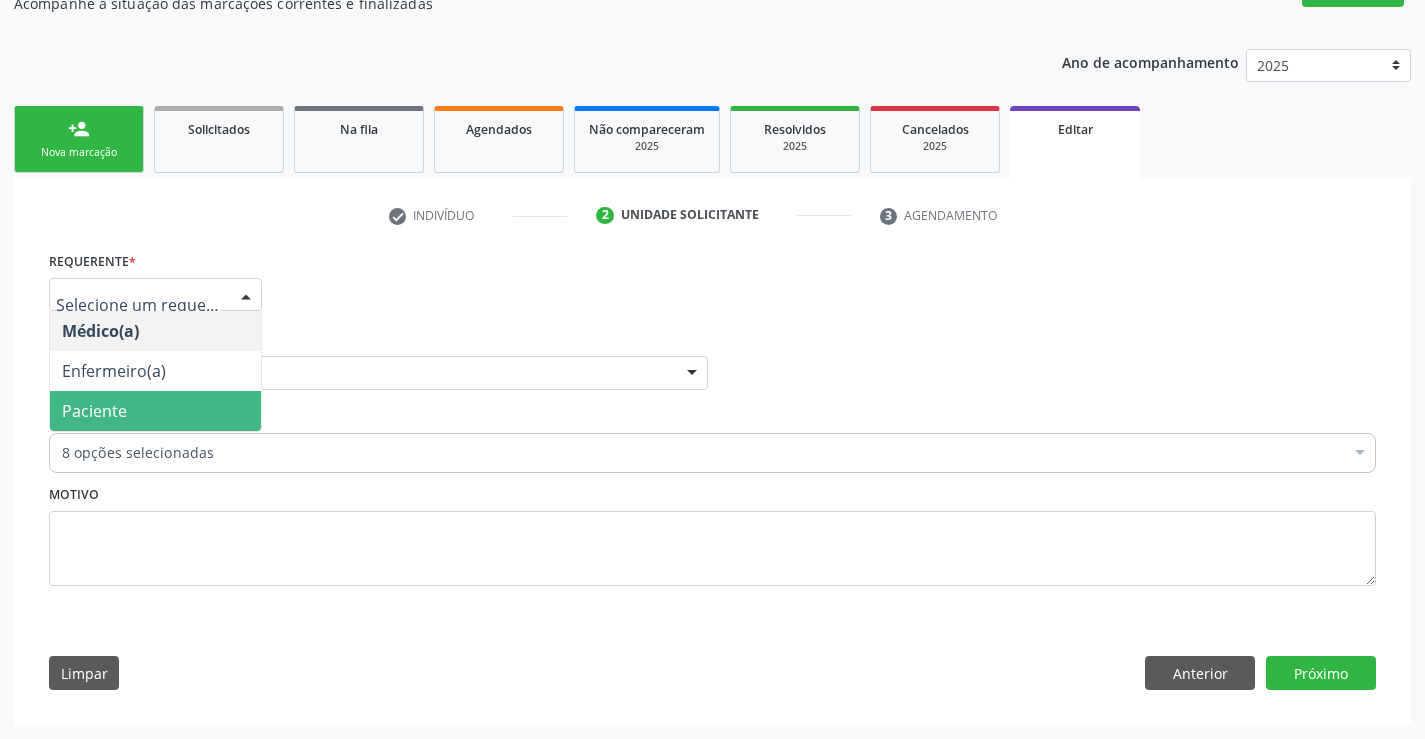 click on "Paciente" at bounding box center (94, 411) 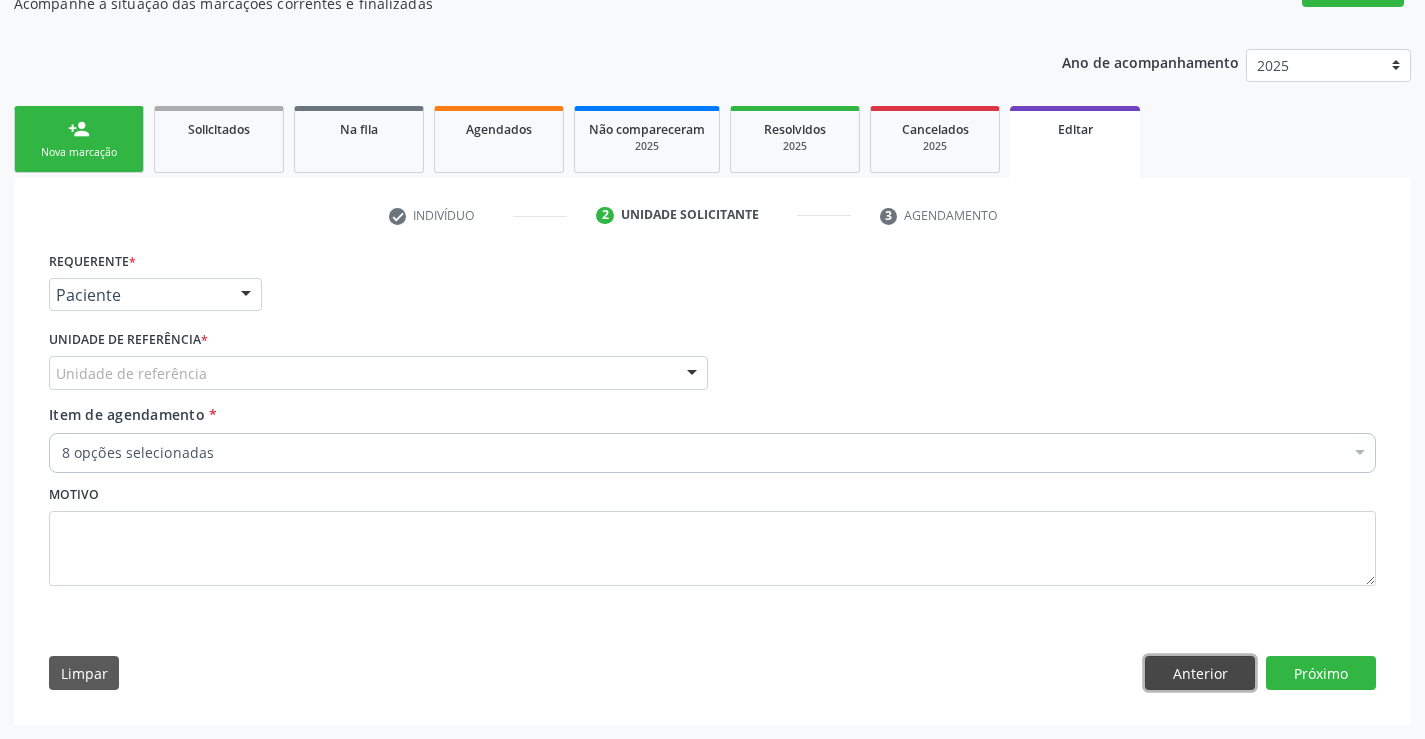 click on "Anterior" at bounding box center [1200, 673] 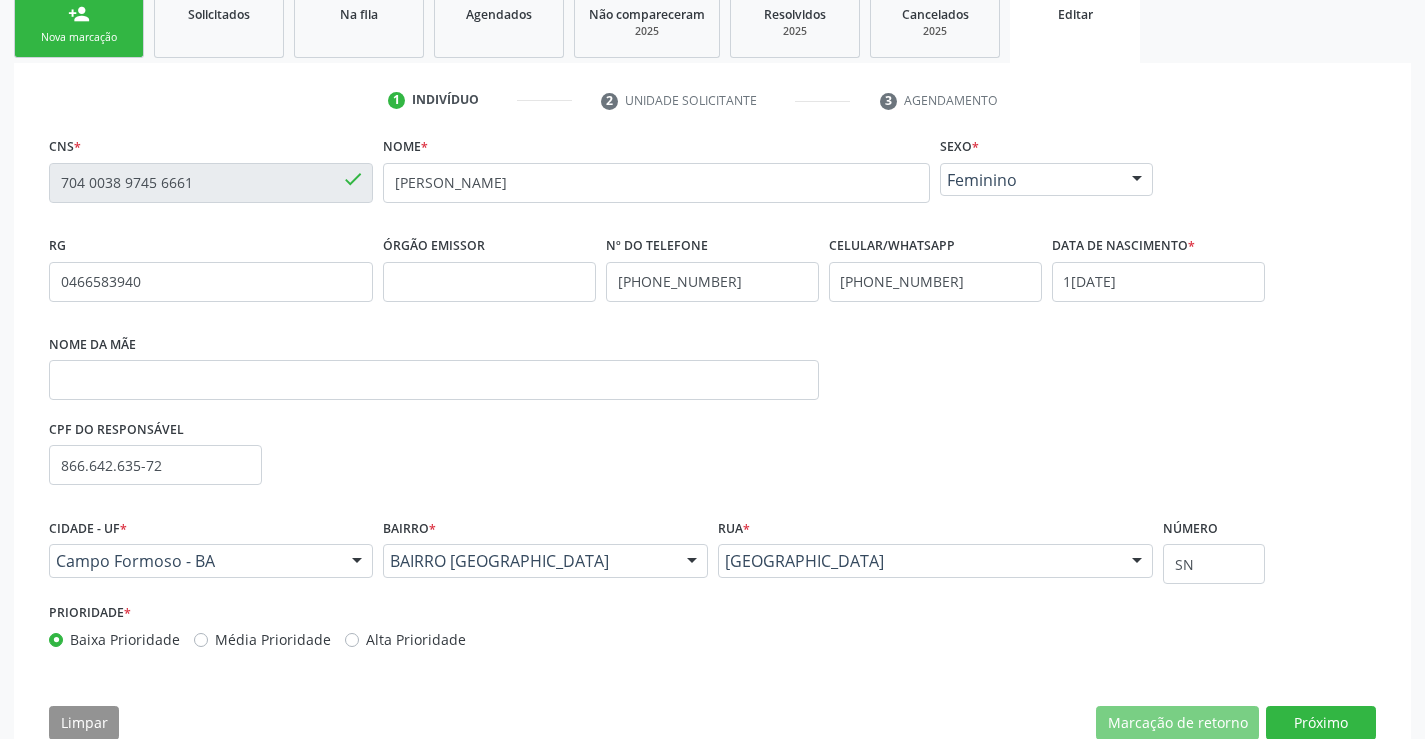 scroll, scrollTop: 358, scrollLeft: 0, axis: vertical 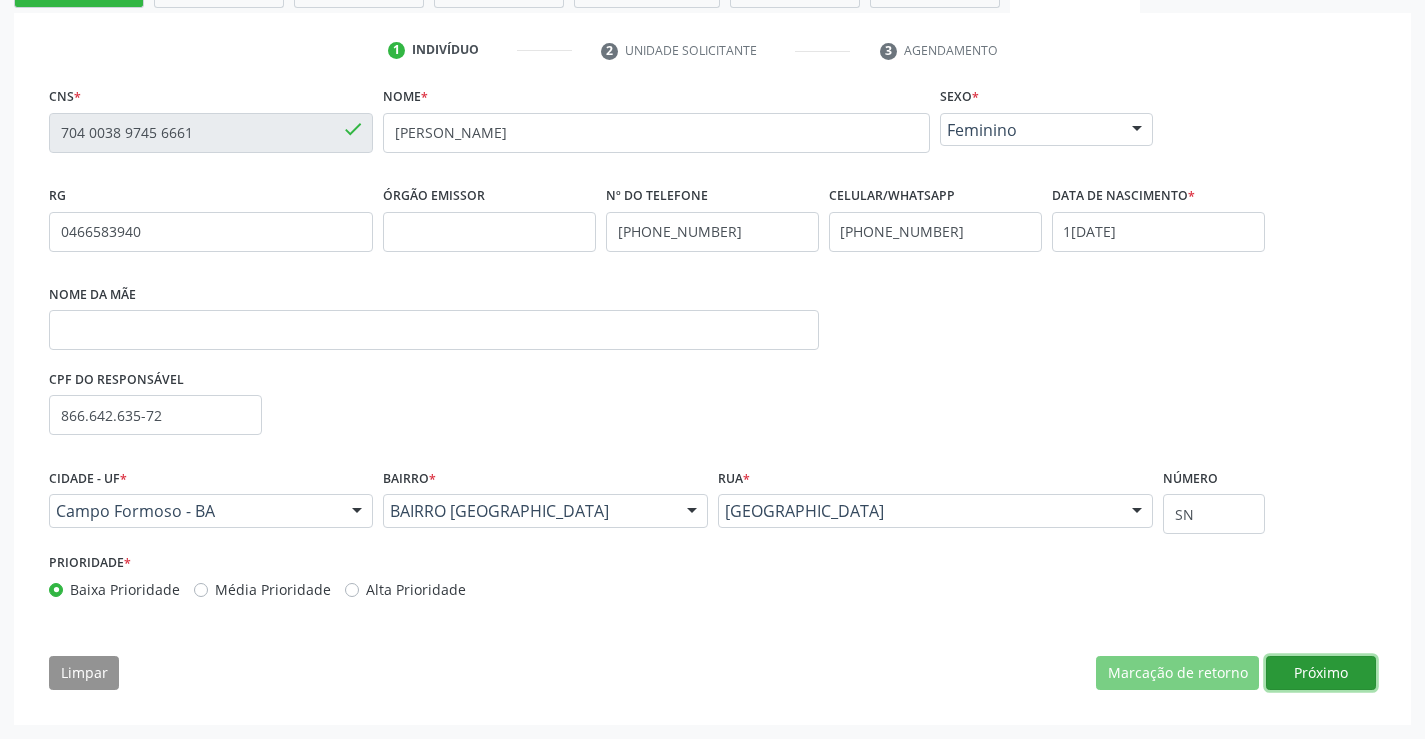 click on "Próximo" at bounding box center (1321, 673) 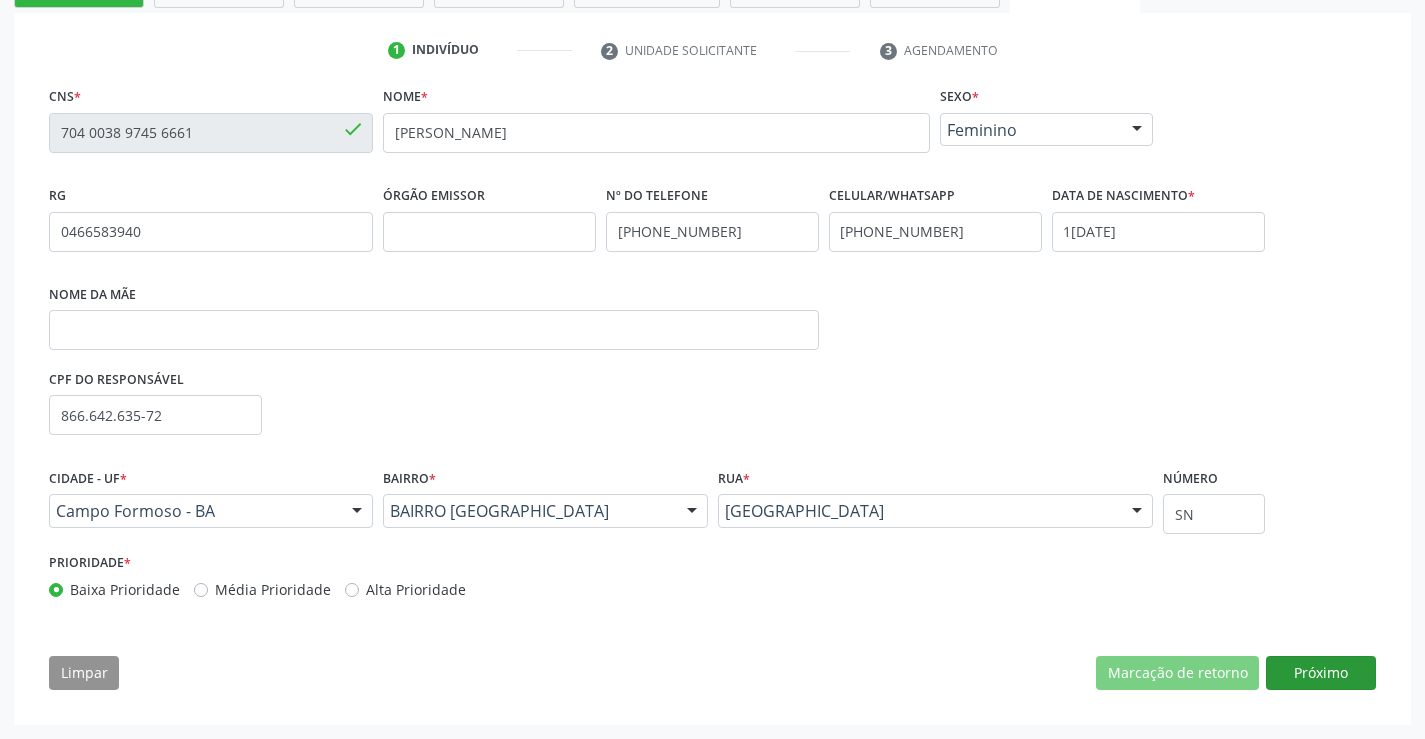 scroll, scrollTop: 193, scrollLeft: 0, axis: vertical 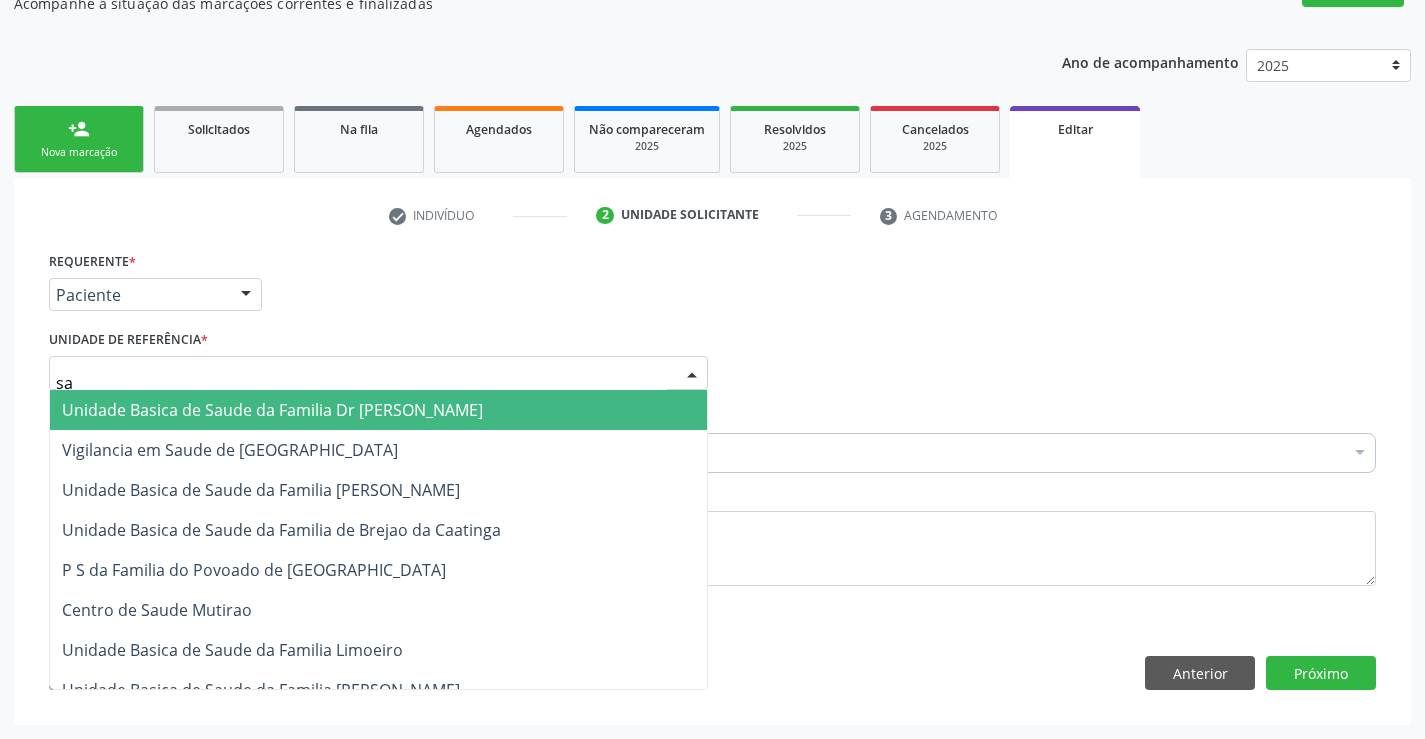 type on "sao" 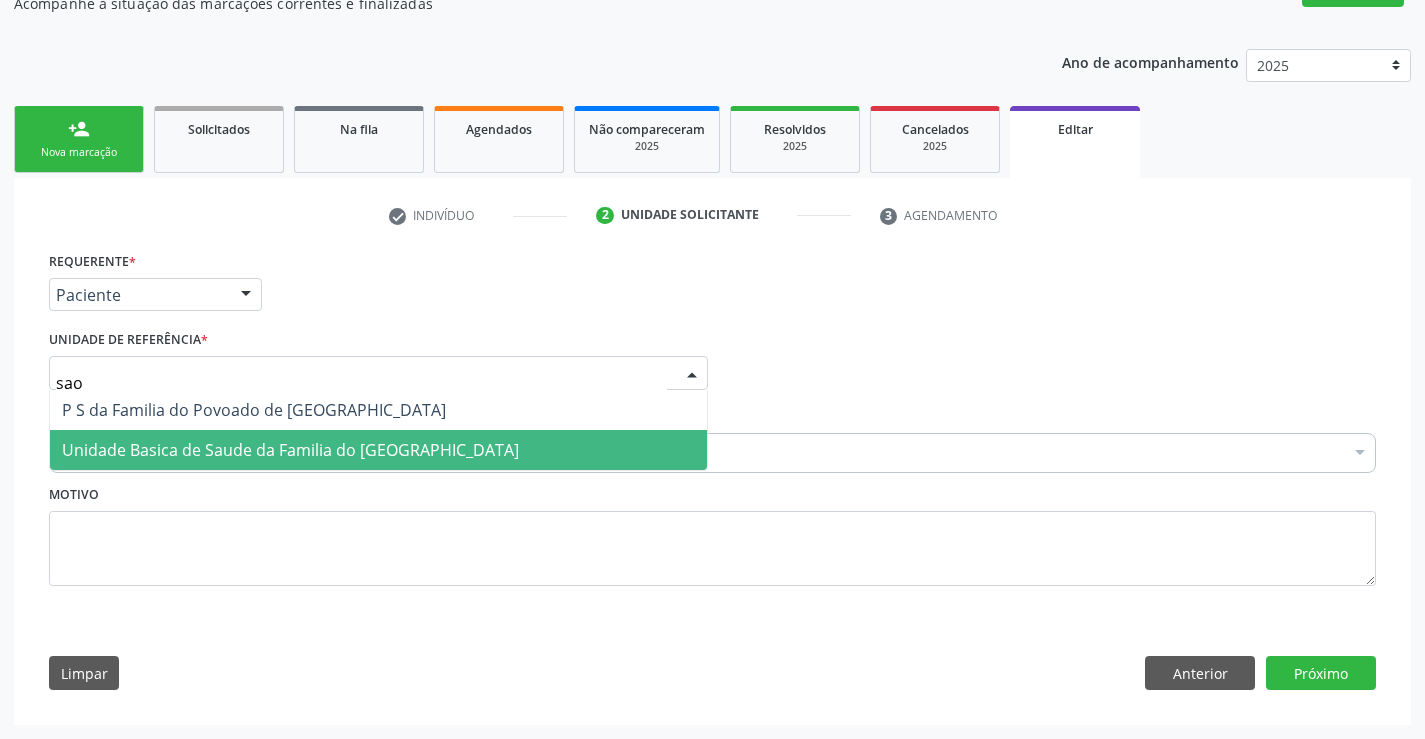 click on "Unidade Basica de Saude da Familia do [GEOGRAPHIC_DATA]" at bounding box center (290, 450) 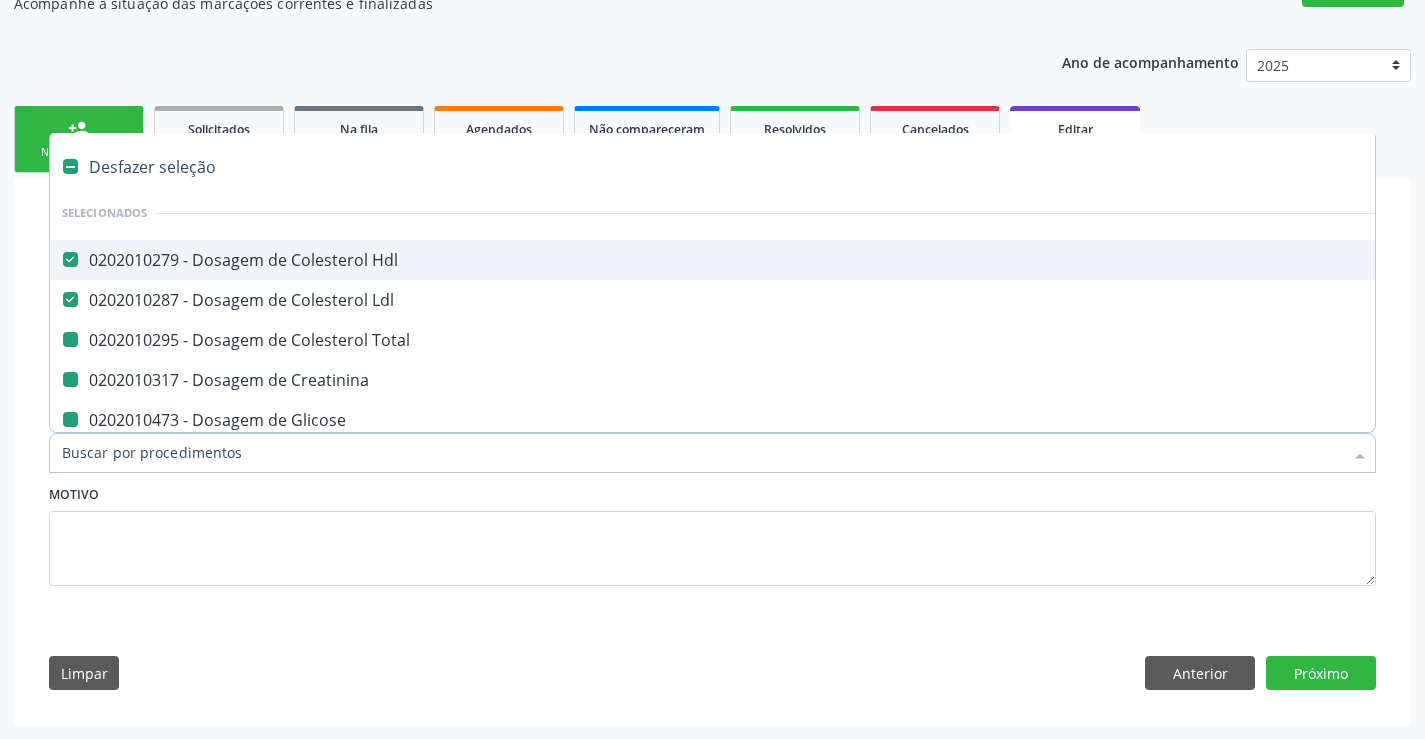 type on "u" 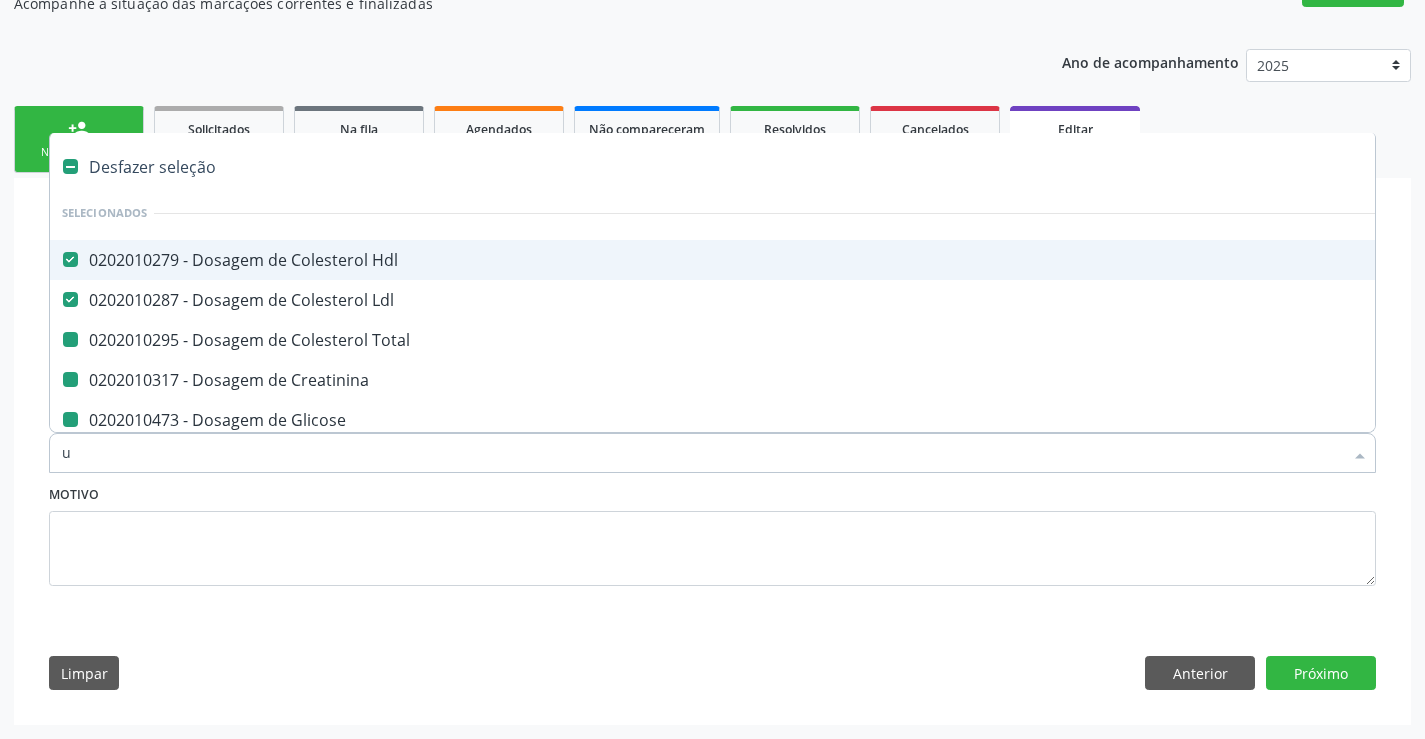 checkbox on "false" 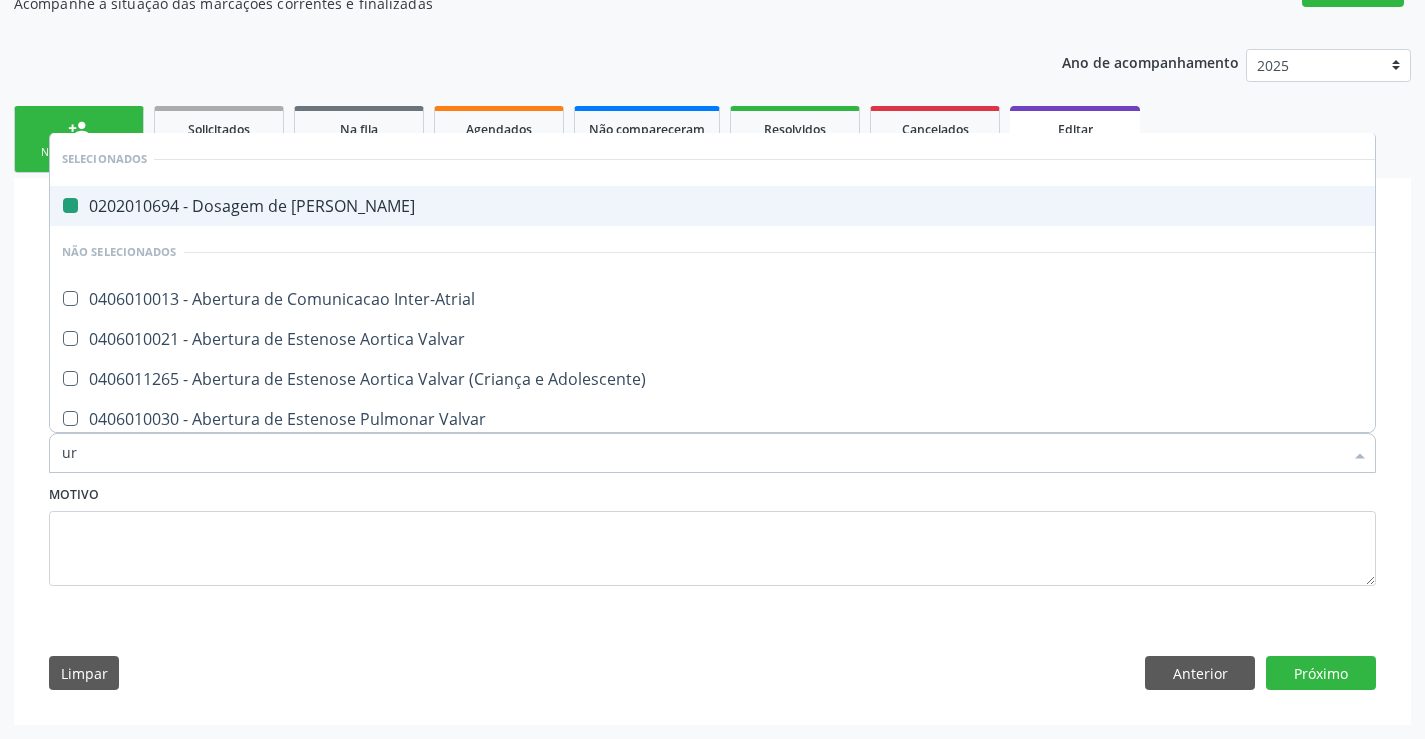type on "uri" 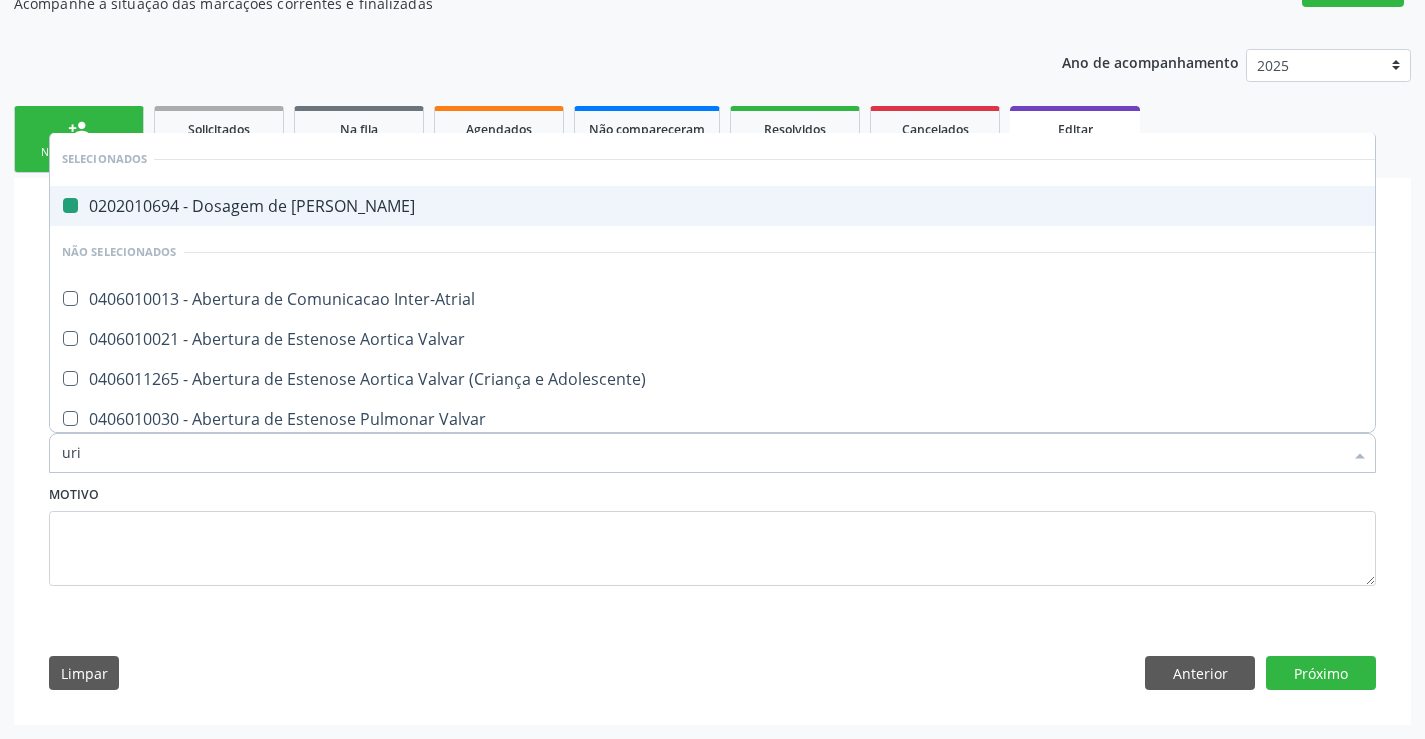 checkbox on "false" 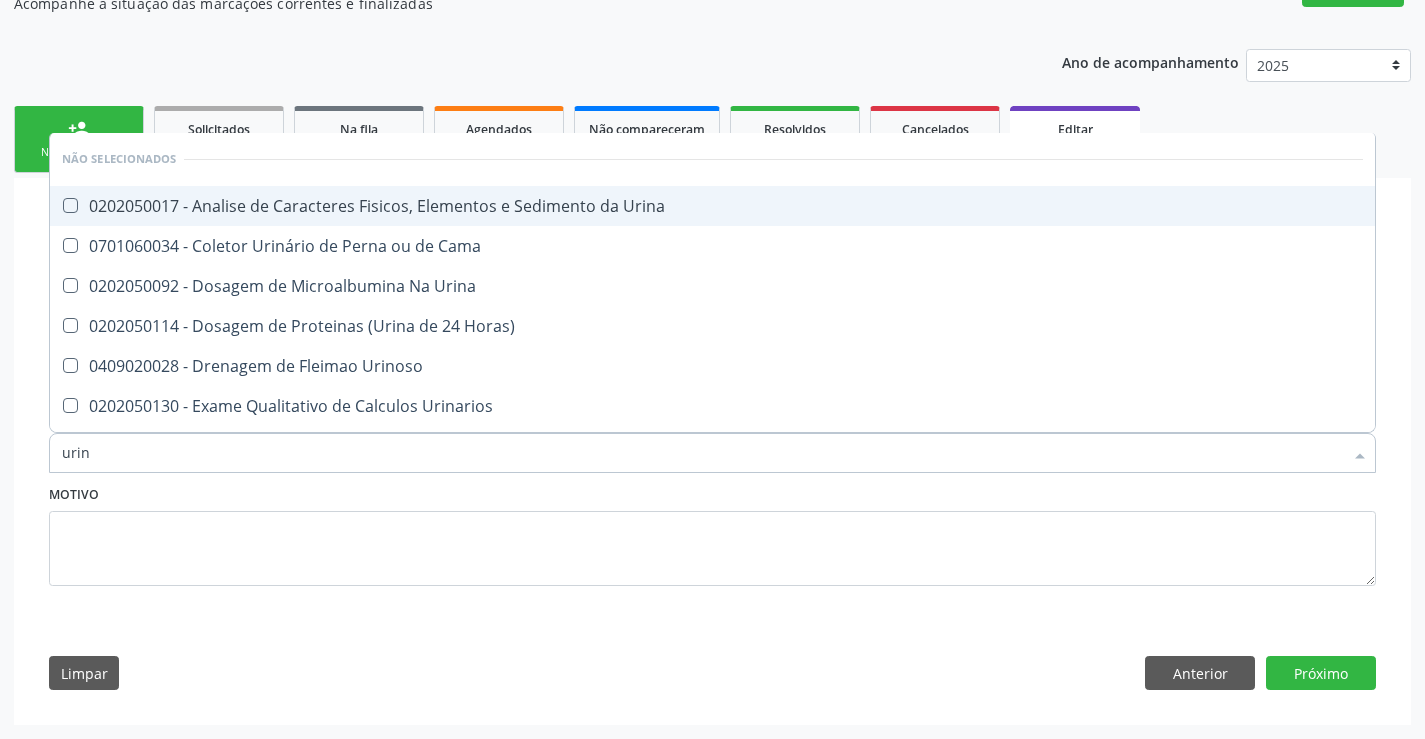 type on "urina" 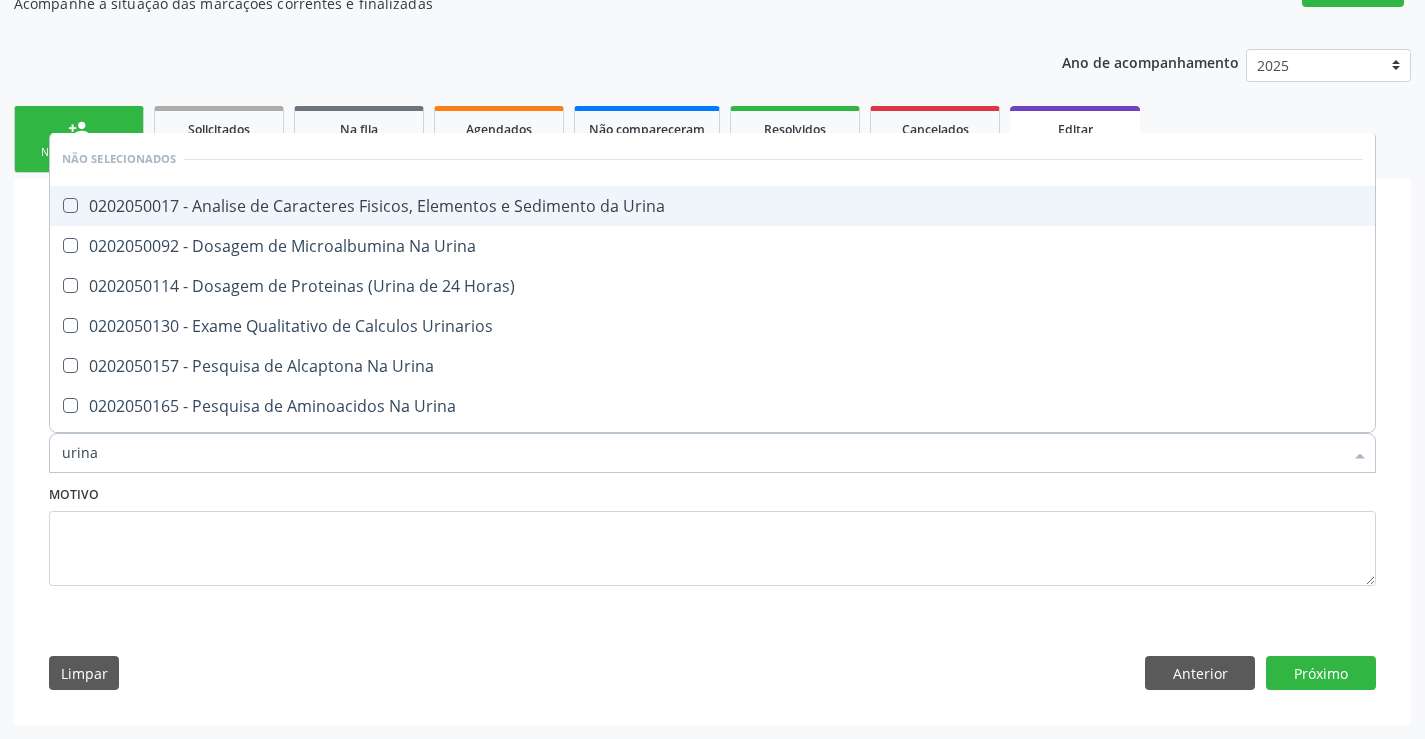 click on "0202050017 - Analise de Caracteres Fisicos, Elementos e Sedimento da Urina" at bounding box center (712, 206) 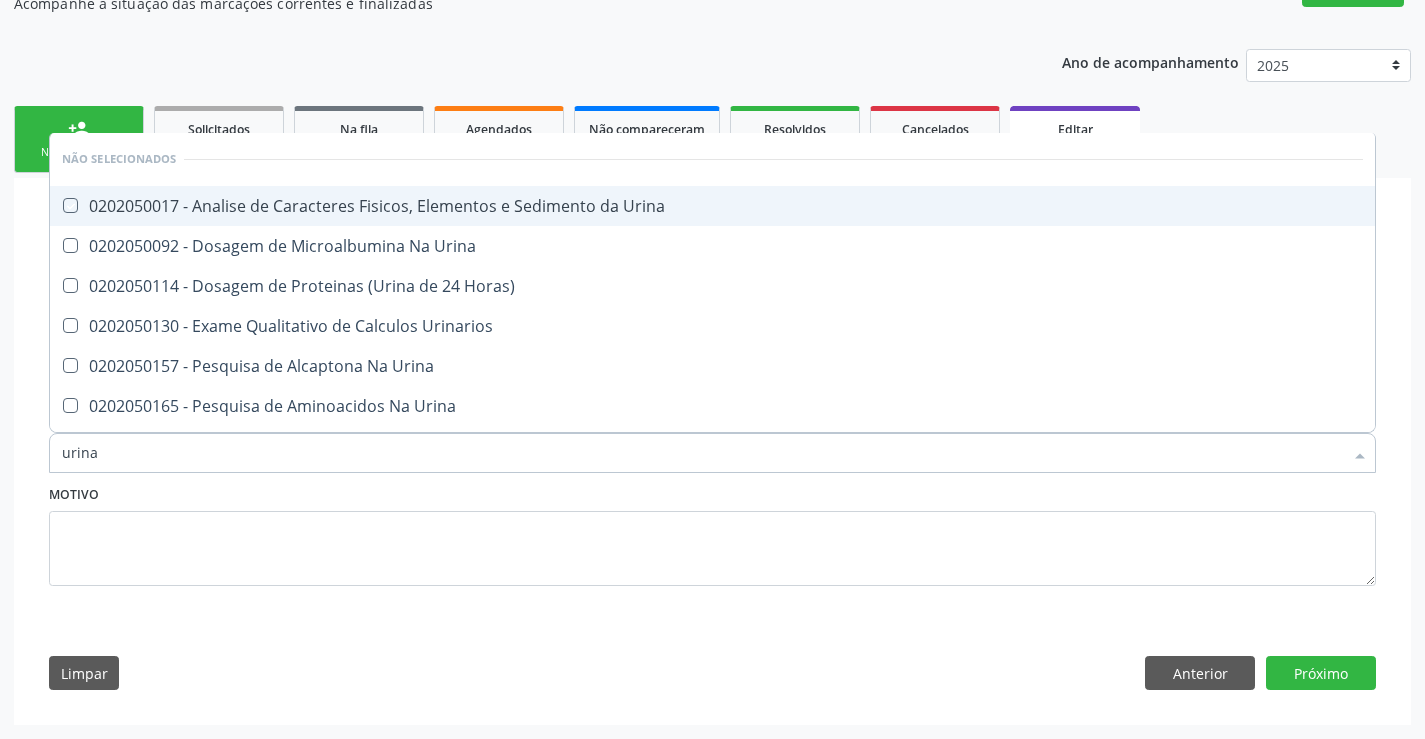 checkbox on "true" 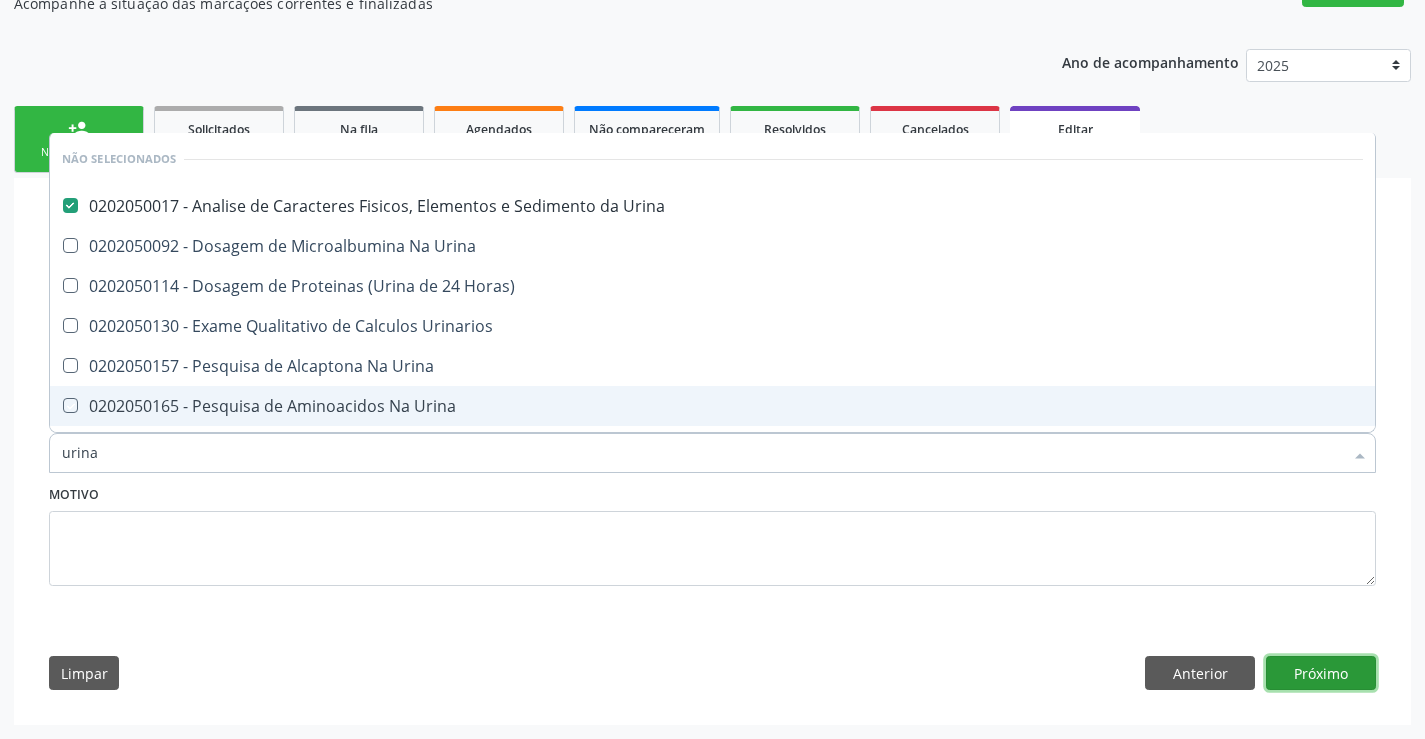 click on "Próximo" at bounding box center (1321, 673) 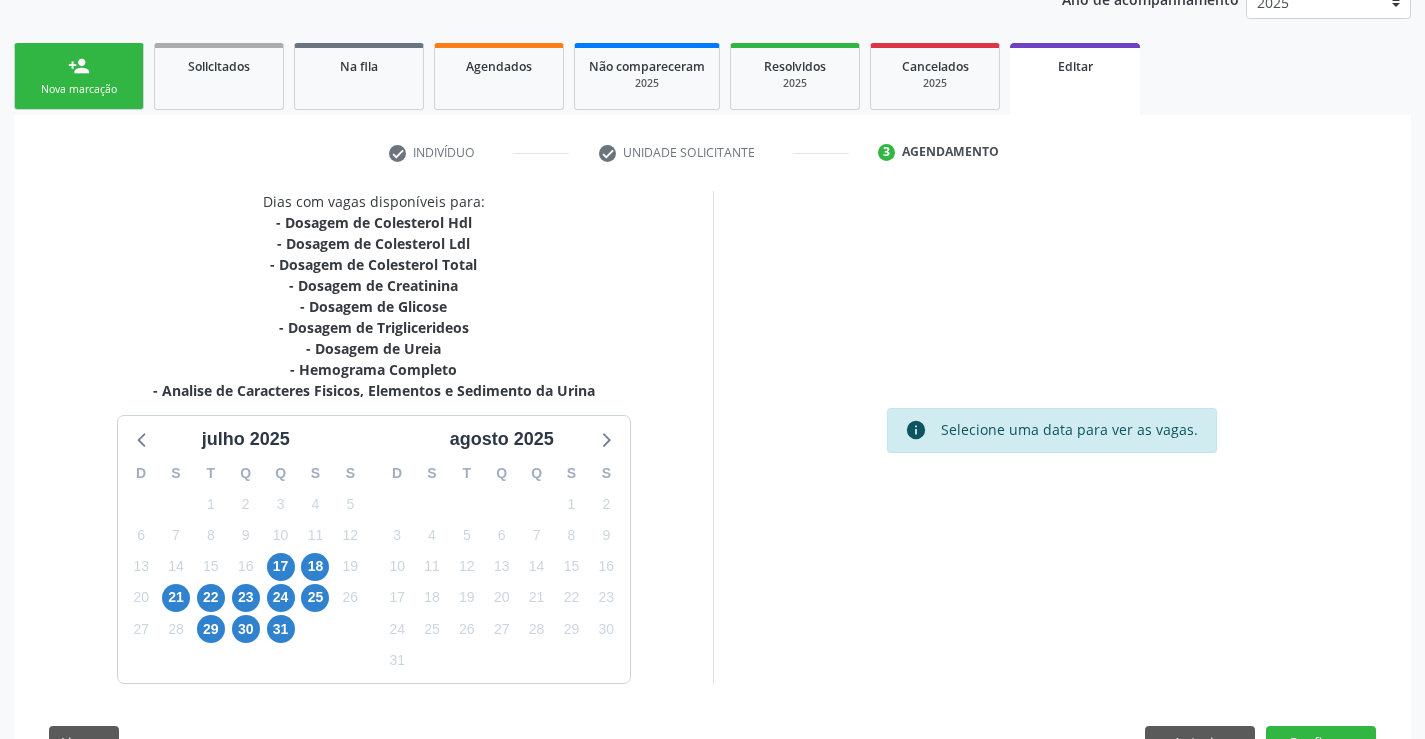 scroll, scrollTop: 325, scrollLeft: 0, axis: vertical 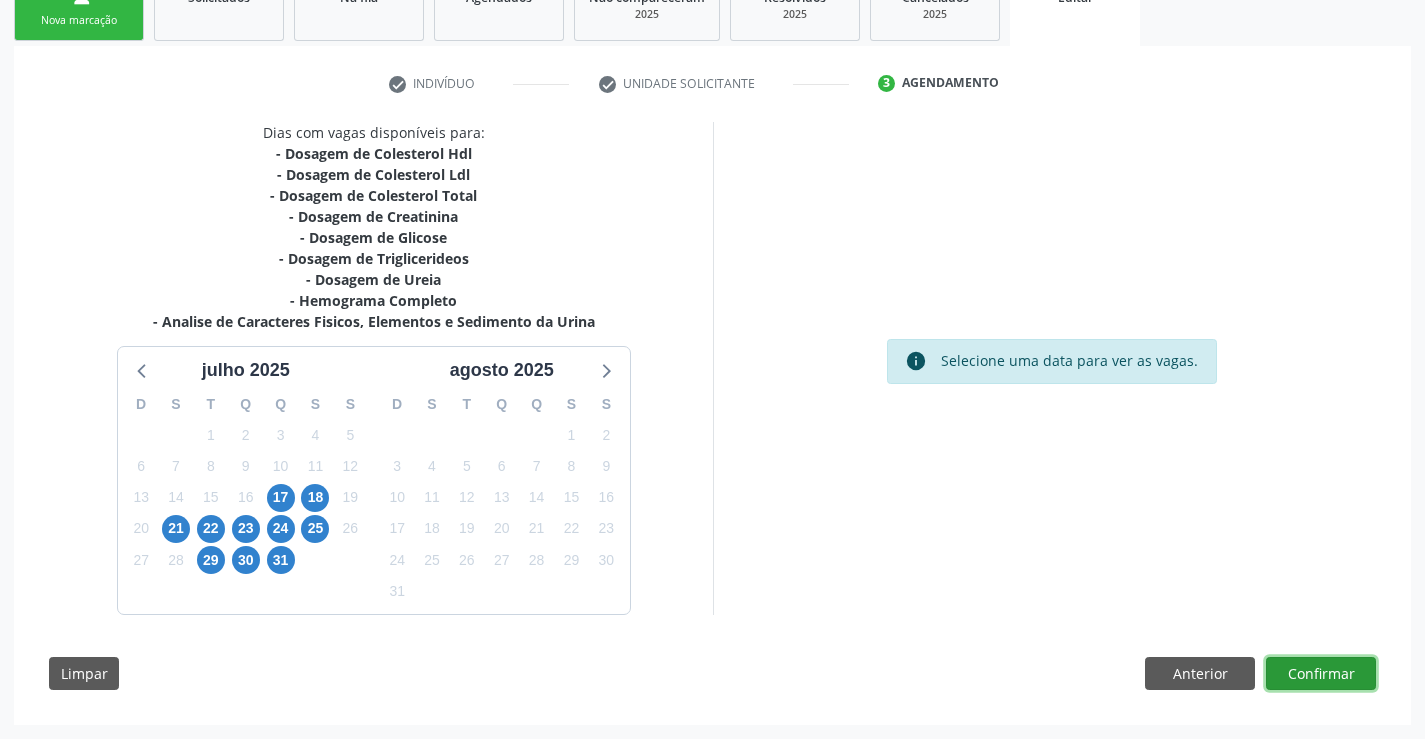 click on "Confirmar" at bounding box center [1321, 674] 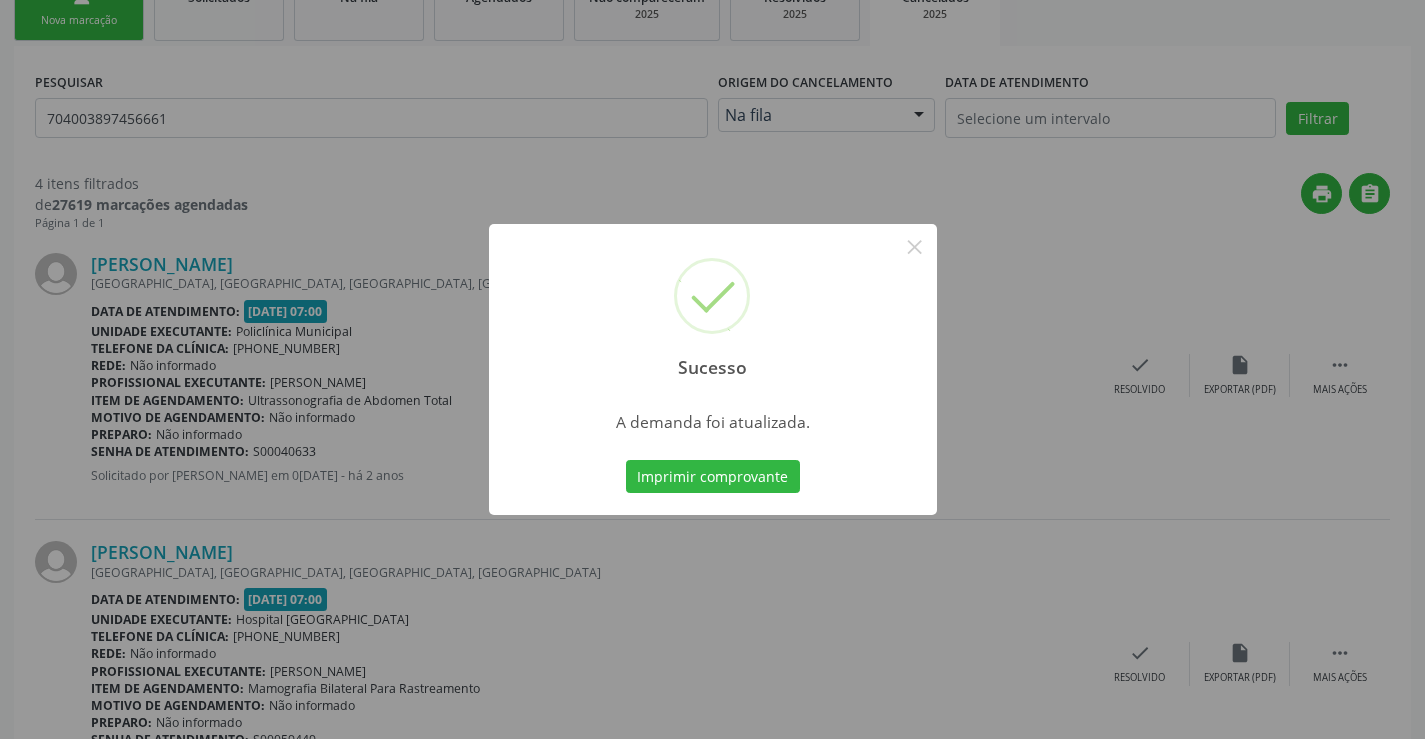 scroll, scrollTop: 0, scrollLeft: 0, axis: both 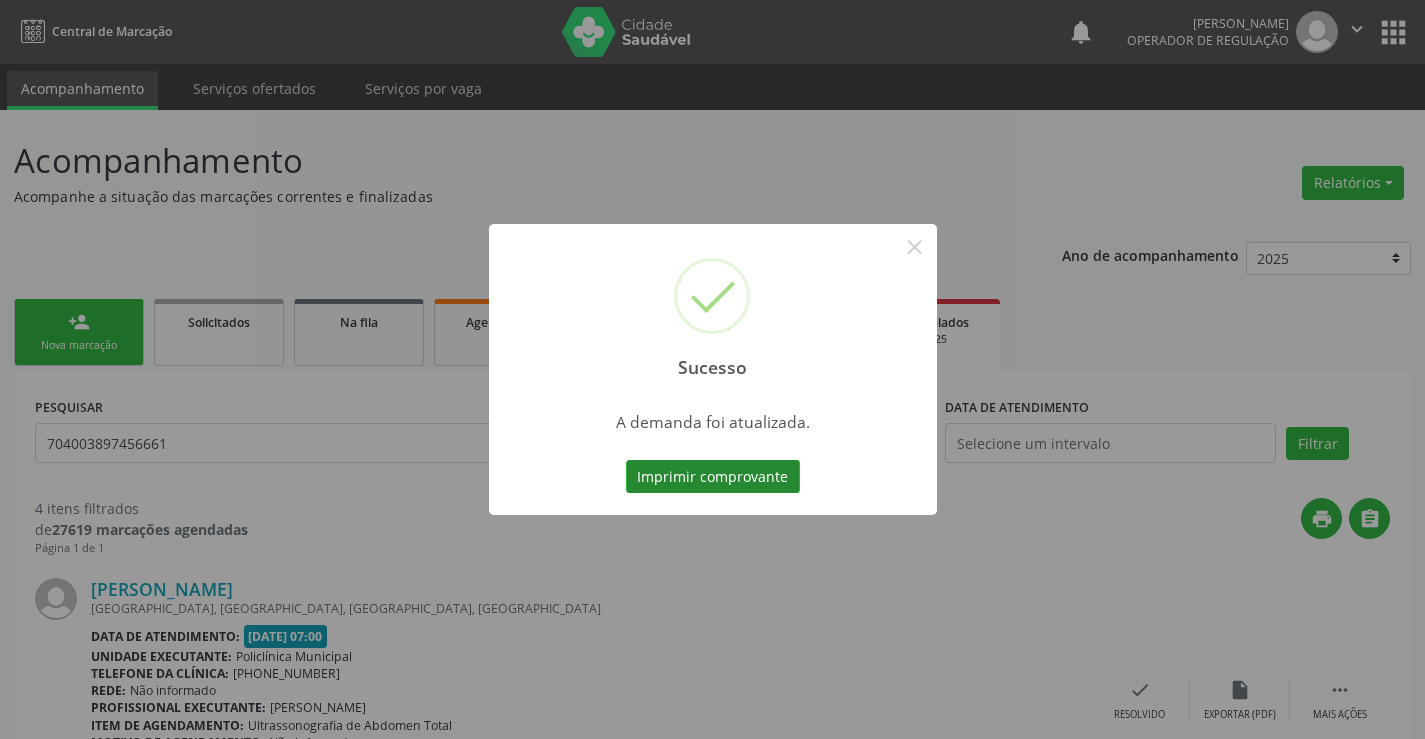 click on "Imprimir comprovante" at bounding box center (713, 477) 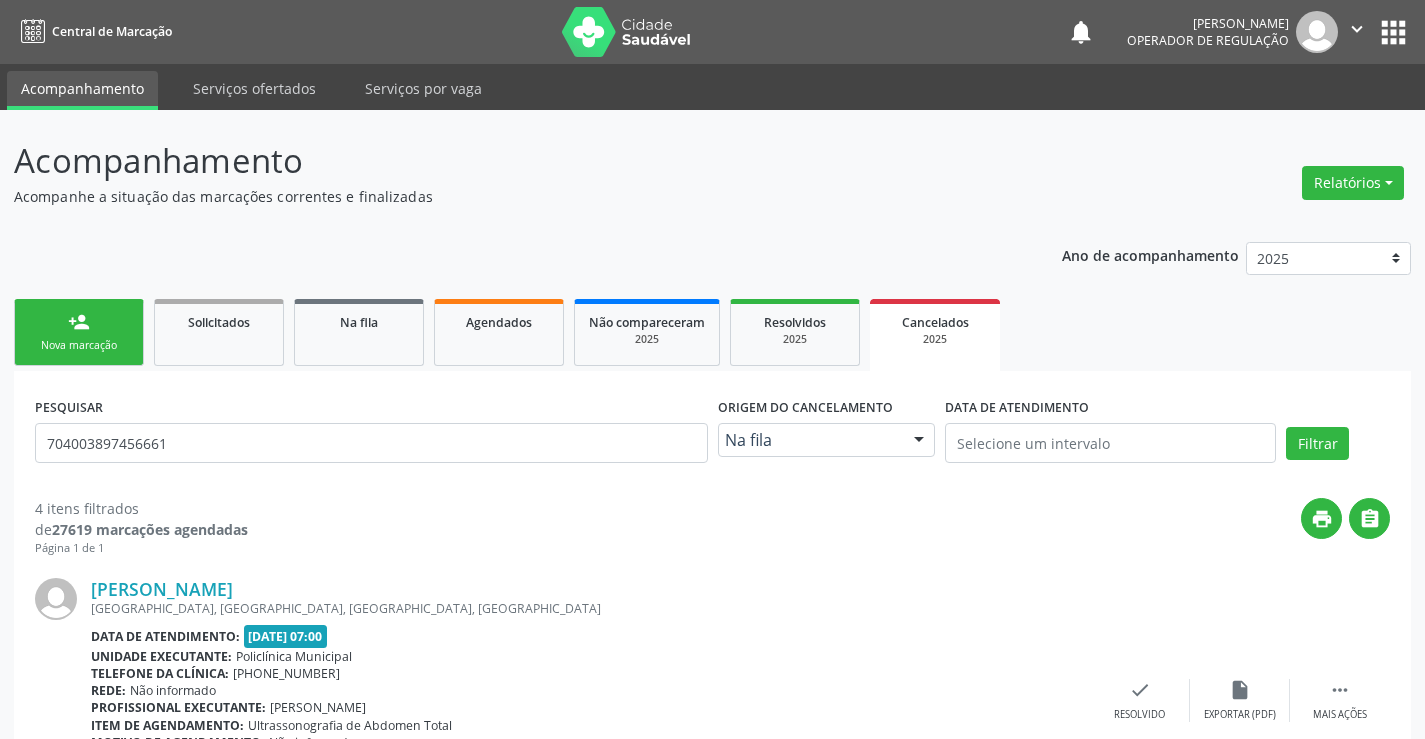 click on "person_add" at bounding box center [79, 322] 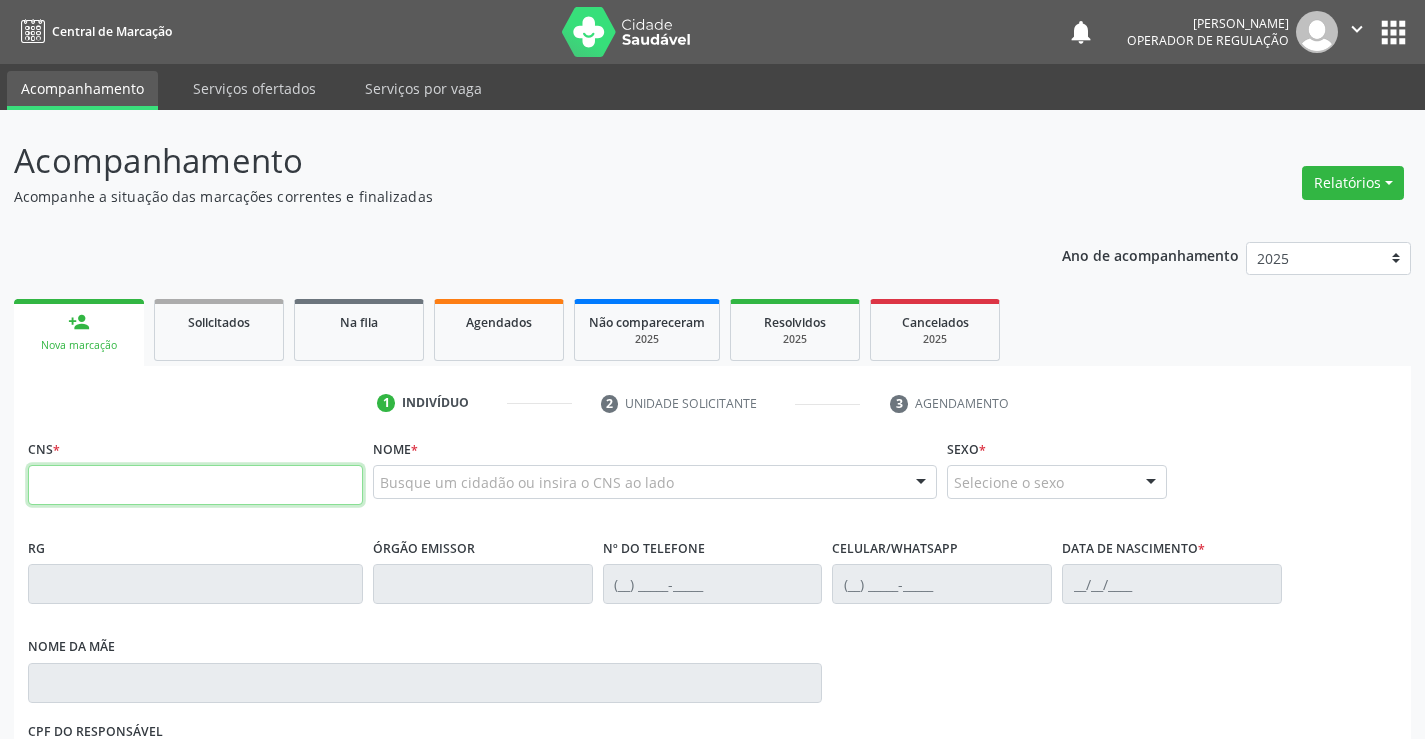click at bounding box center [195, 485] 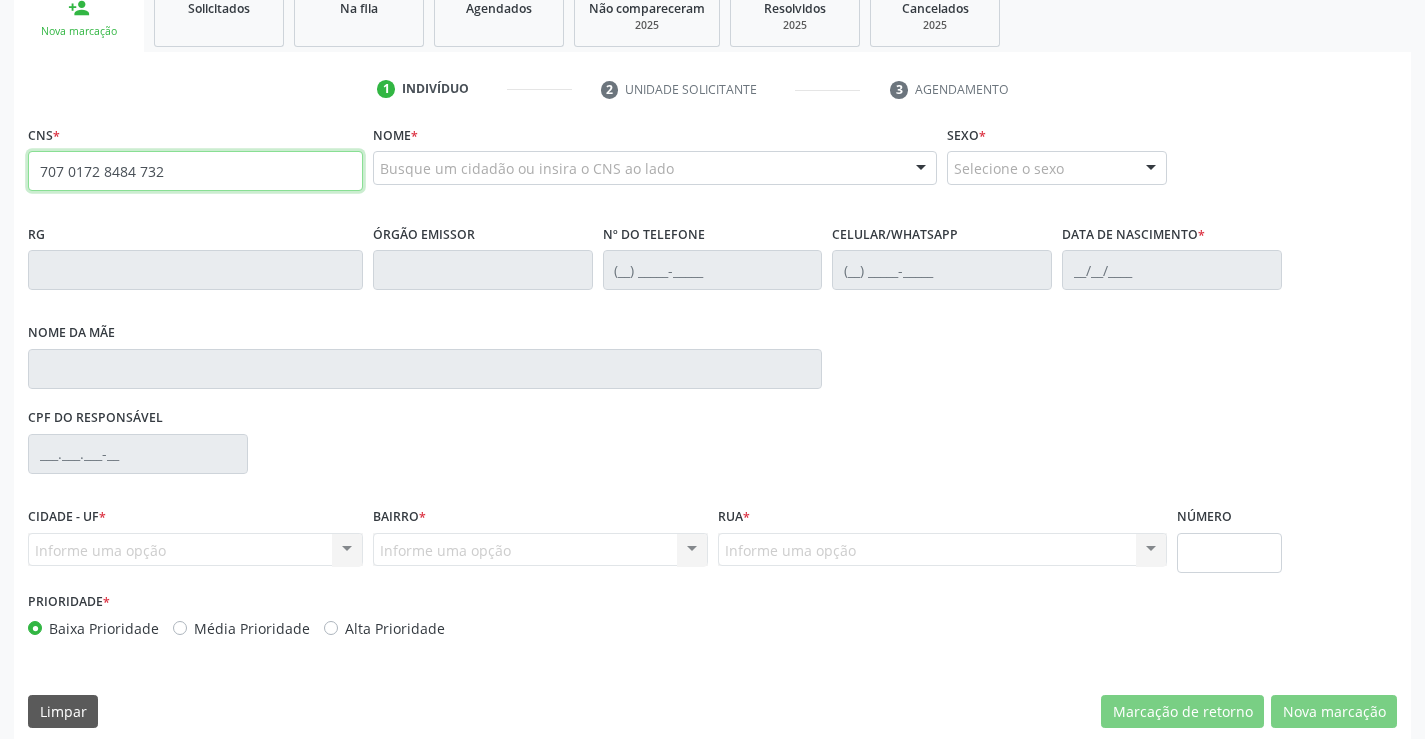 scroll, scrollTop: 331, scrollLeft: 0, axis: vertical 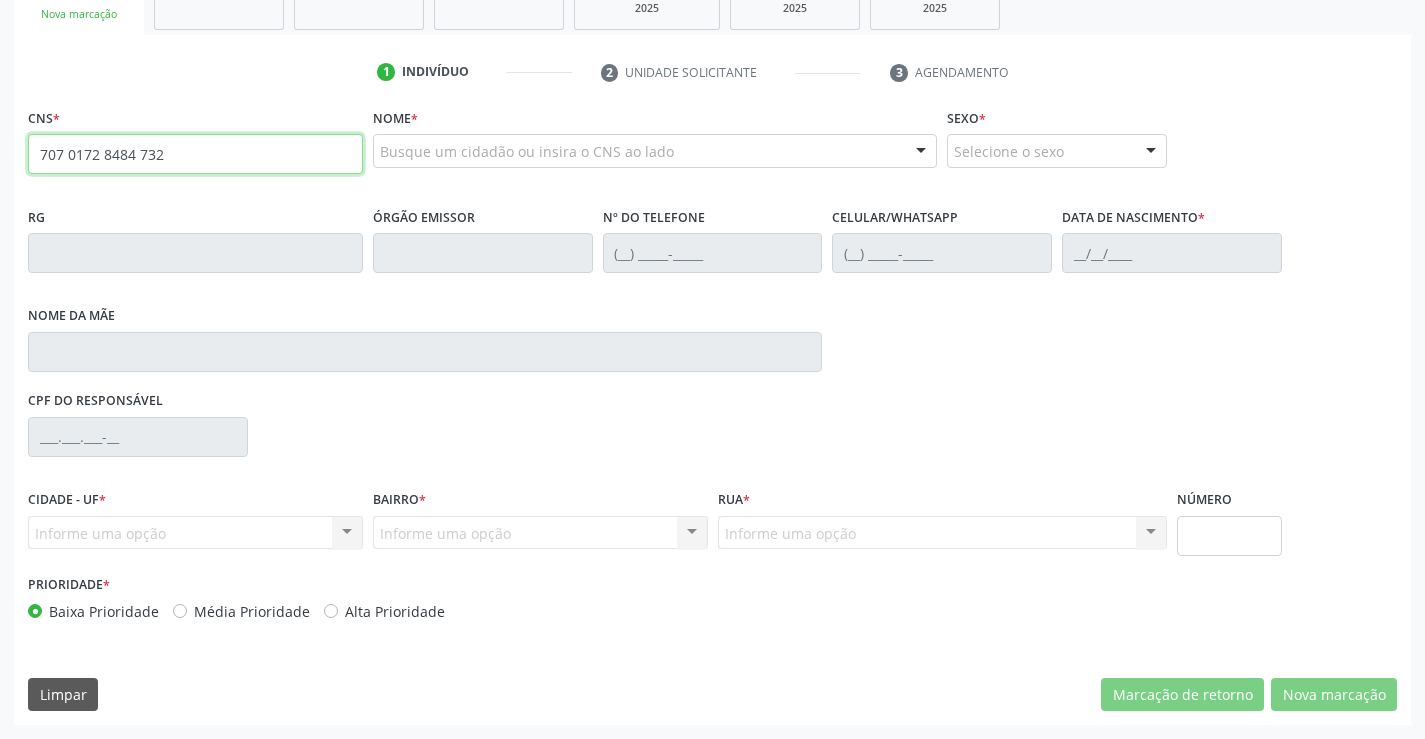 drag, startPoint x: 192, startPoint y: 150, endPoint x: 0, endPoint y: 161, distance: 192.31485 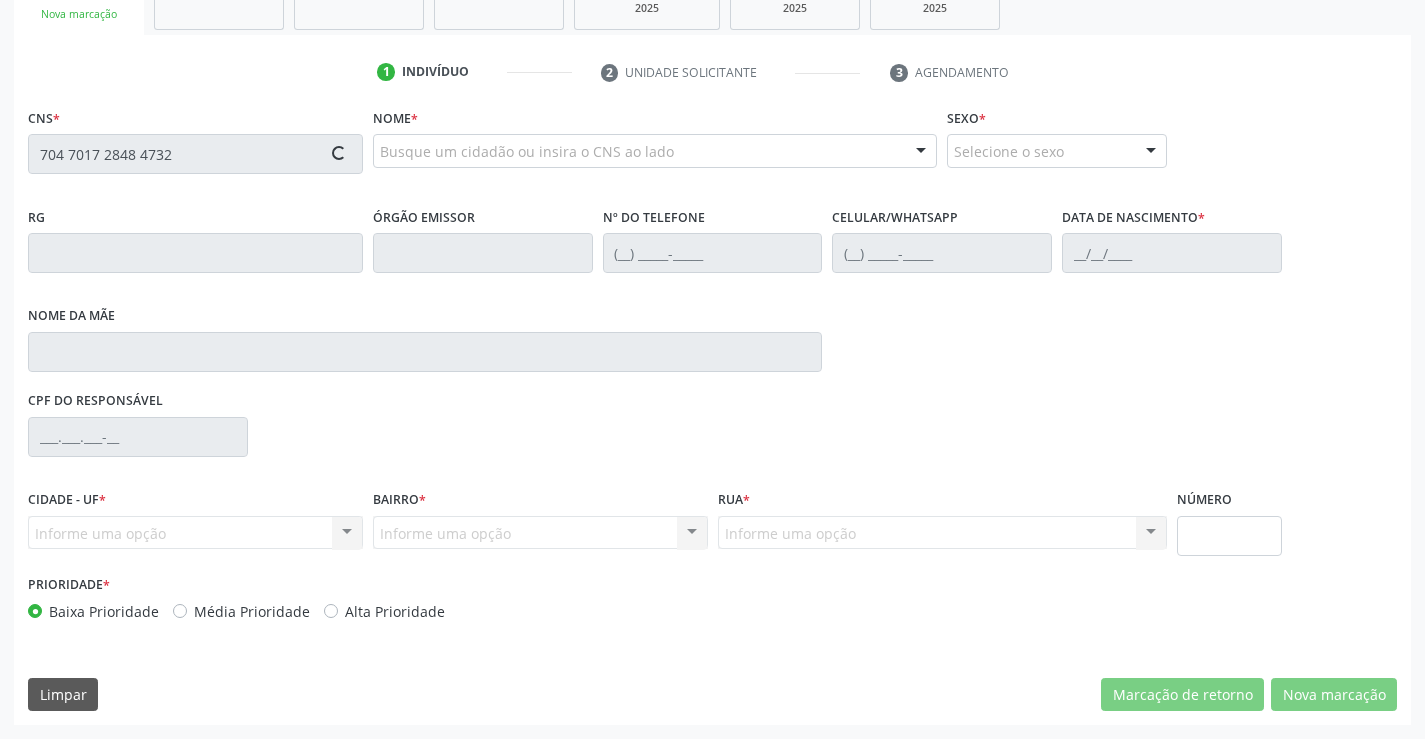 type on "704 7017 2848 4732" 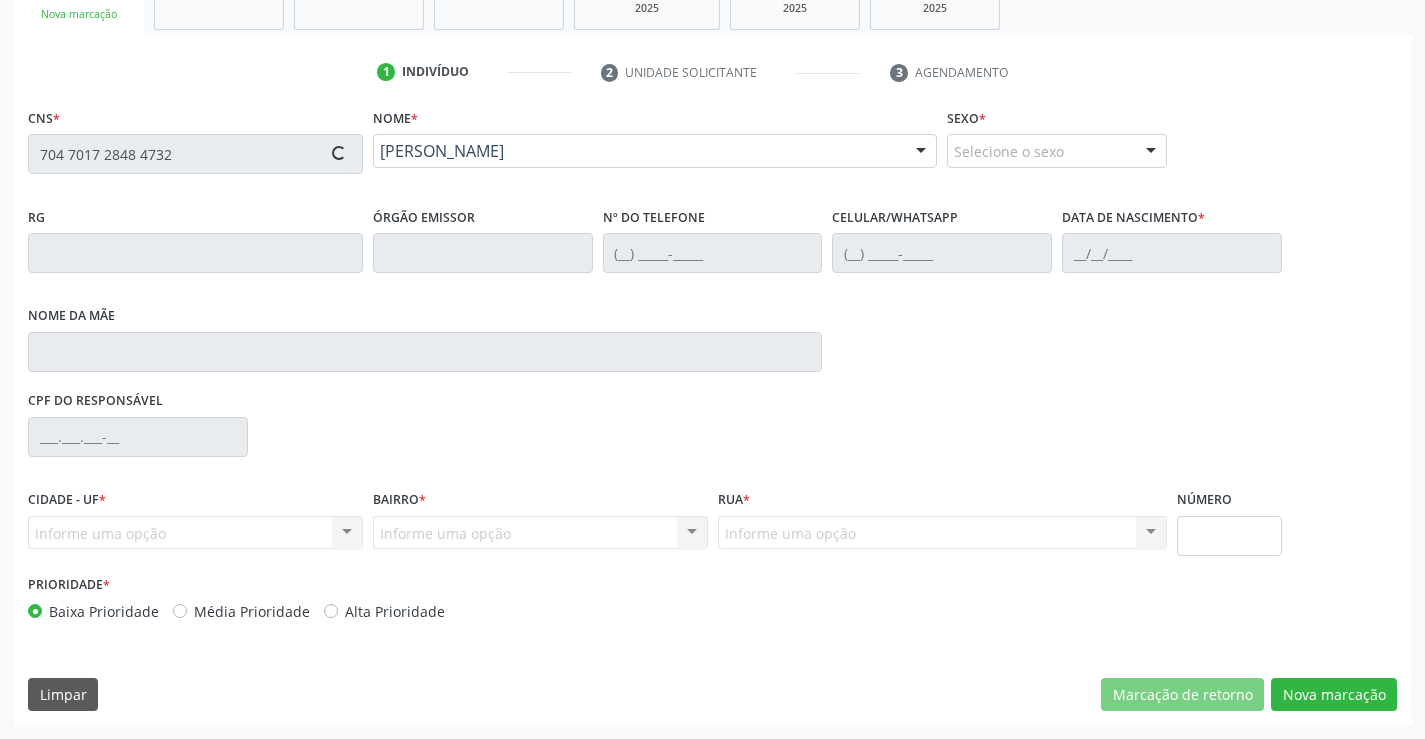 type on "(74) 9100-1588" 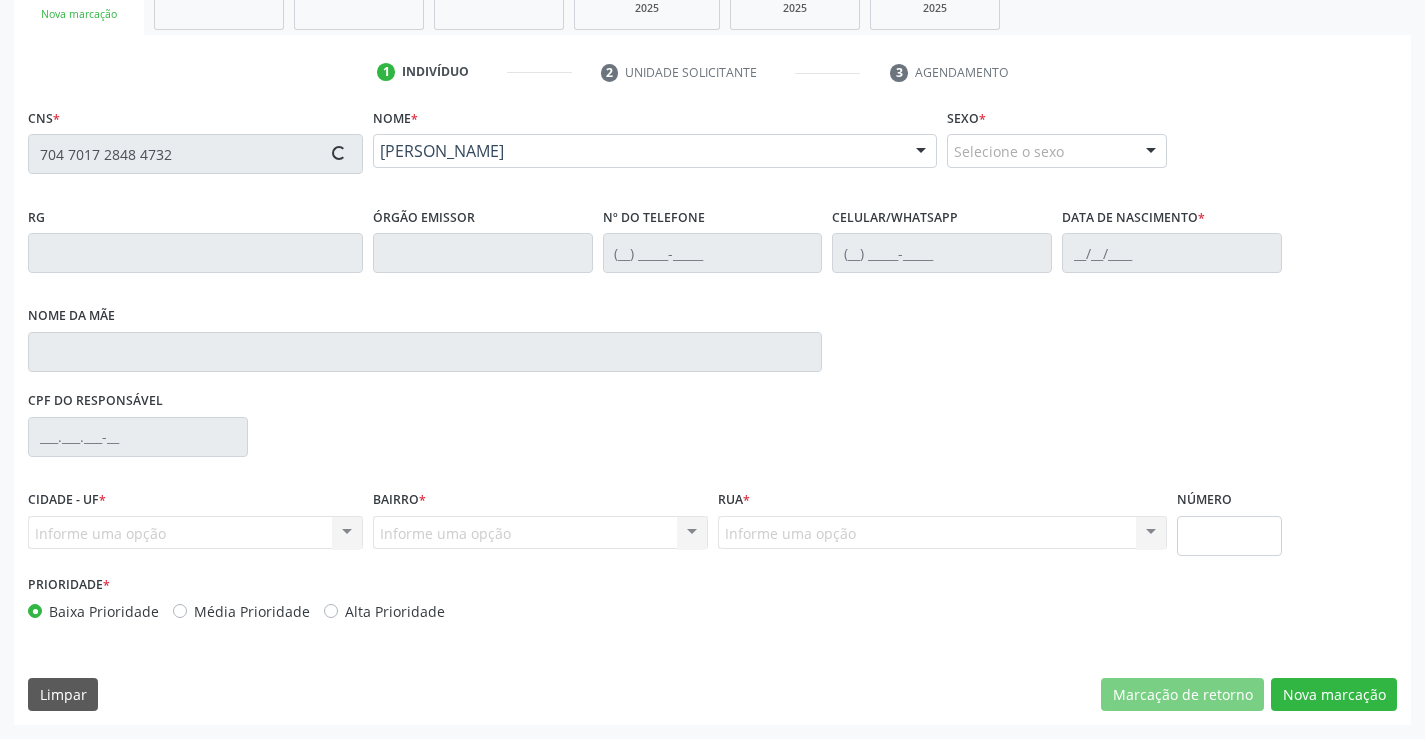 type on "18/12/2009" 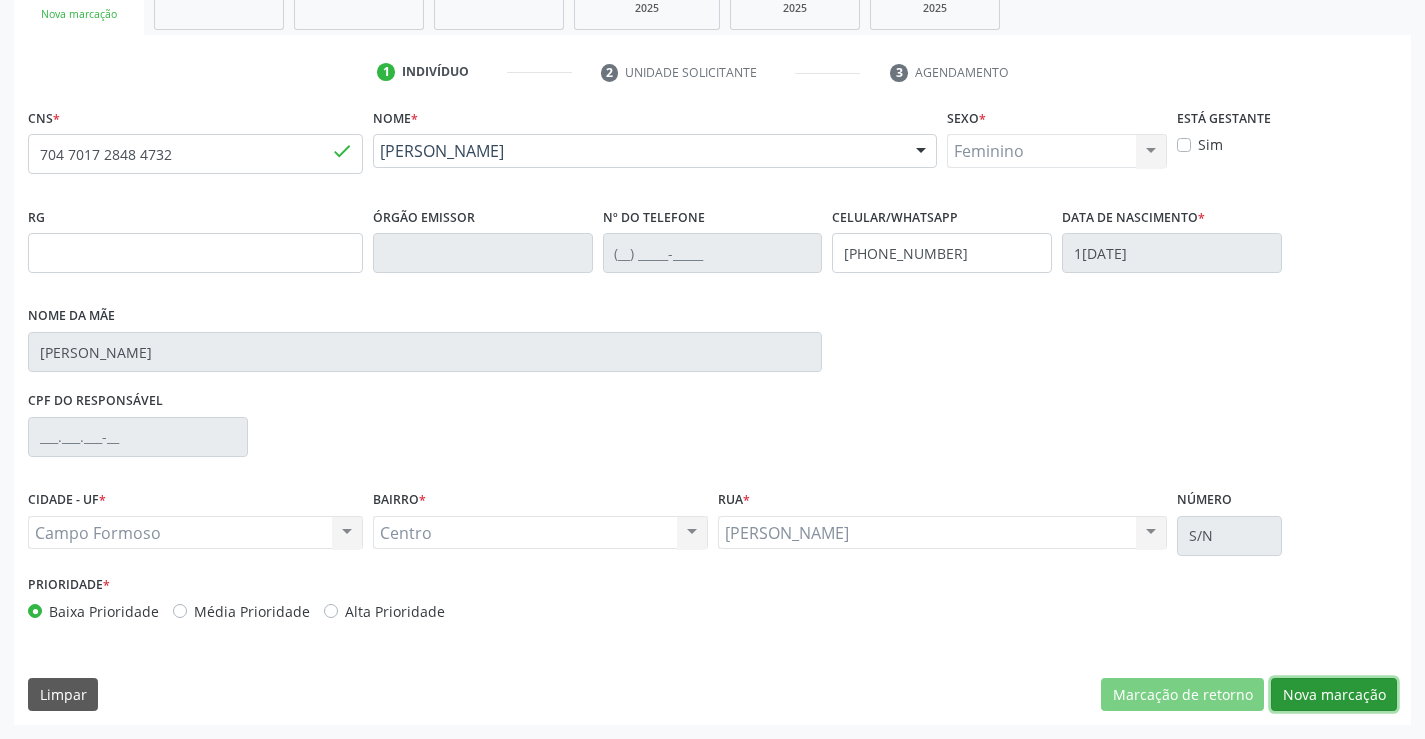 click on "Nova marcação" at bounding box center [1334, 695] 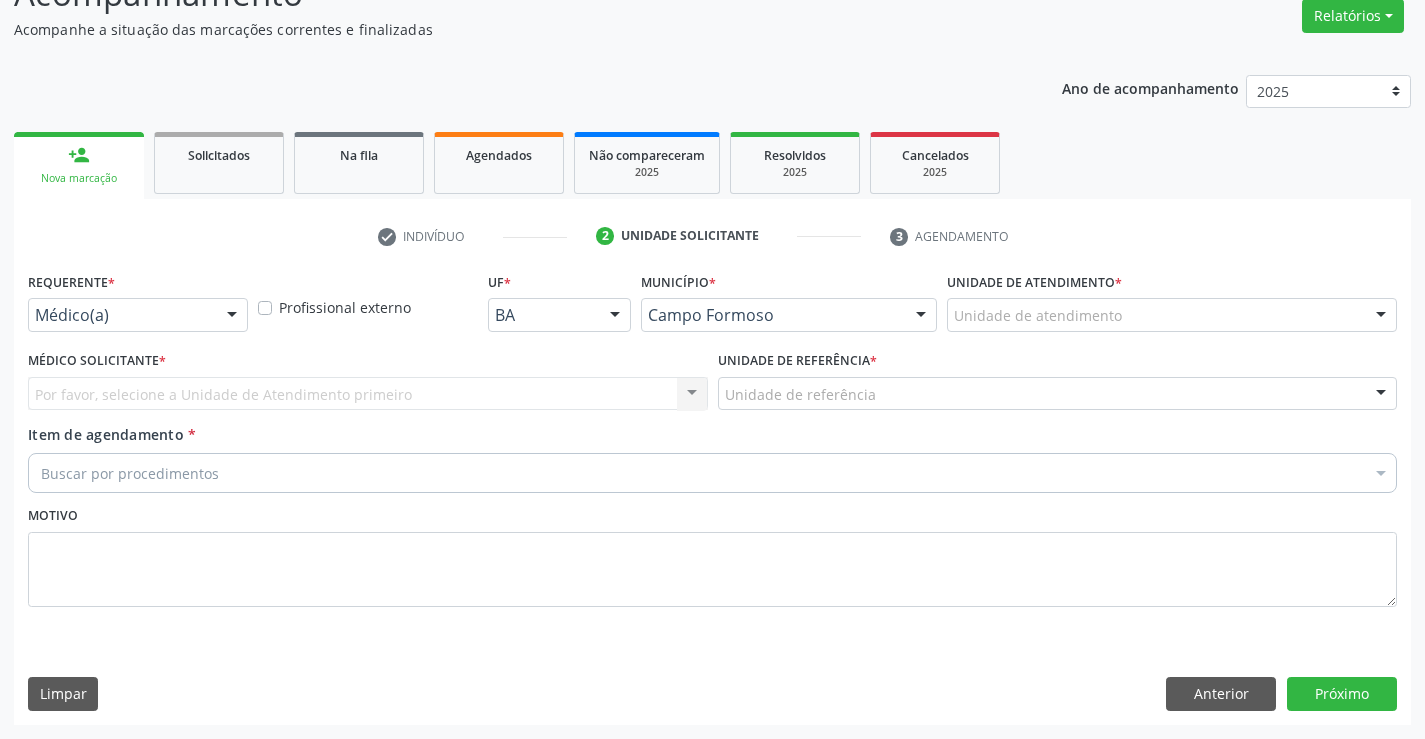 scroll, scrollTop: 167, scrollLeft: 0, axis: vertical 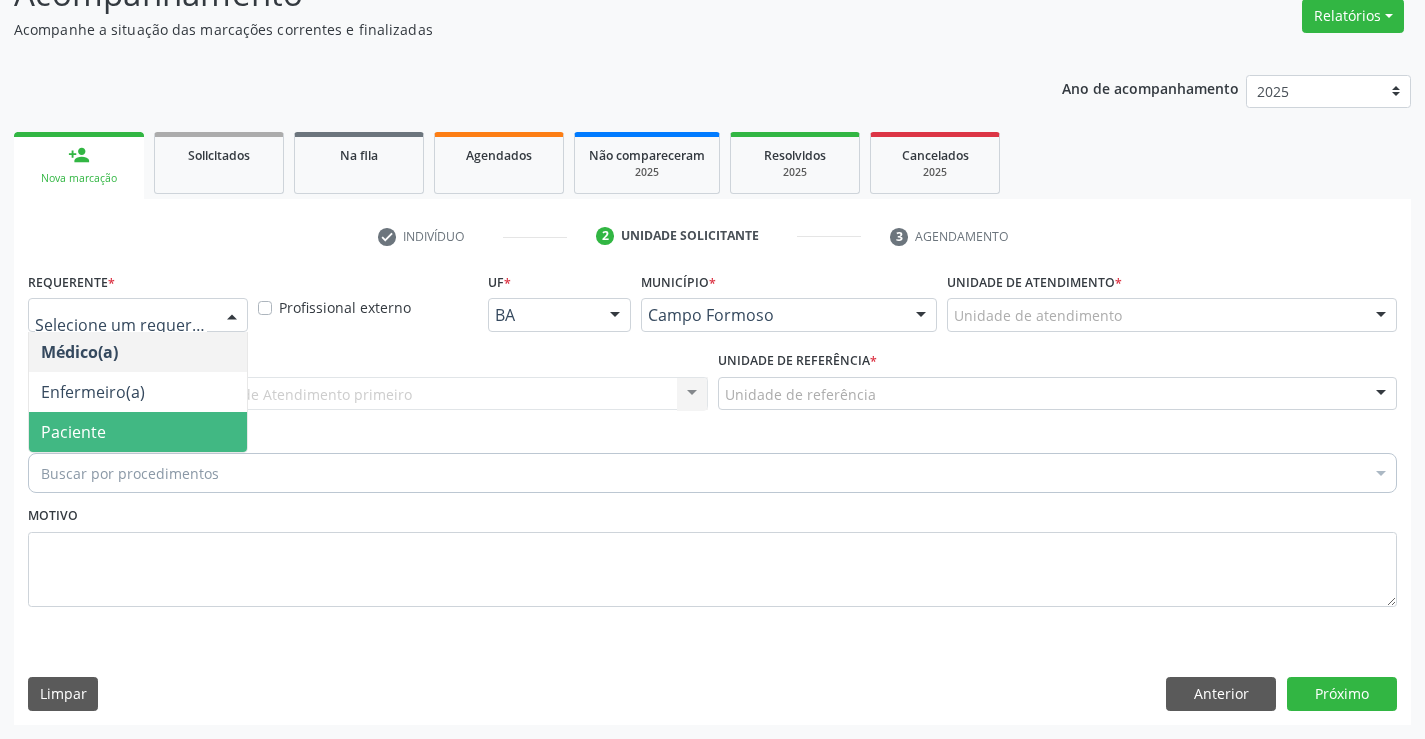 click on "Paciente" at bounding box center [138, 432] 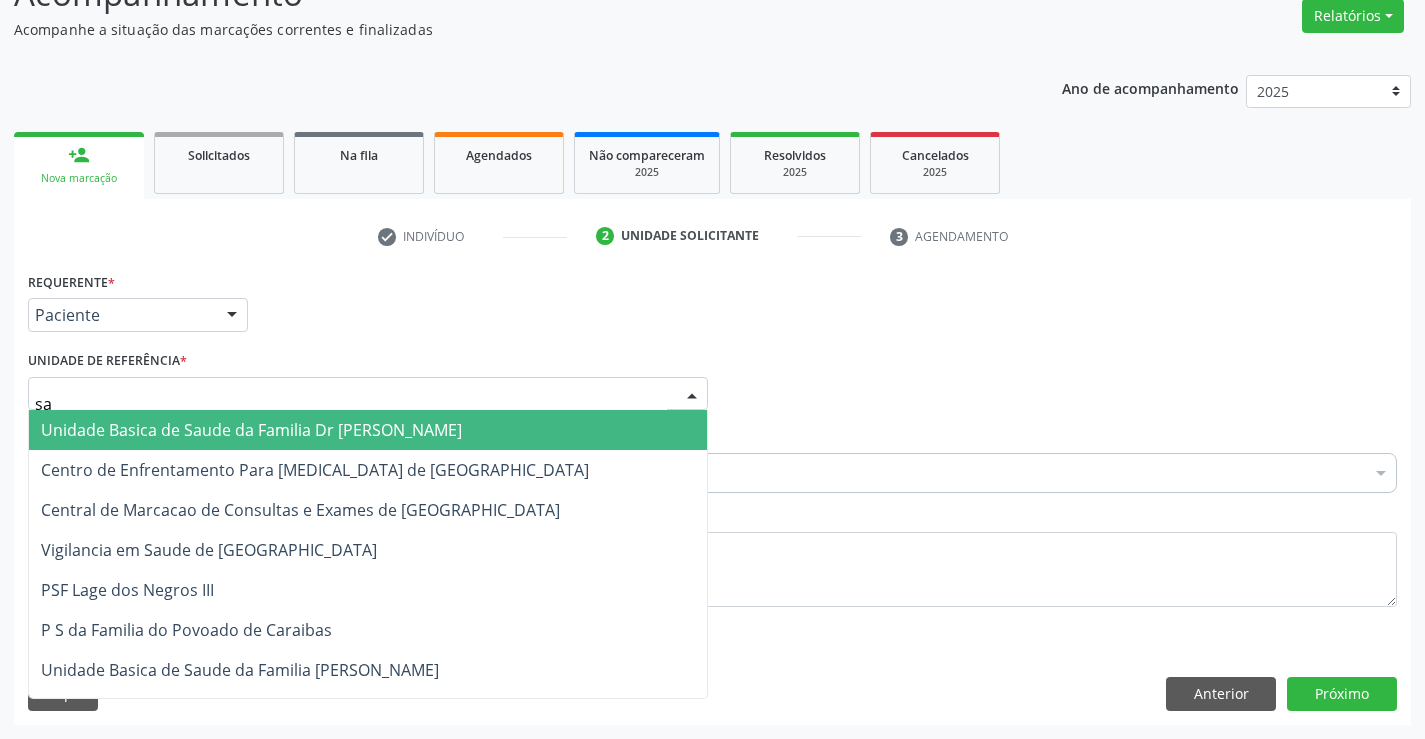 type on "sao" 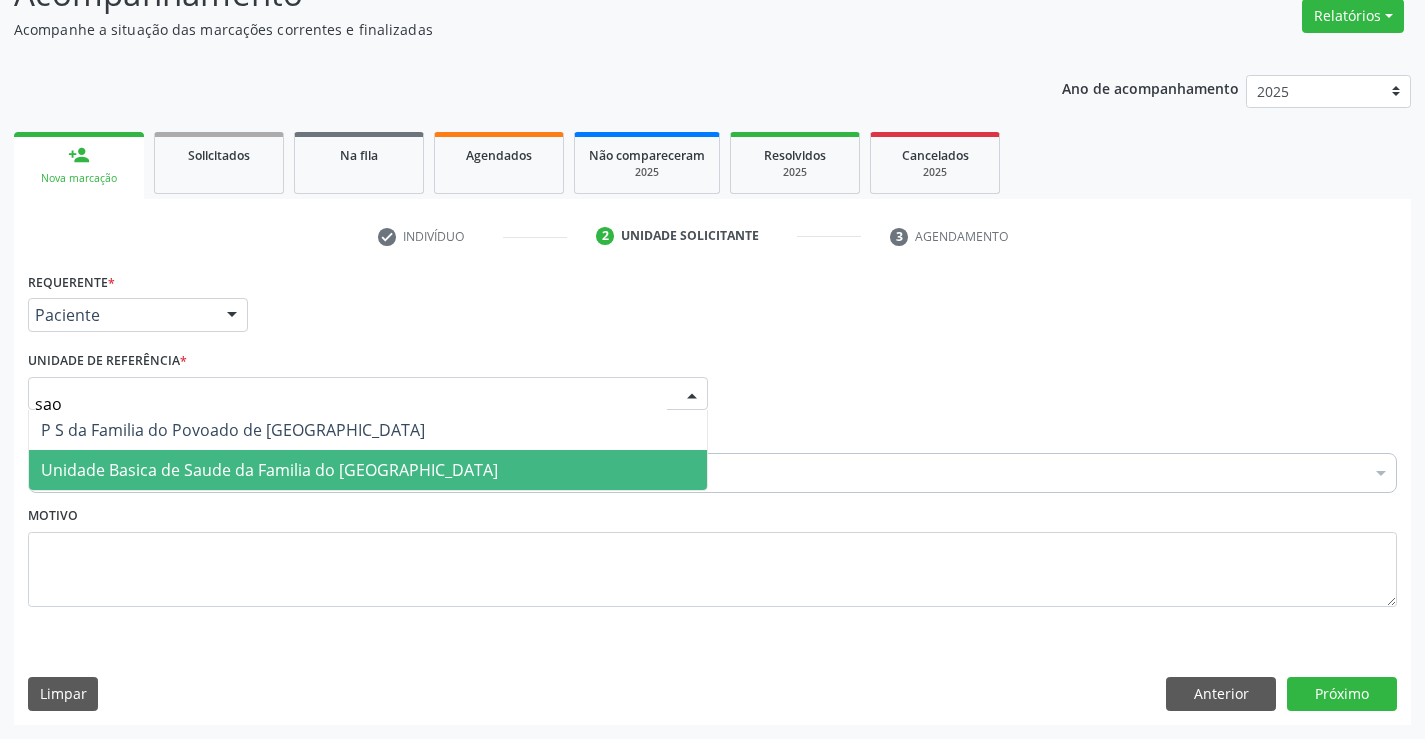 click on "Unidade Basica de Saude da Familia do [GEOGRAPHIC_DATA]" at bounding box center [269, 470] 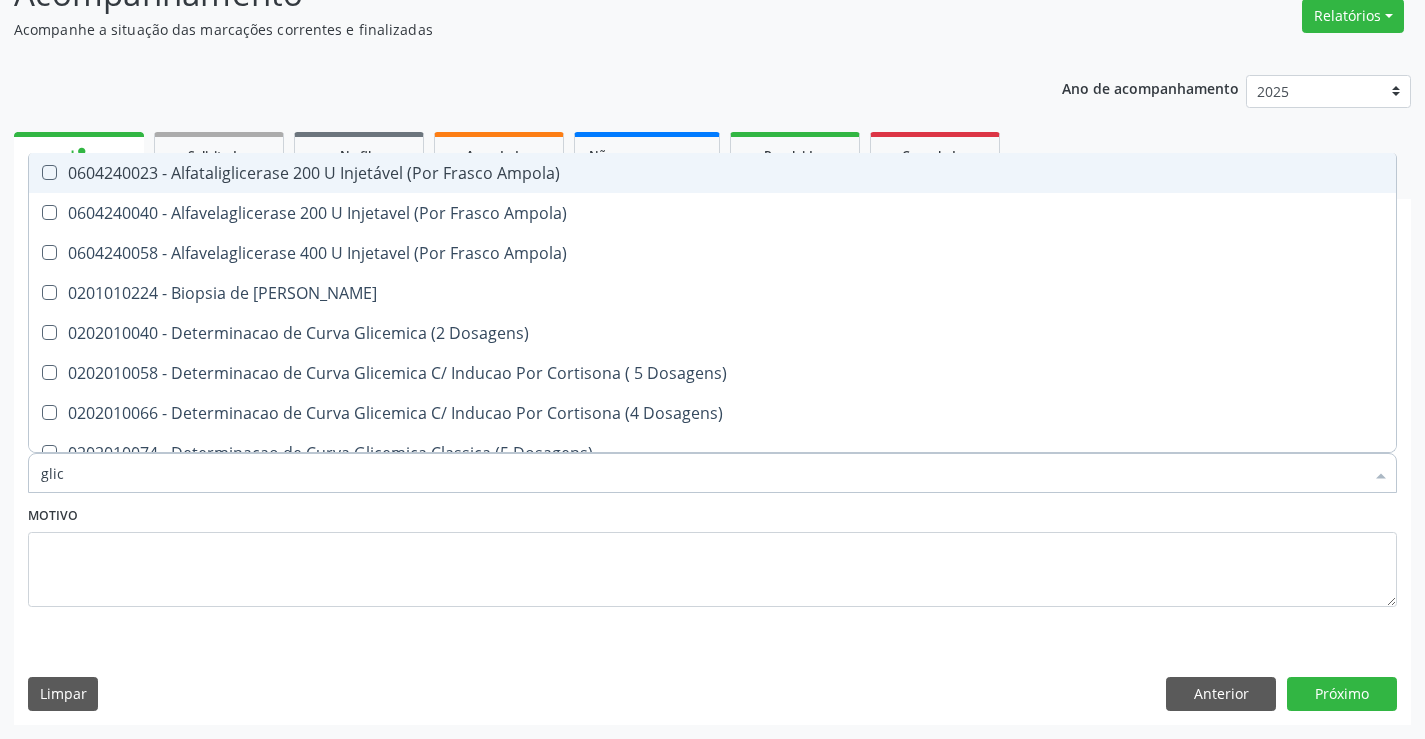 type on "glico" 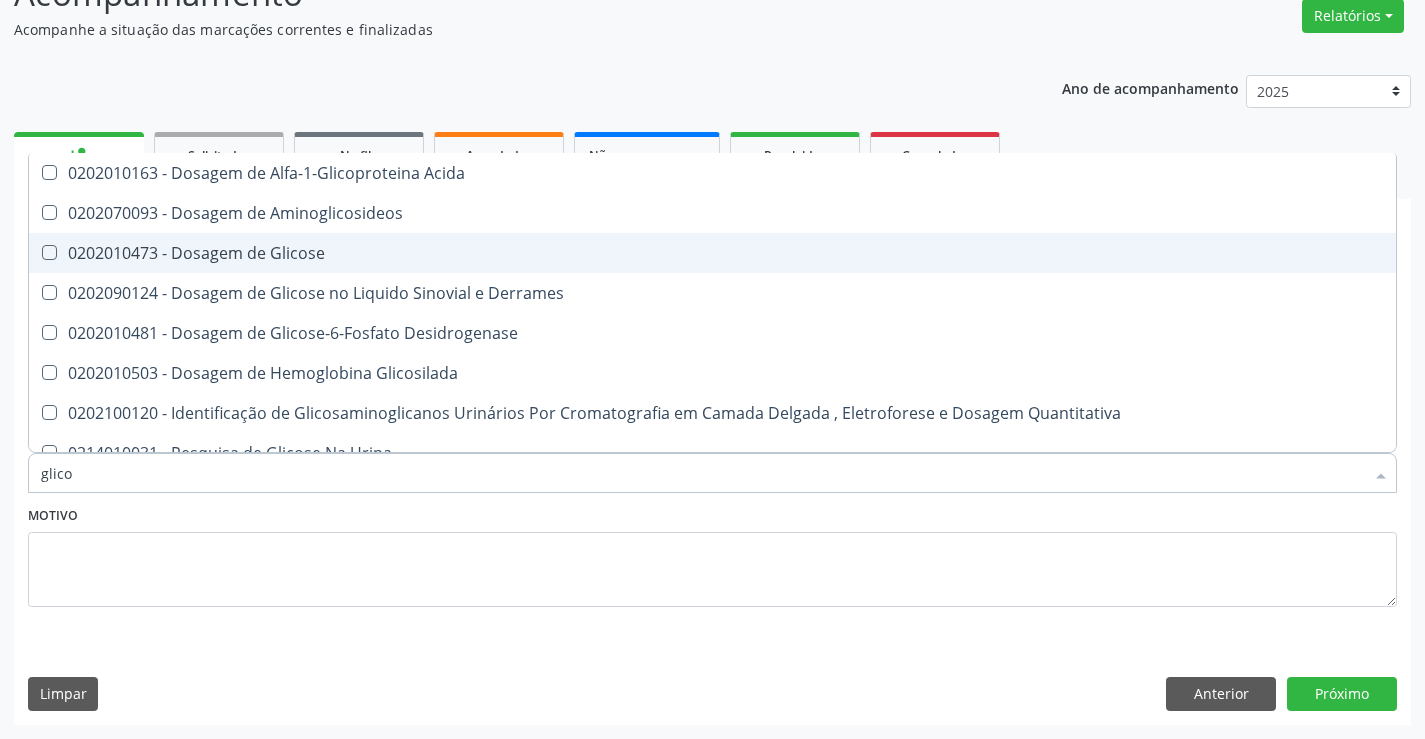 click on "0202010473 - Dosagem de Glicose" at bounding box center (712, 253) 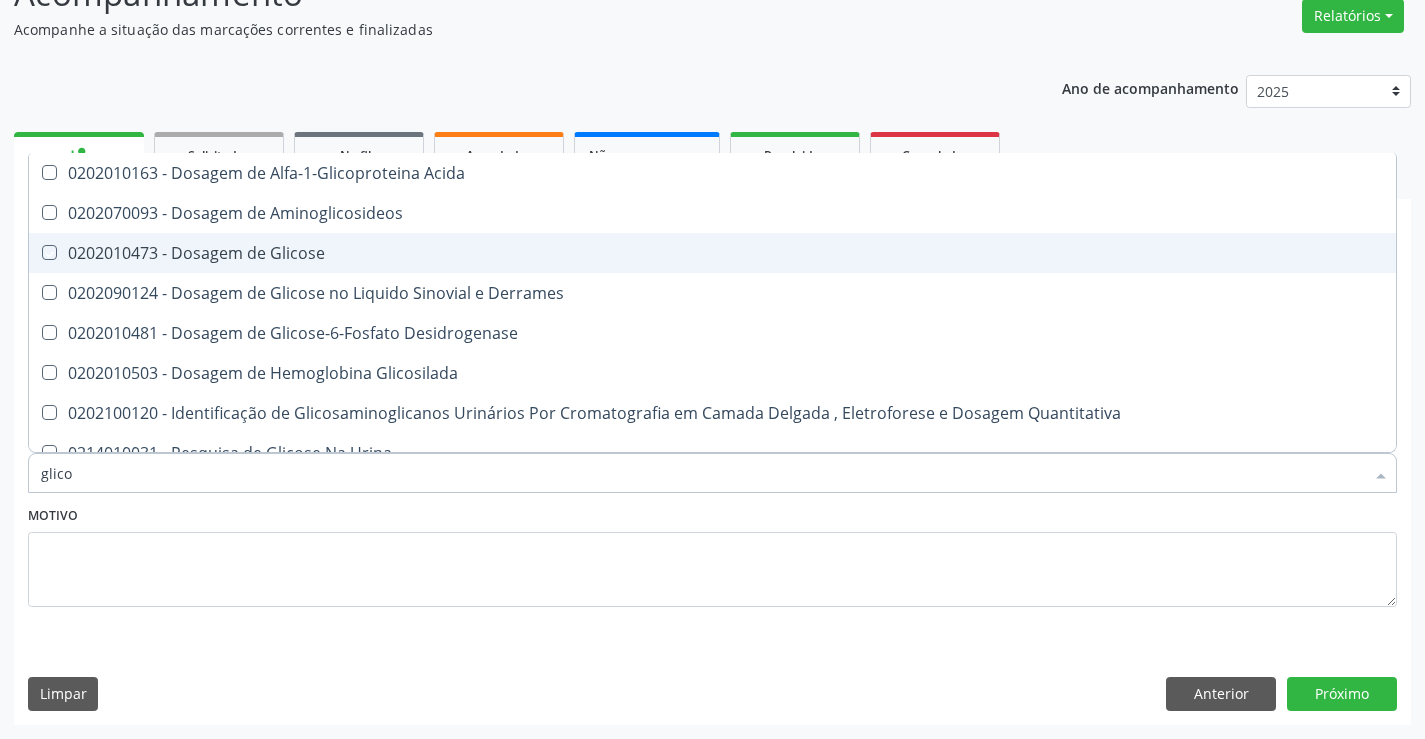 checkbox on "true" 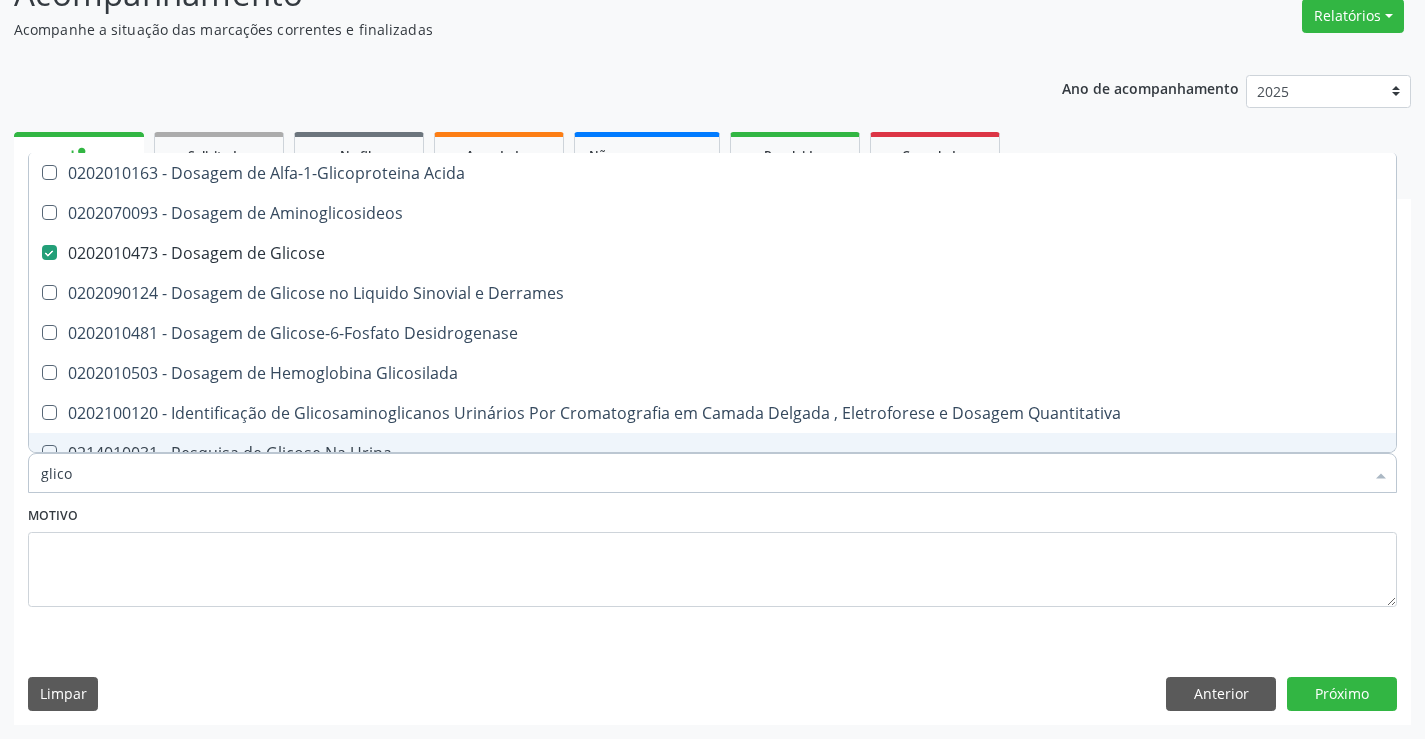 type on "glico" 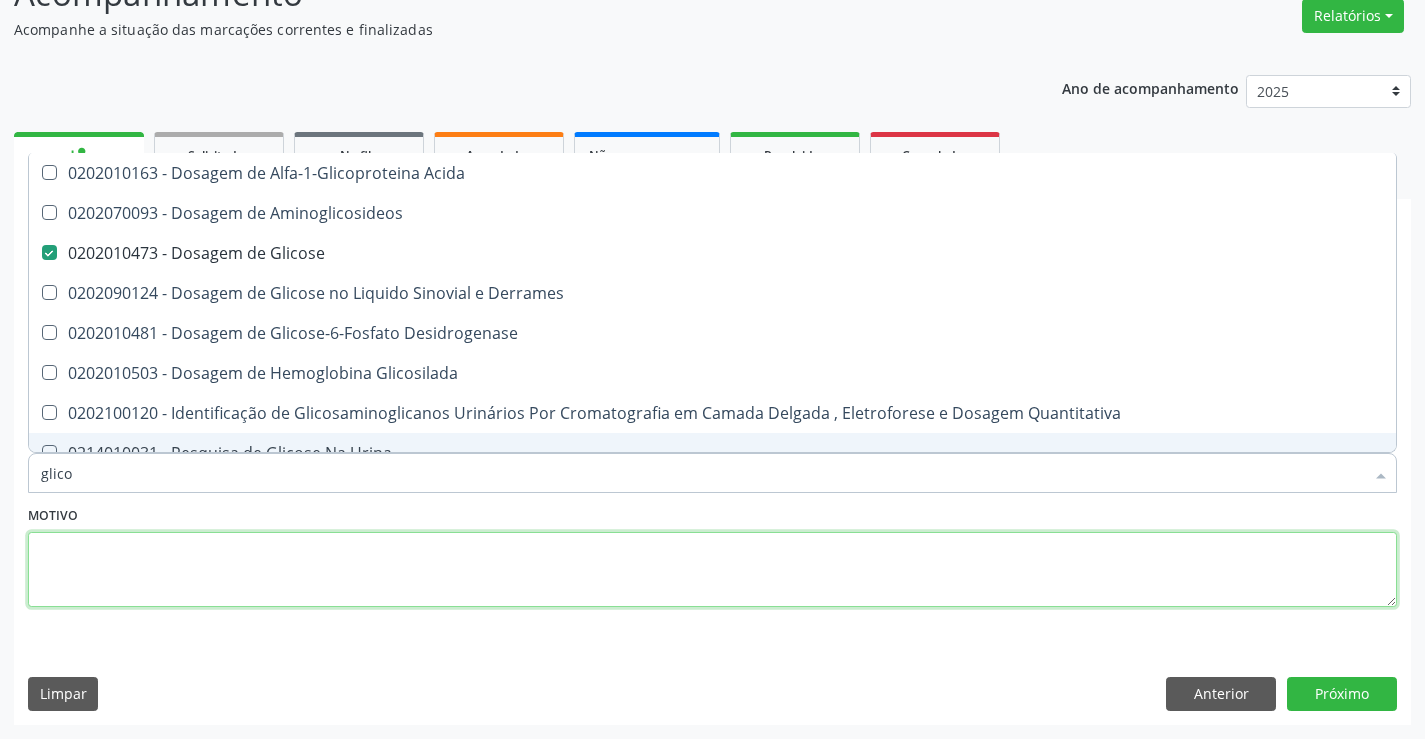 click at bounding box center (712, 570) 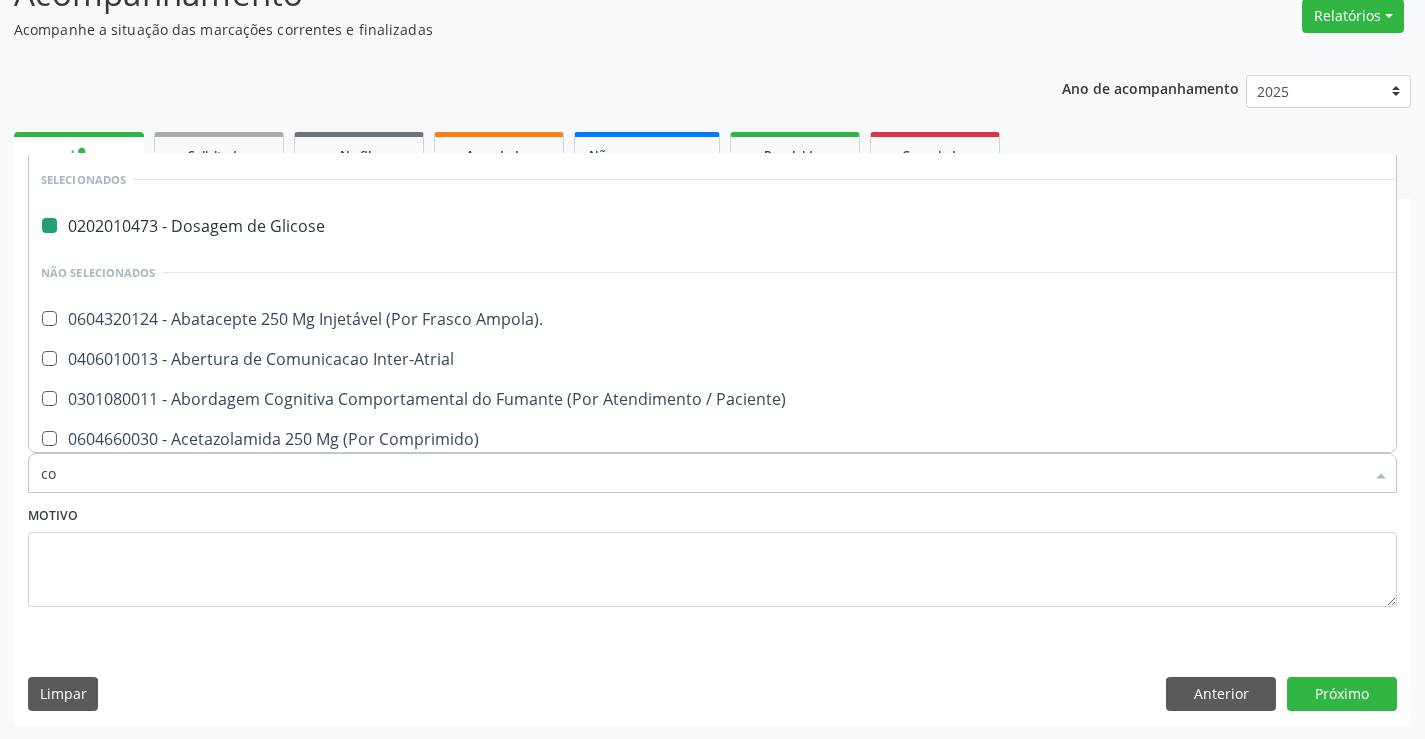 type on "col" 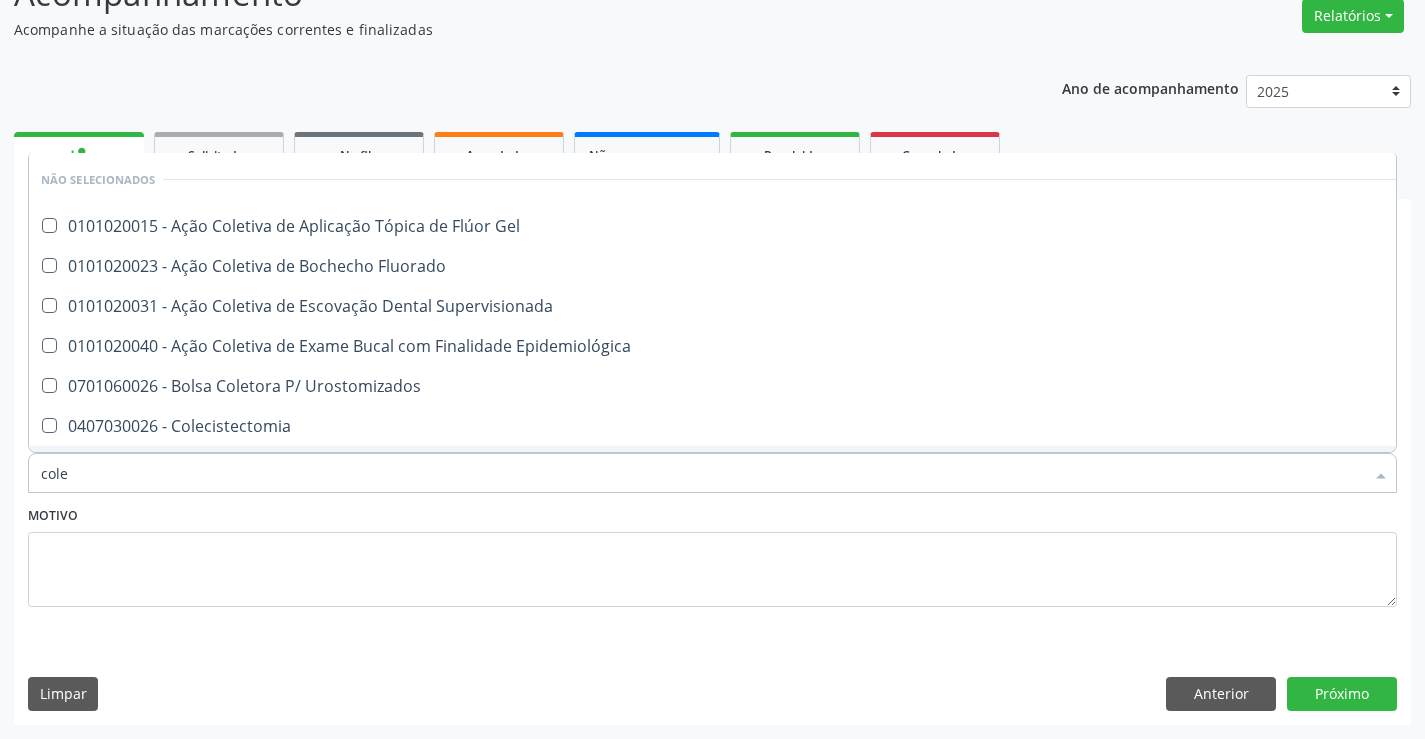 type on "coles" 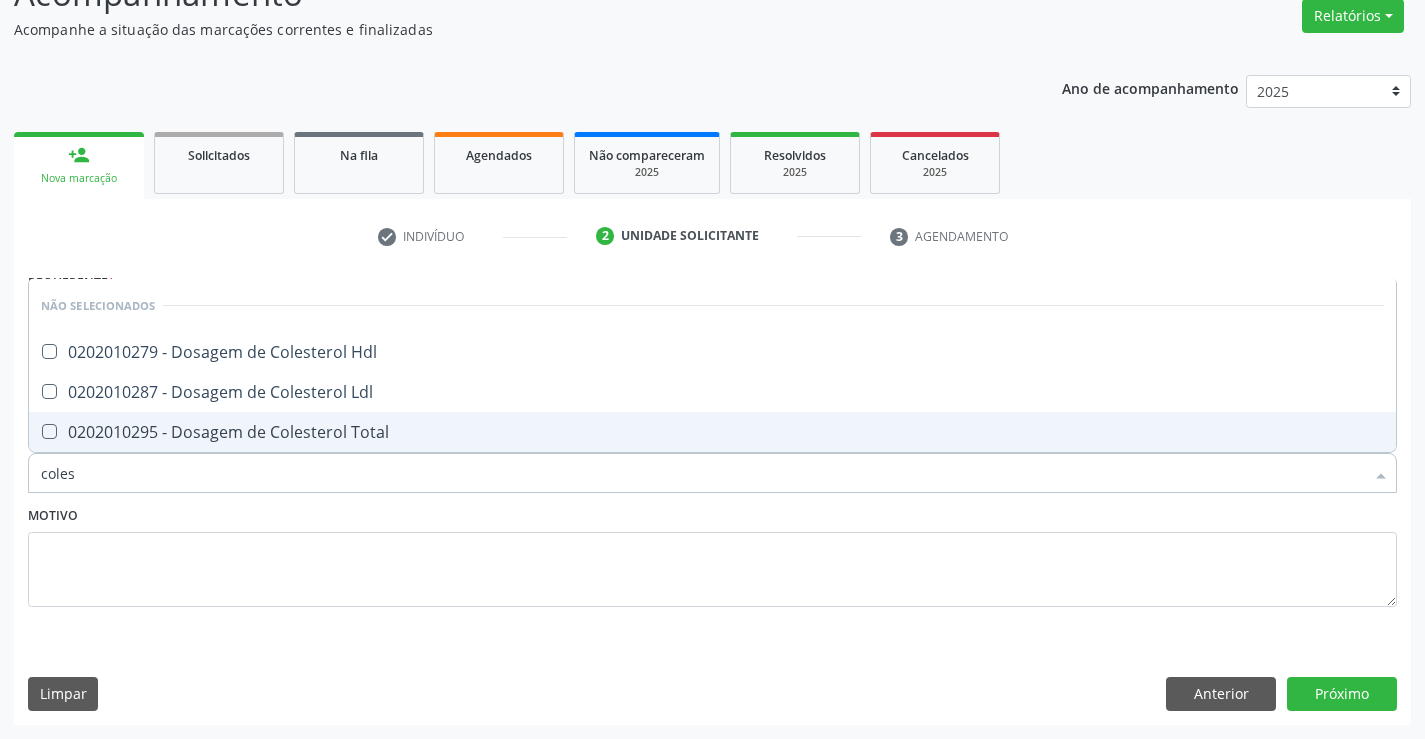 click on "0202010295 - Dosagem de Colesterol Total" at bounding box center [712, 432] 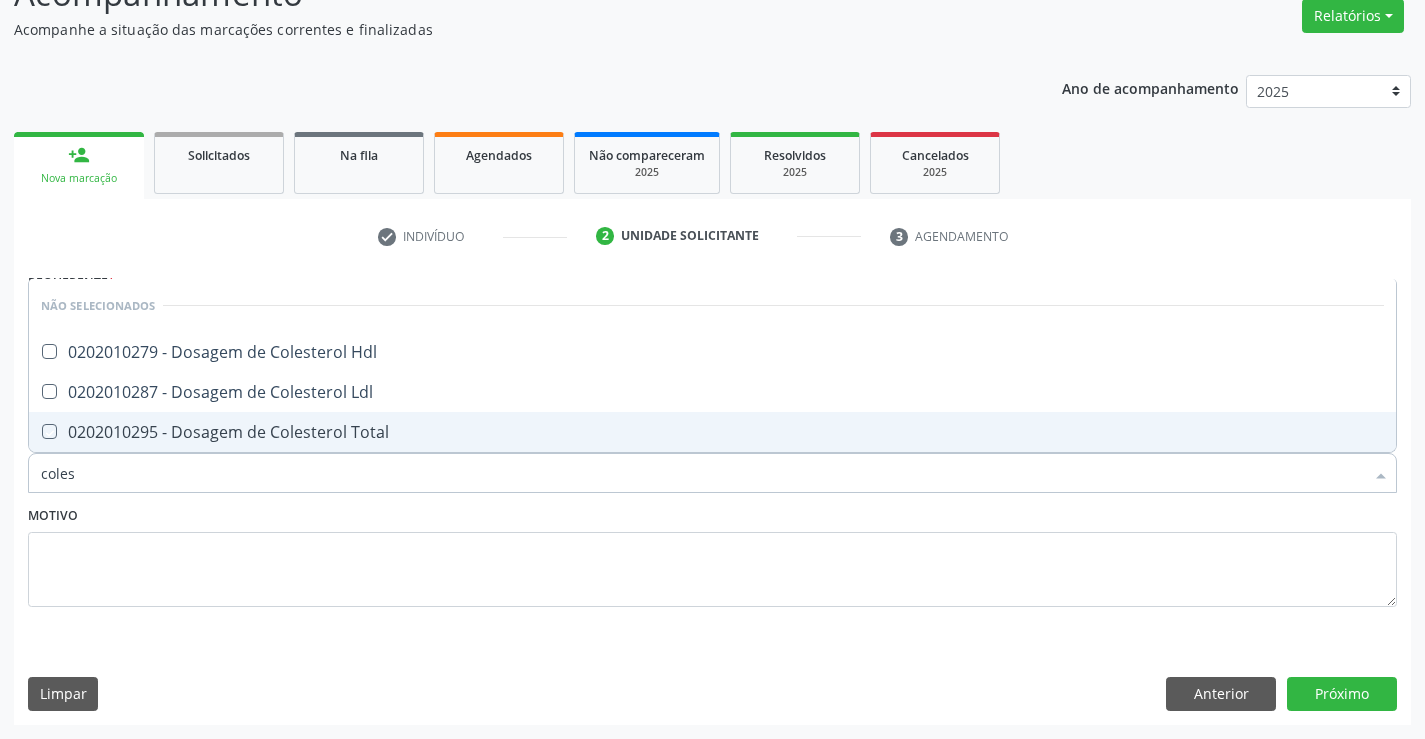 checkbox on "true" 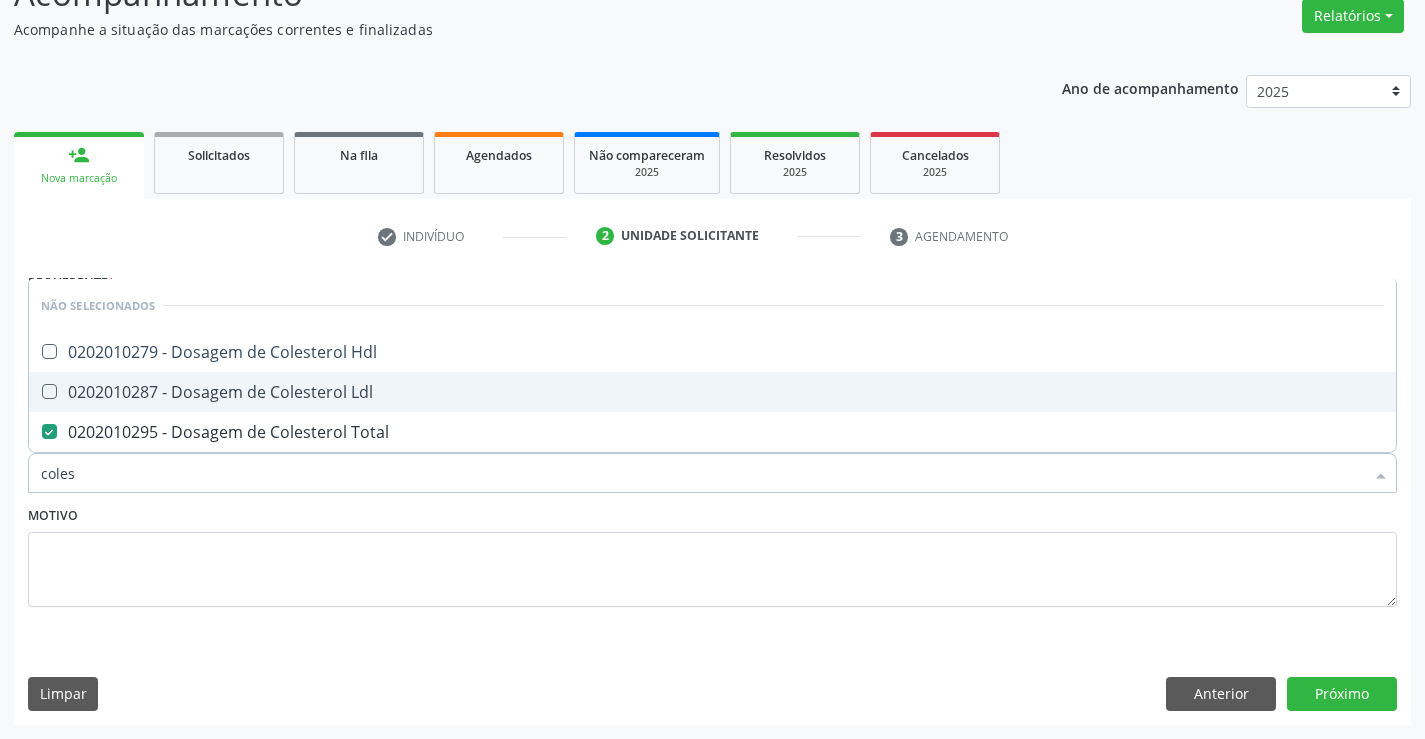 click on "0202010287 - Dosagem de Colesterol Ldl" at bounding box center [712, 392] 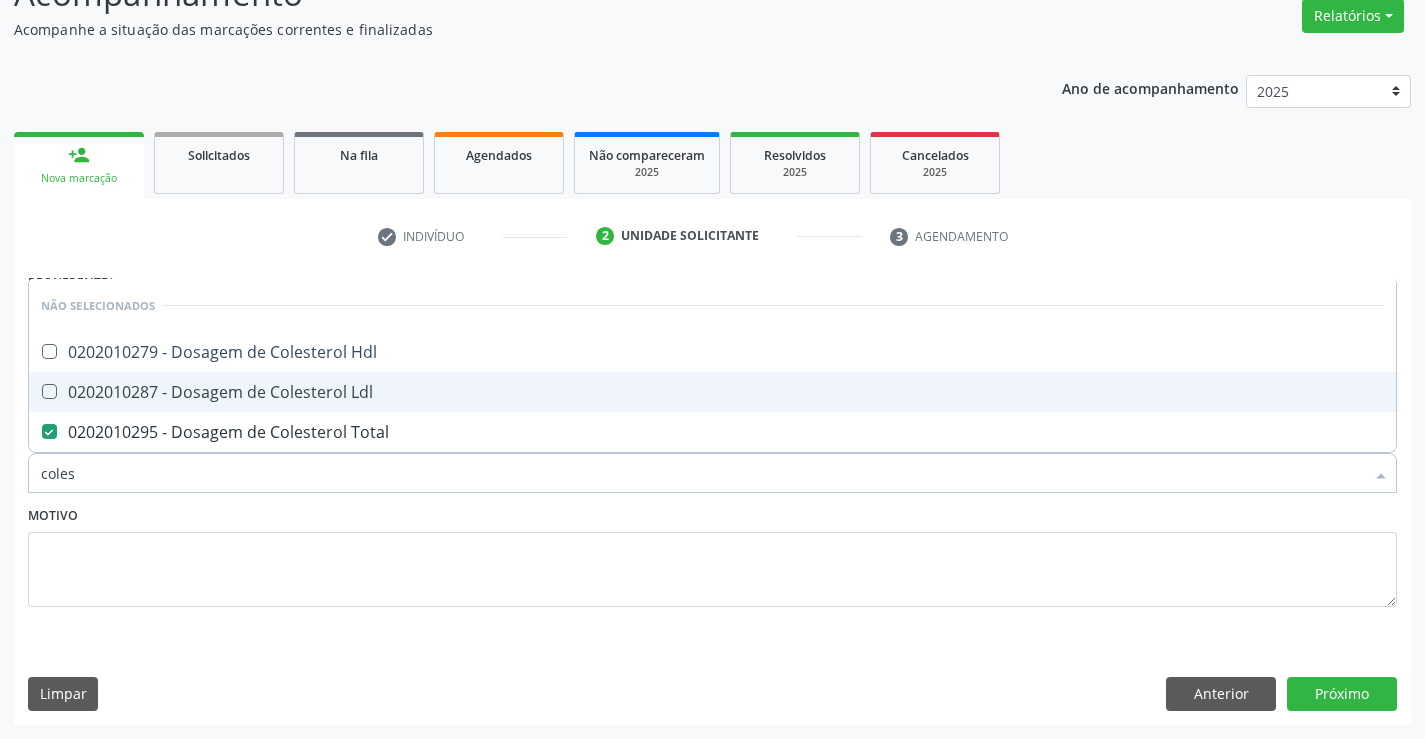 checkbox on "true" 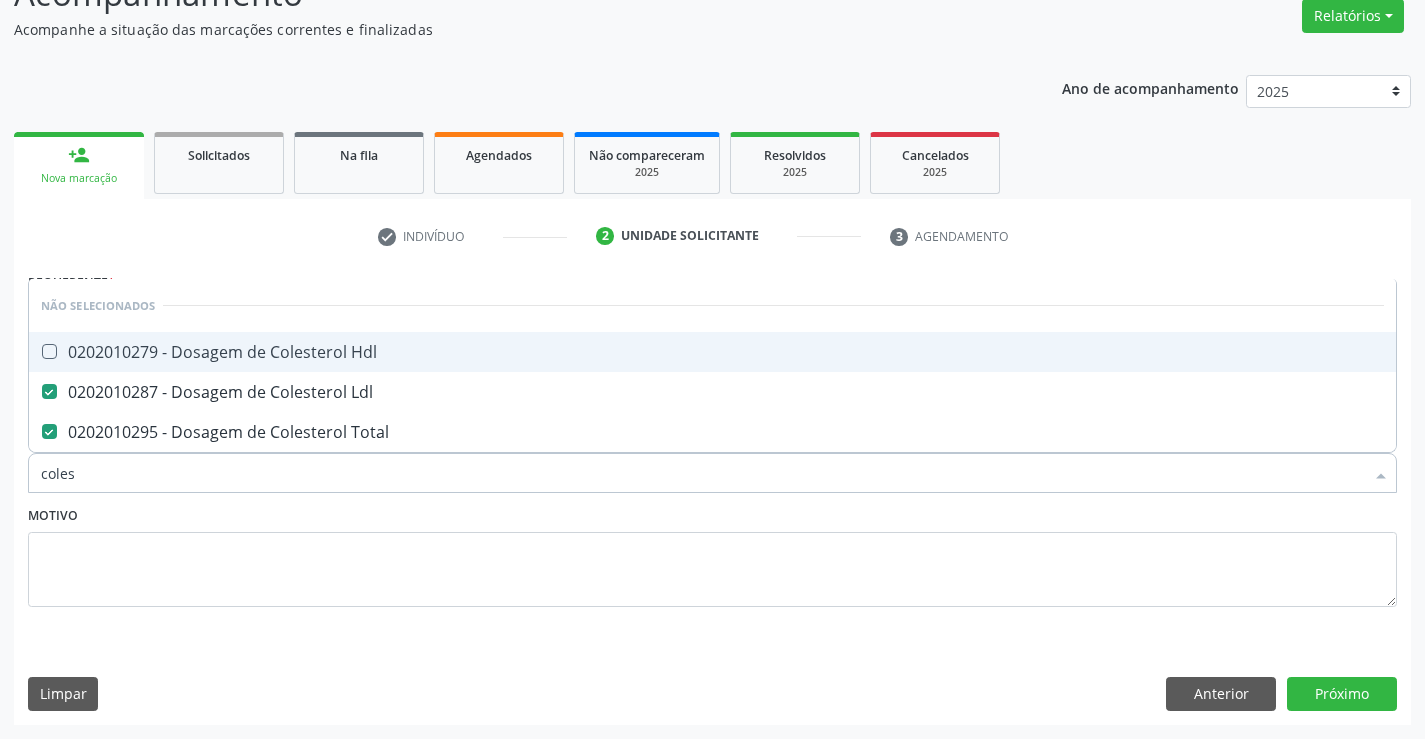 click on "0202010279 - Dosagem de Colesterol Hdl" at bounding box center [712, 352] 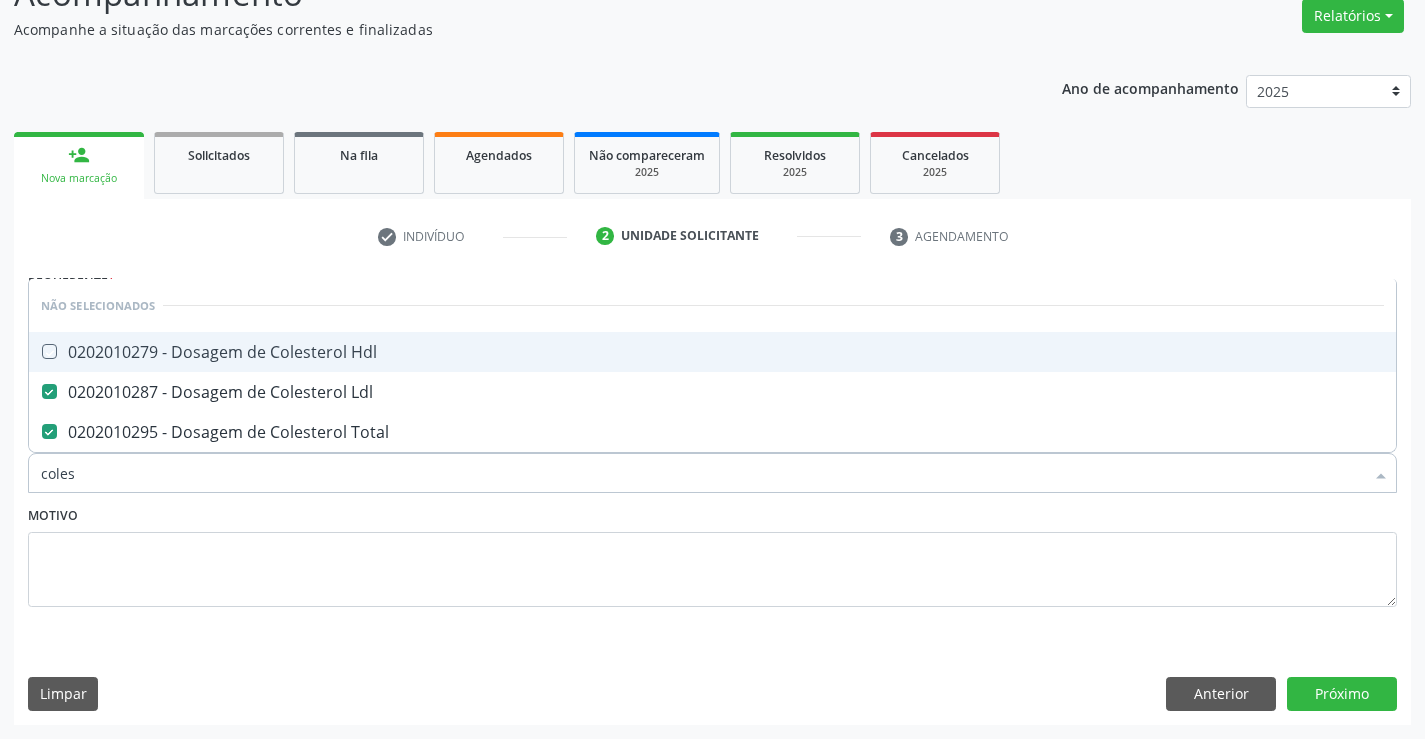 checkbox on "true" 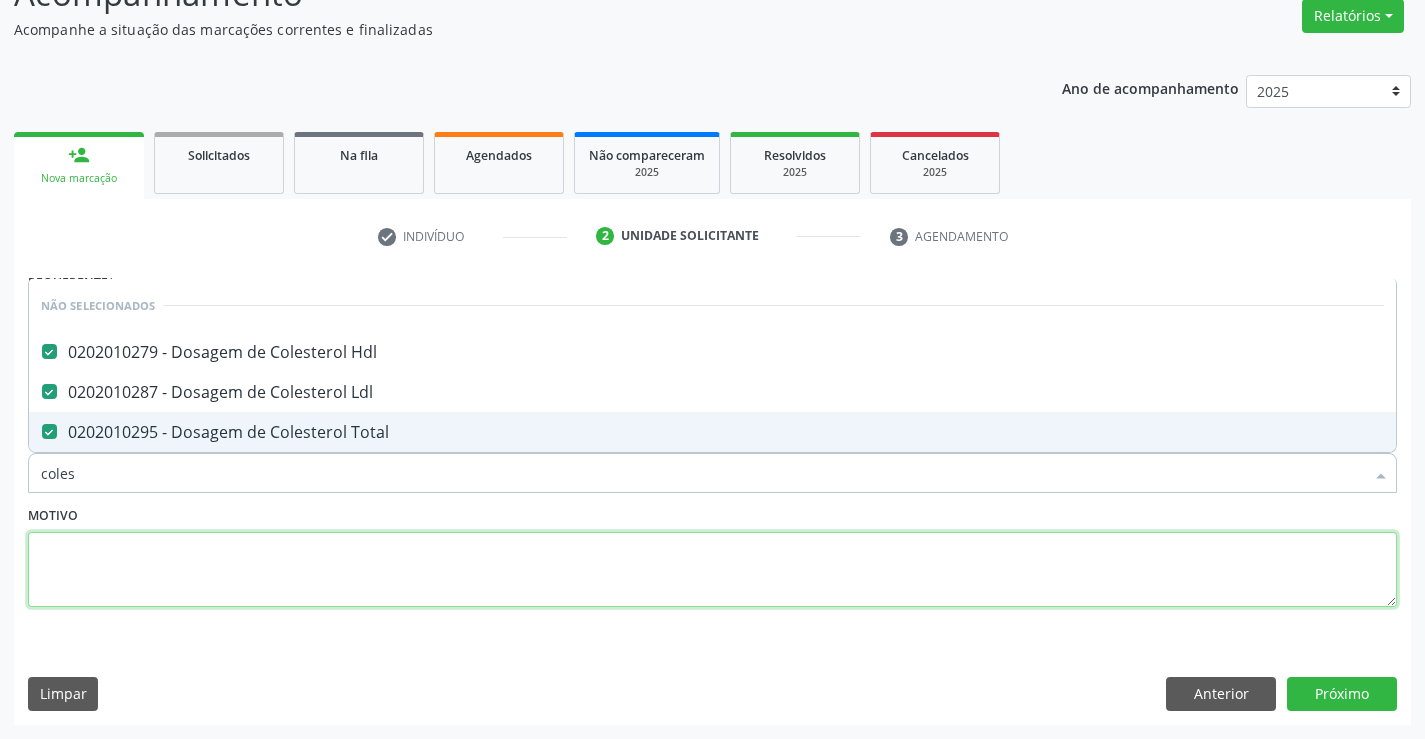 click at bounding box center [712, 570] 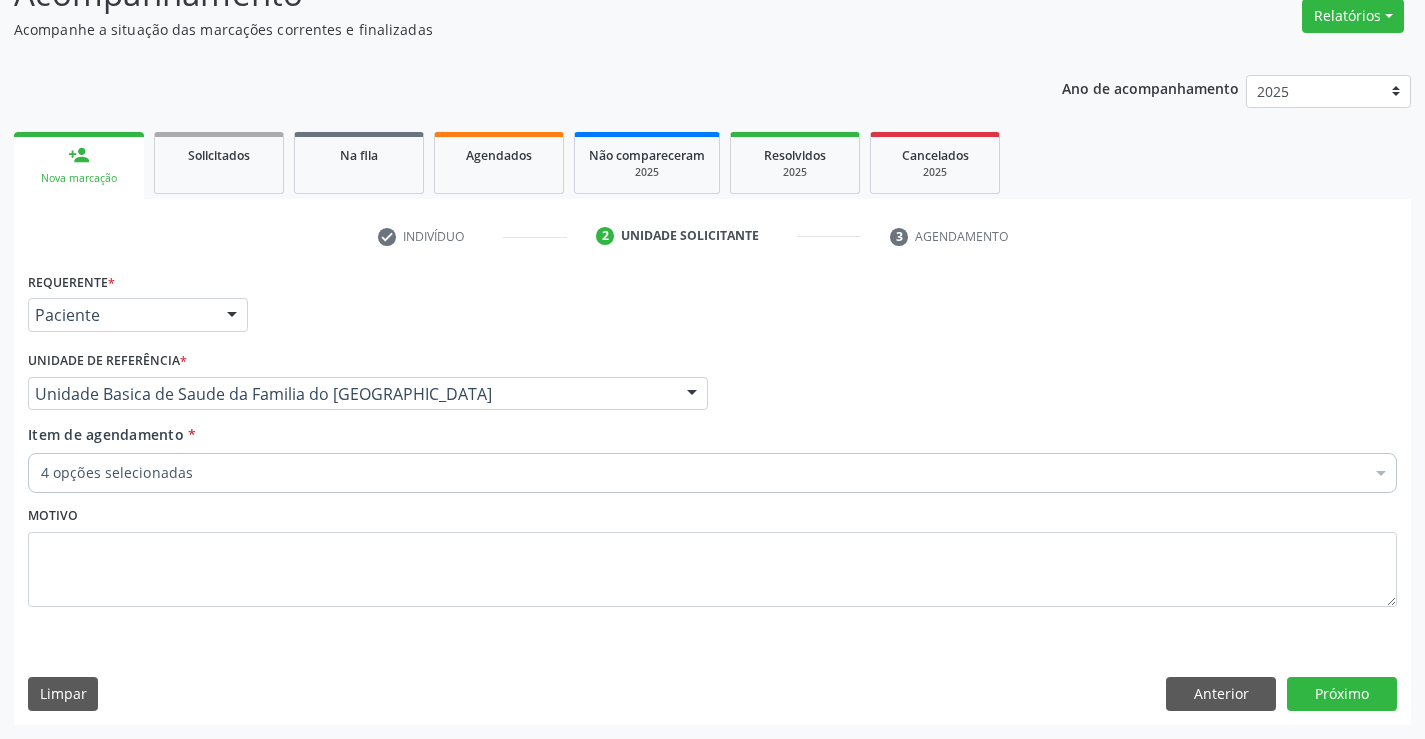 click on "4 opções selecionadas" at bounding box center (712, 473) 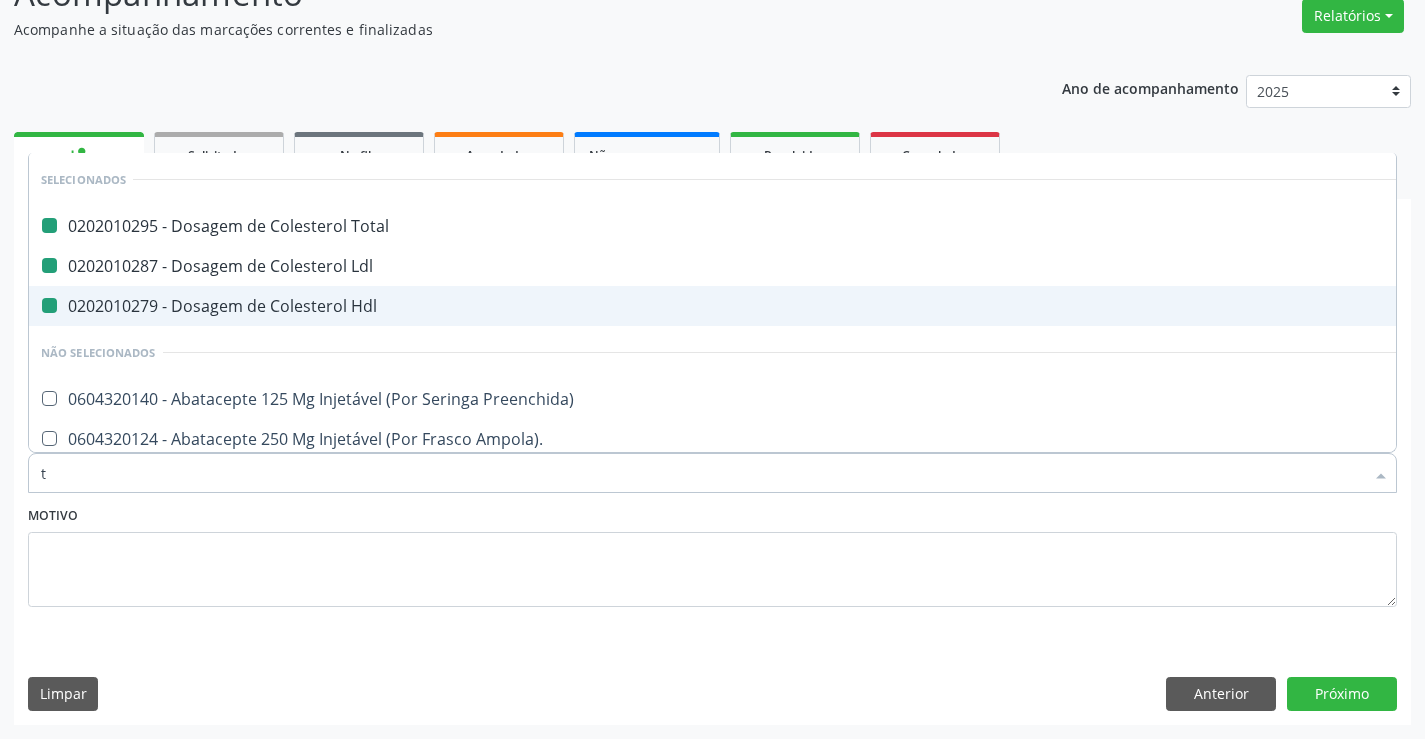type on "tr" 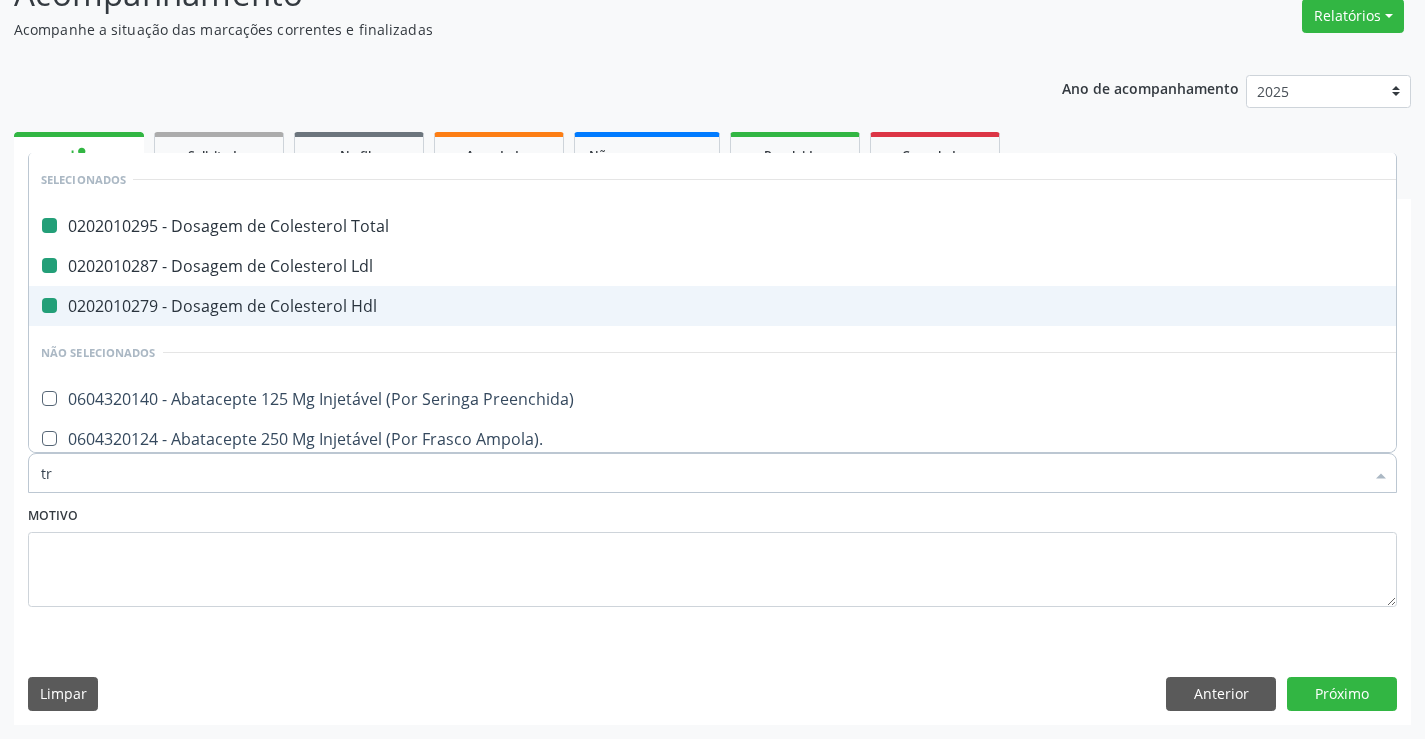 checkbox on "false" 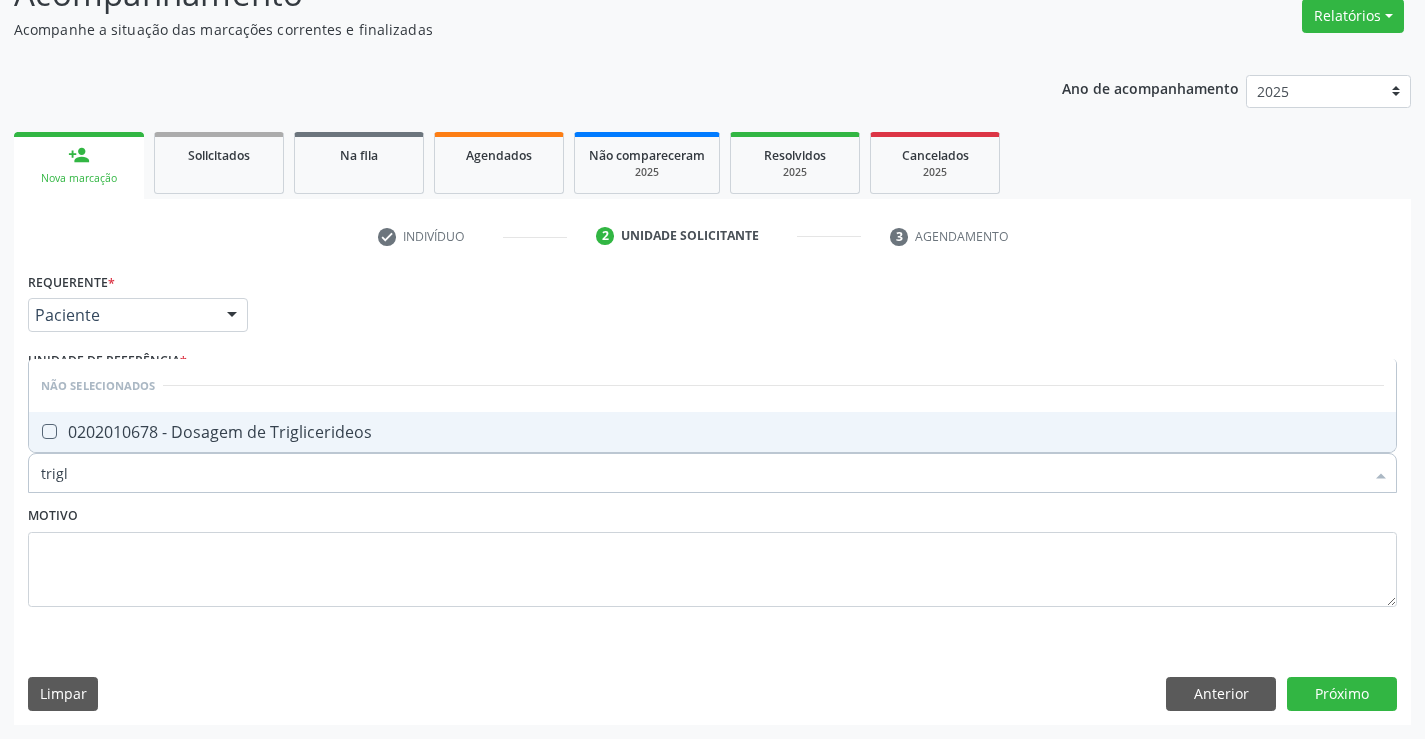 type on "trigli" 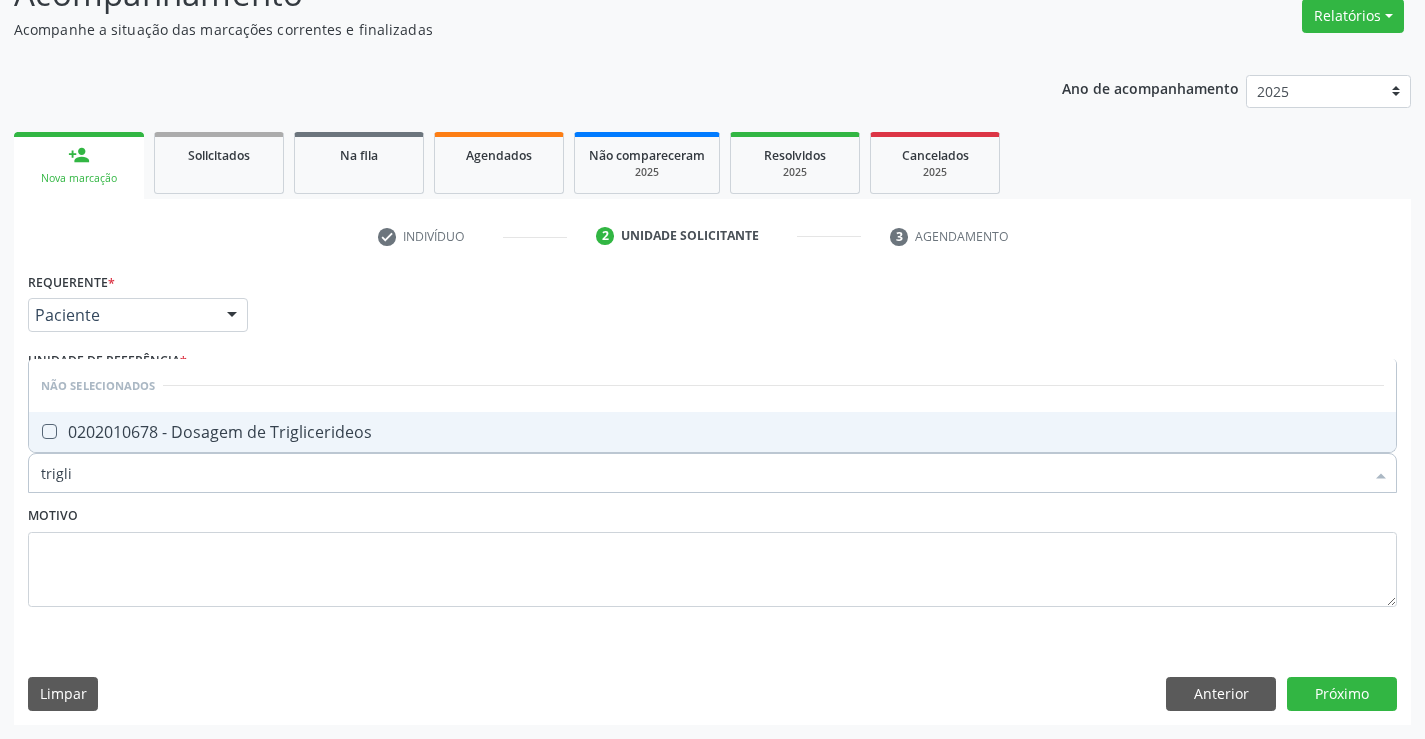 click on "0202010678 - Dosagem de Triglicerideos" at bounding box center (712, 432) 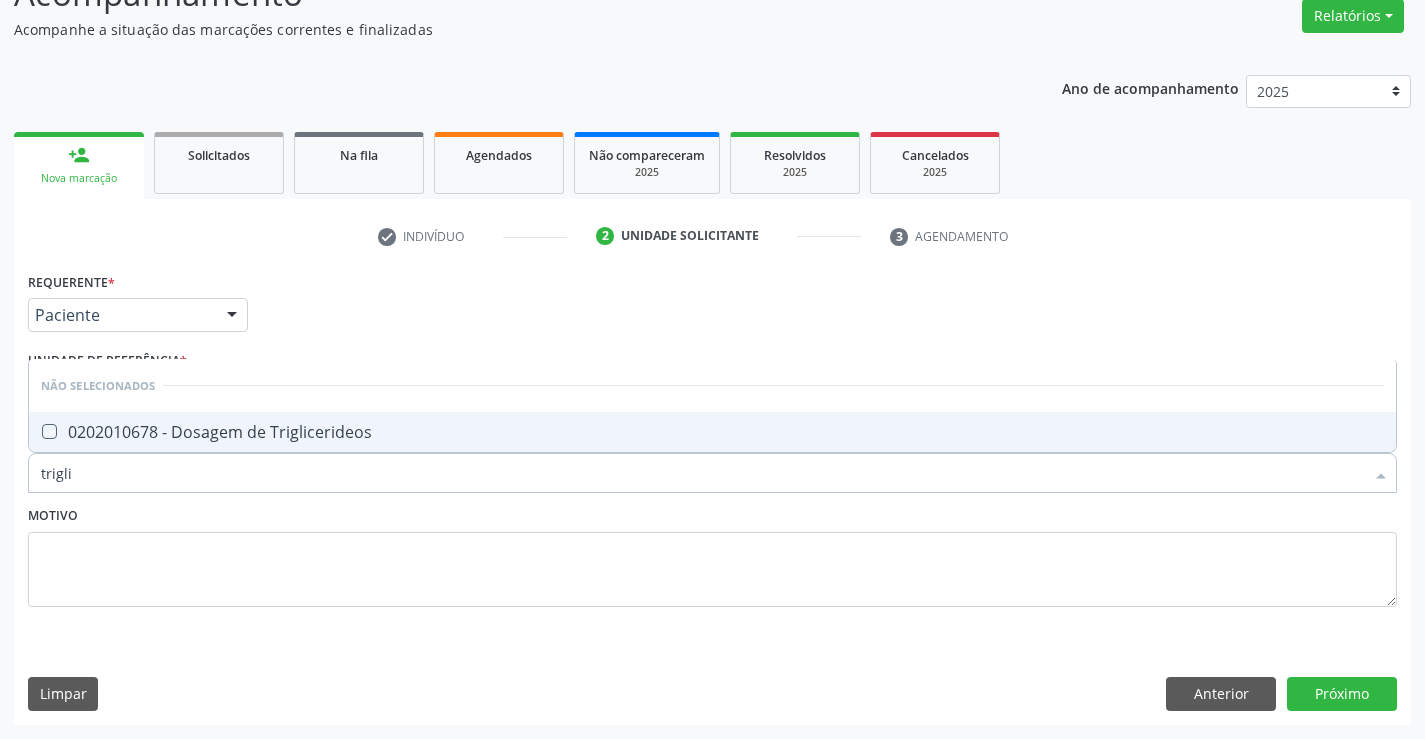 checkbox on "true" 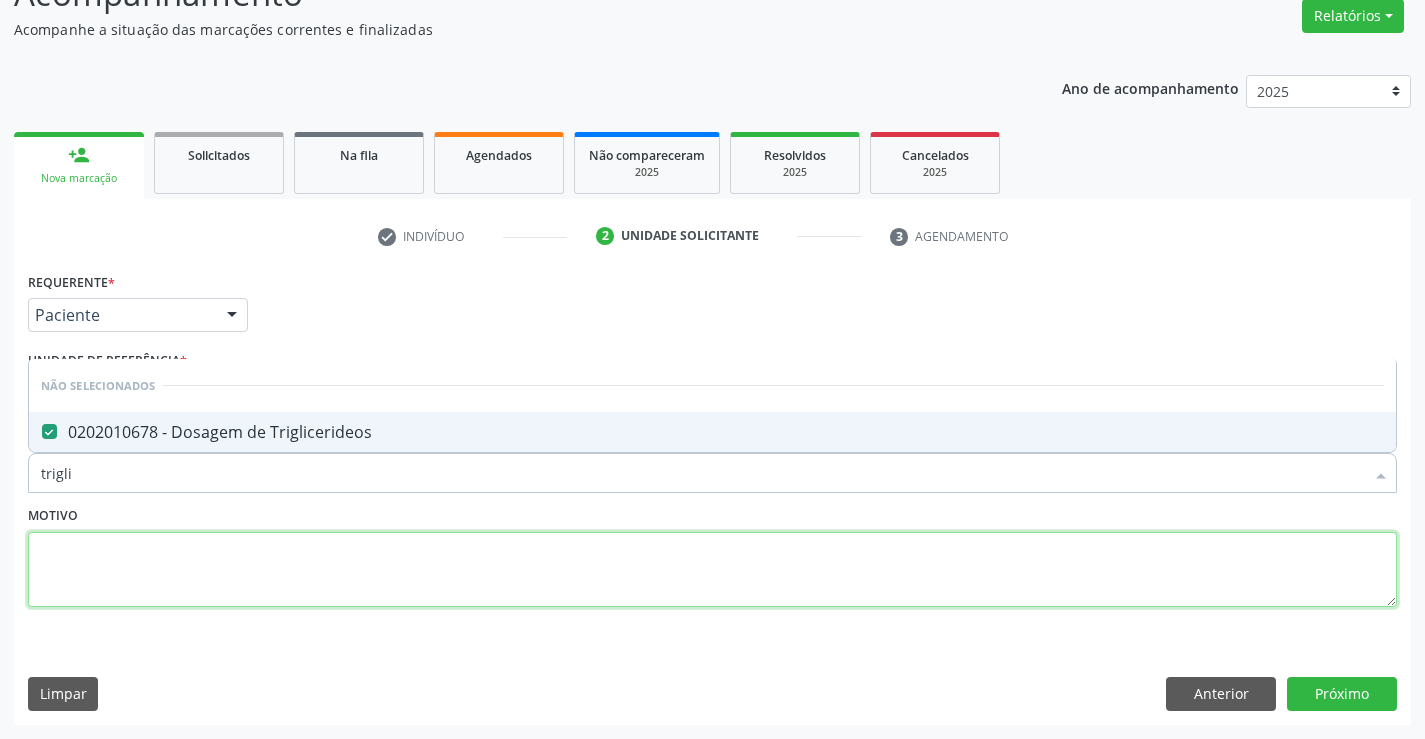 click at bounding box center (712, 570) 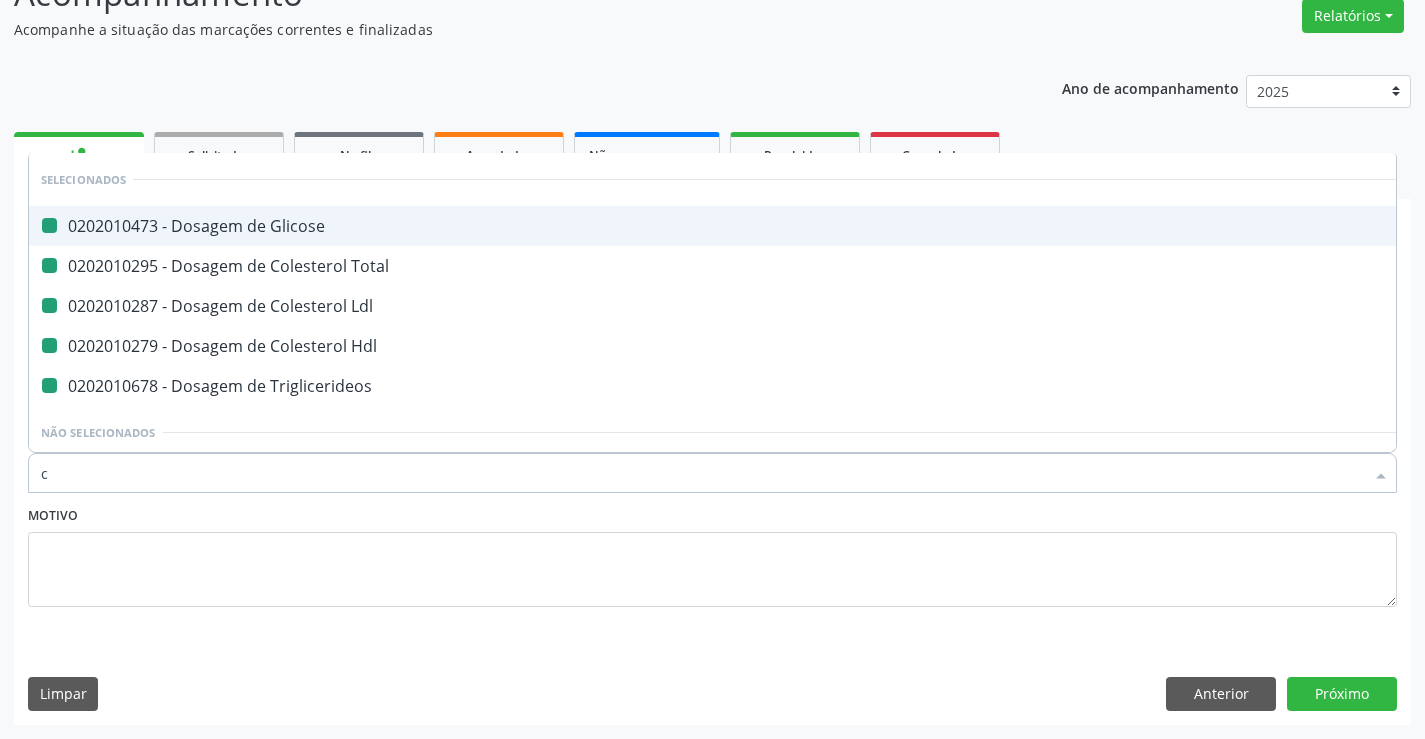 type on "cr" 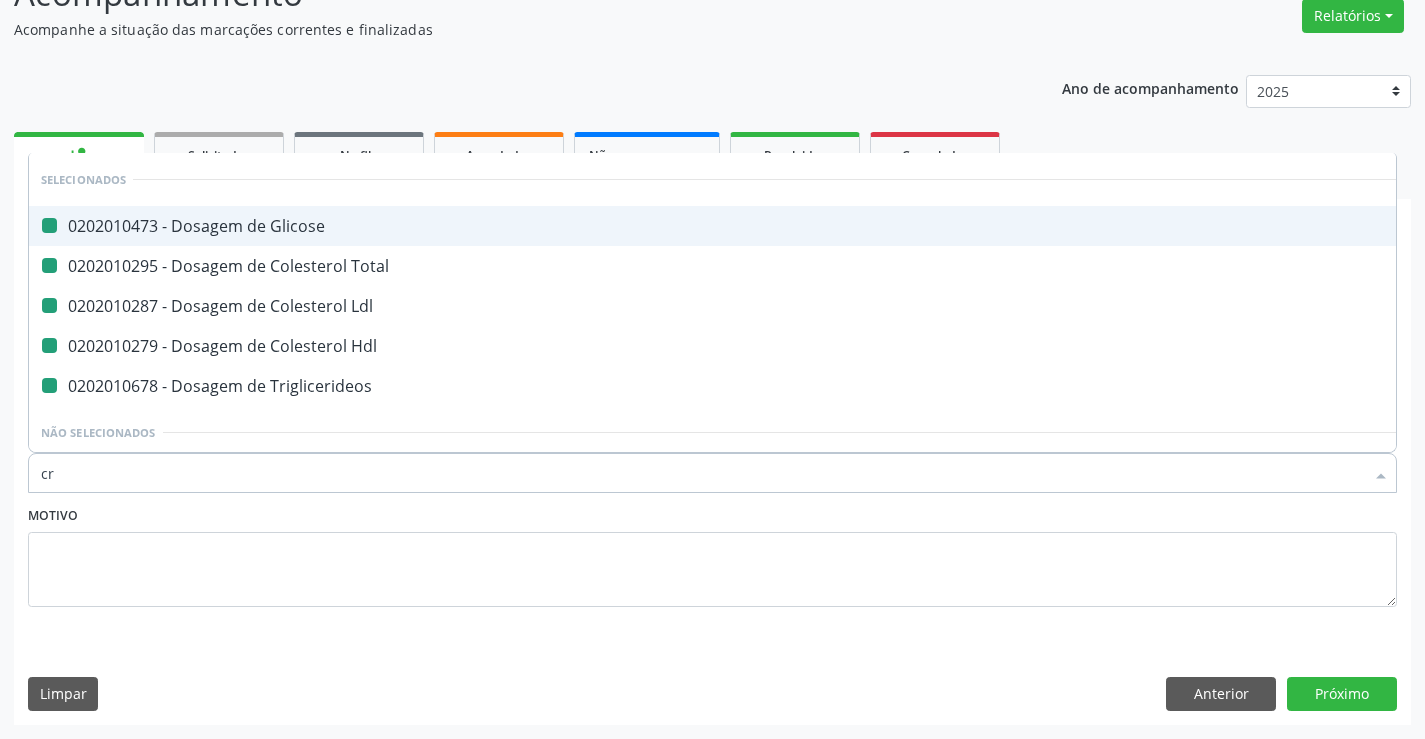 checkbox on "false" 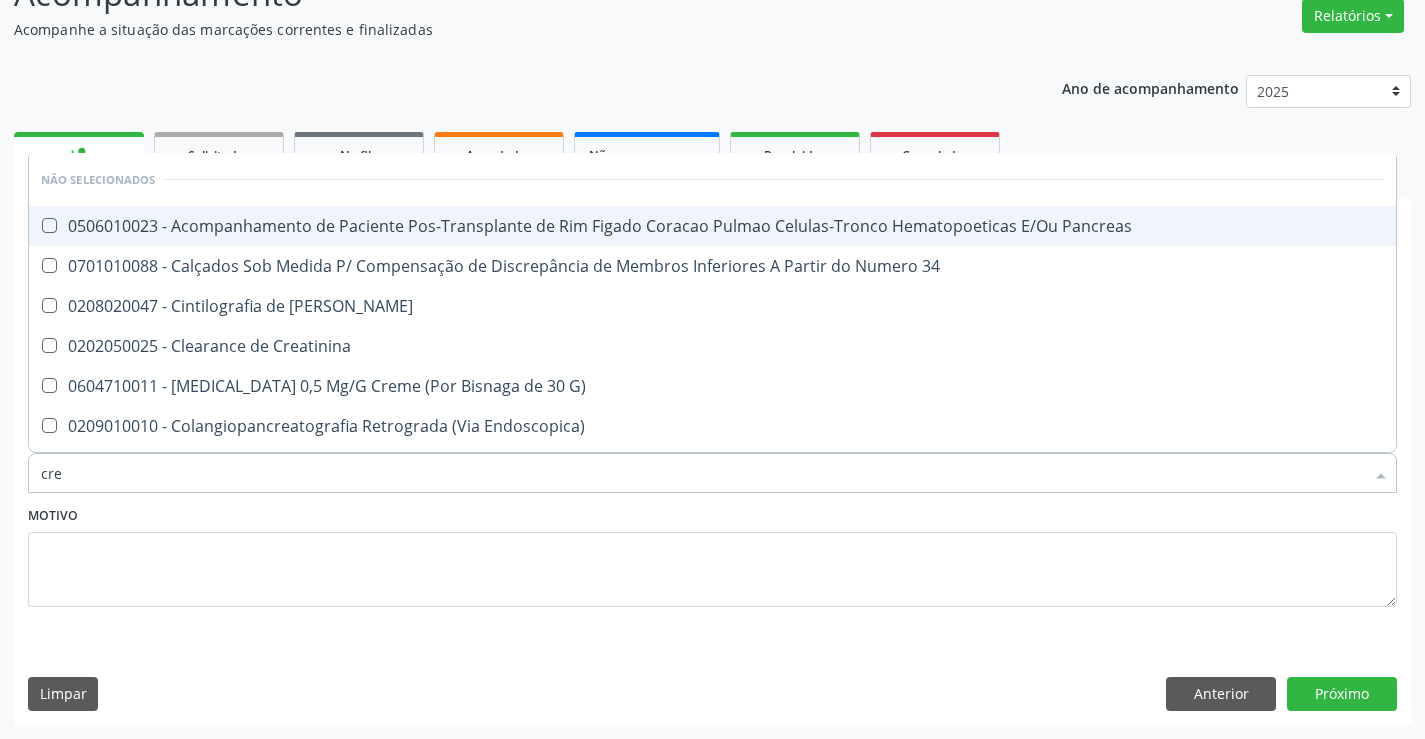 type on "crea" 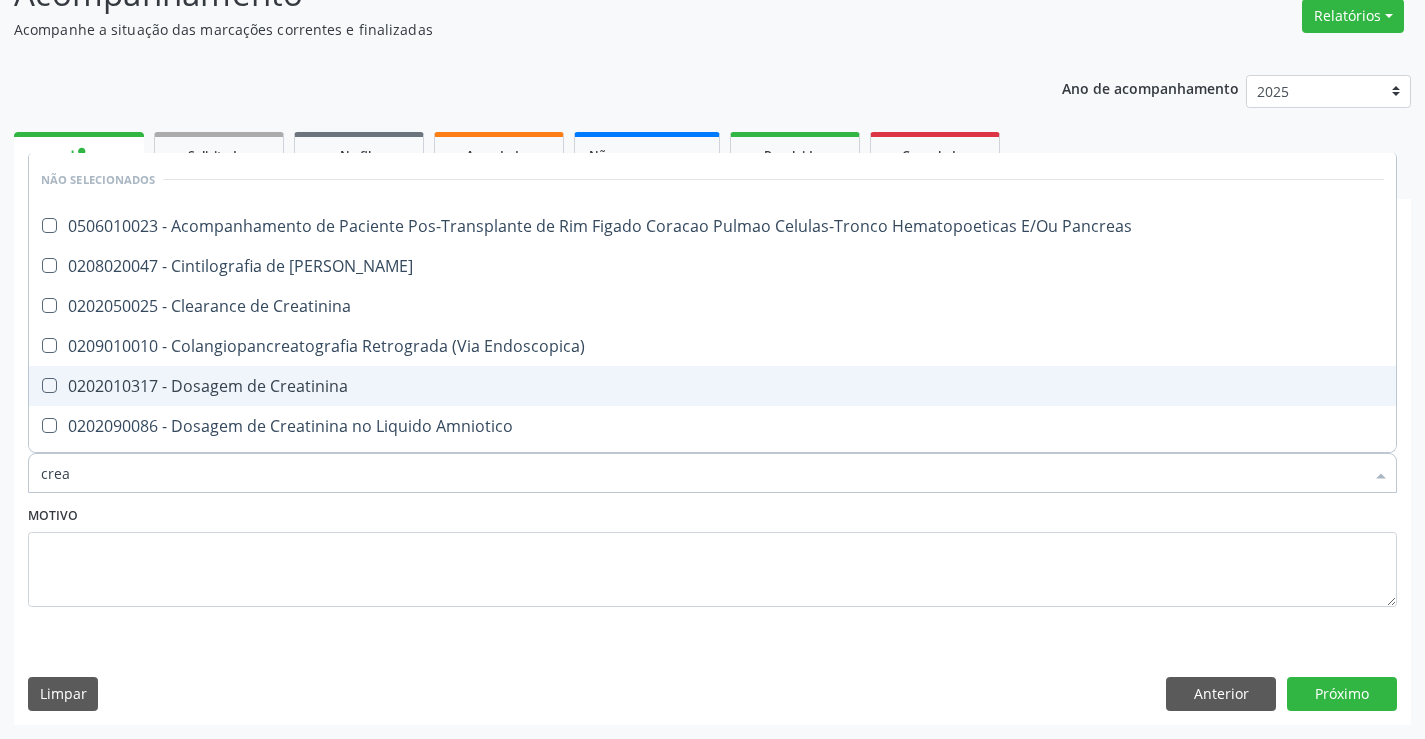 click on "0202010317 - Dosagem de Creatinina" at bounding box center [712, 386] 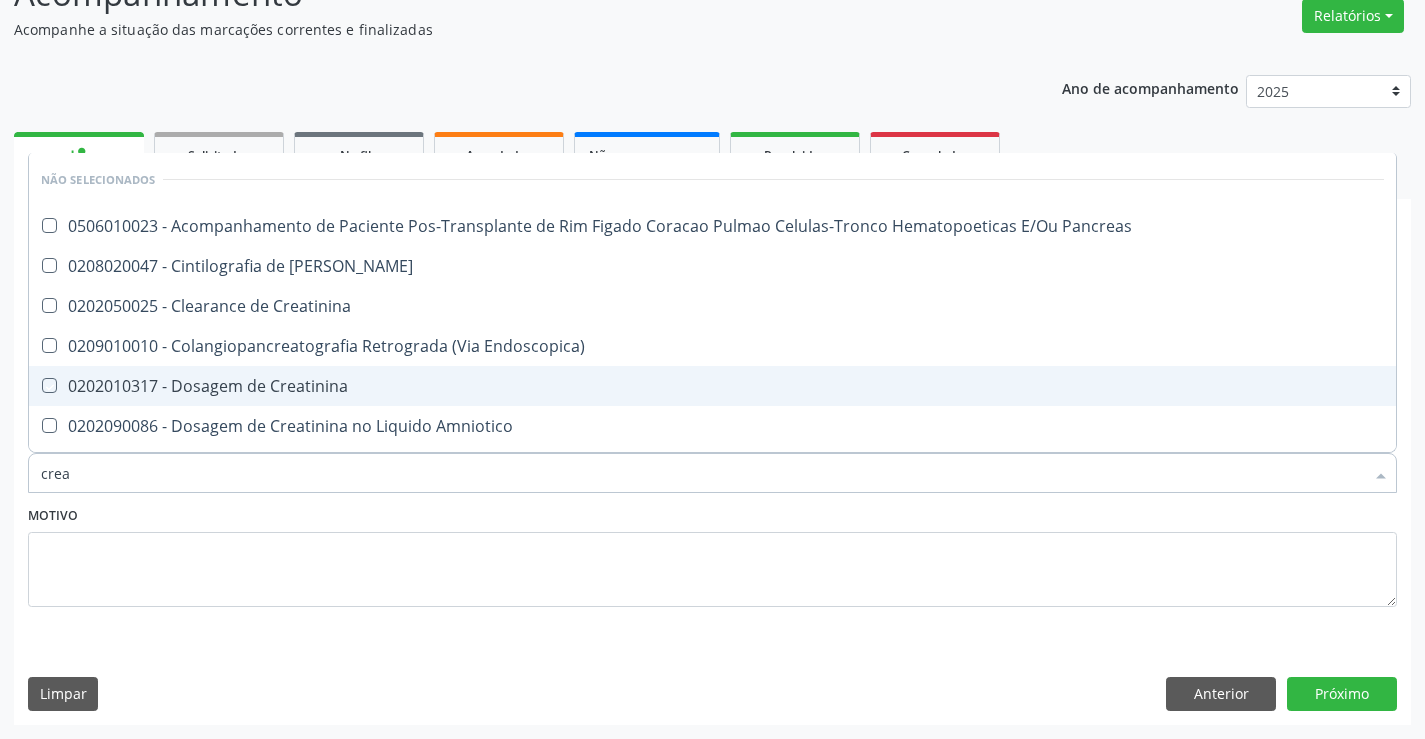 checkbox on "true" 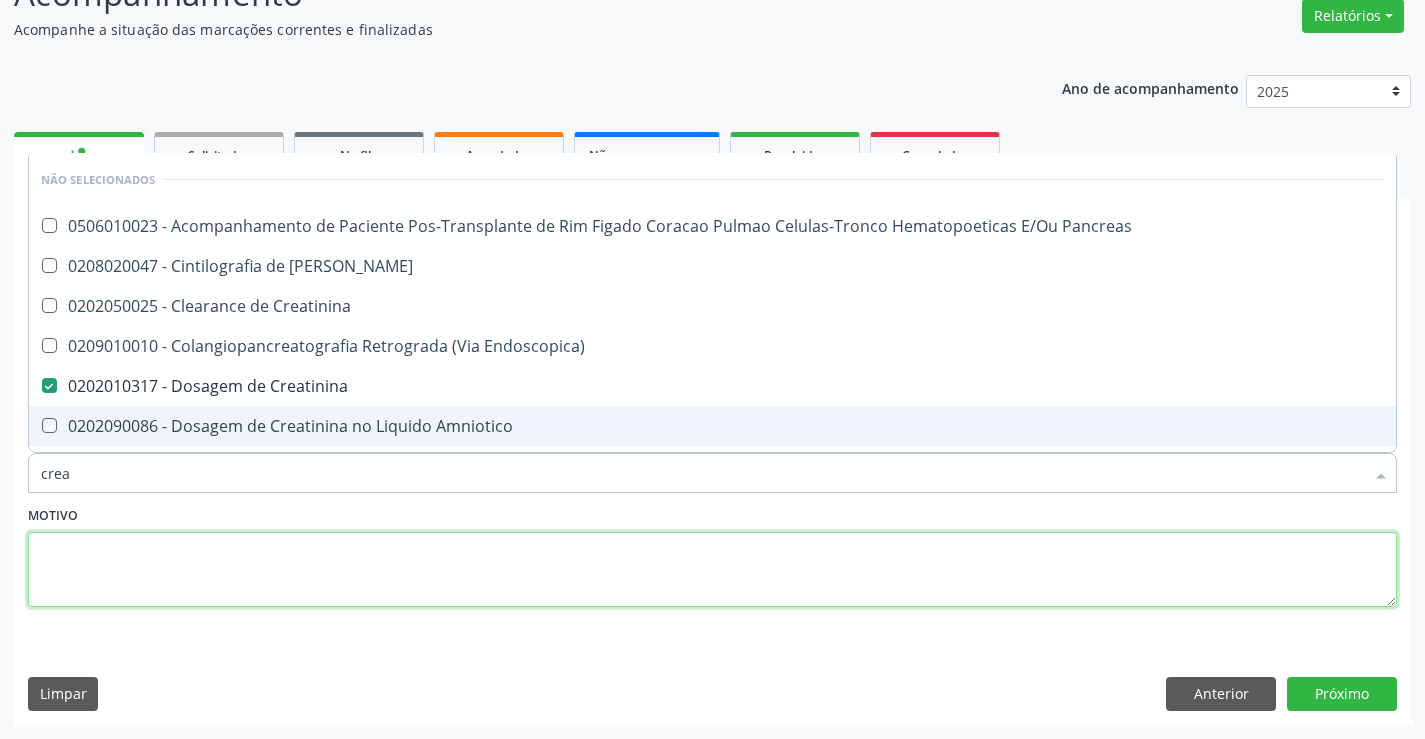 click at bounding box center (712, 570) 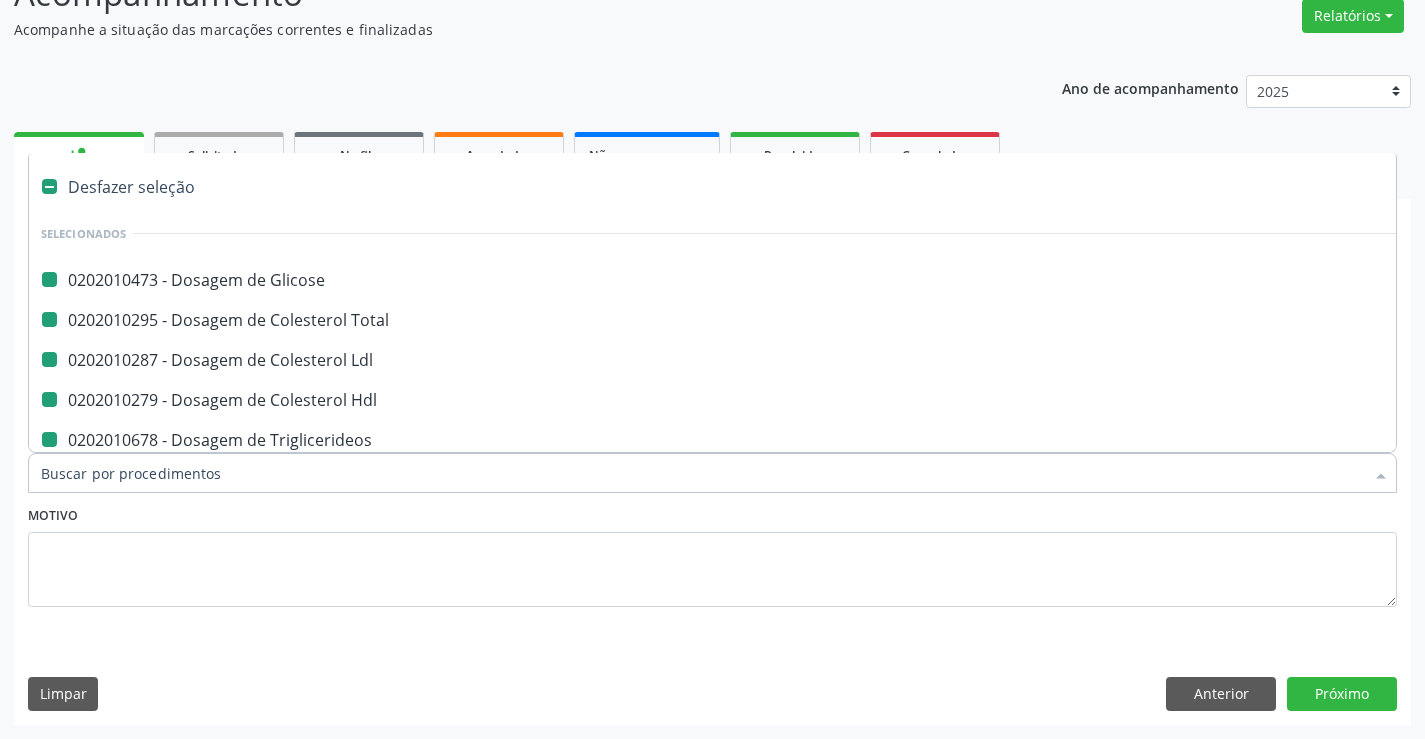 type on "u" 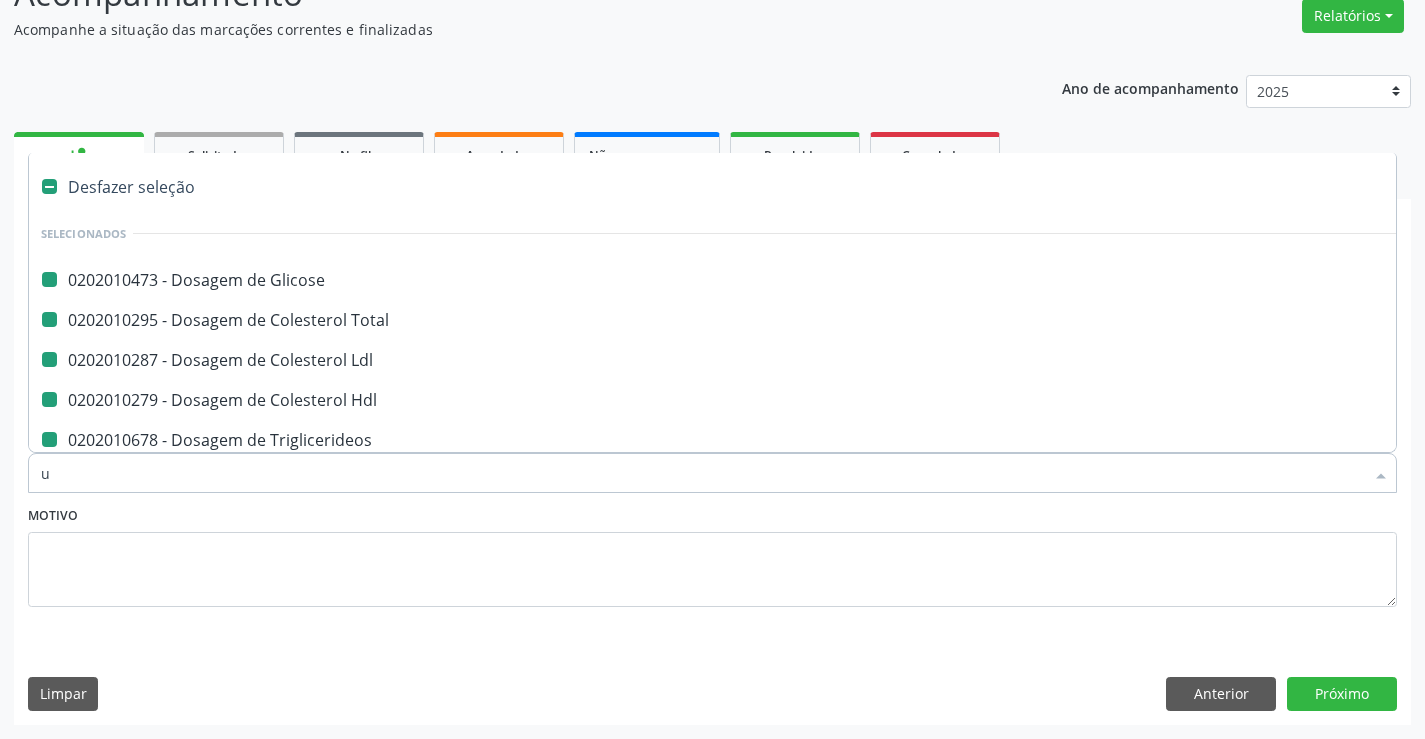 checkbox on "false" 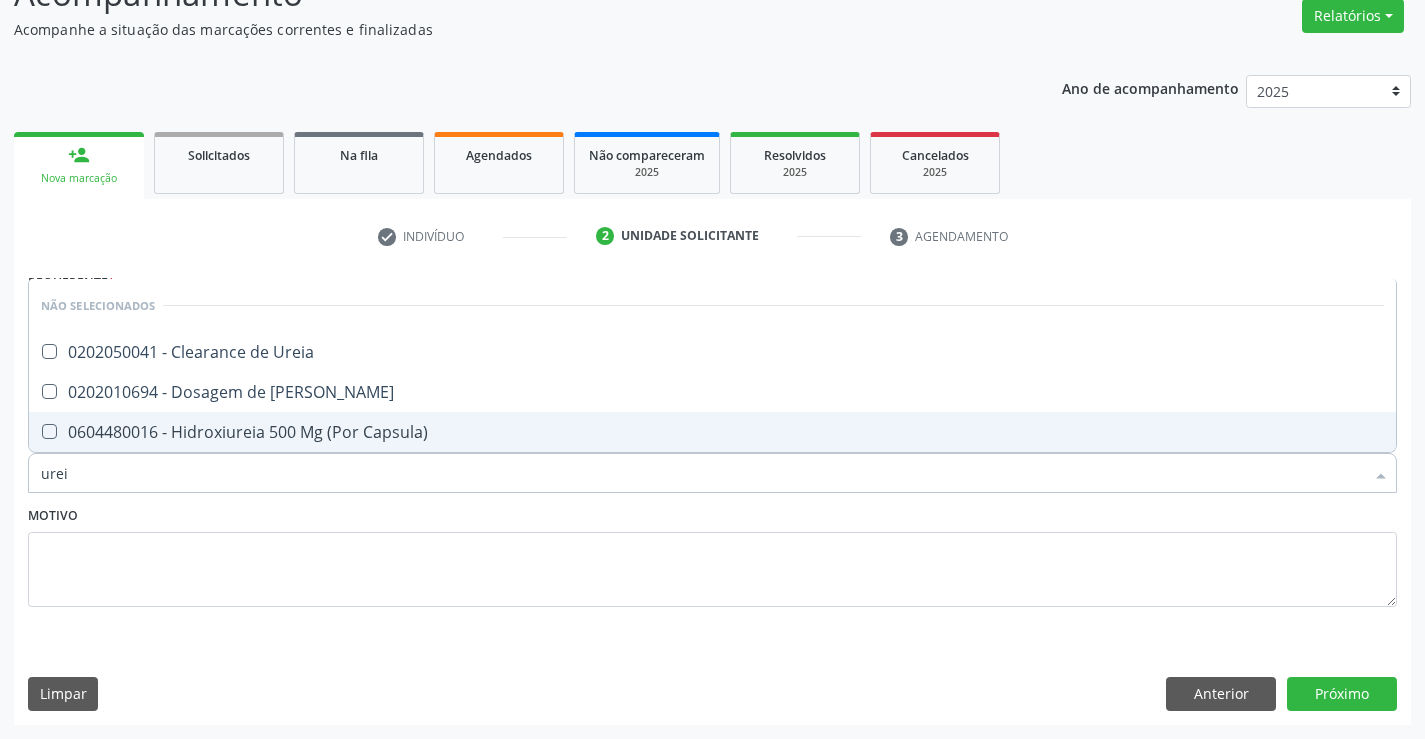 type on "ureia" 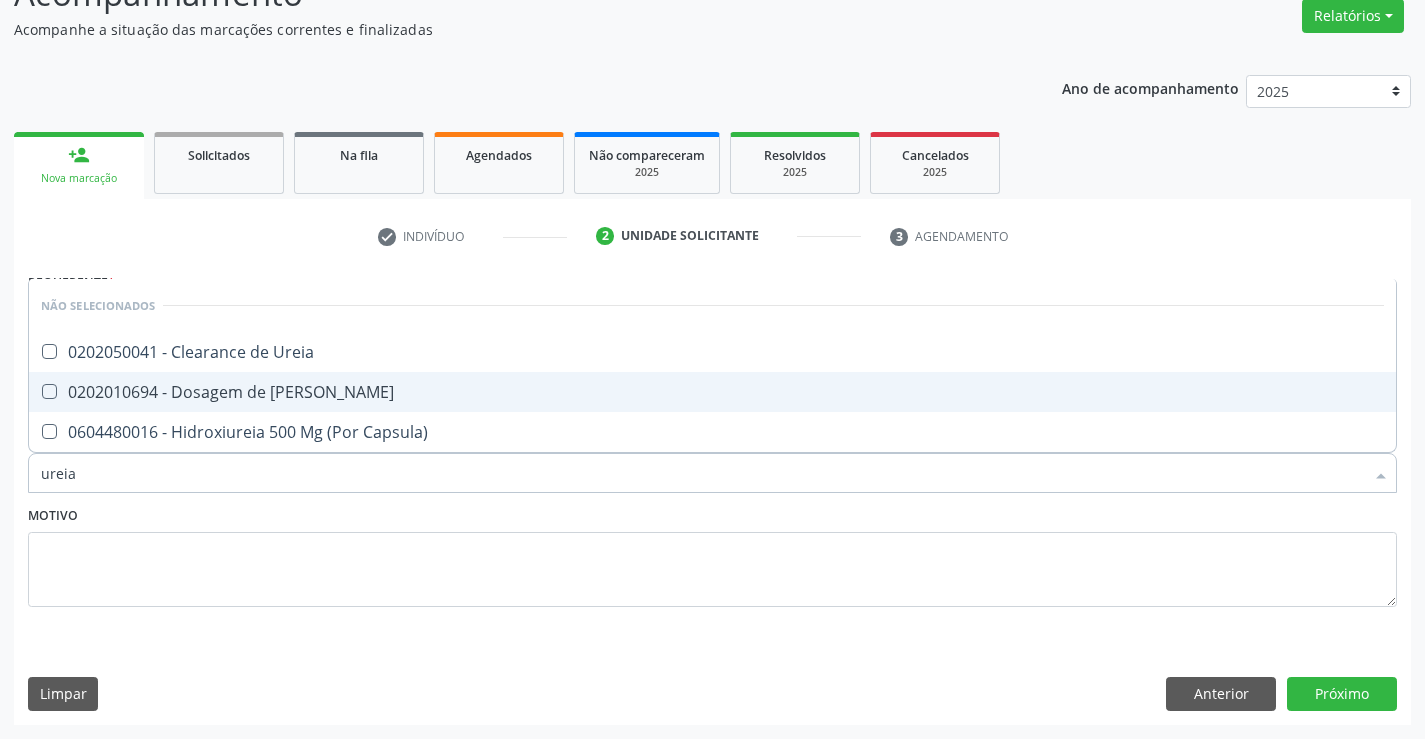 click on "0202010694 - Dosagem de [PERSON_NAME]" at bounding box center (712, 392) 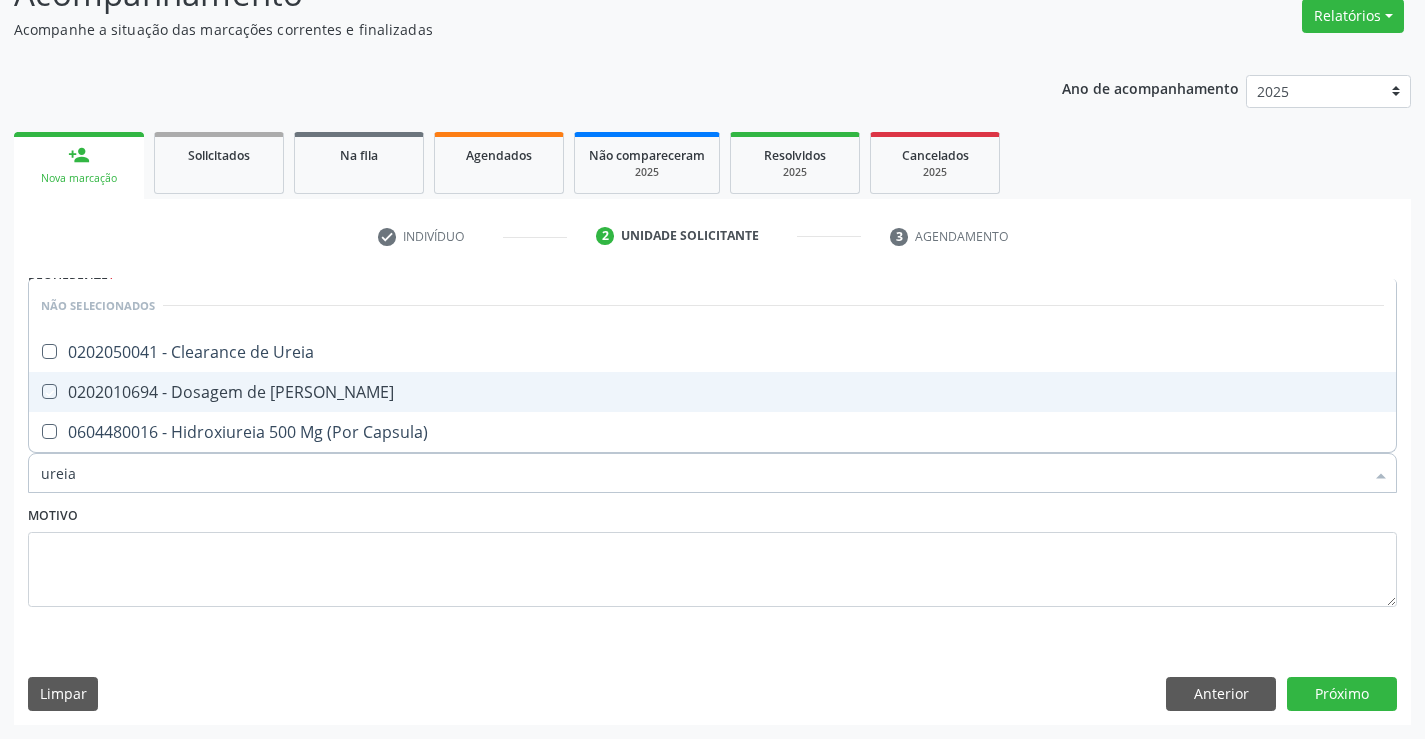 checkbox on "true" 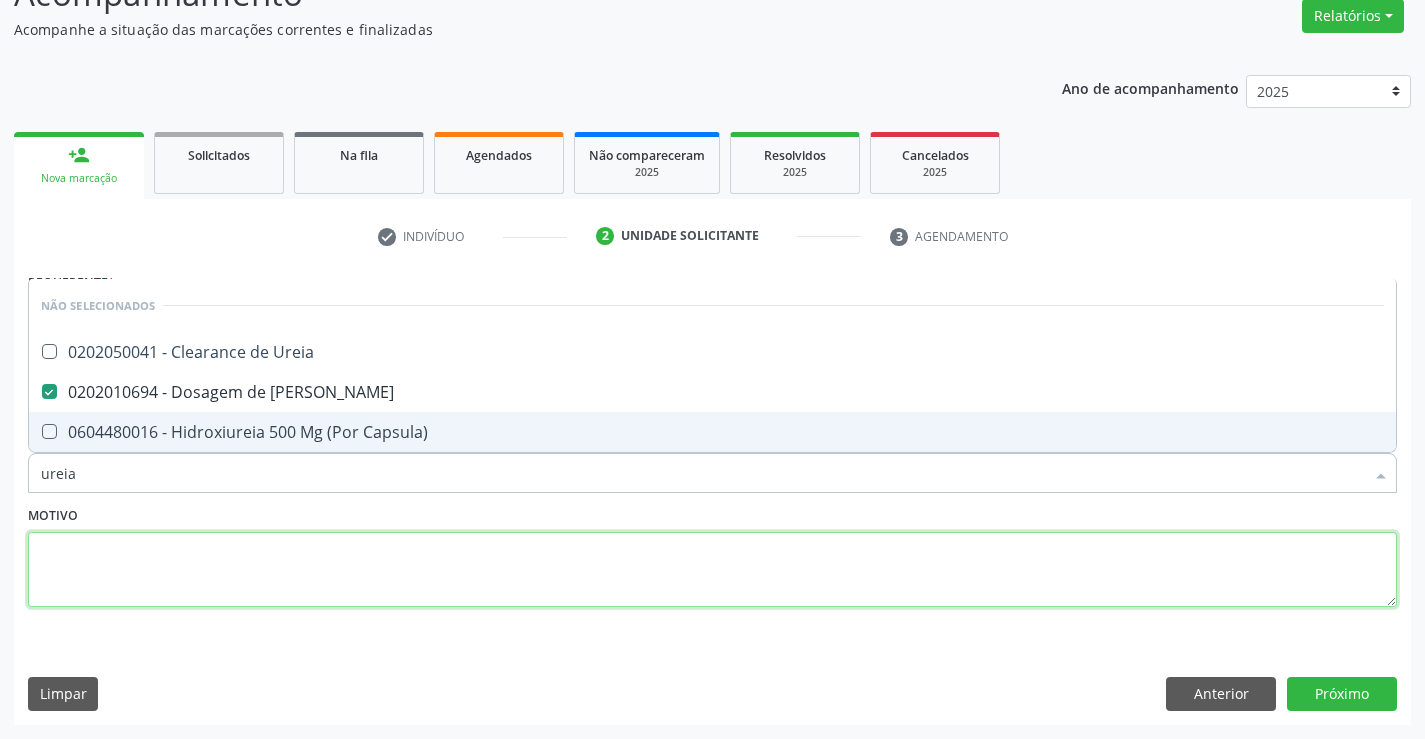 click at bounding box center (712, 570) 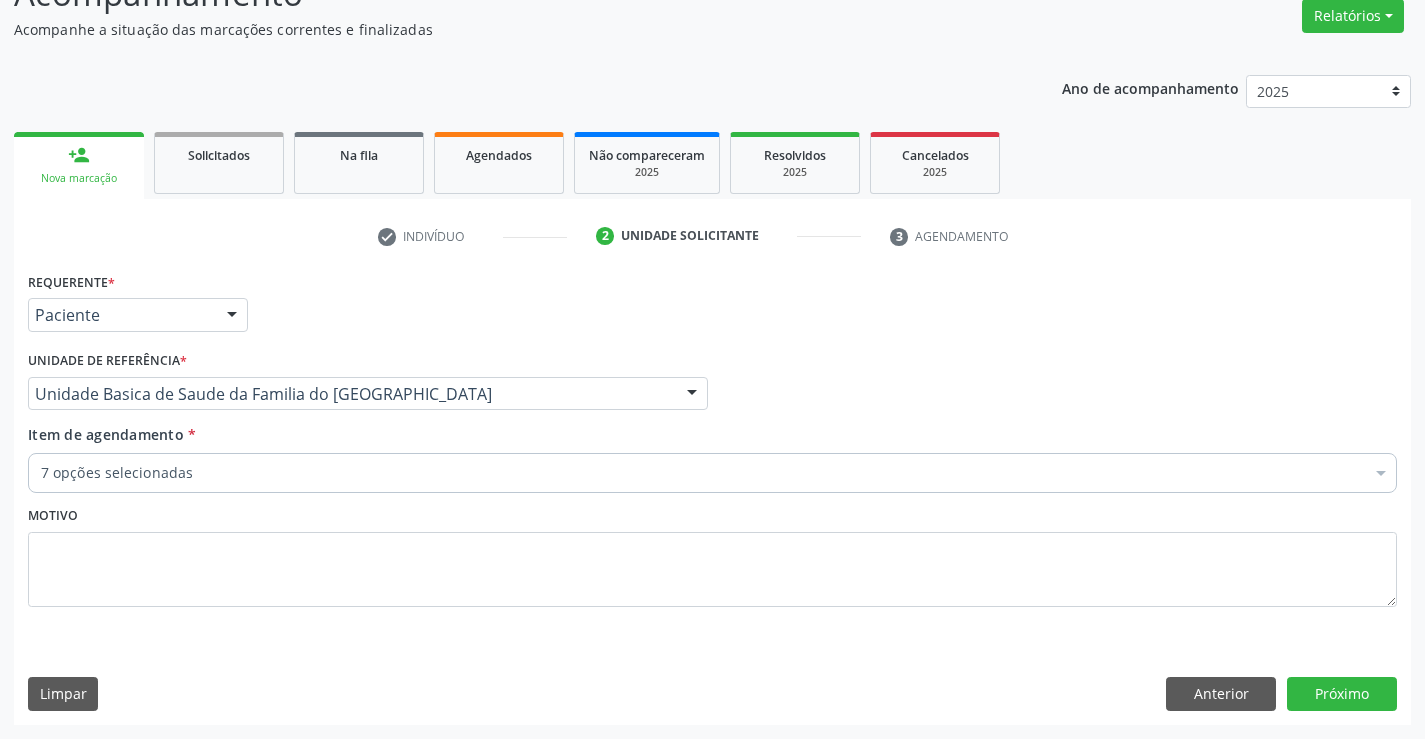 click on "7 opções selecionadas" at bounding box center (712, 473) 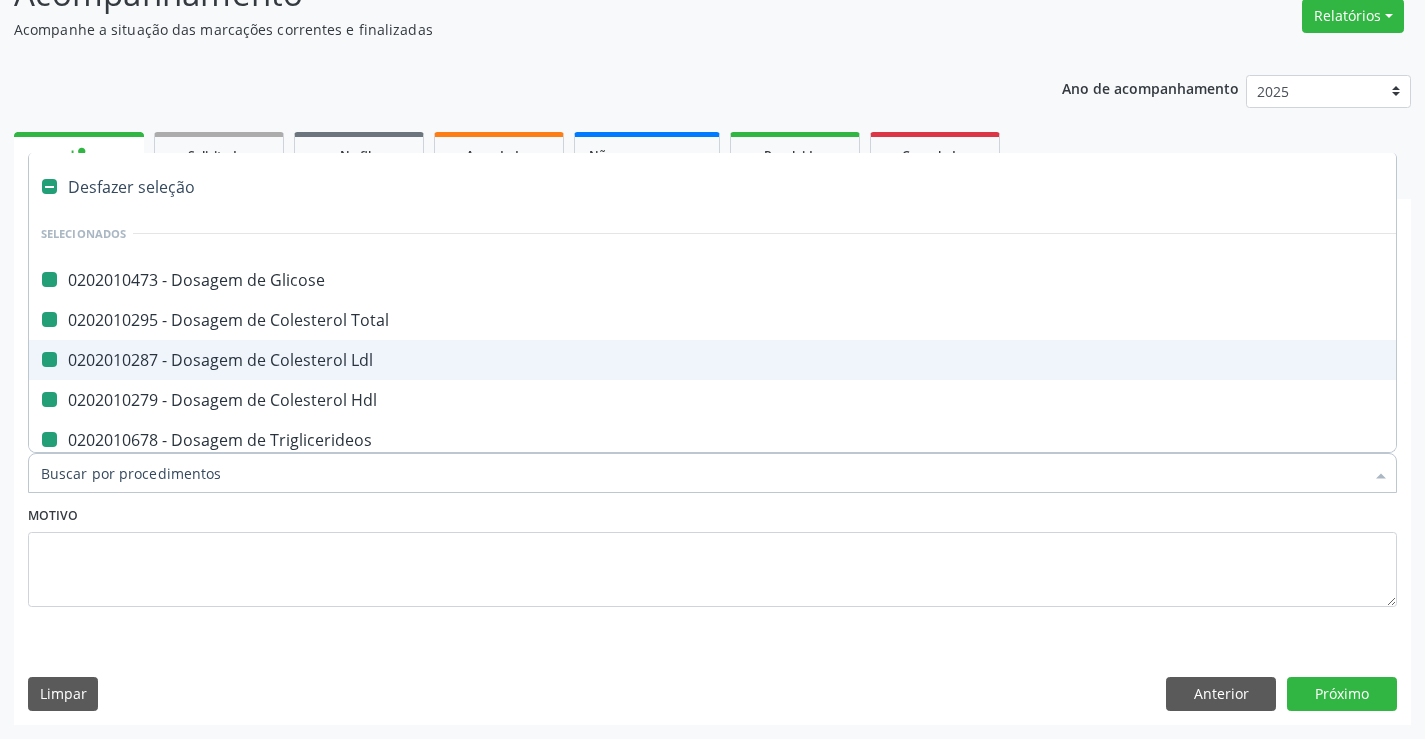 type on "f" 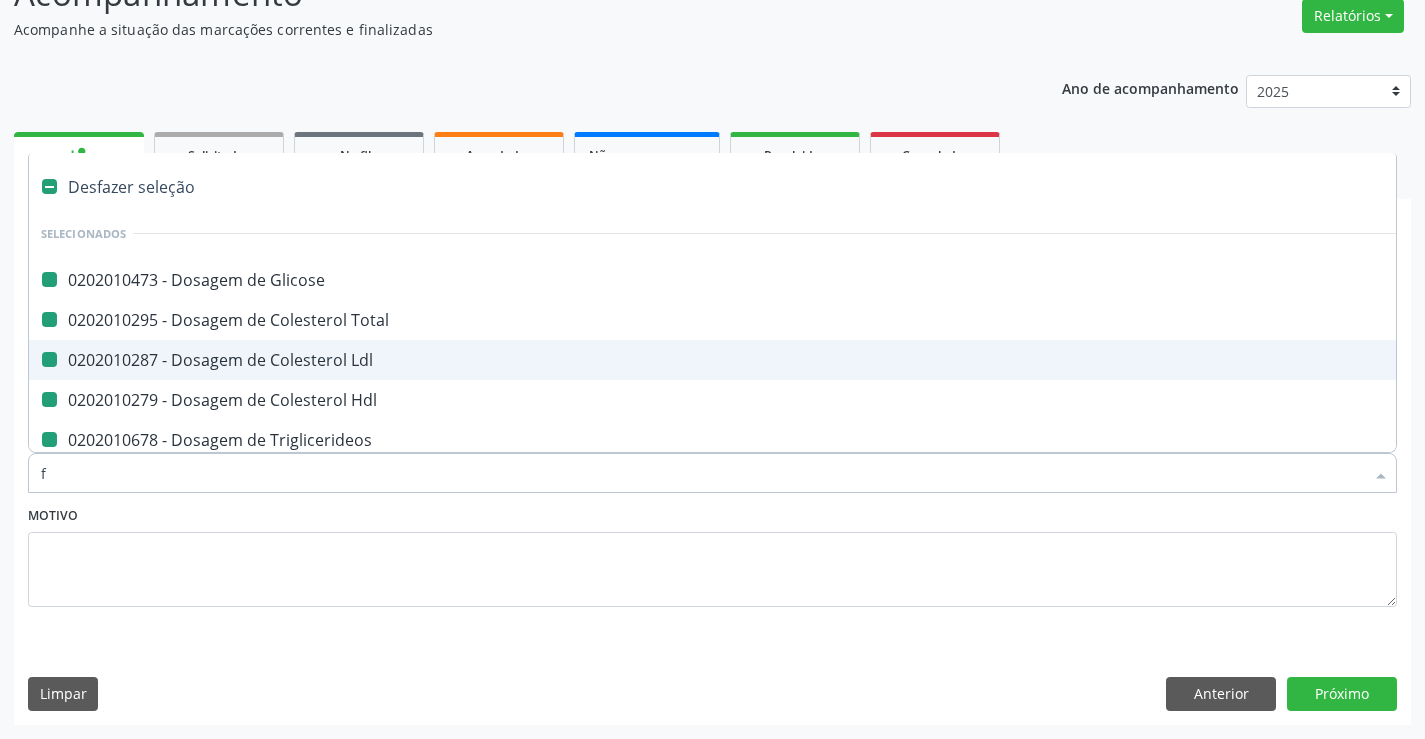checkbox on "false" 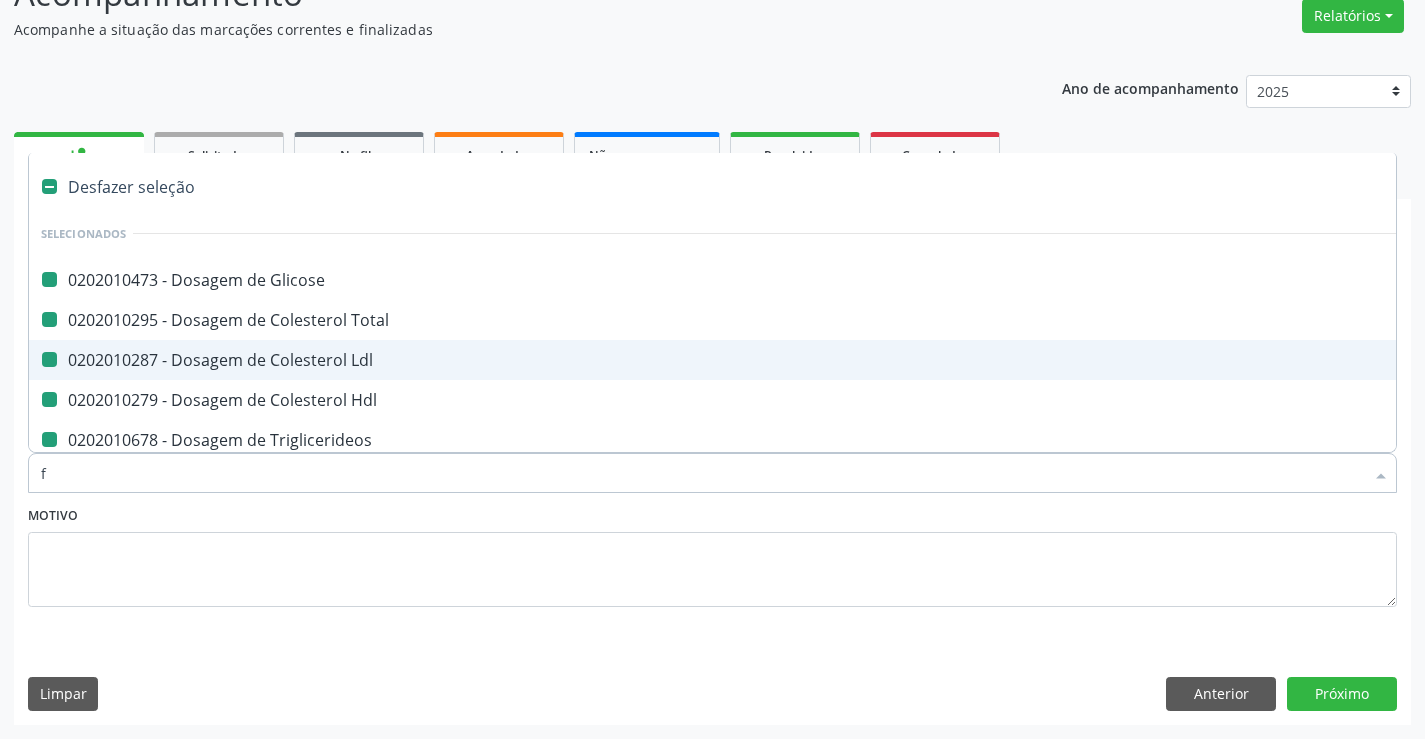 checkbox on "false" 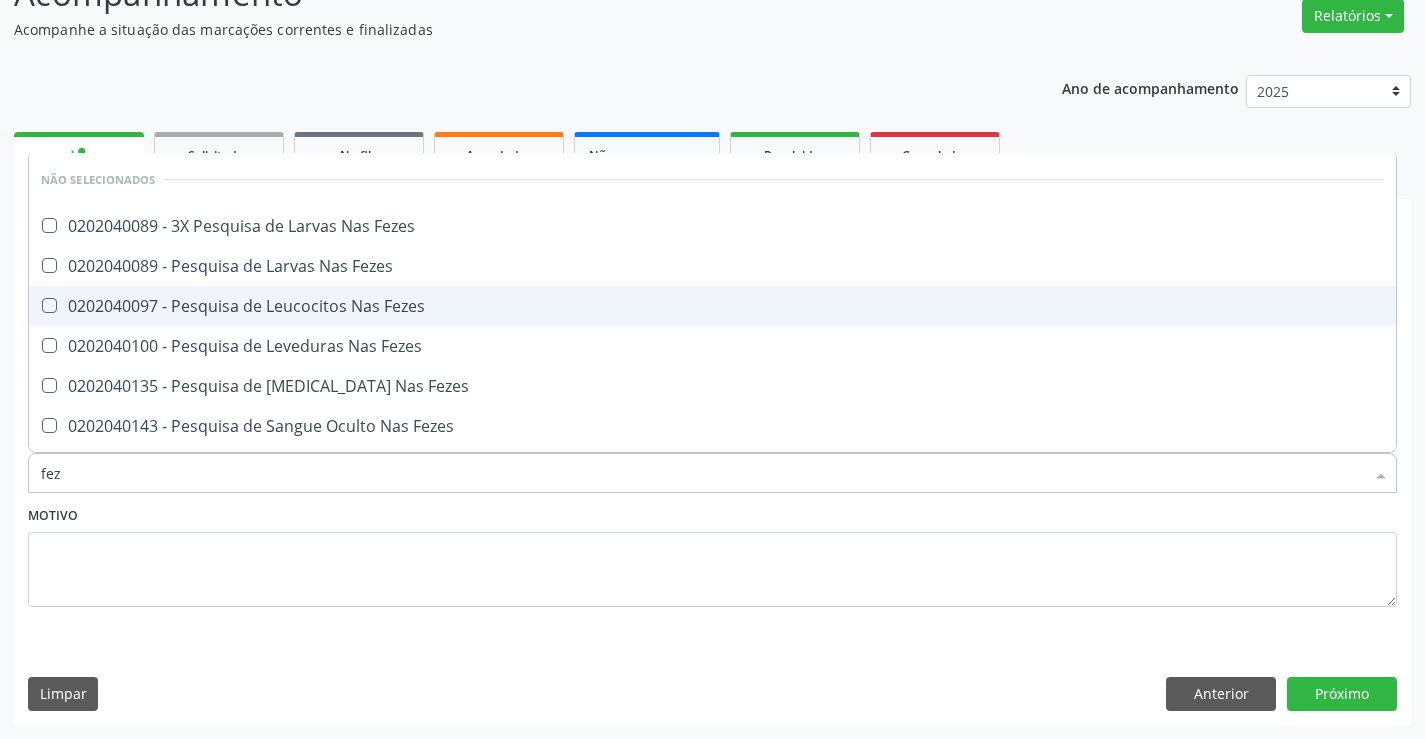 type on "feze" 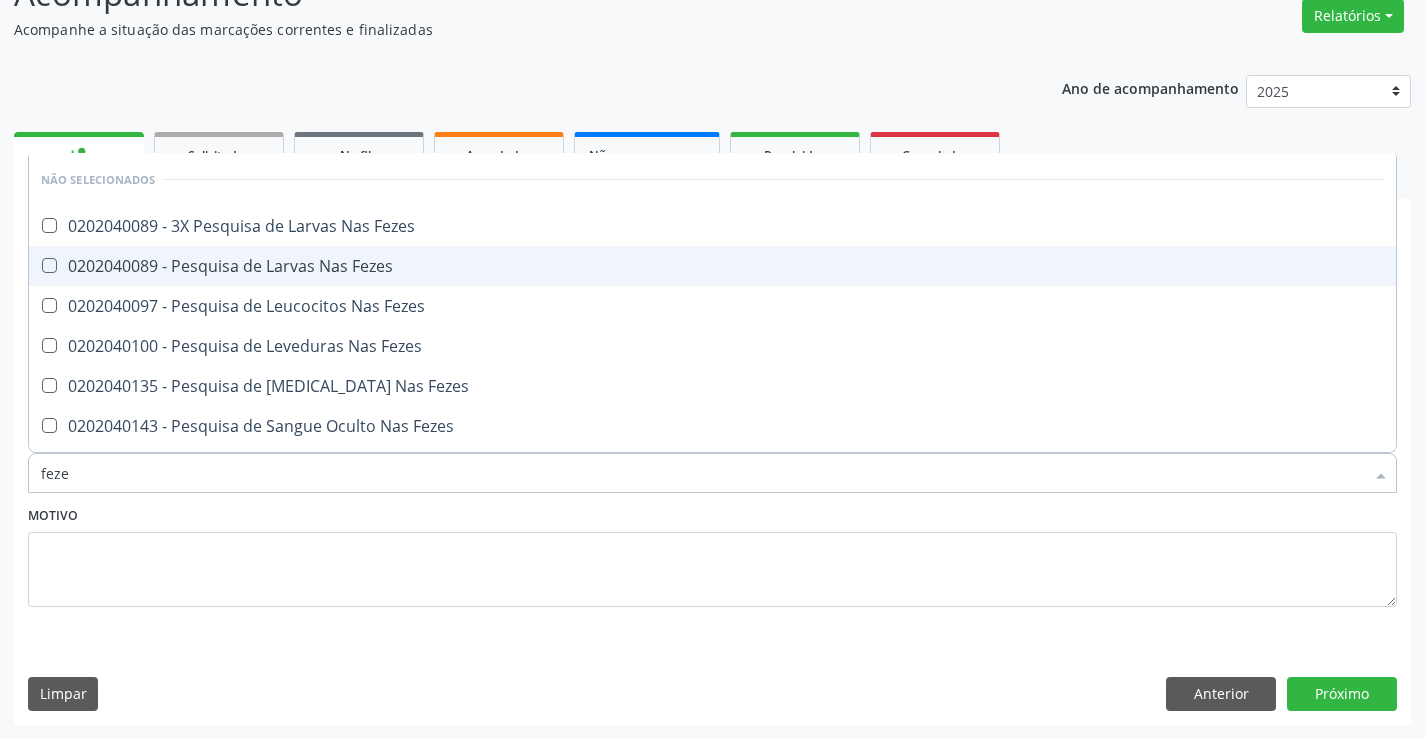 click on "0202040089 - Pesquisa de Larvas Nas Fezes" at bounding box center (712, 266) 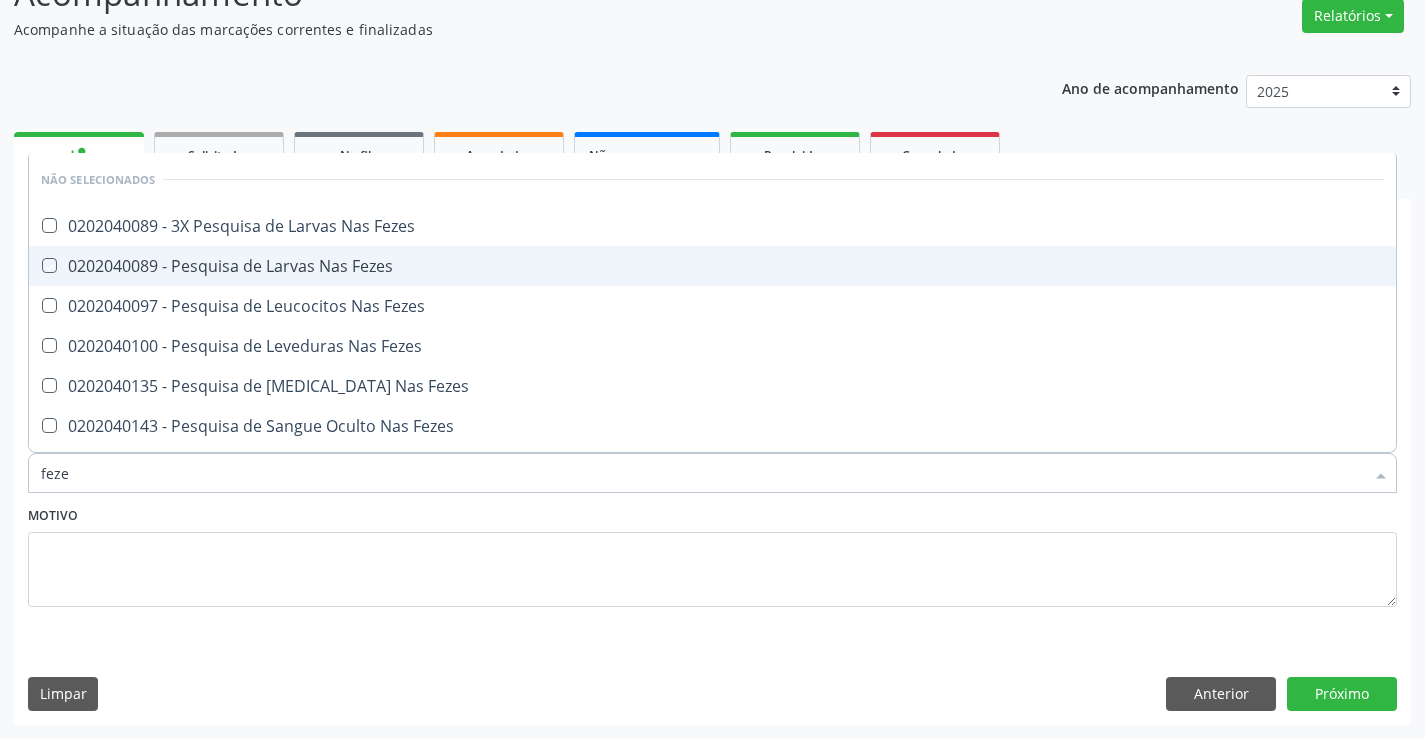 checkbox on "true" 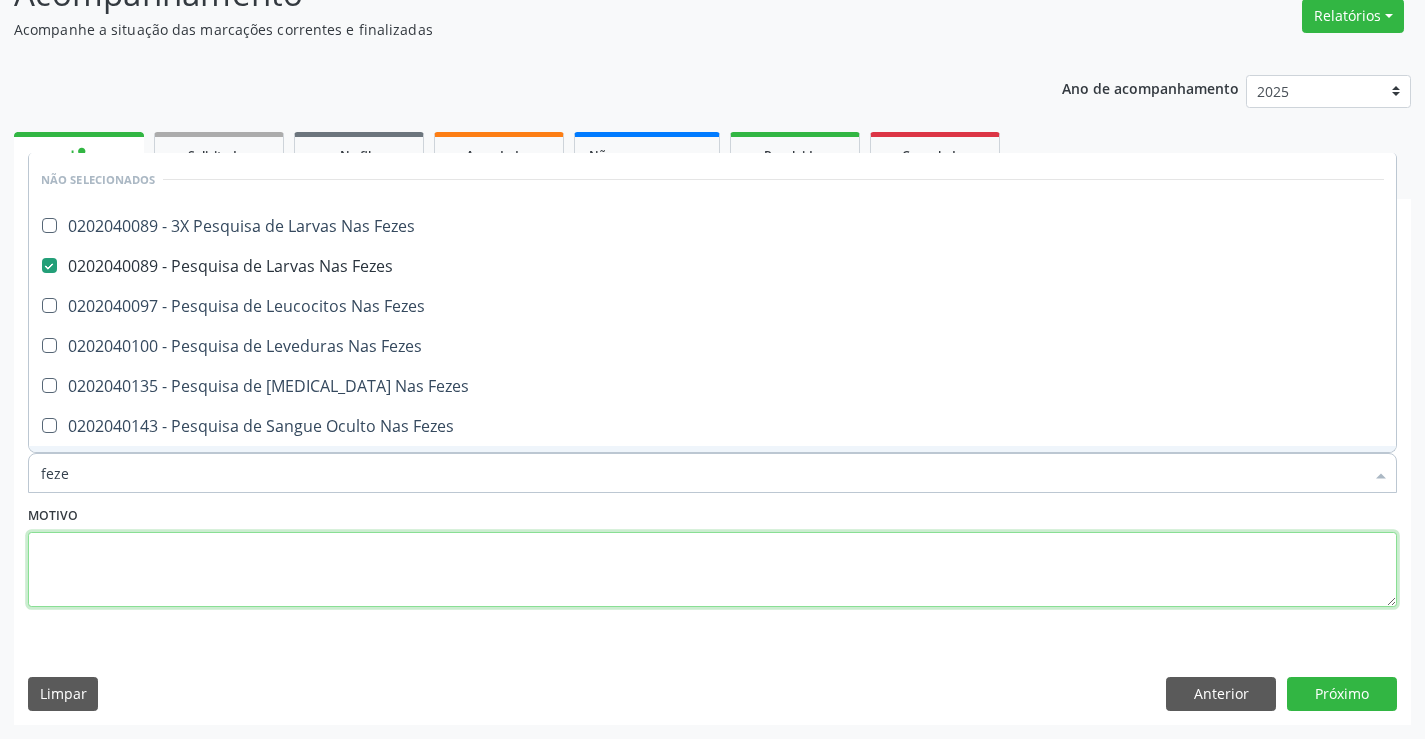 click at bounding box center (712, 570) 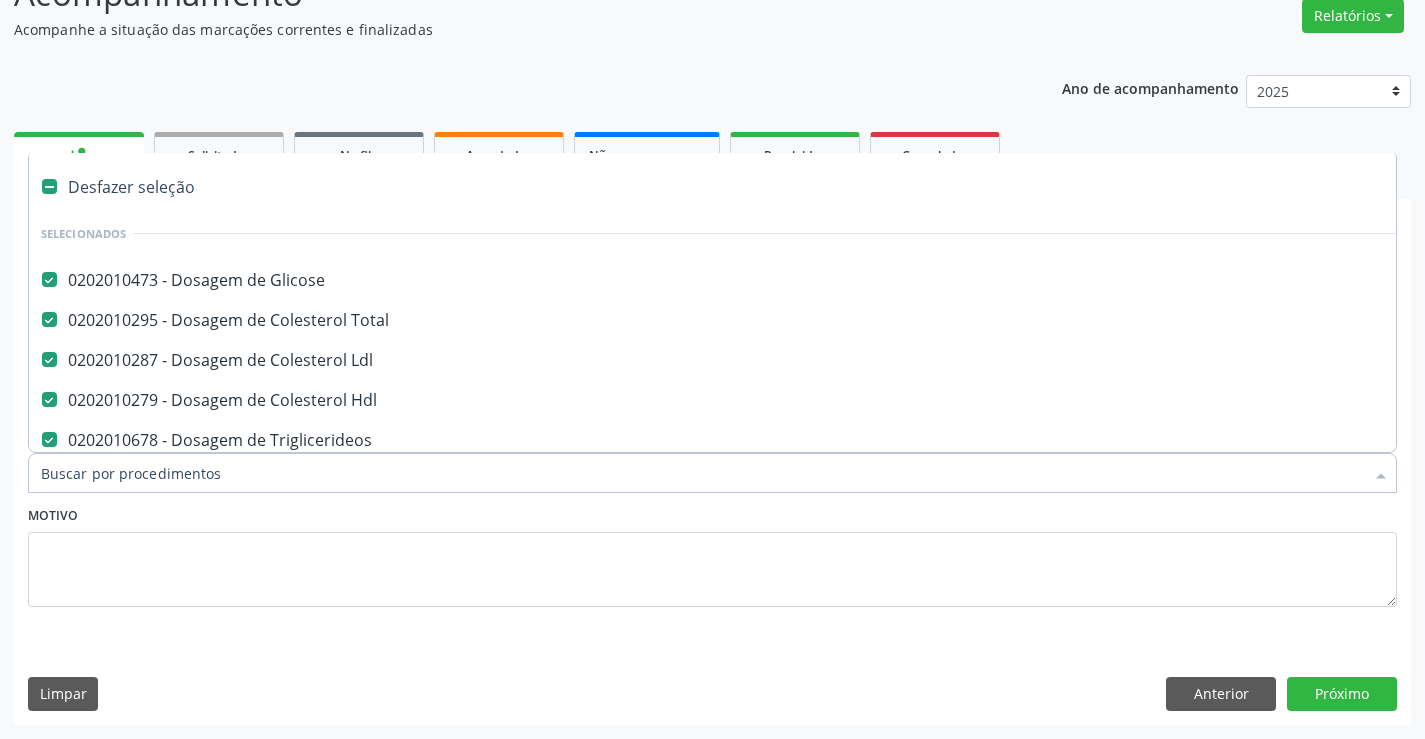 type on "i" 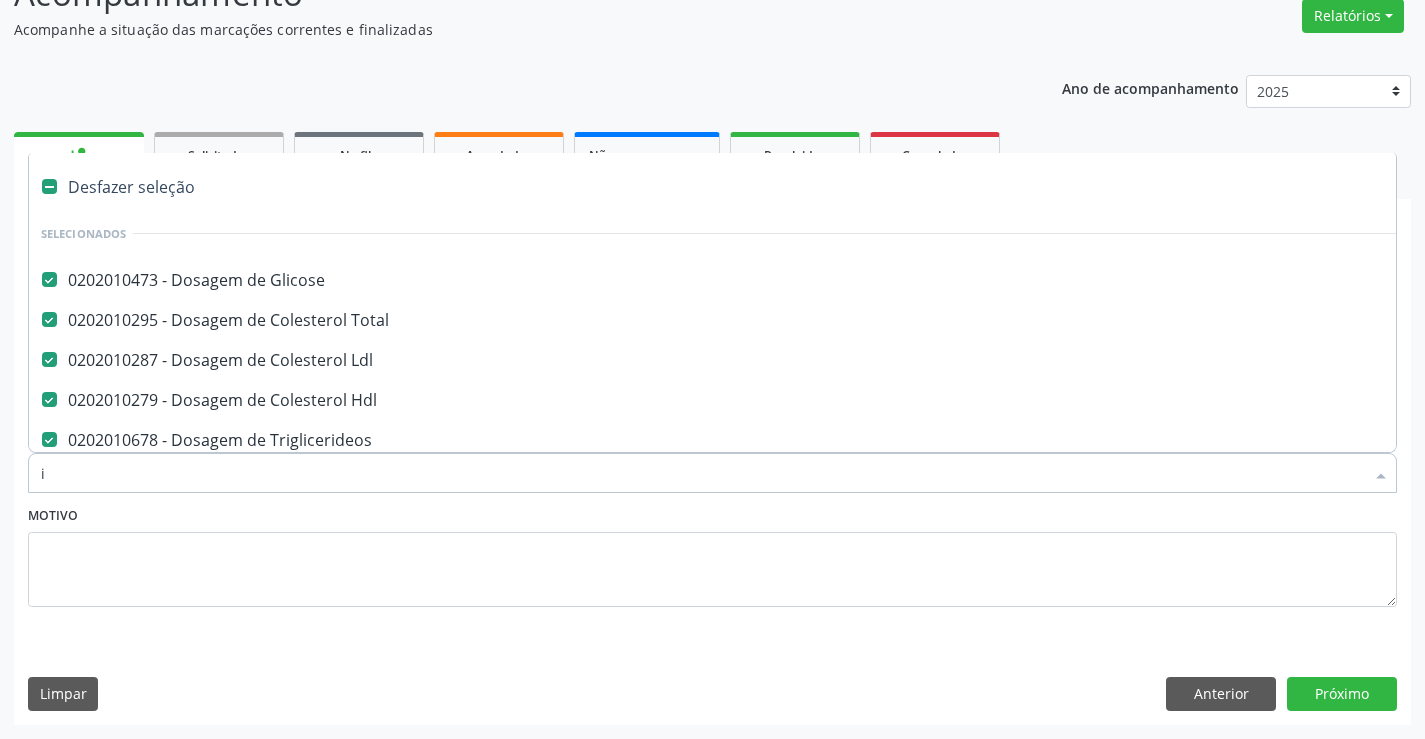 checkbox on "false" 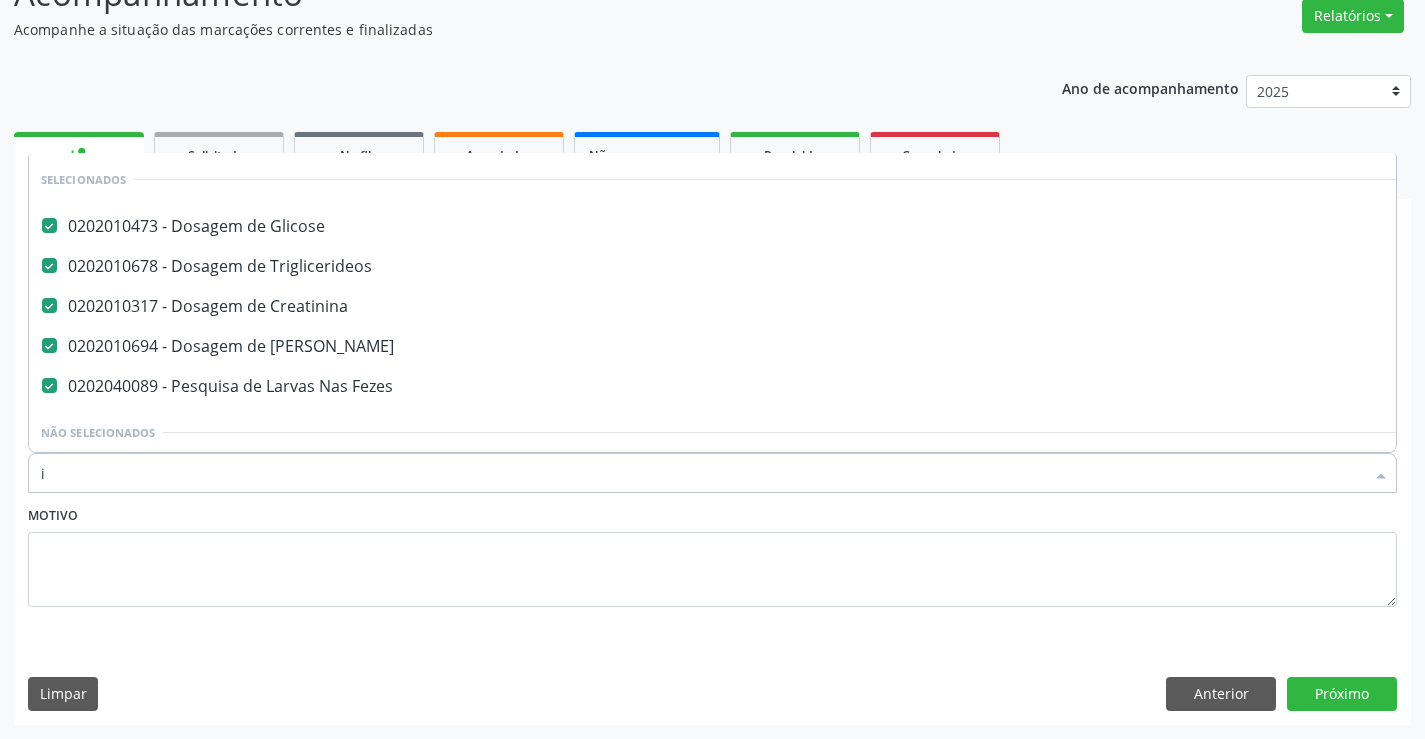 type 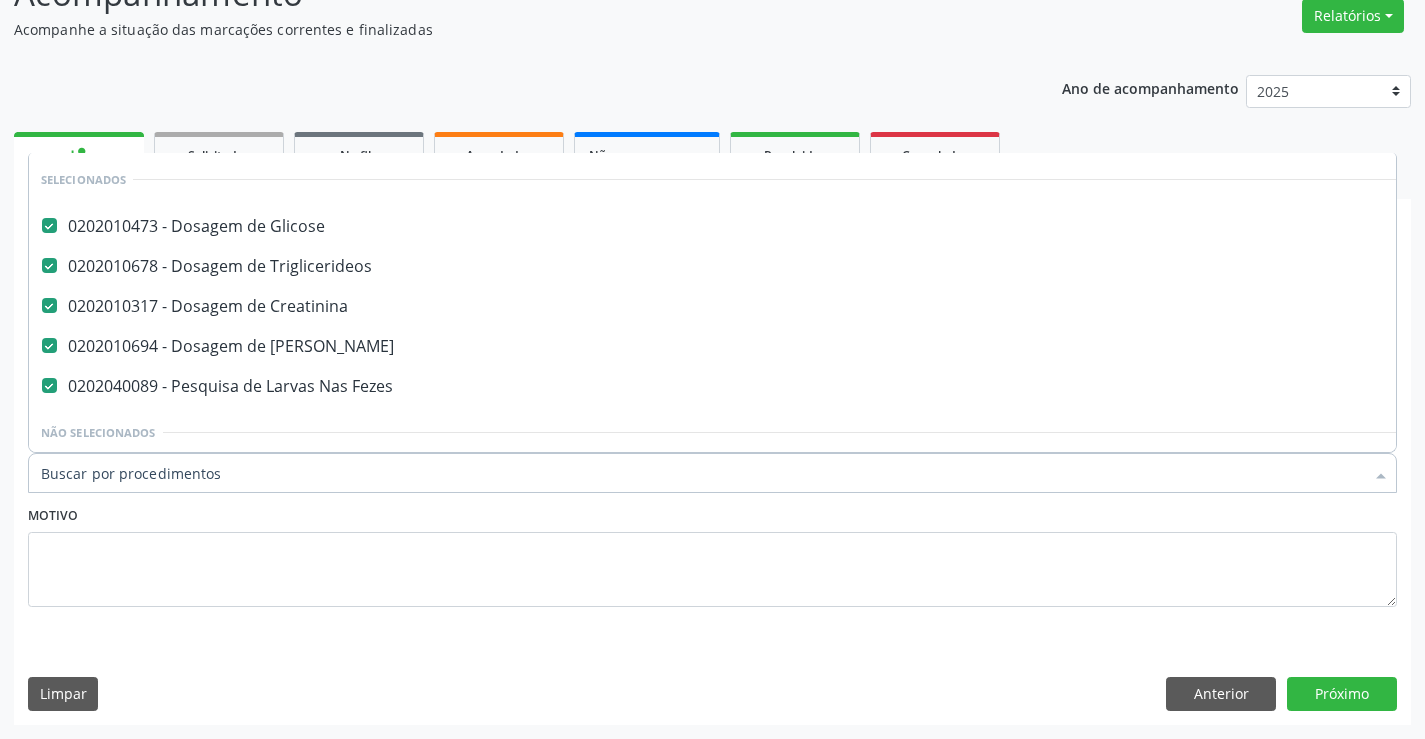 checkbox on "true" 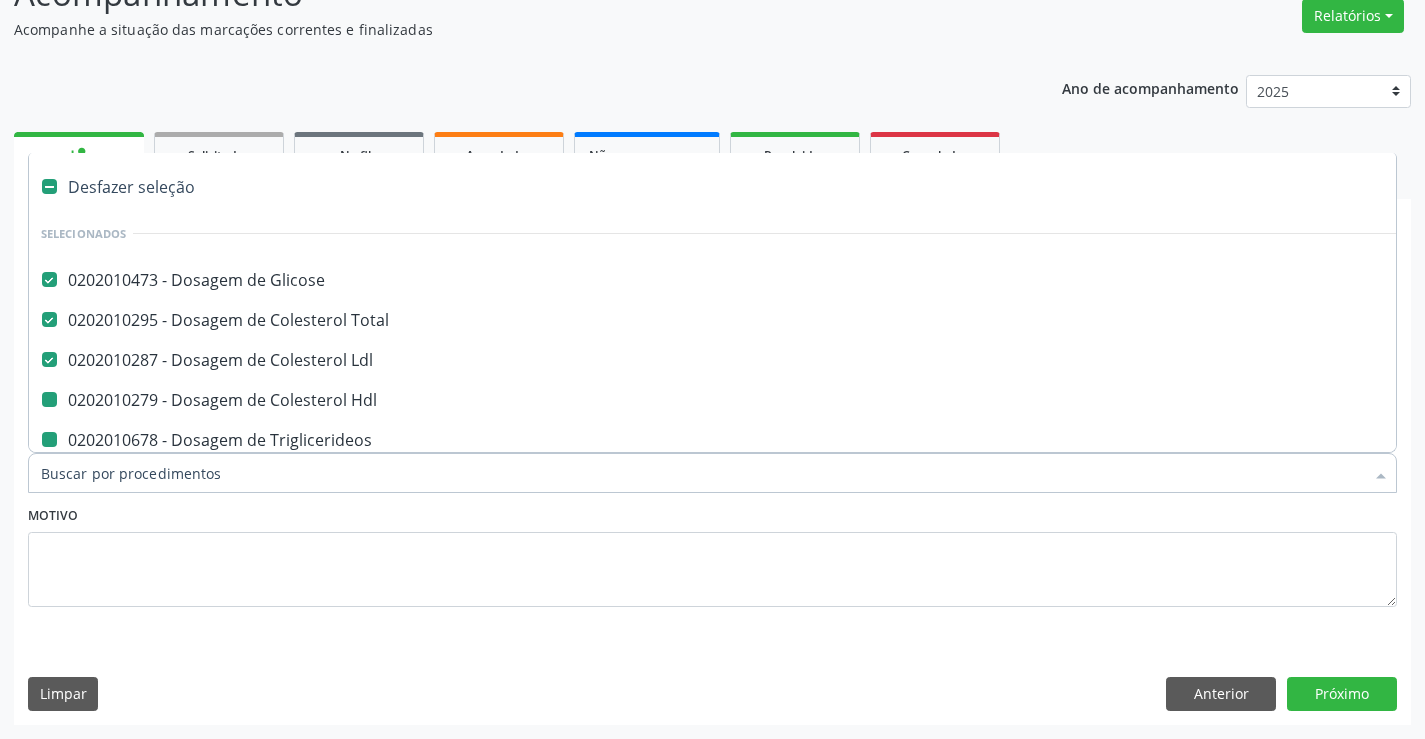 type on "u" 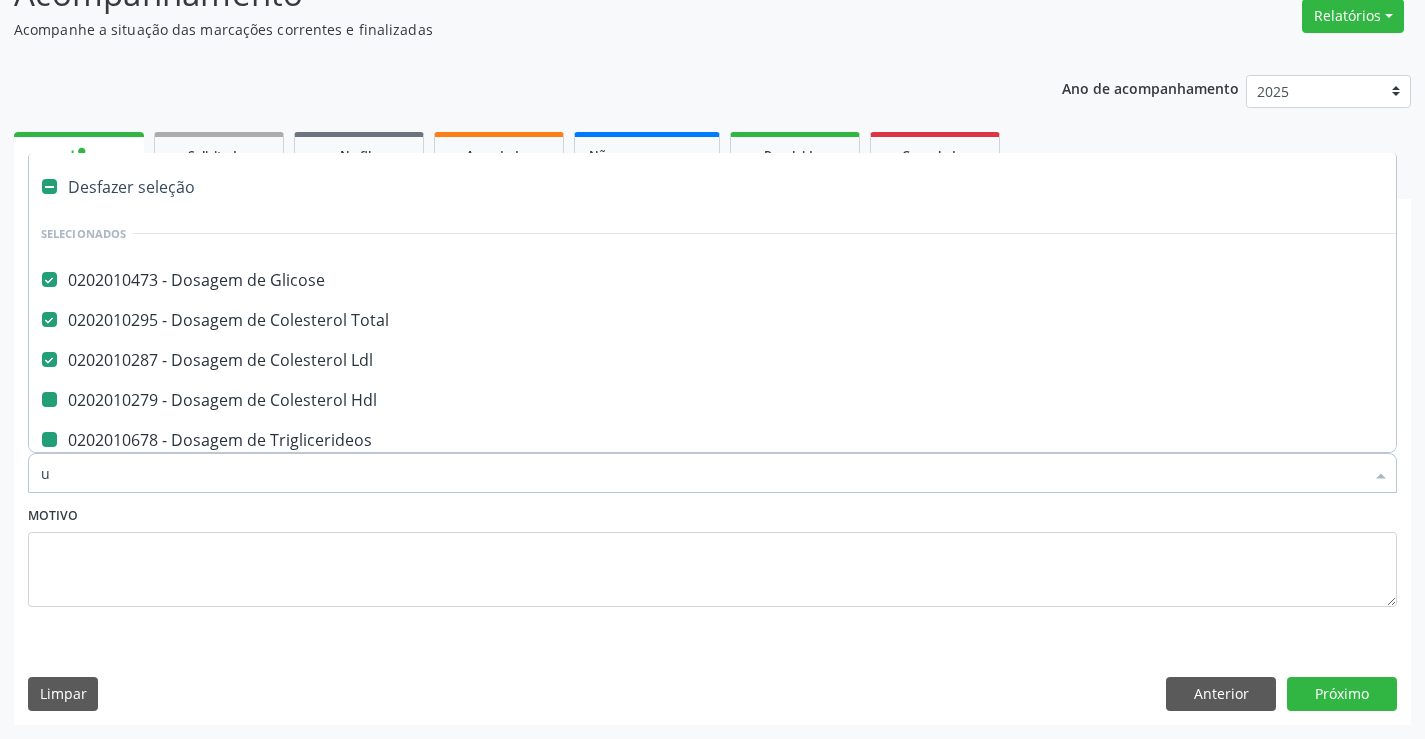 checkbox on "false" 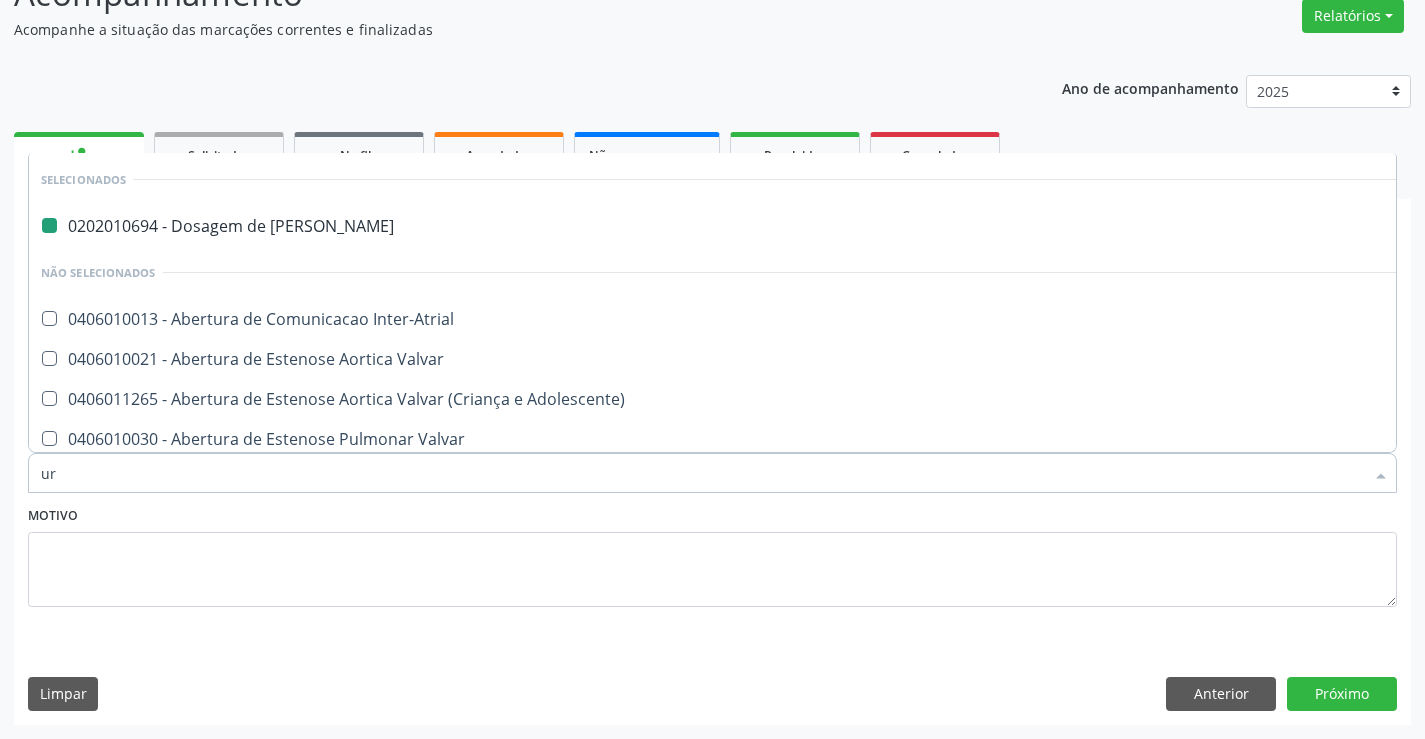 type on "uri" 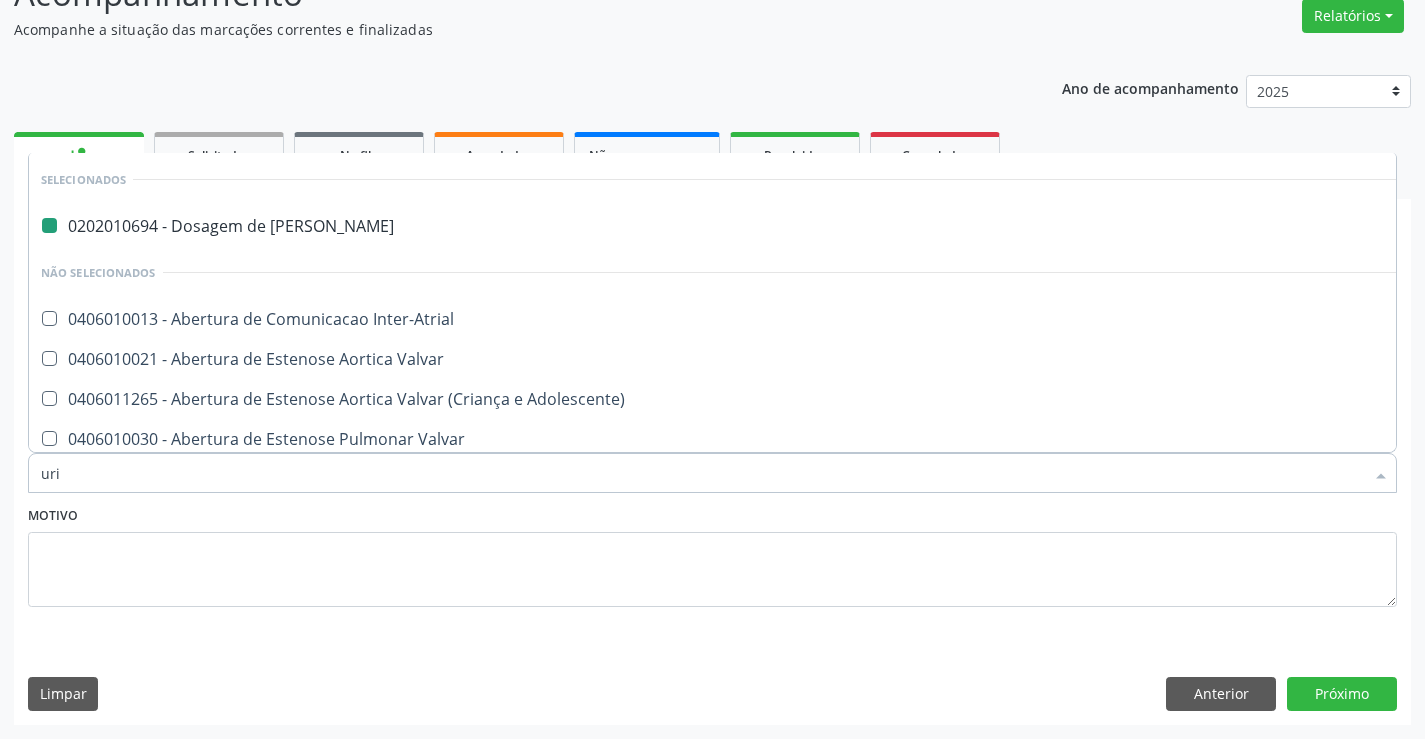 checkbox on "false" 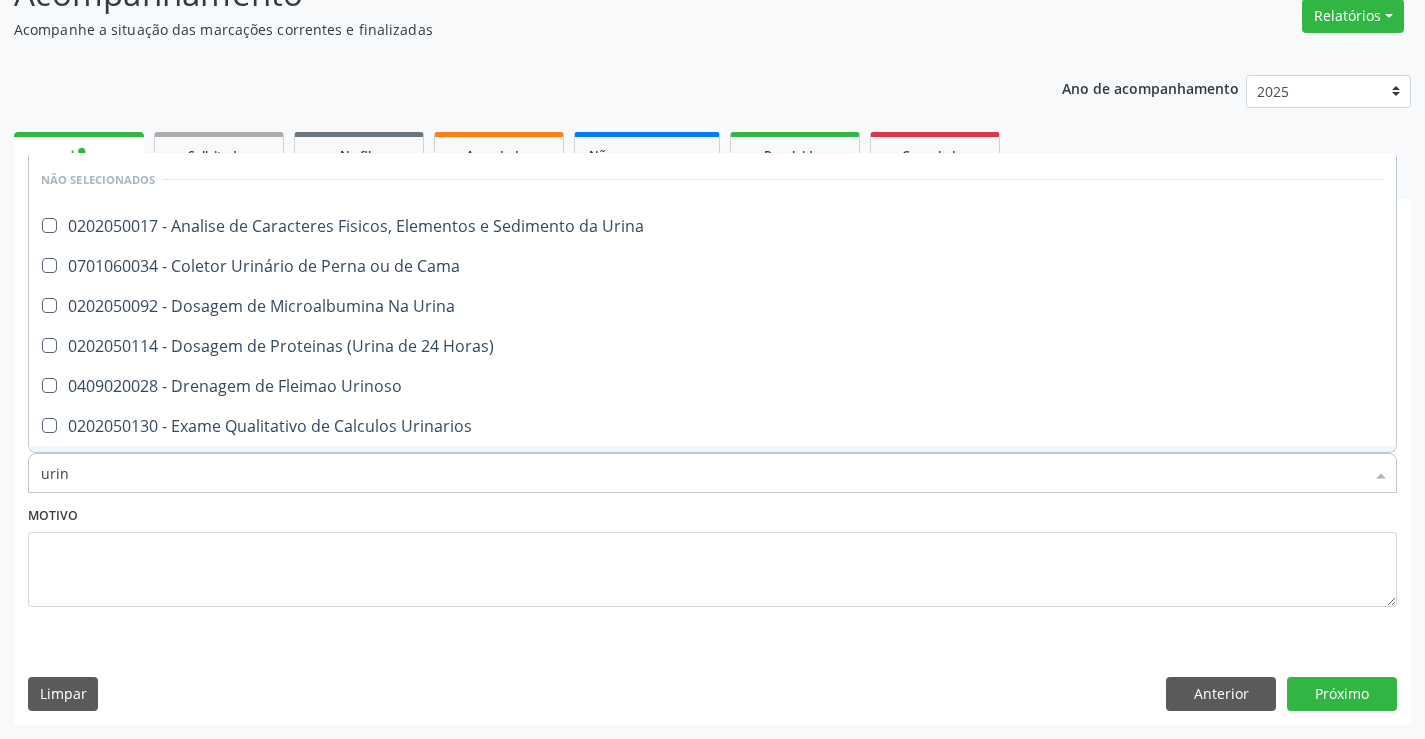 type on "urina" 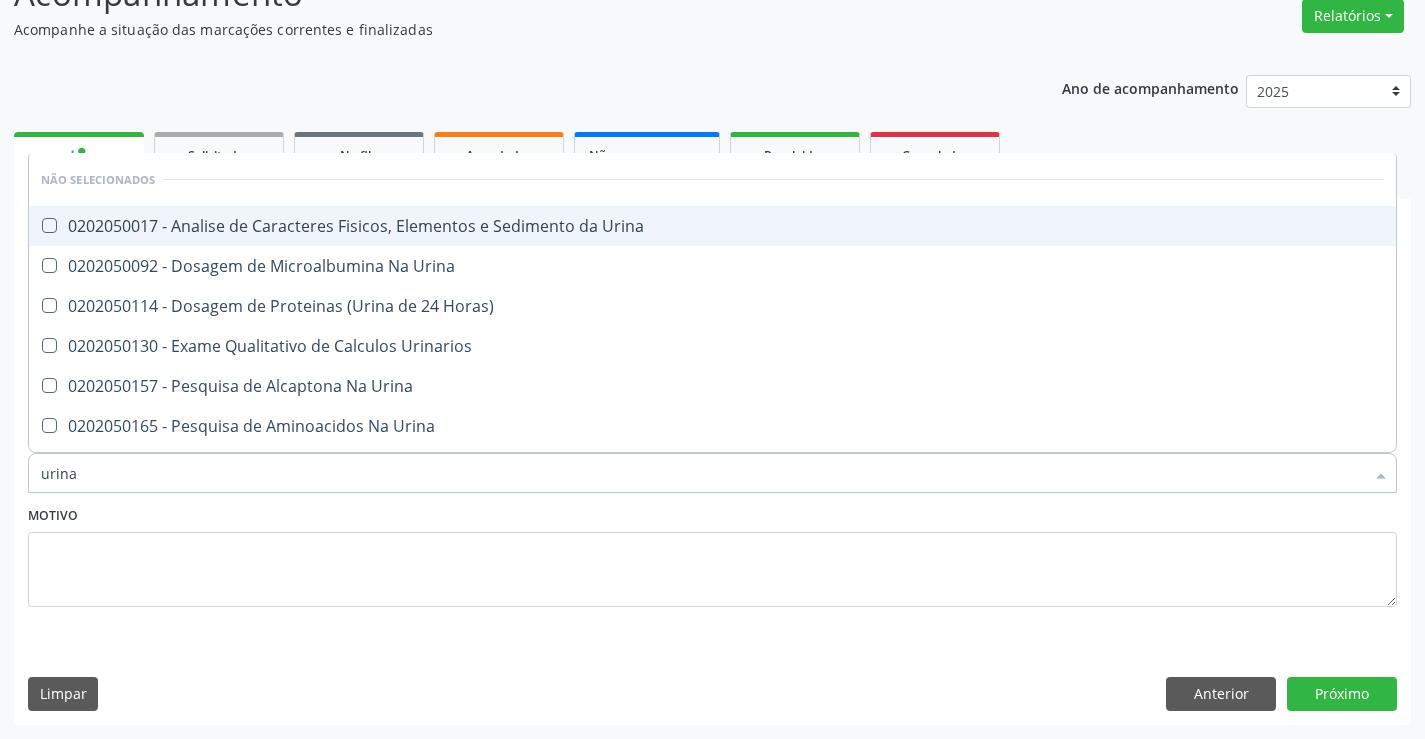 click on "0202050017 - Analise de Caracteres Fisicos, Elementos e Sedimento da Urina" at bounding box center [712, 226] 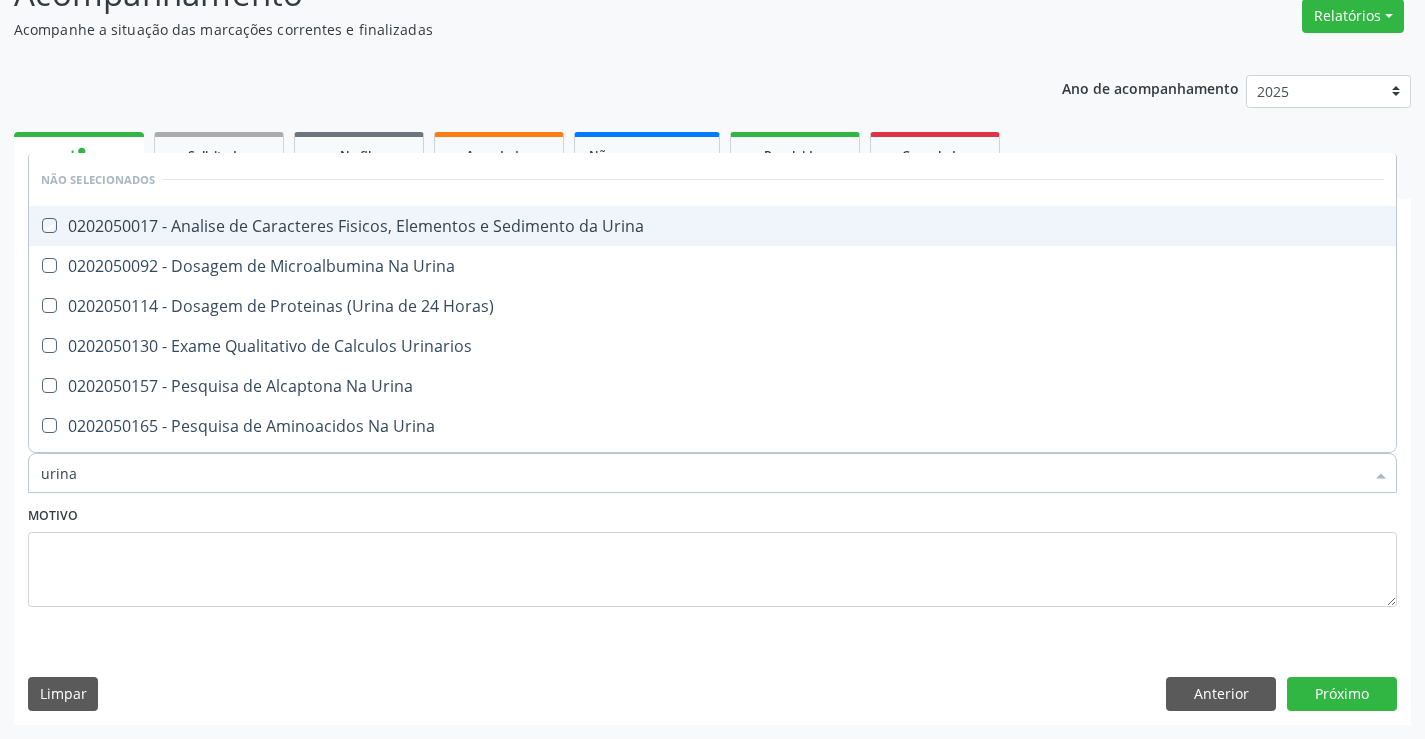 checkbox on "true" 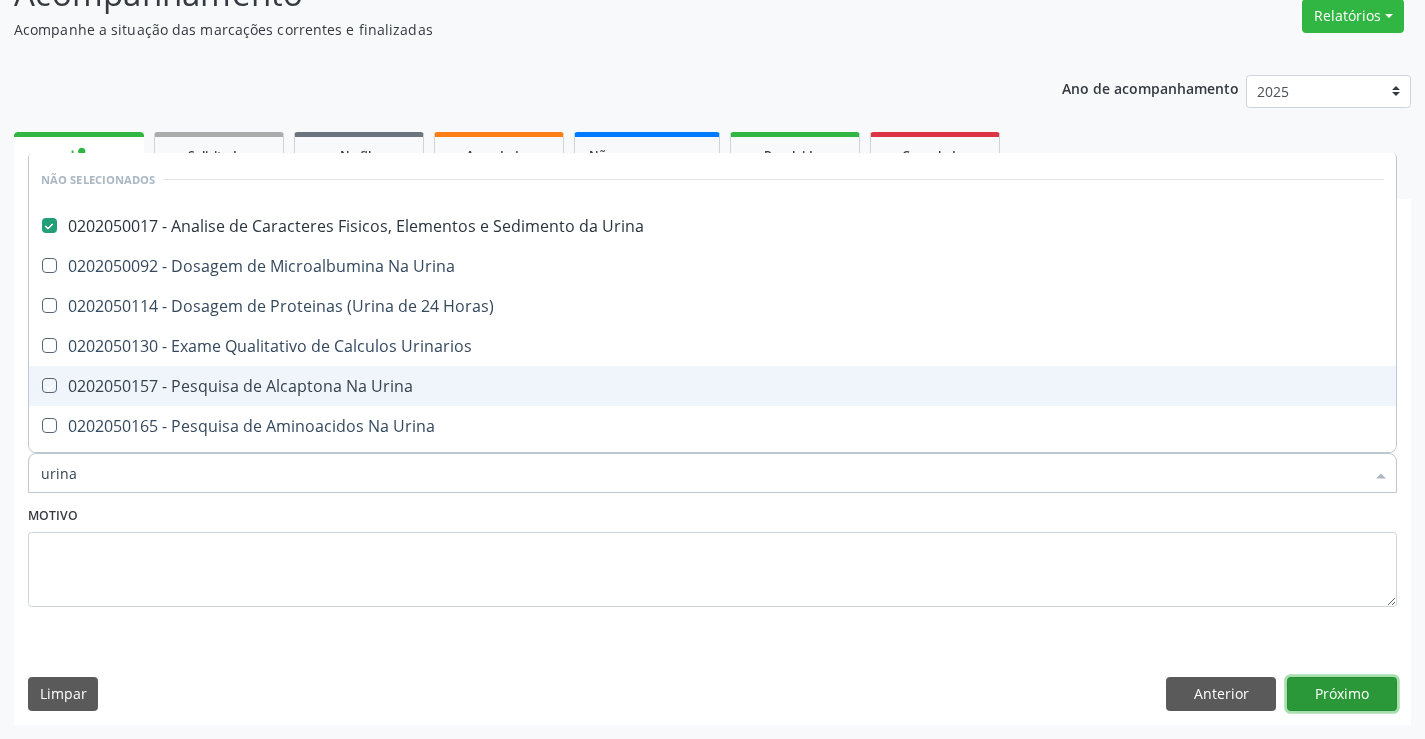 click on "Próximo" at bounding box center (1342, 694) 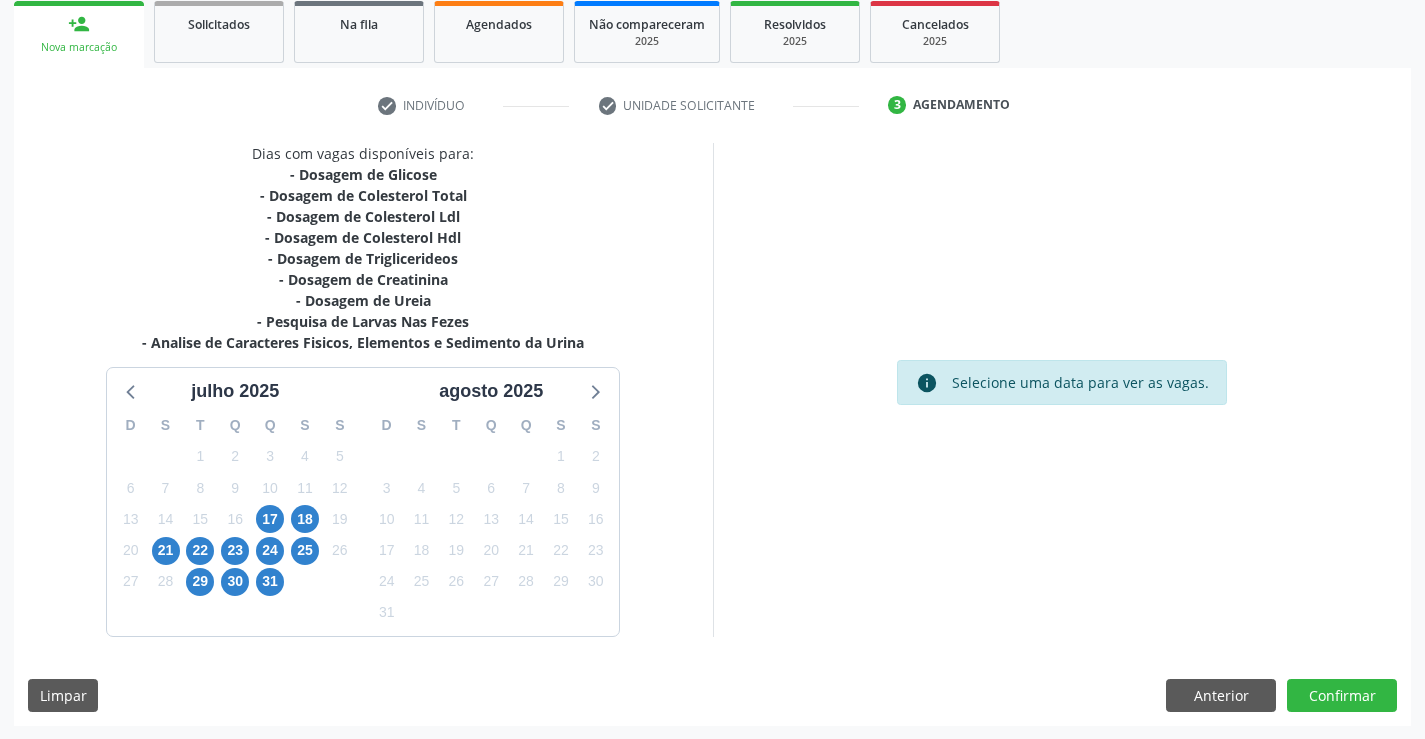 scroll, scrollTop: 299, scrollLeft: 0, axis: vertical 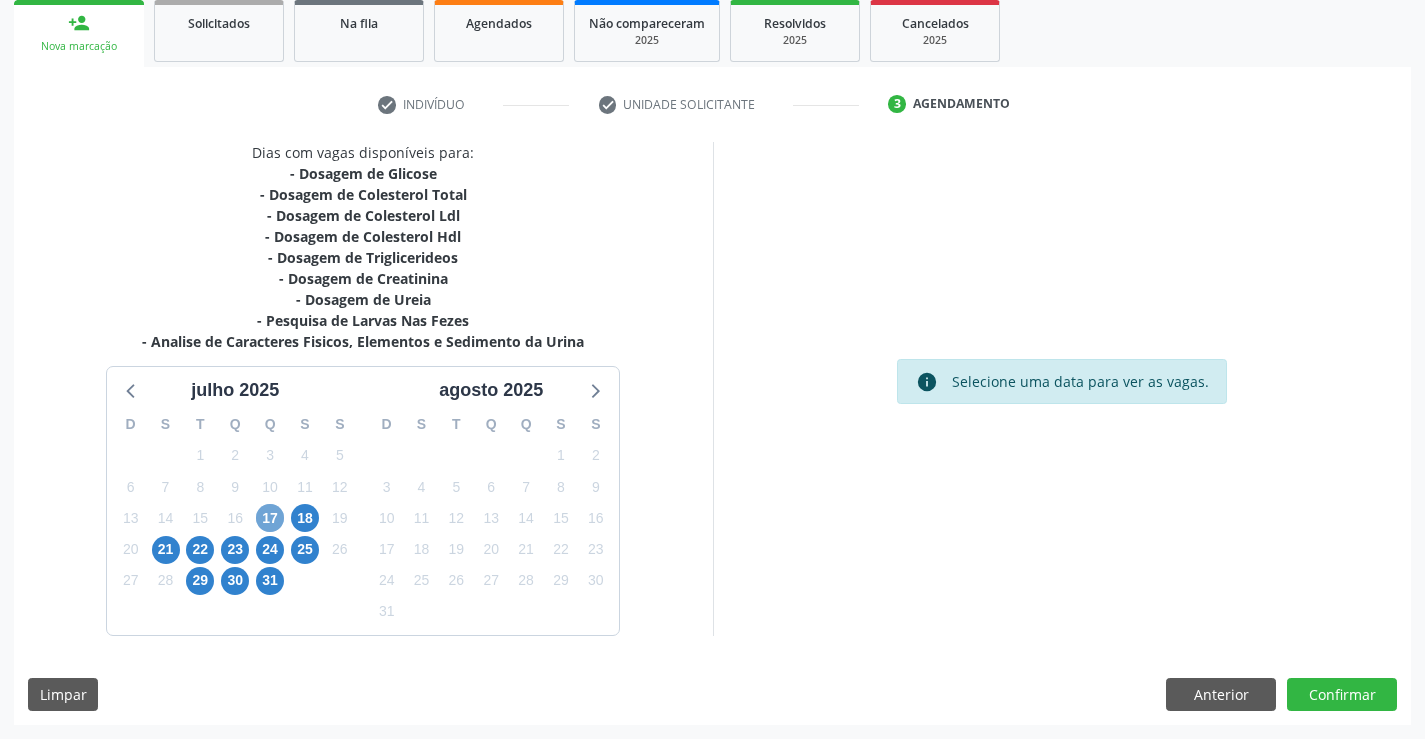 click on "17" at bounding box center [270, 518] 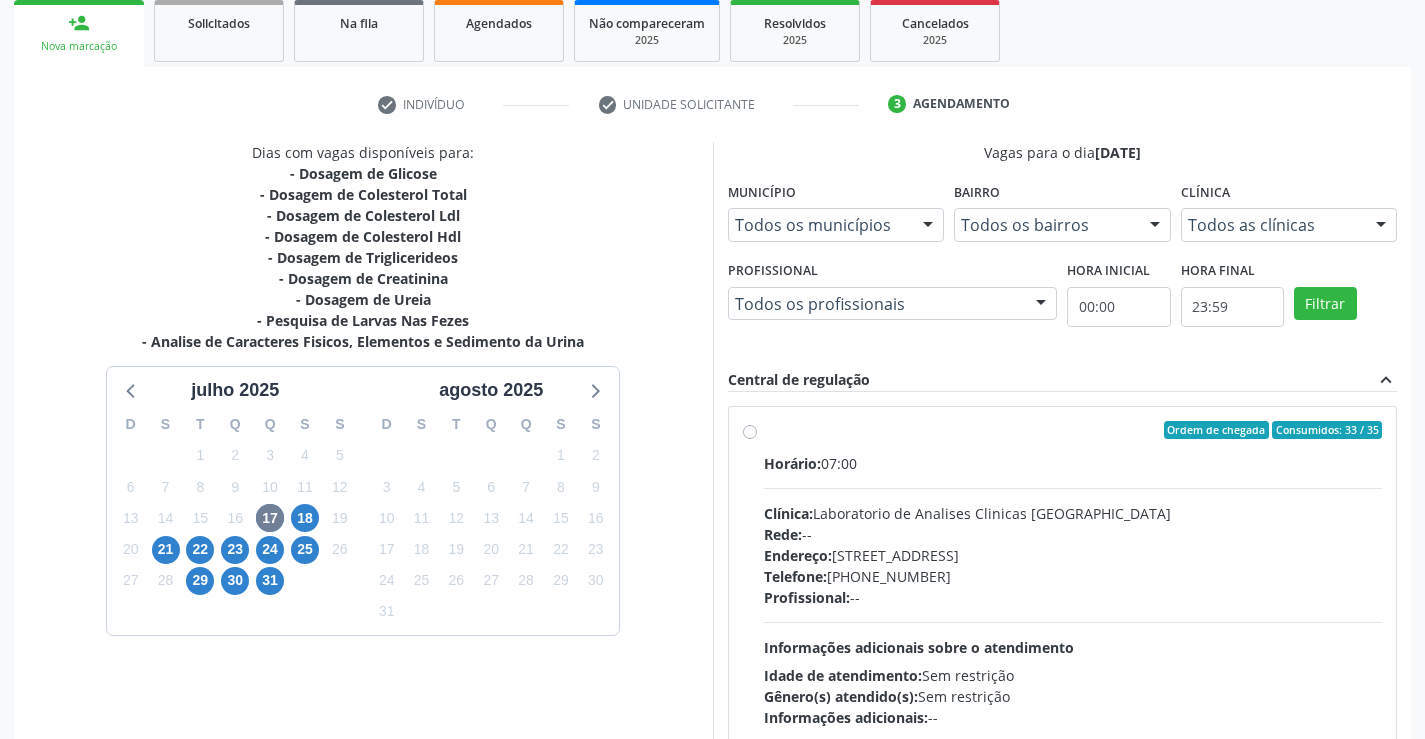 click on "Ordem de chegada
Consumidos: 33 / 35
Horário:   07:00
Clínica:  Laboratorio de Analises Clinicas Sao Francisco
Rede:
--
Endereço:   Terreo, nº 258, Centro, Campo Formoso - BA
Telefone:   (74) 36453588
Profissional:
--
Informações adicionais sobre o atendimento
Idade de atendimento:
Sem restrição
Gênero(s) atendido(s):
Sem restrição
Informações adicionais:
--" at bounding box center [1073, 574] 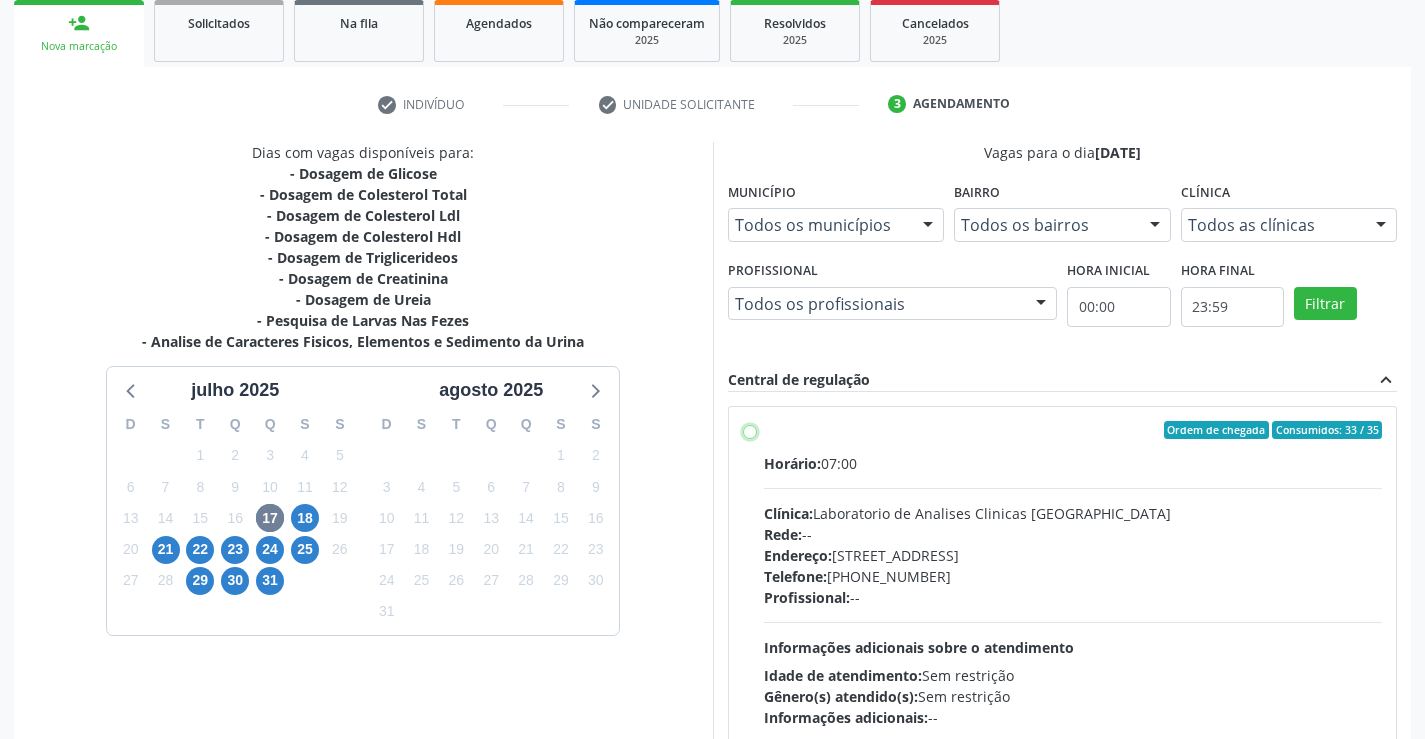 click on "Ordem de chegada
Consumidos: 33 / 35
Horário:   07:00
Clínica:  Laboratorio de Analises Clinicas Sao Francisco
Rede:
--
Endereço:   Terreo, nº 258, Centro, Campo Formoso - BA
Telefone:   (74) 36453588
Profissional:
--
Informações adicionais sobre o atendimento
Idade de atendimento:
Sem restrição
Gênero(s) atendido(s):
Sem restrição
Informações adicionais:
--" at bounding box center [750, 430] 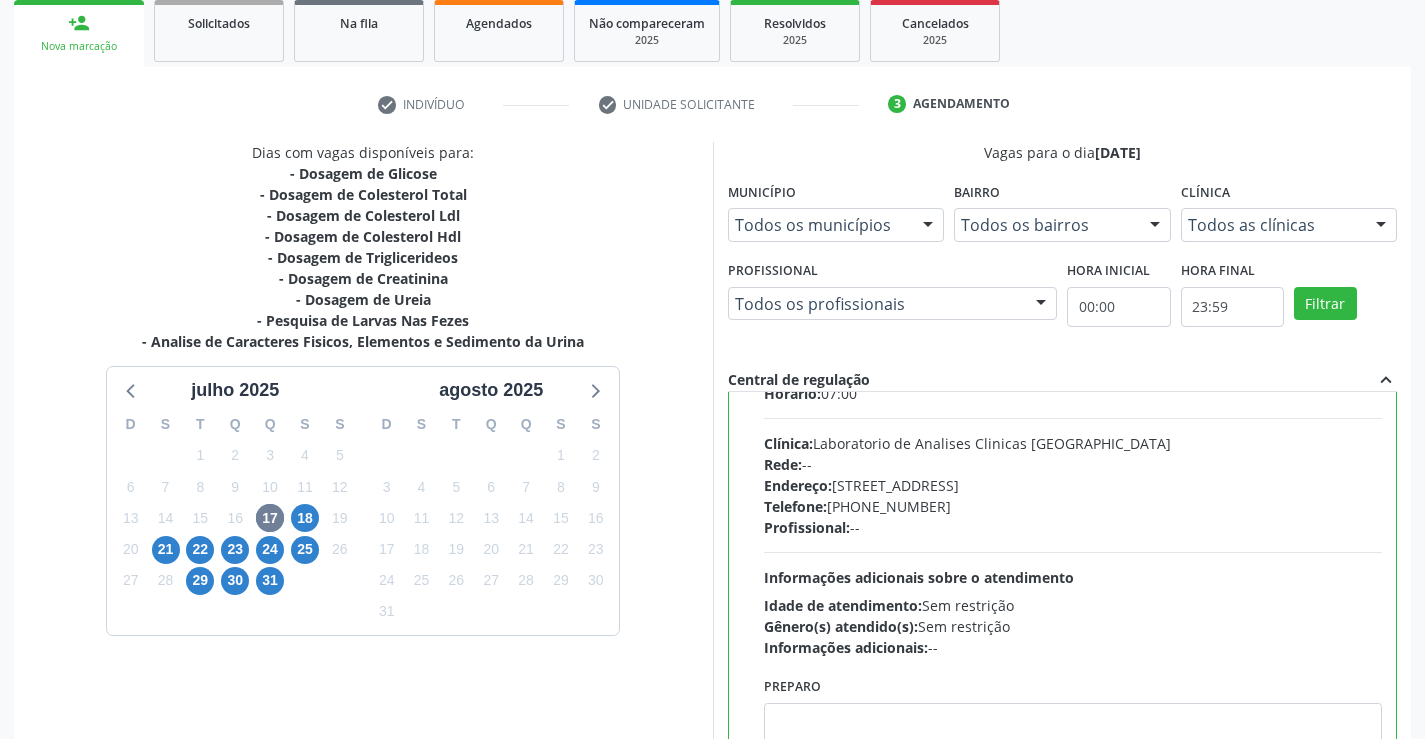 scroll, scrollTop: 99, scrollLeft: 0, axis: vertical 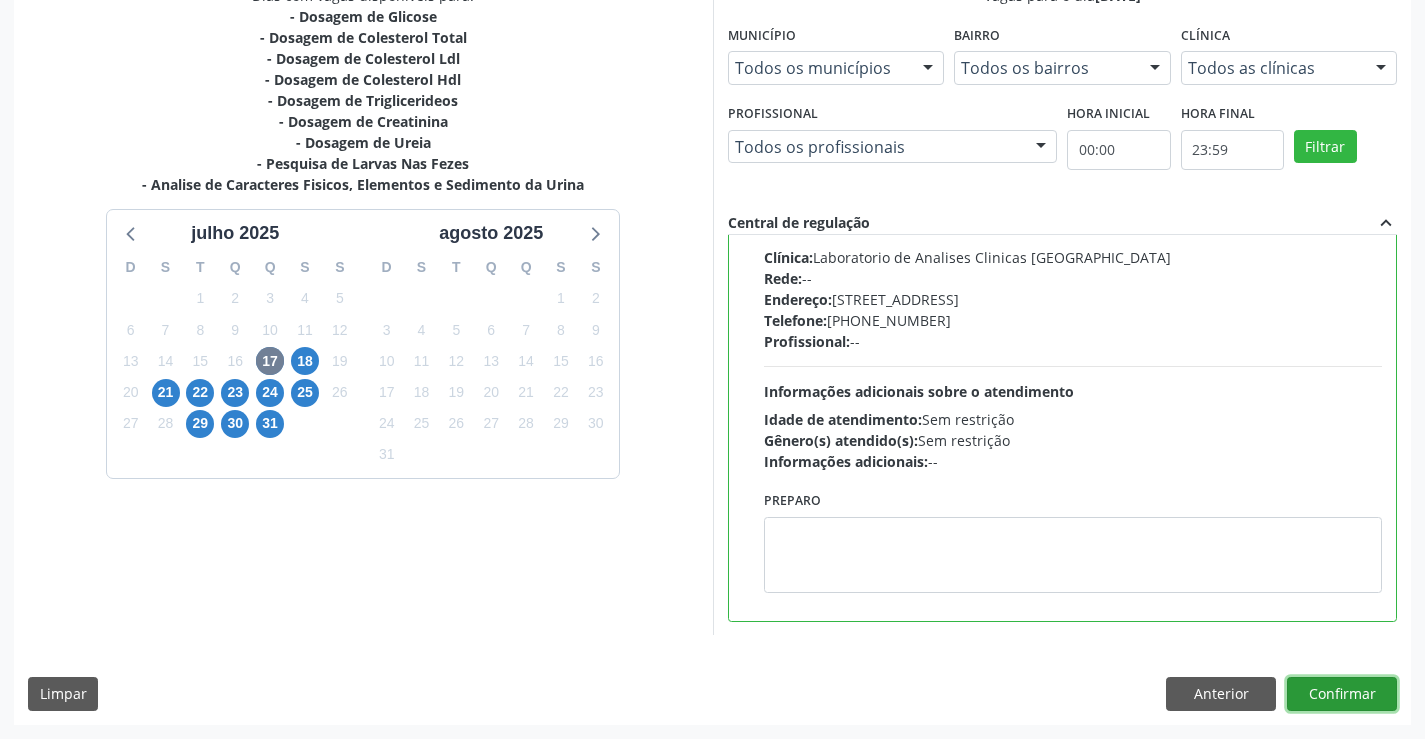 click on "Confirmar" at bounding box center (1342, 694) 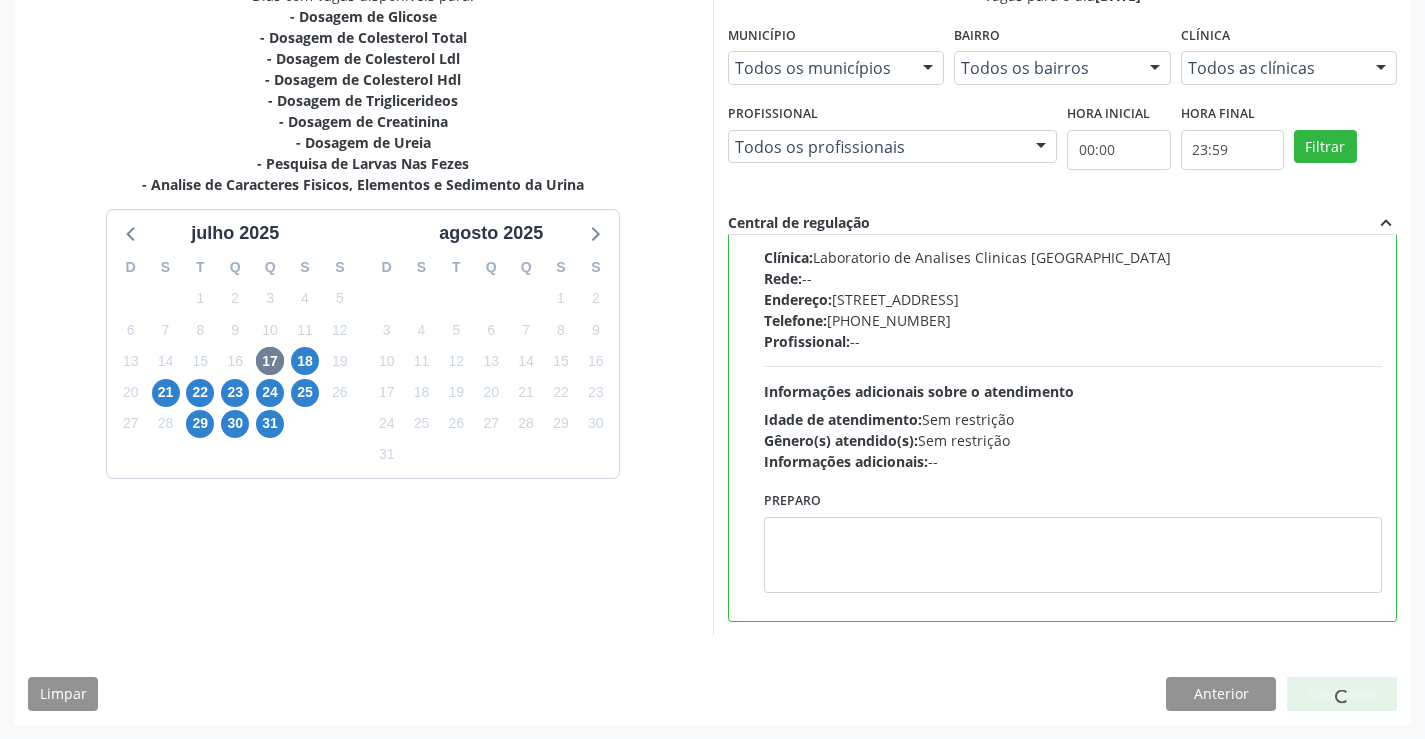 scroll, scrollTop: 331, scrollLeft: 0, axis: vertical 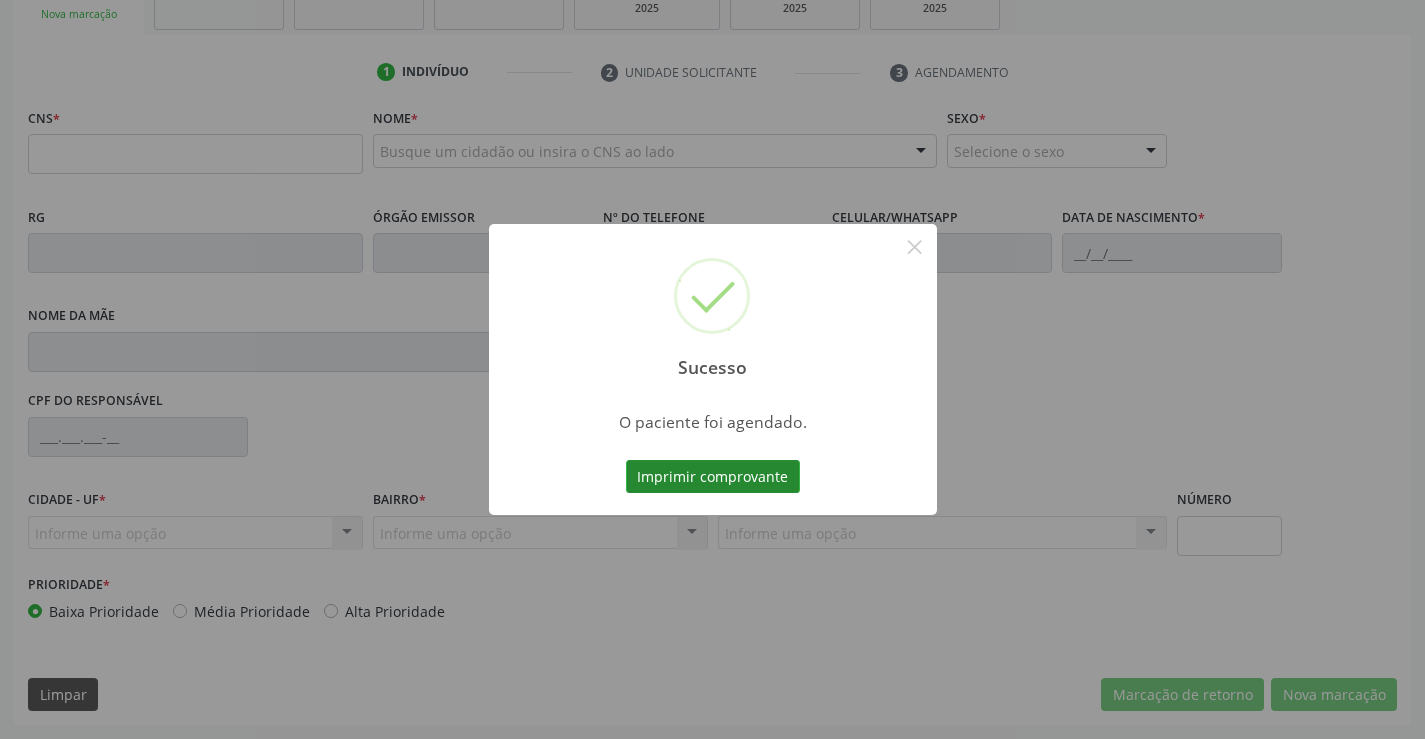 click on "Imprimir comprovante" at bounding box center [713, 477] 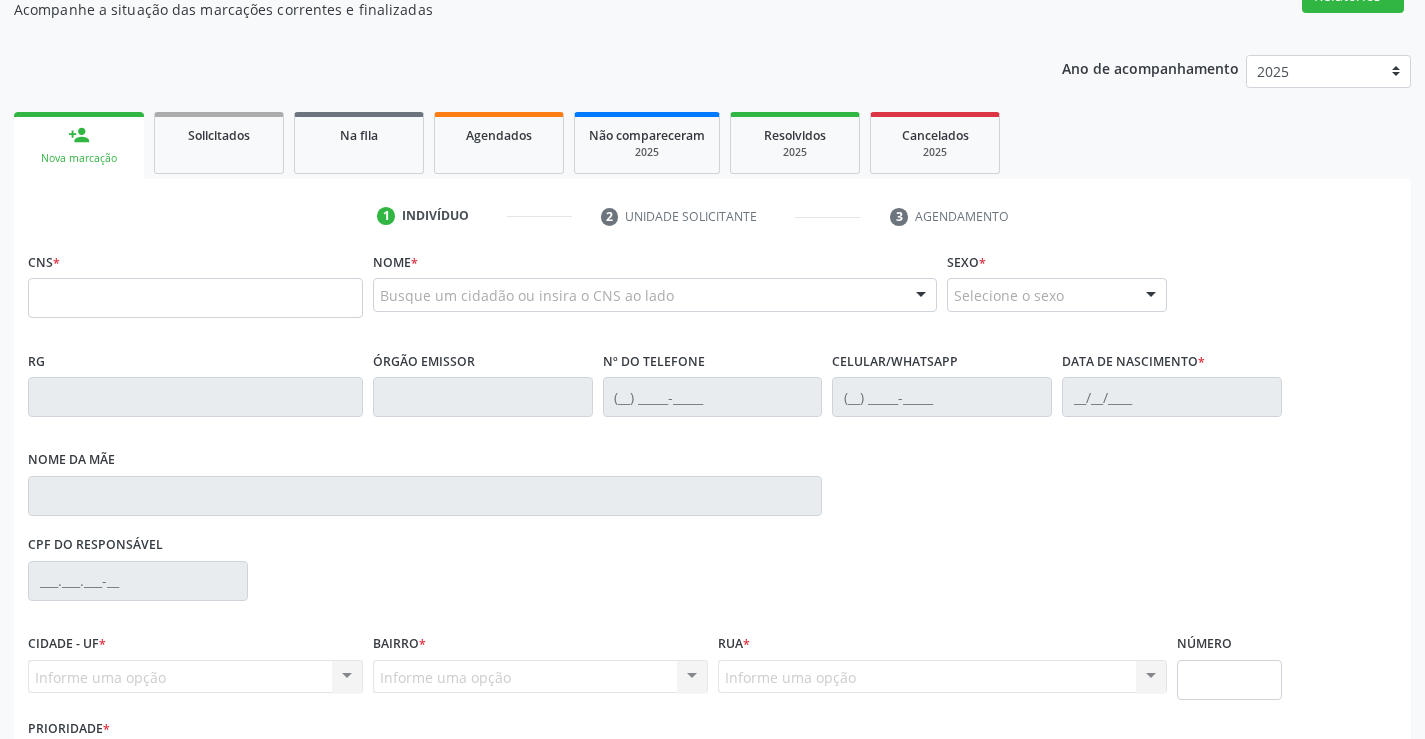 scroll, scrollTop: 200, scrollLeft: 0, axis: vertical 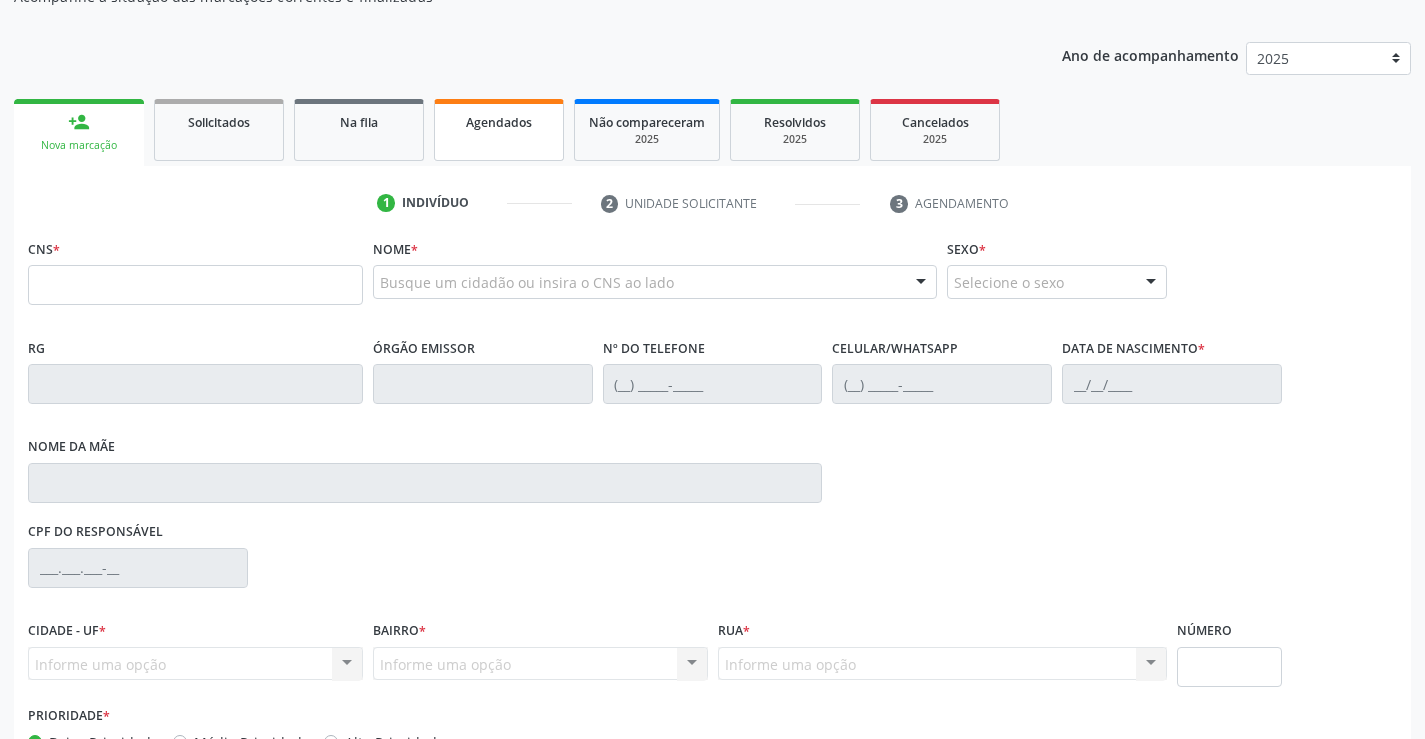 click on "Agendados" at bounding box center (499, 130) 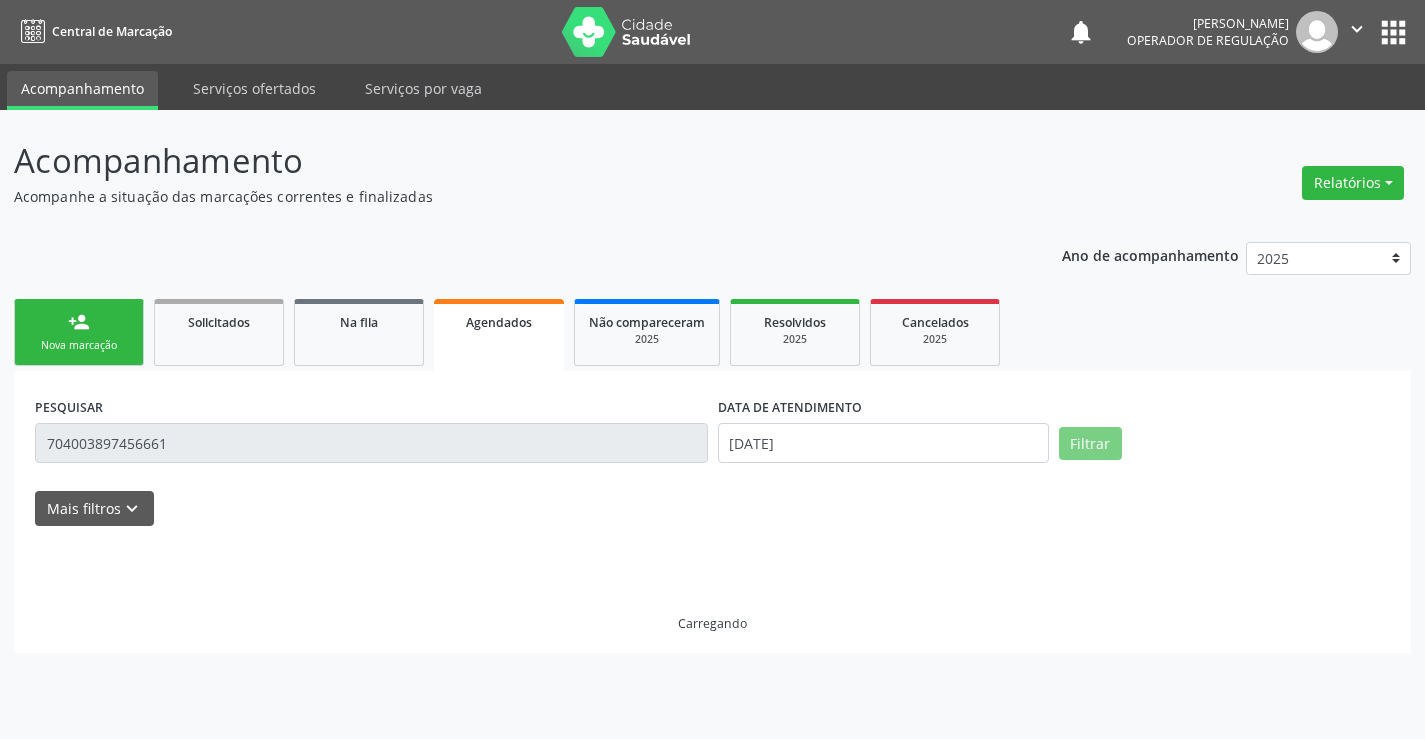 scroll, scrollTop: 0, scrollLeft: 0, axis: both 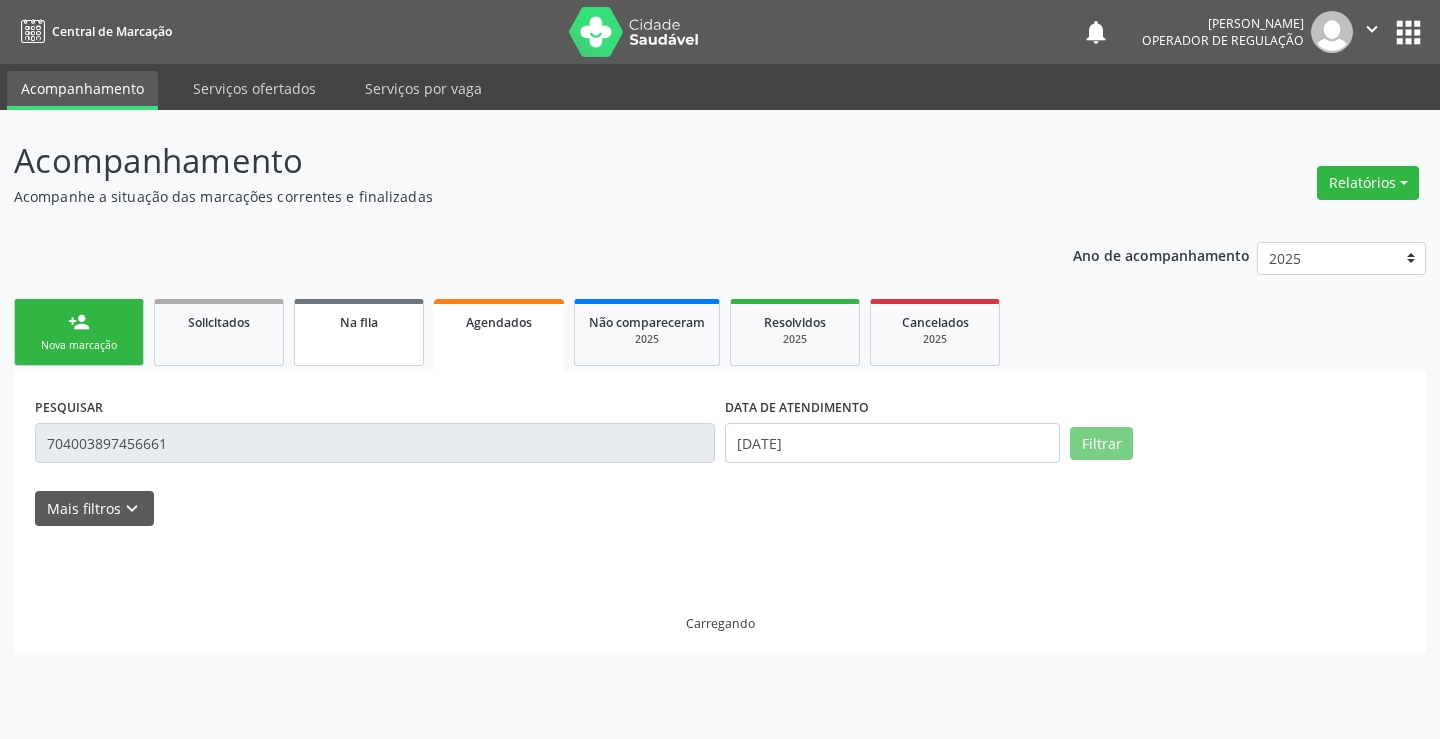click on "Na fila" at bounding box center [359, 332] 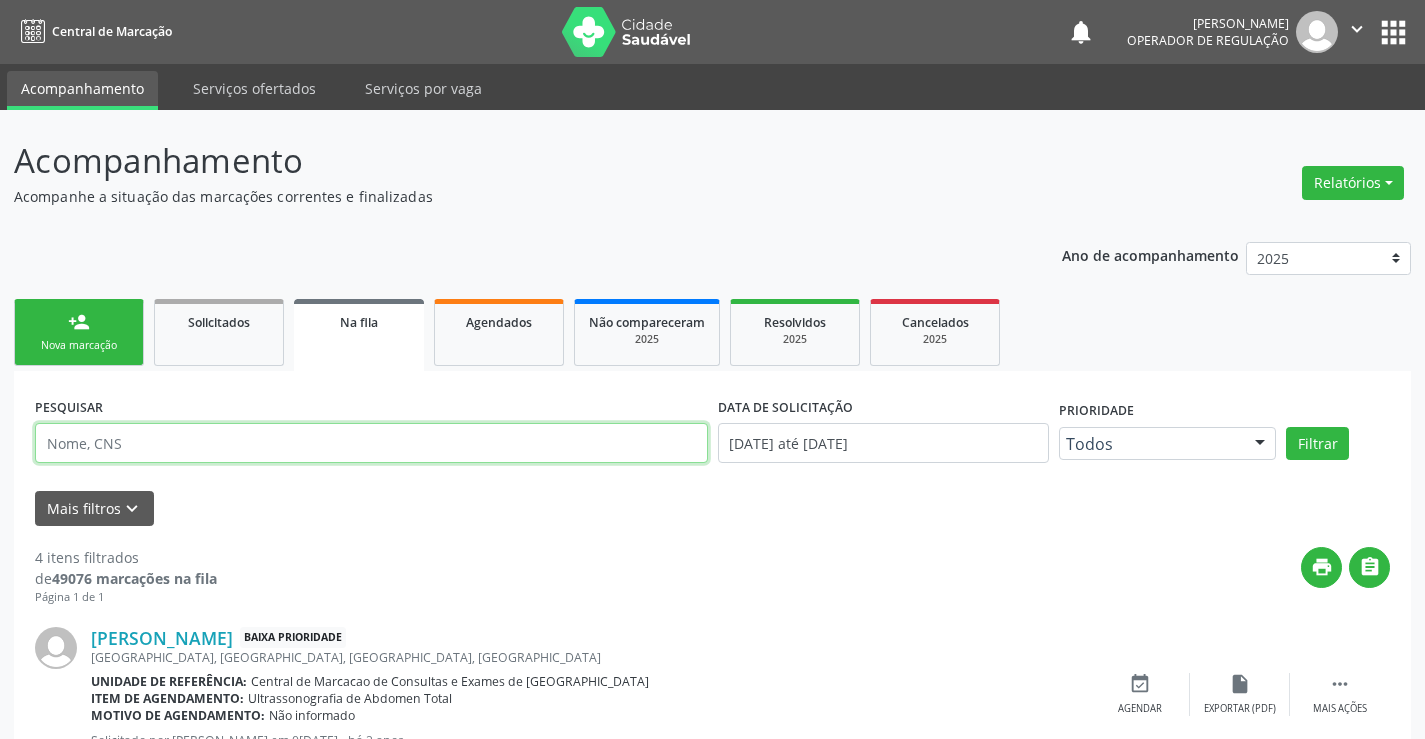 click at bounding box center (371, 443) 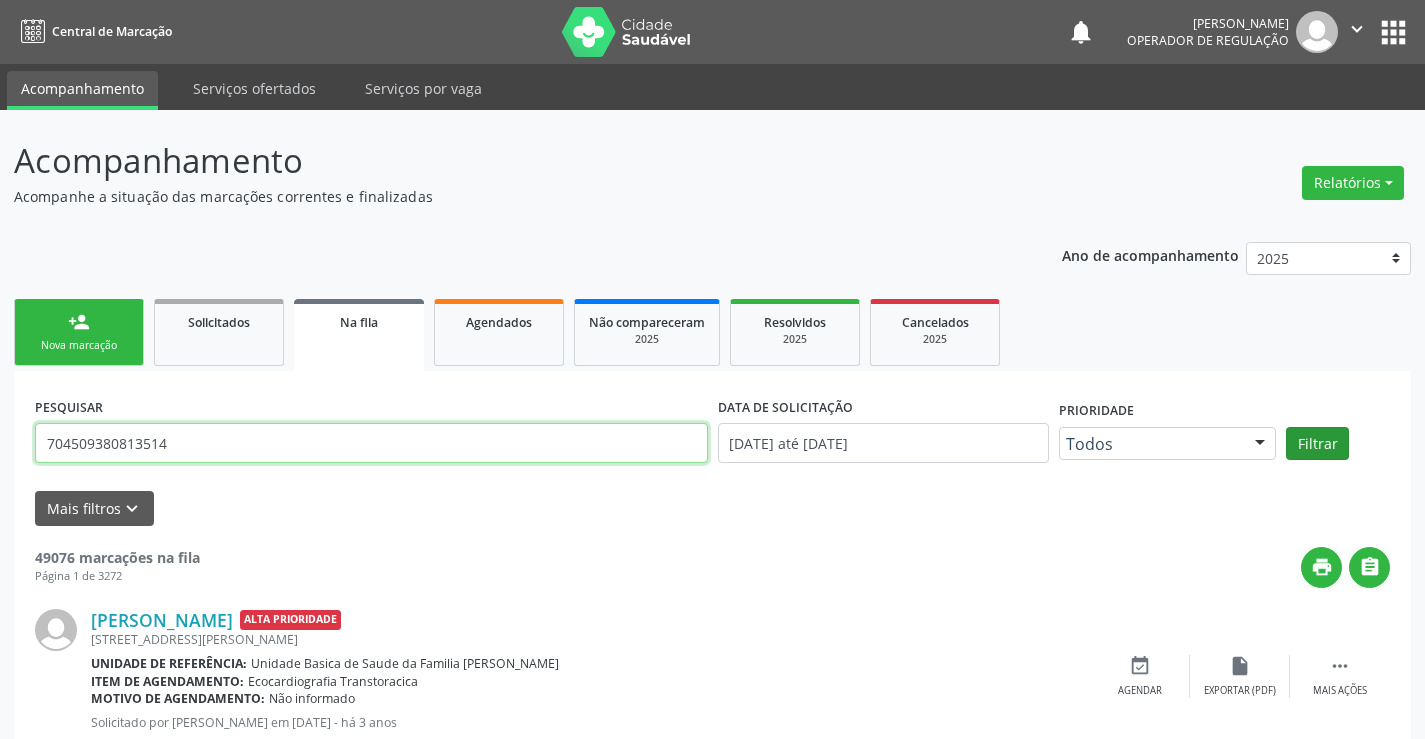 type on "704509380813514" 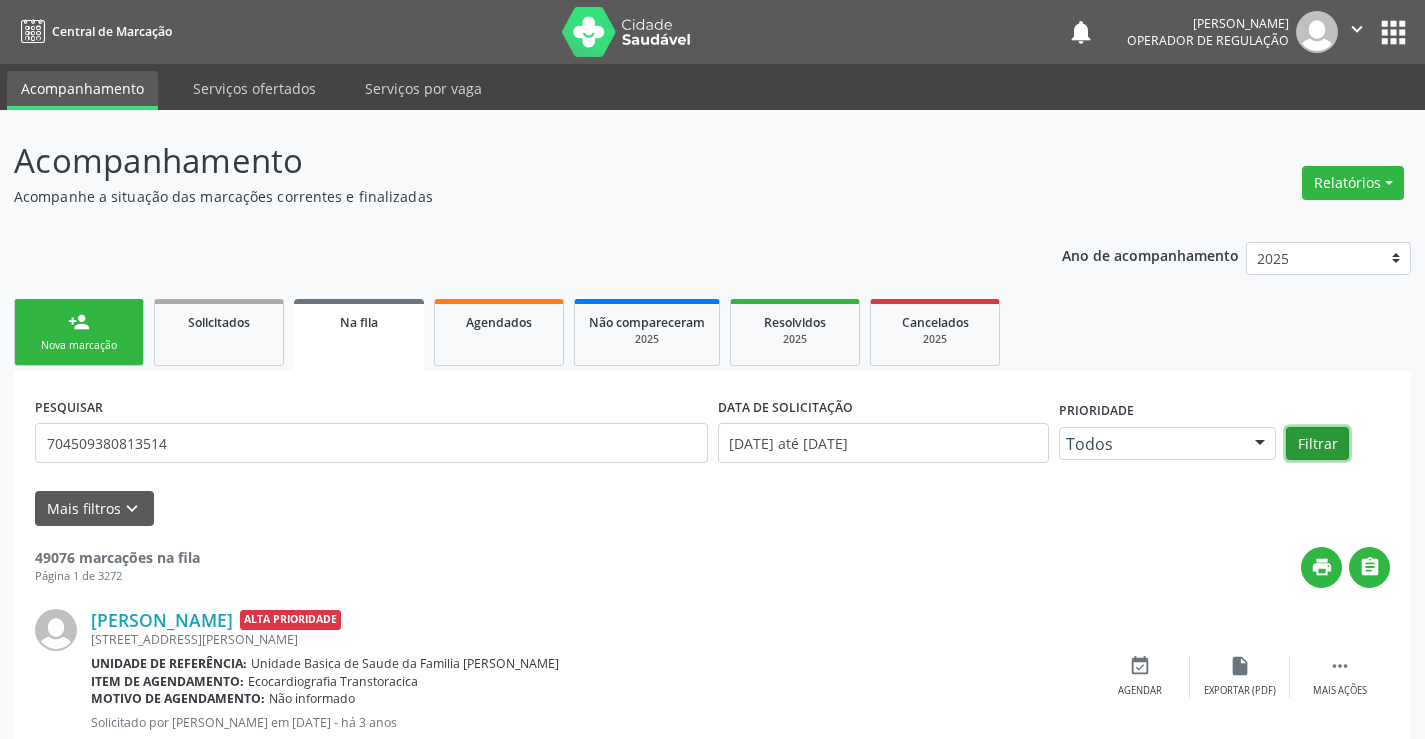 click on "Filtrar" at bounding box center [1317, 444] 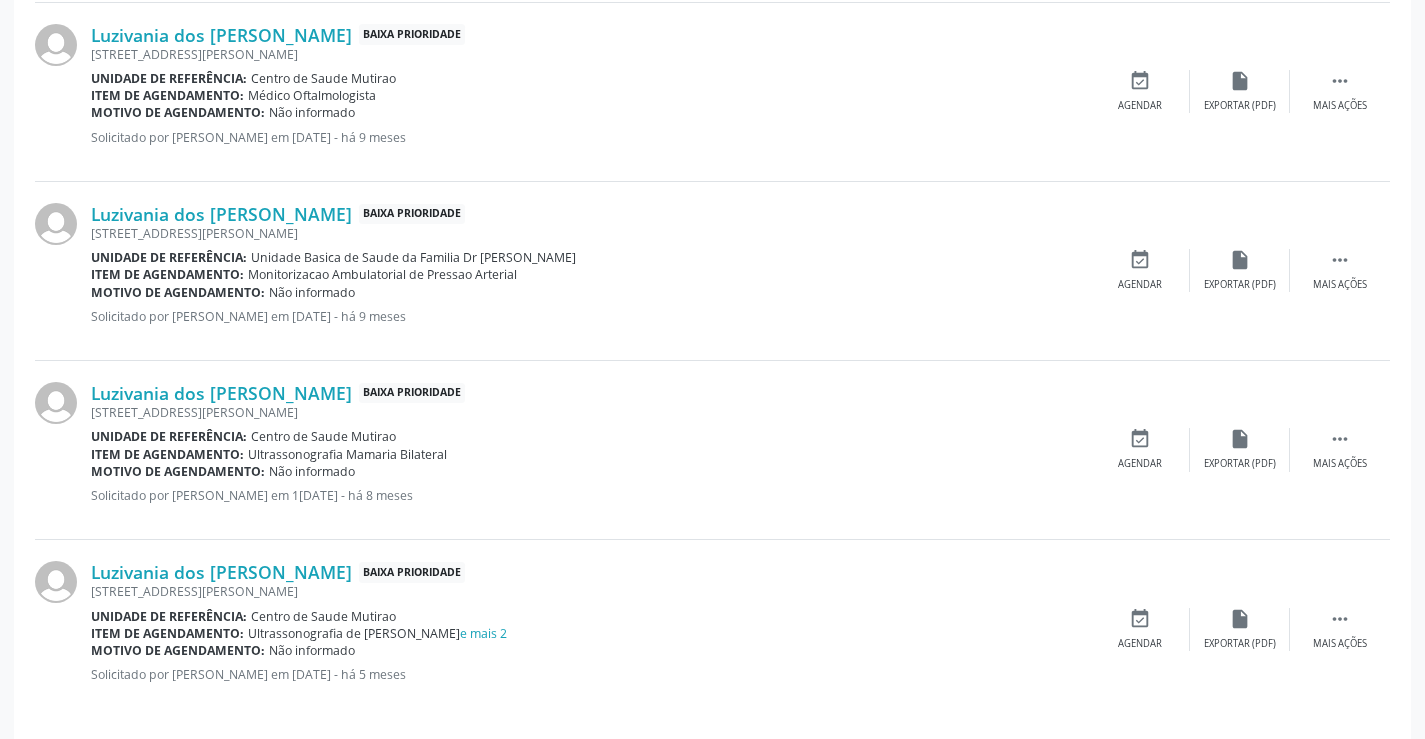 scroll, scrollTop: 1513, scrollLeft: 0, axis: vertical 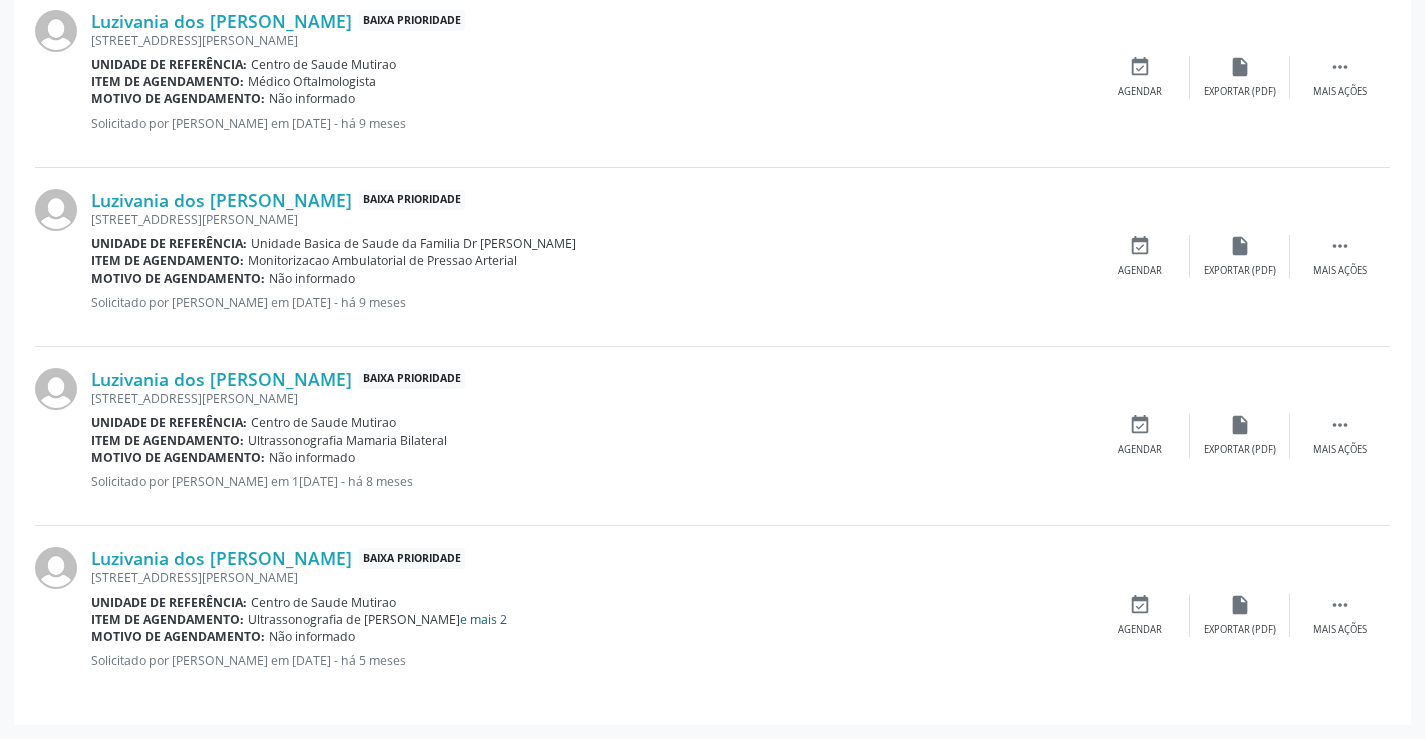 click on "e mais 2" at bounding box center (483, 619) 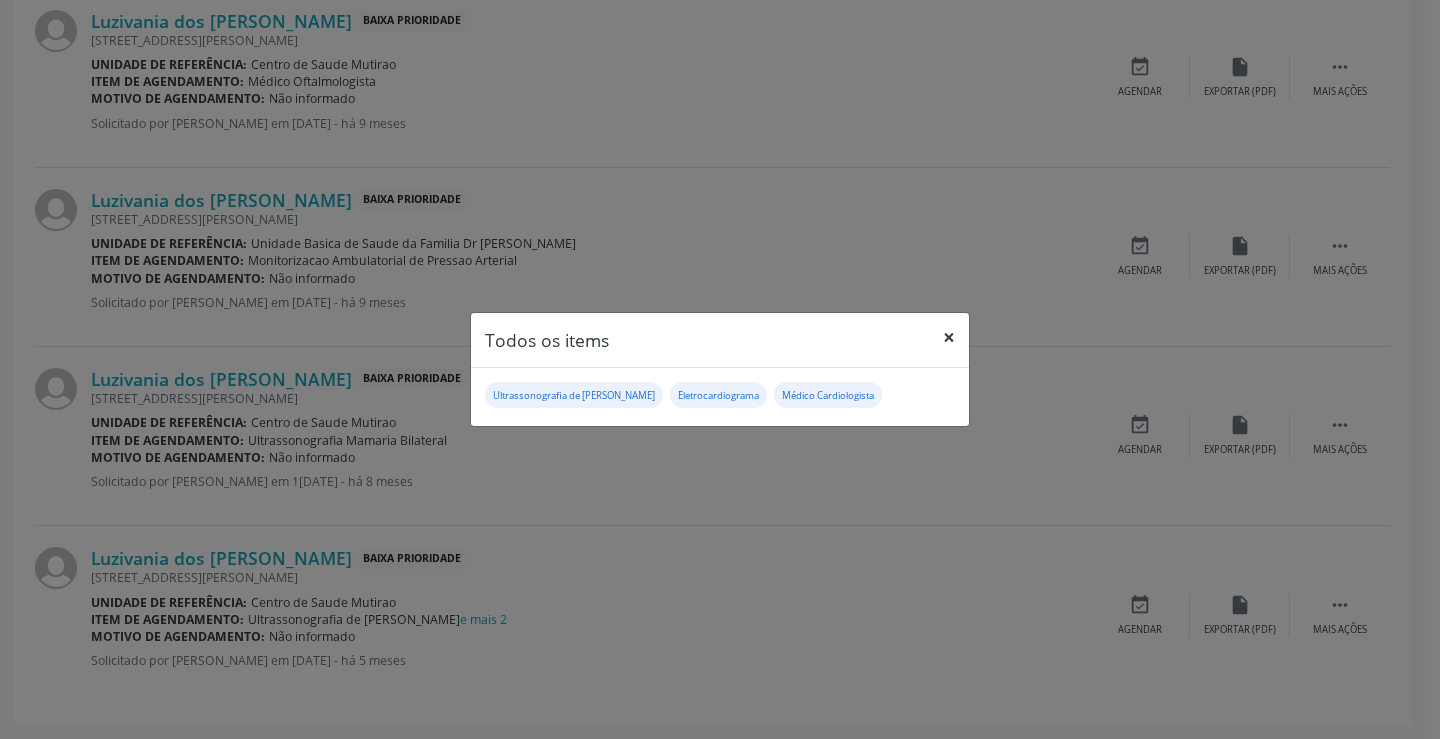 click on "×" at bounding box center [949, 337] 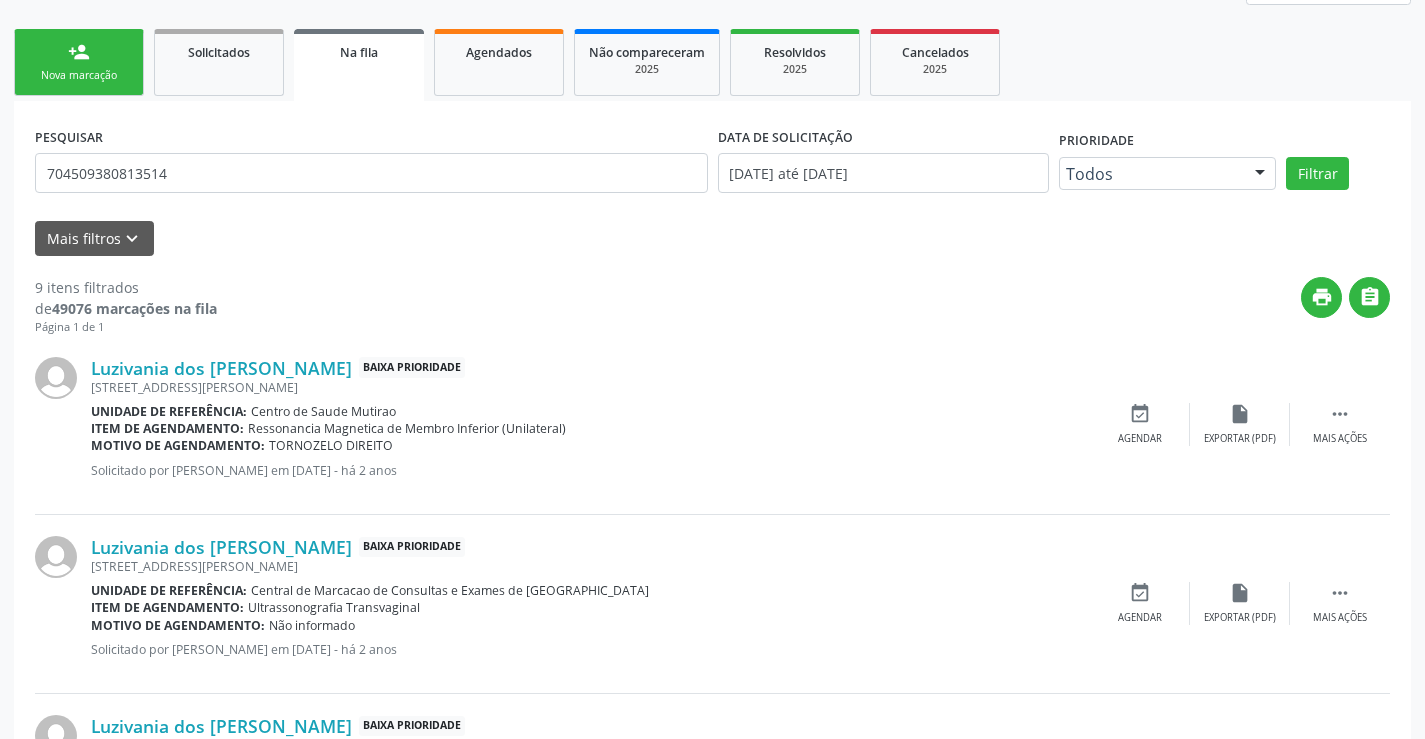 scroll, scrollTop: 0, scrollLeft: 0, axis: both 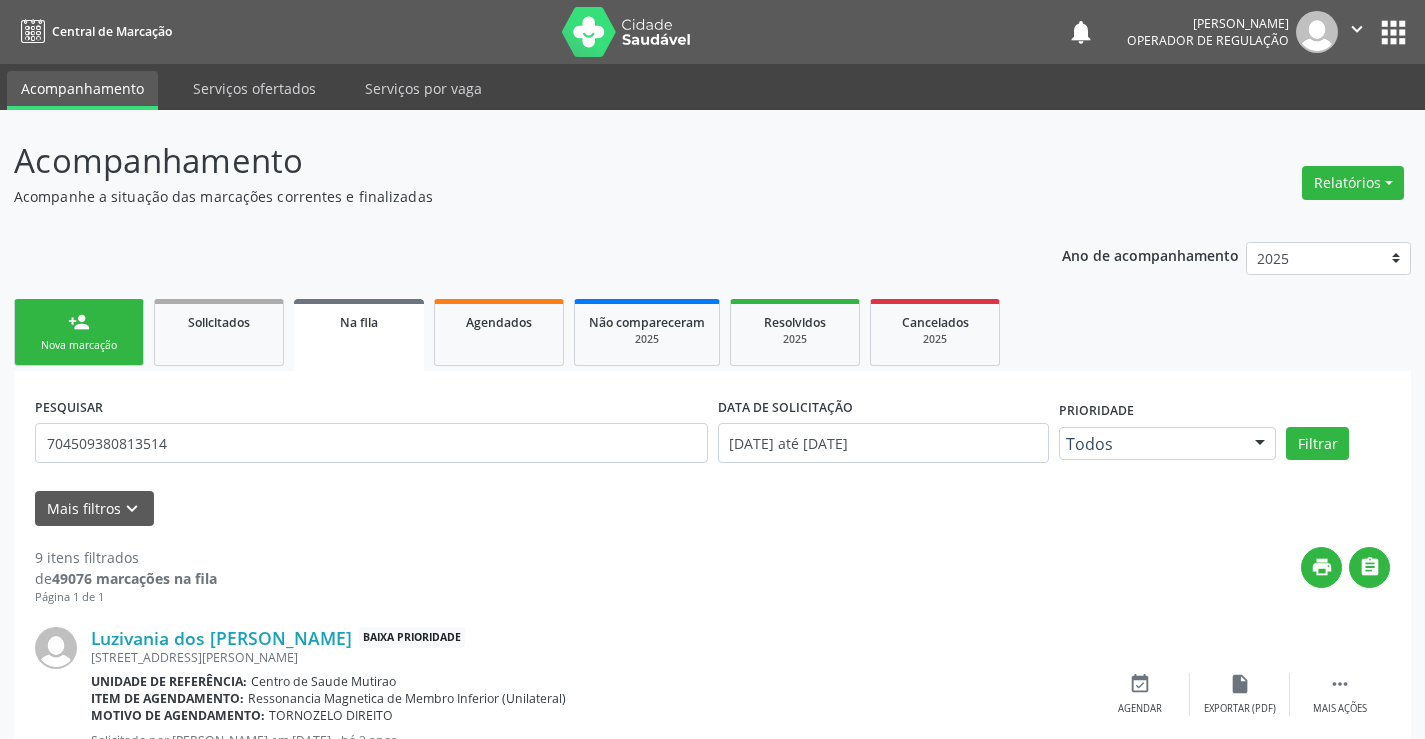 click on "Nova marcação" at bounding box center [79, 345] 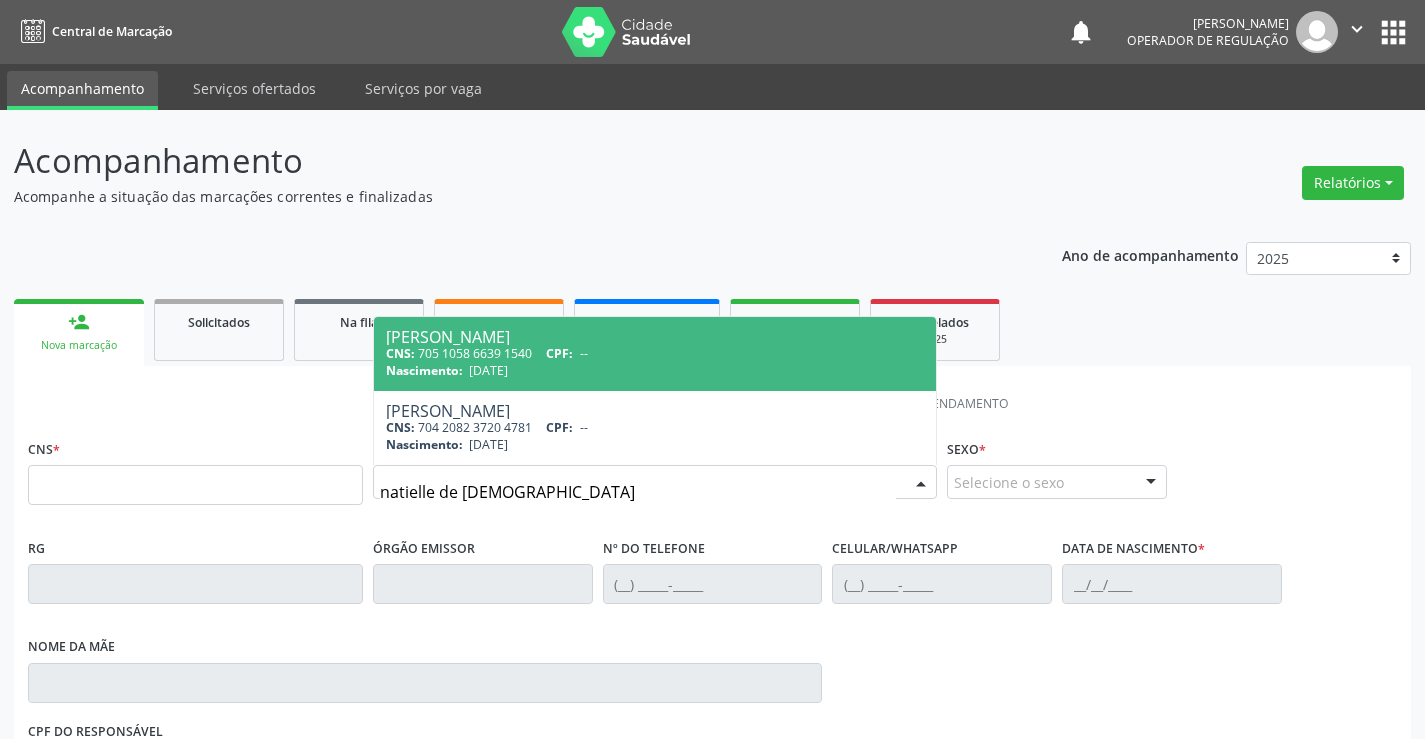 type on "natielle de jesus" 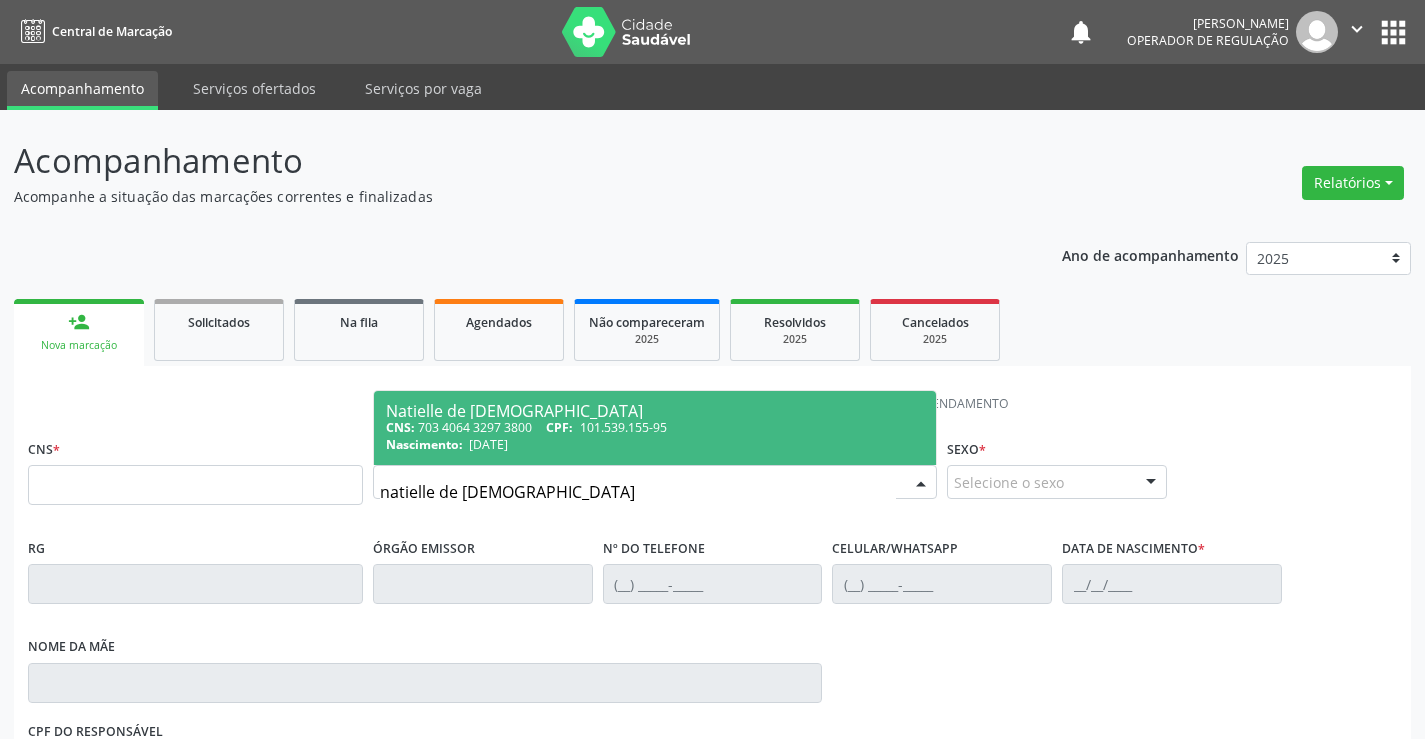 click on "natielle de jesus" at bounding box center (638, 492) 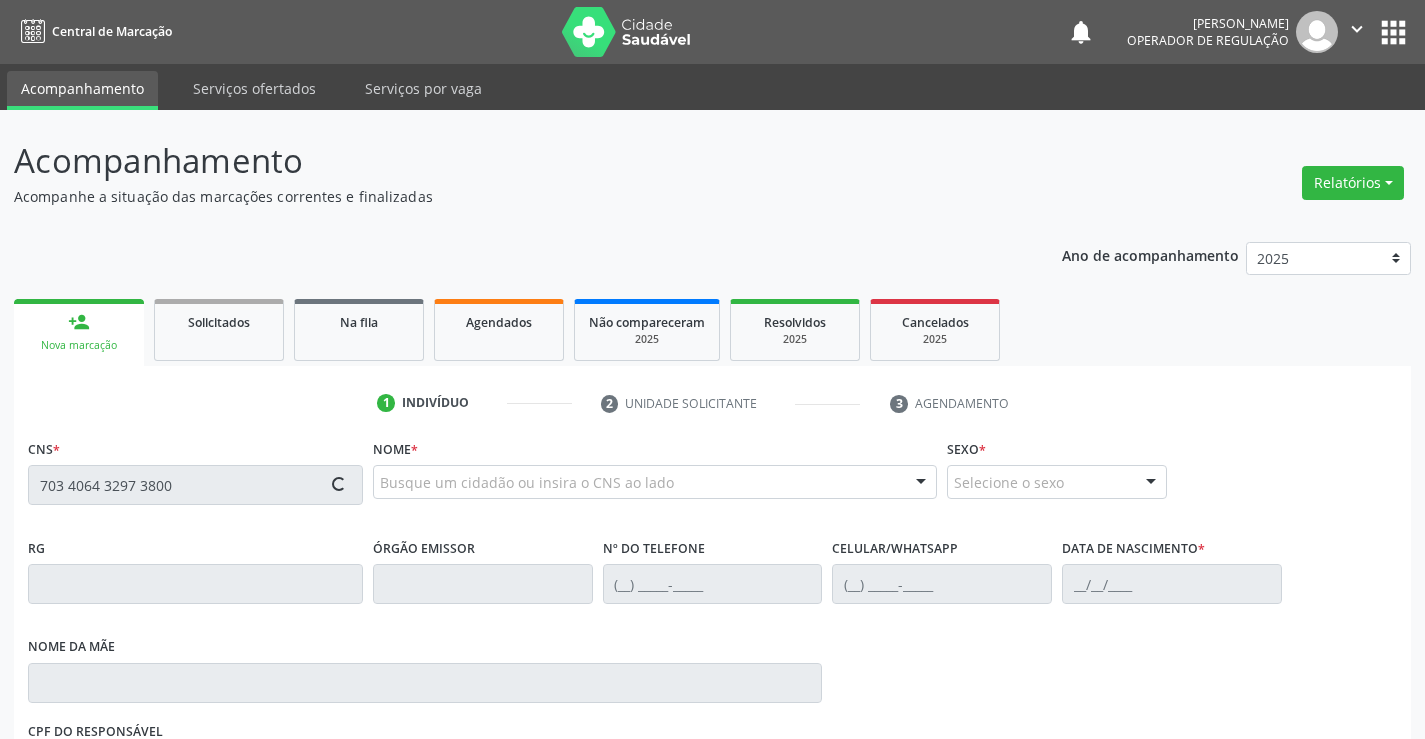 type on "703 4064 3297 3800" 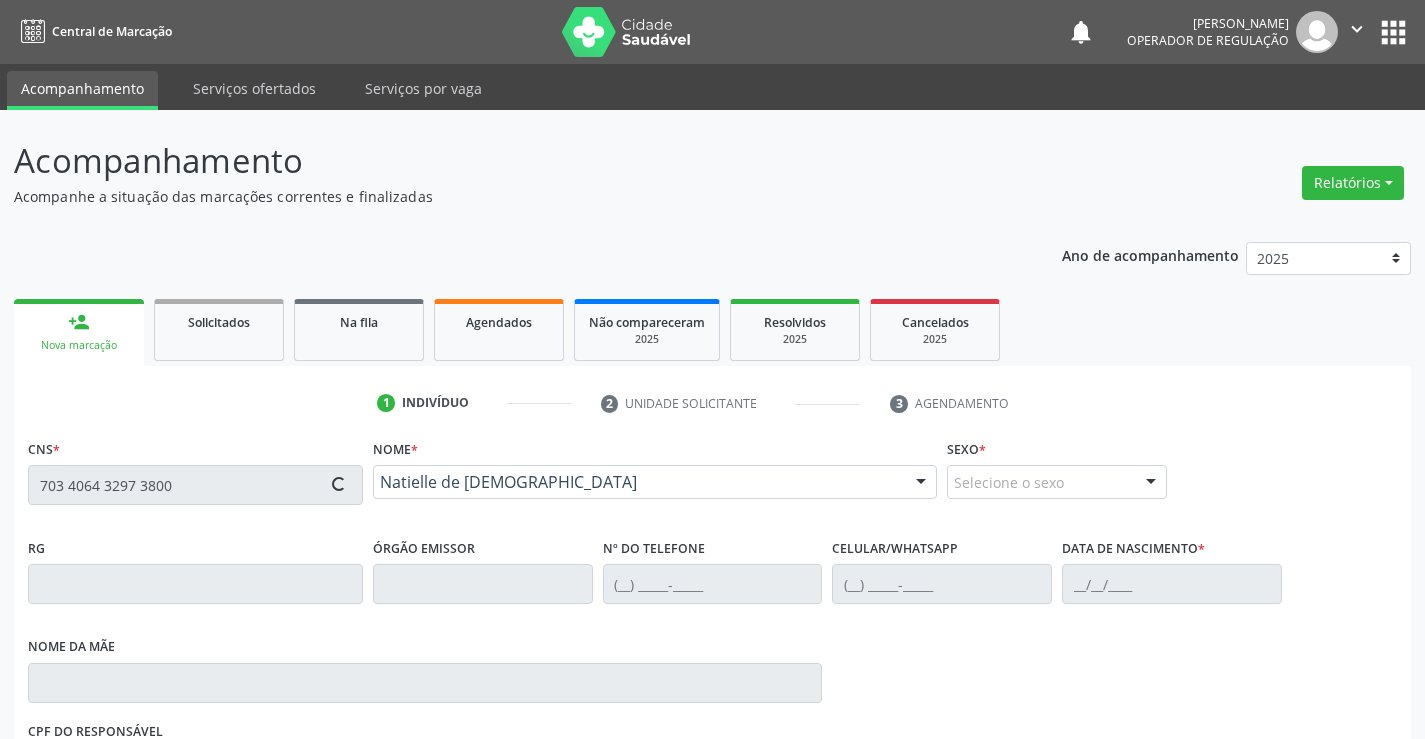 type on "(74) 98863-4947" 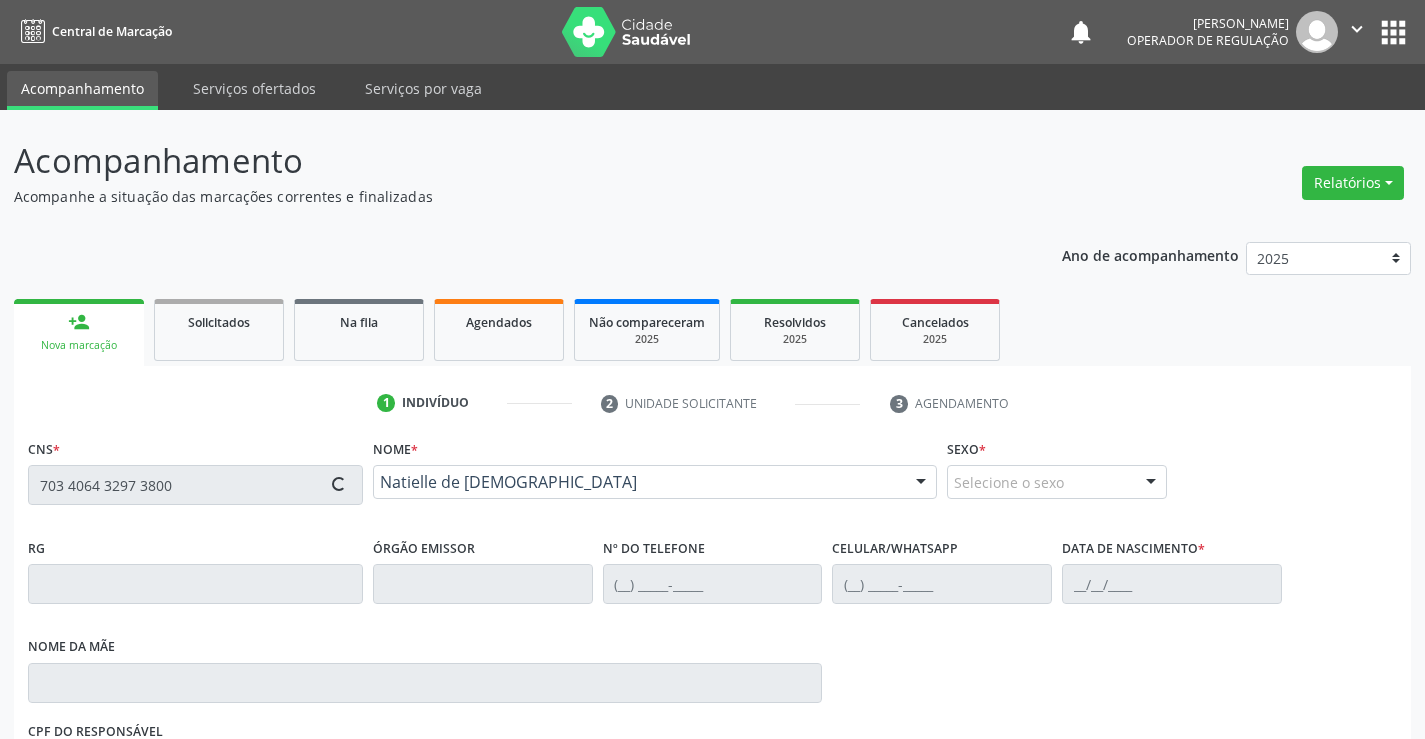 type on "21/12/2002" 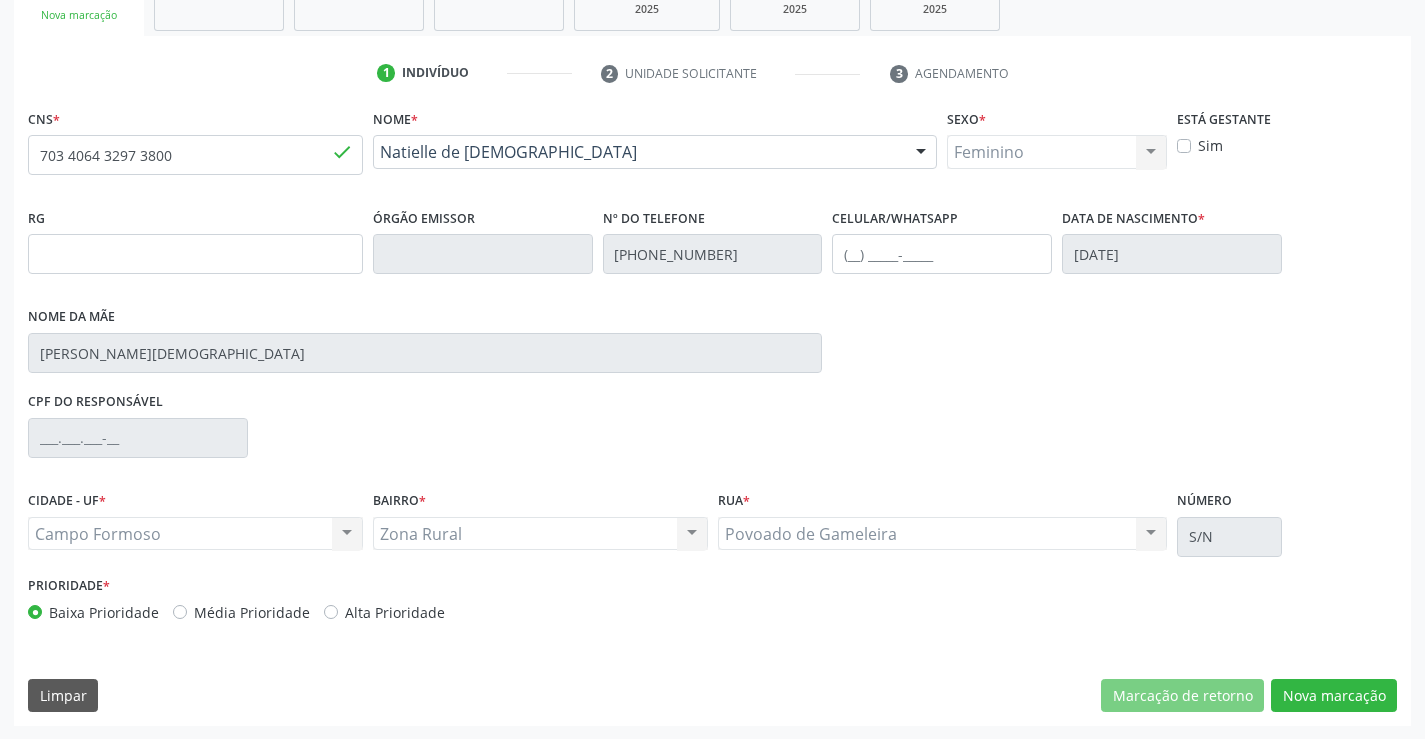 scroll, scrollTop: 331, scrollLeft: 0, axis: vertical 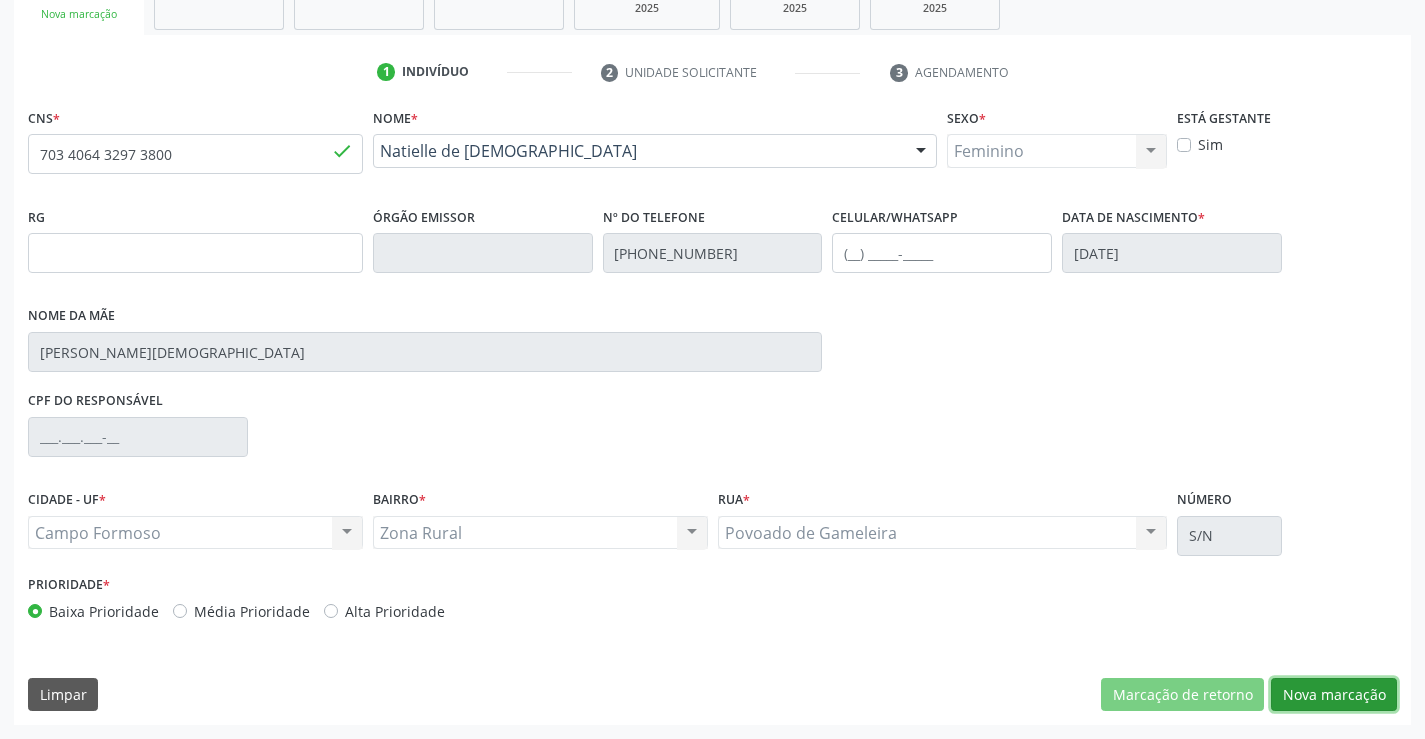 click on "Nova marcação" at bounding box center [1334, 695] 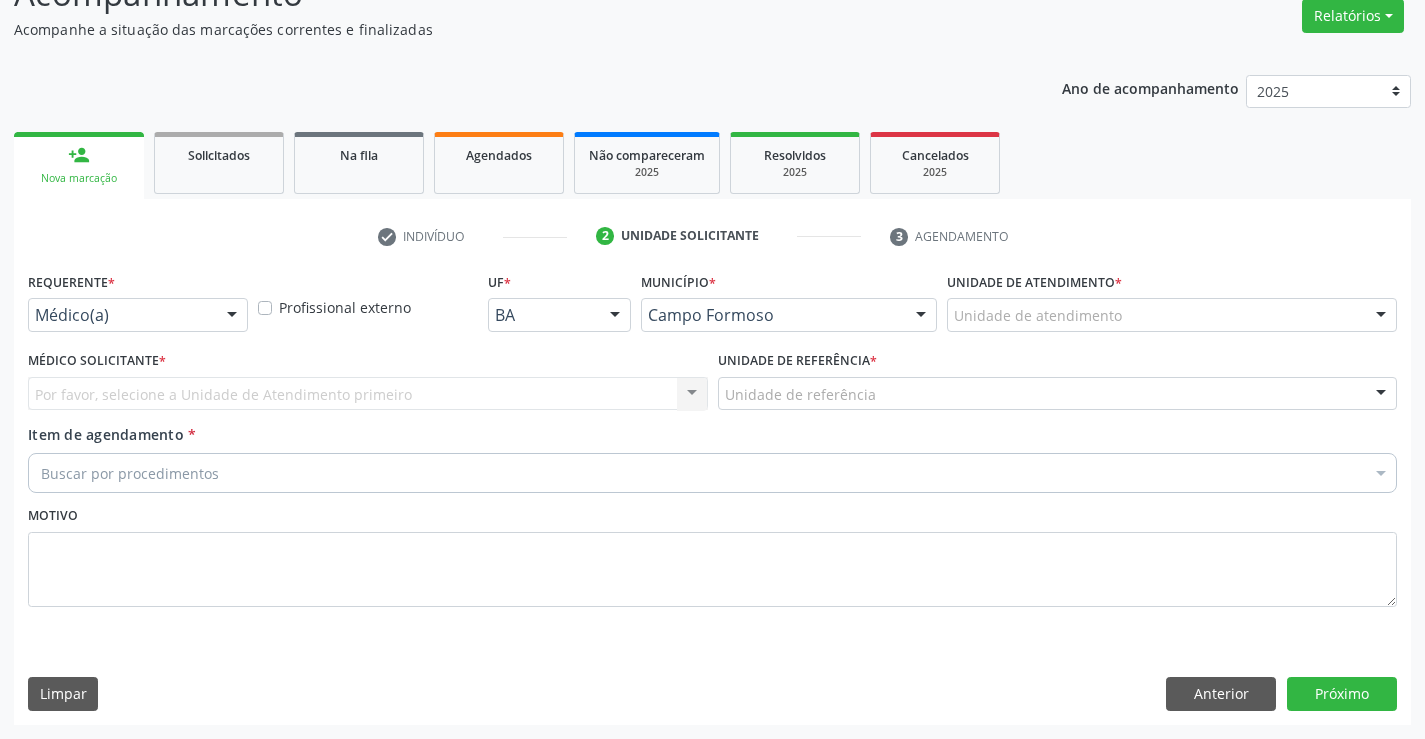 scroll, scrollTop: 167, scrollLeft: 0, axis: vertical 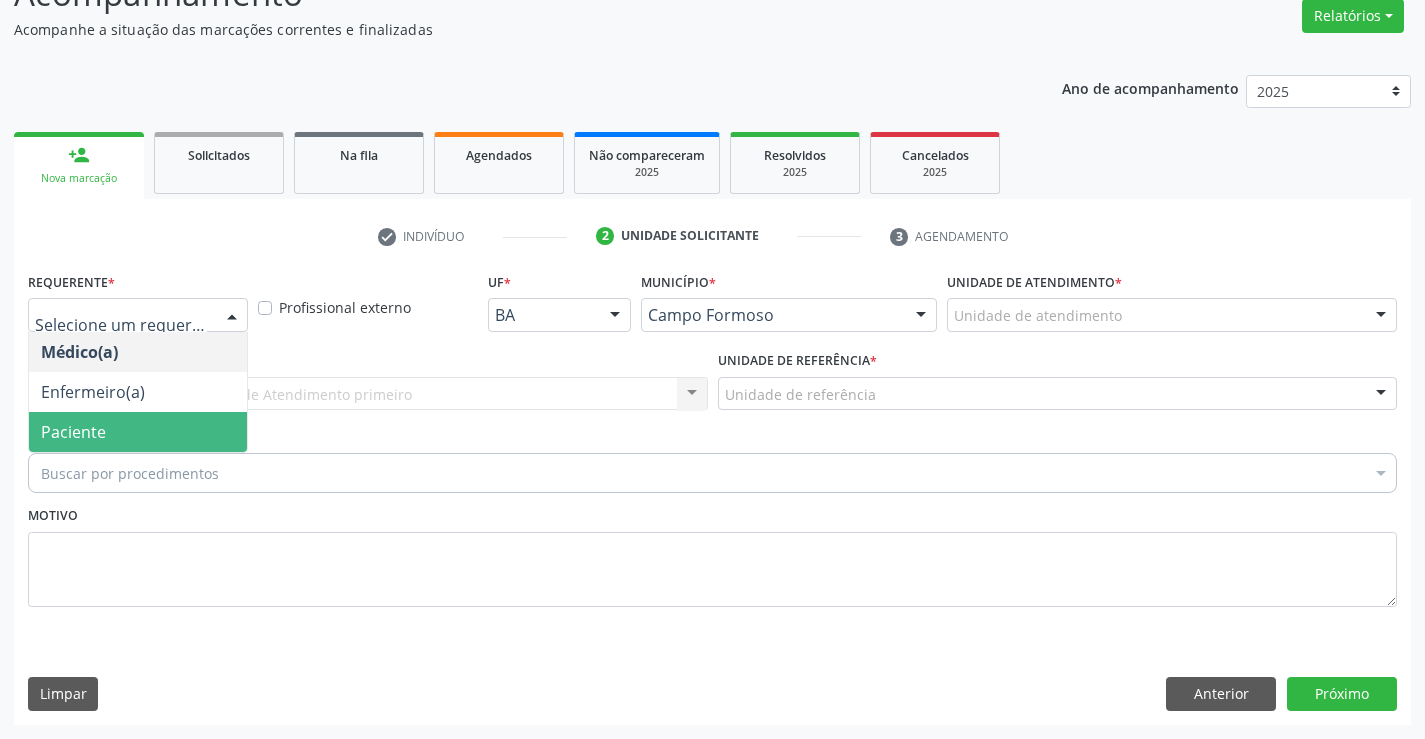click on "Paciente" at bounding box center (73, 432) 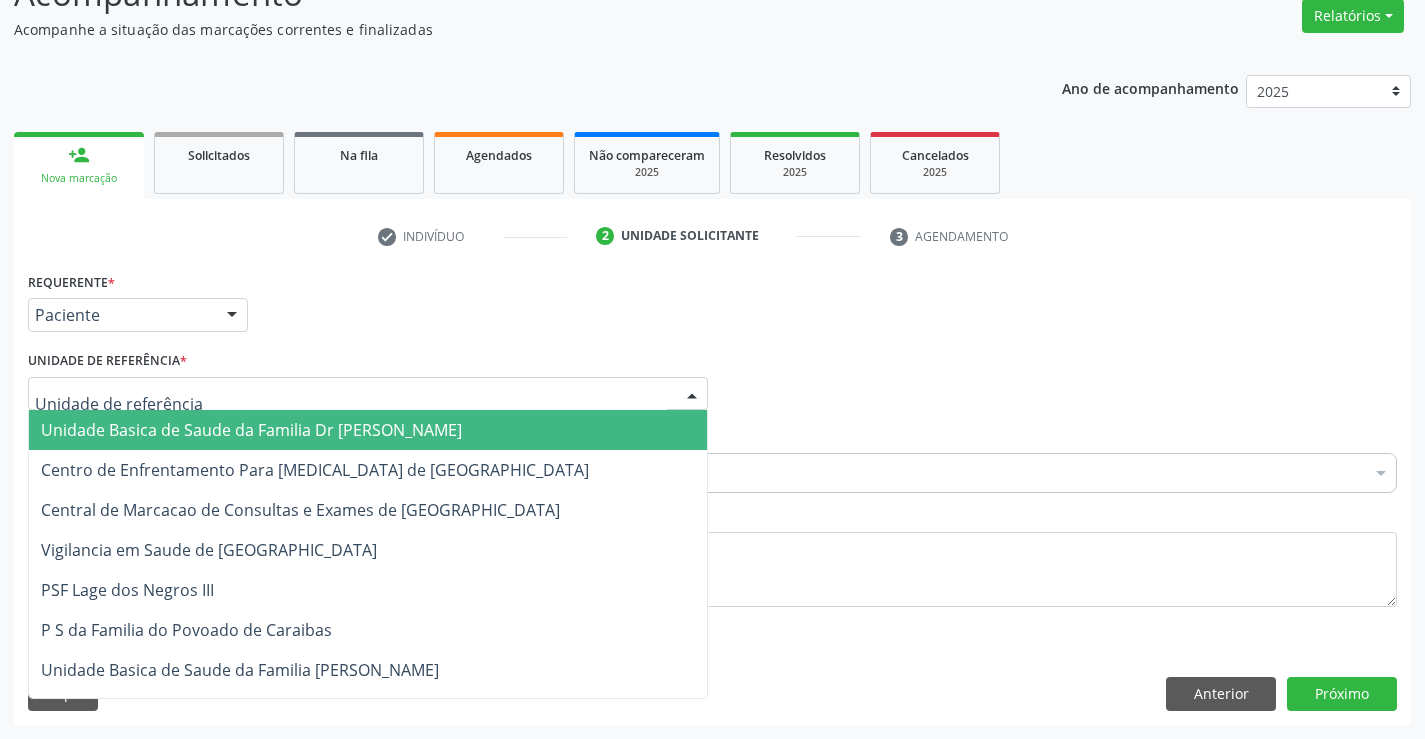 click on "Unidade Basica de Saude da Familia Dr [PERSON_NAME]" at bounding box center (251, 430) 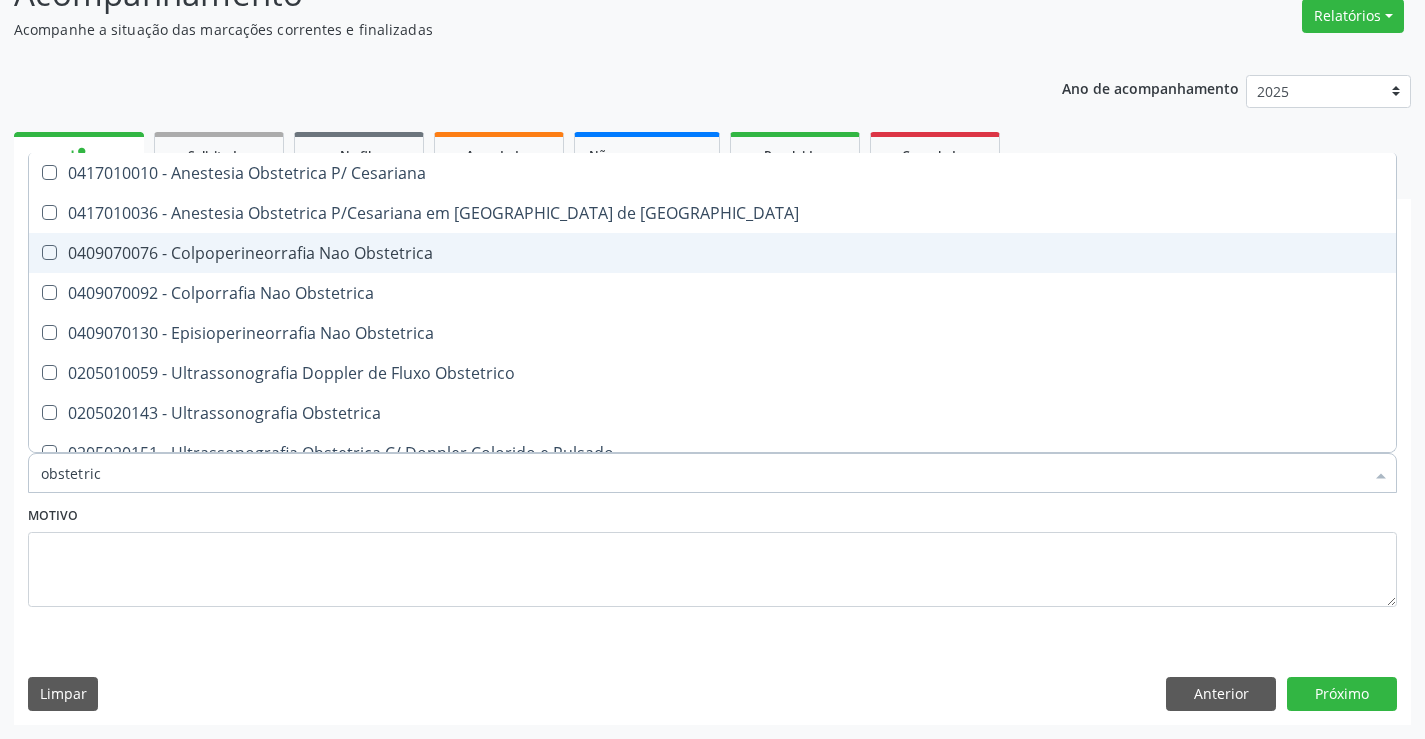 scroll, scrollTop: 61, scrollLeft: 0, axis: vertical 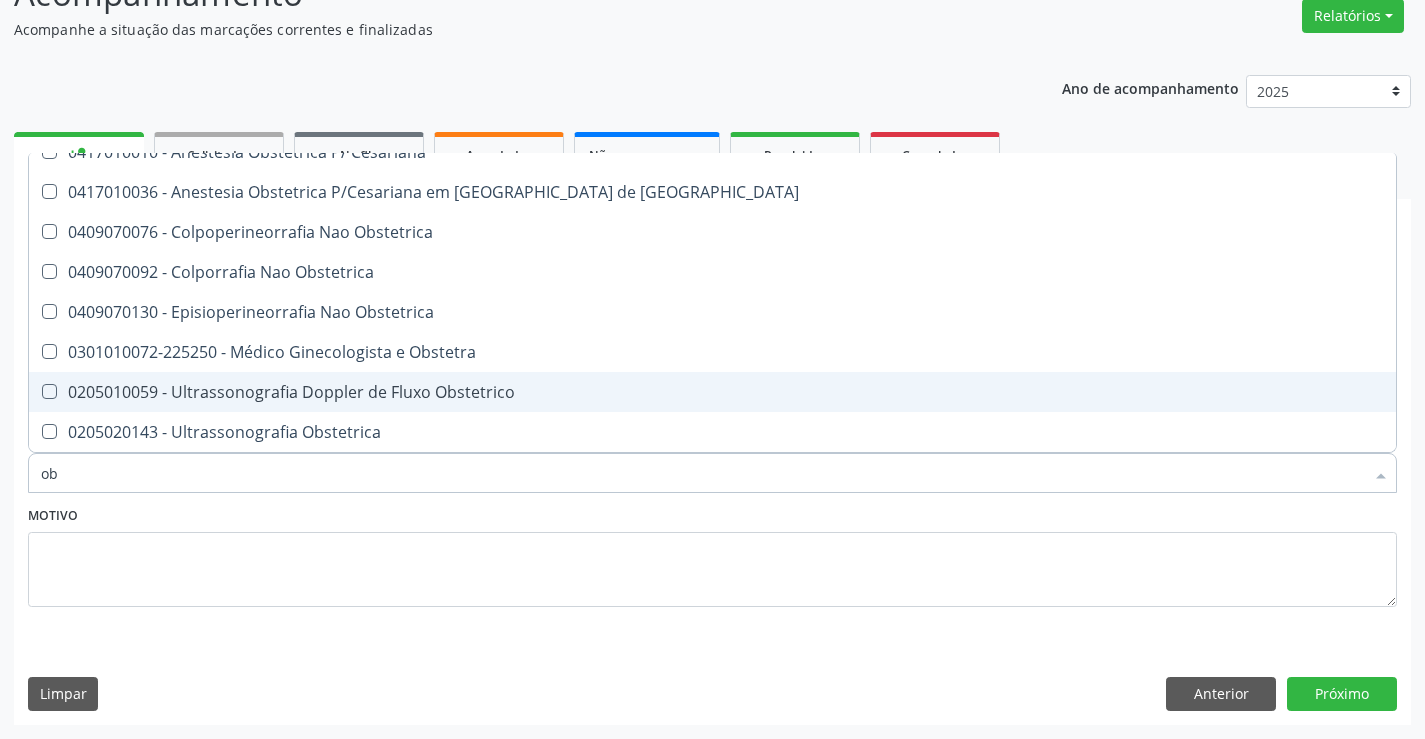 type on "o" 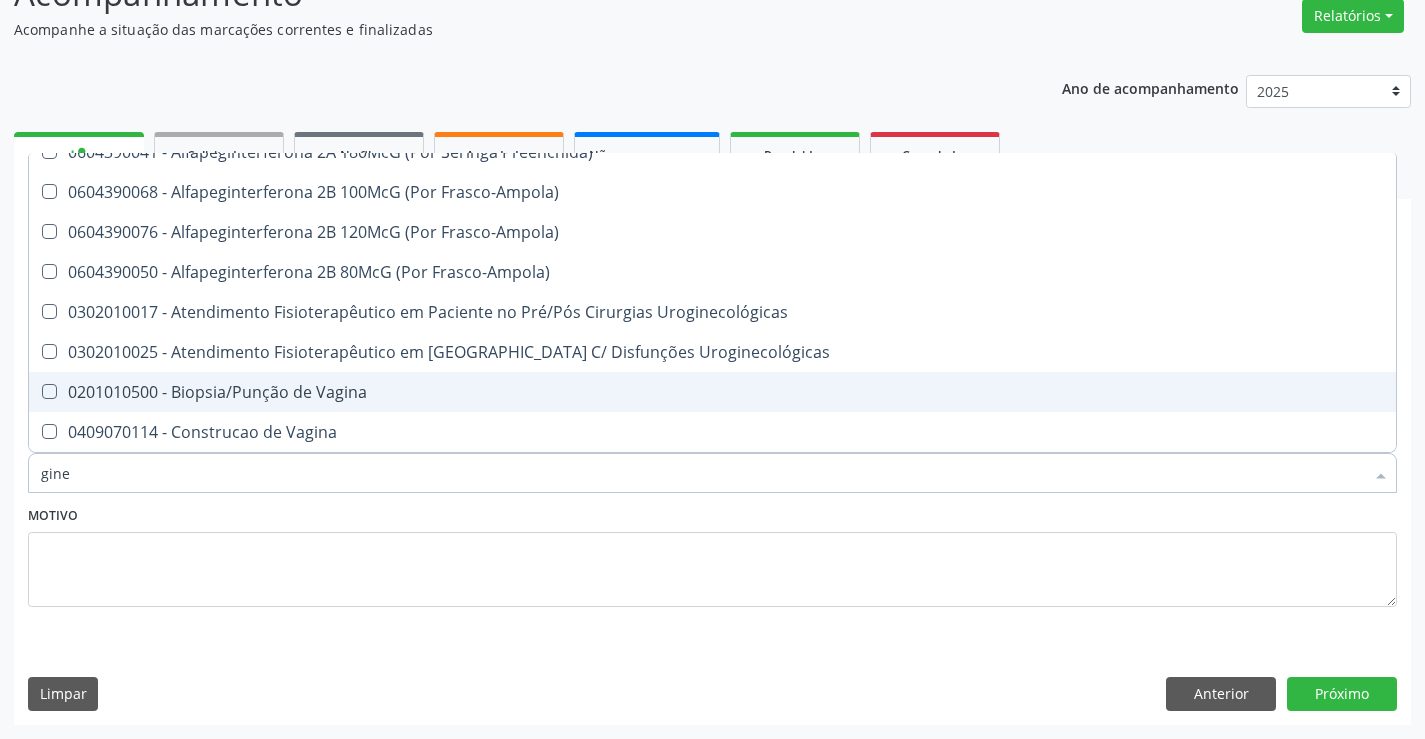 scroll, scrollTop: 0, scrollLeft: 0, axis: both 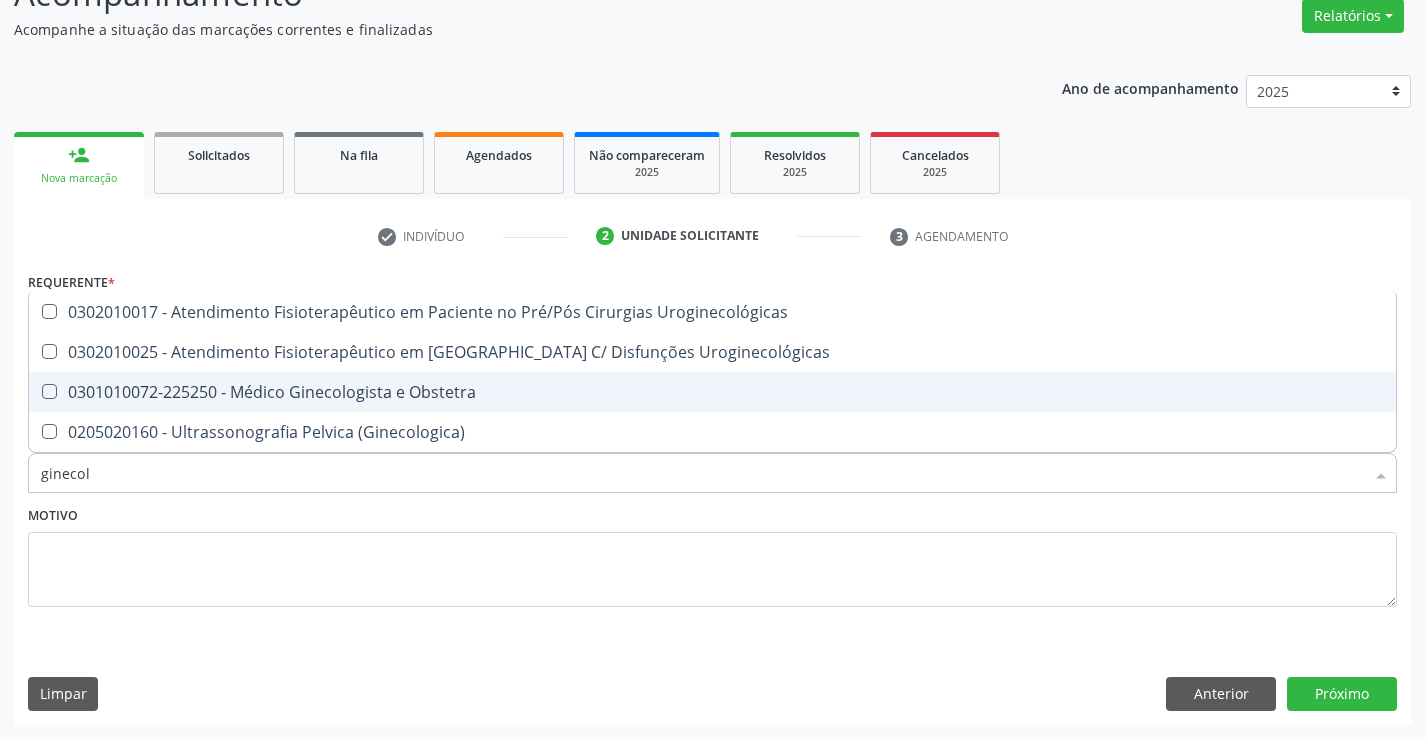 type on "ginecolo" 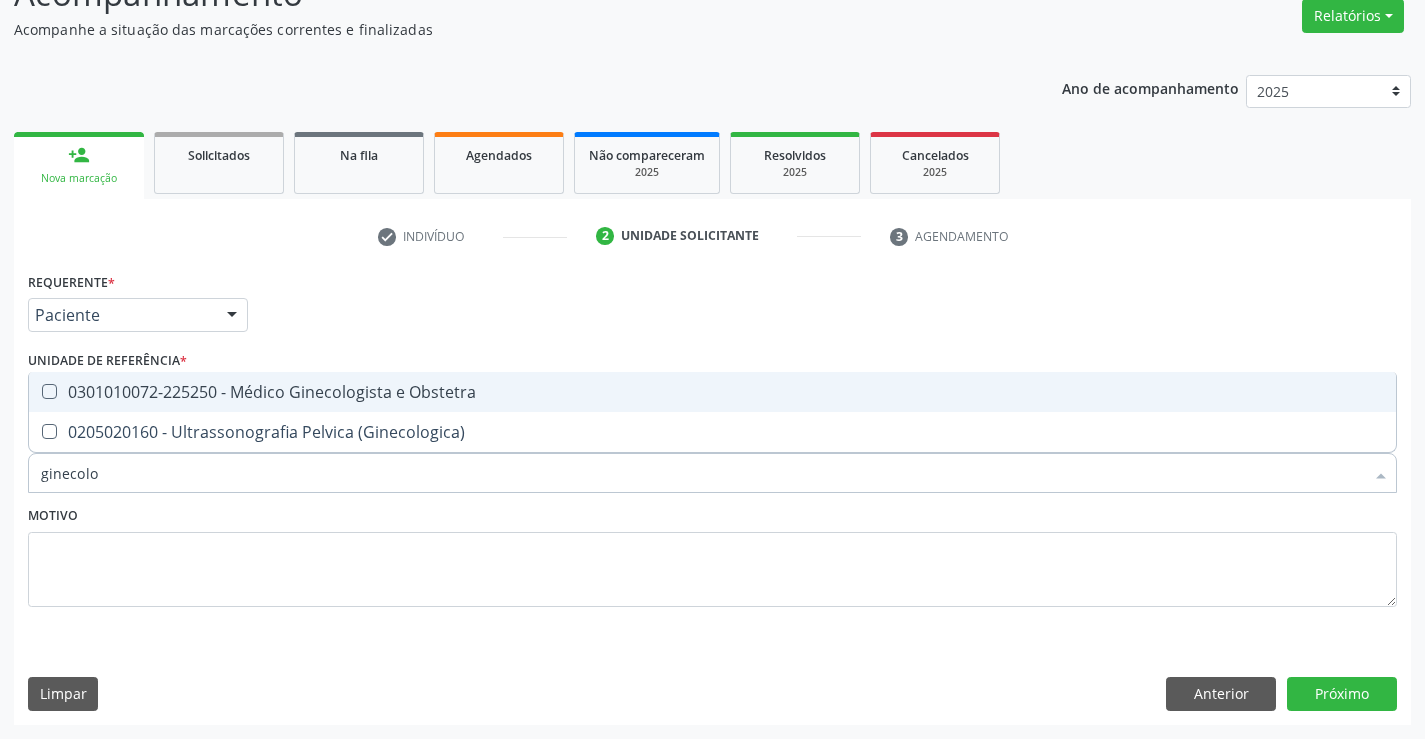 click on "0301010072-225250 - Médico Ginecologista e Obstetra" at bounding box center [712, 392] 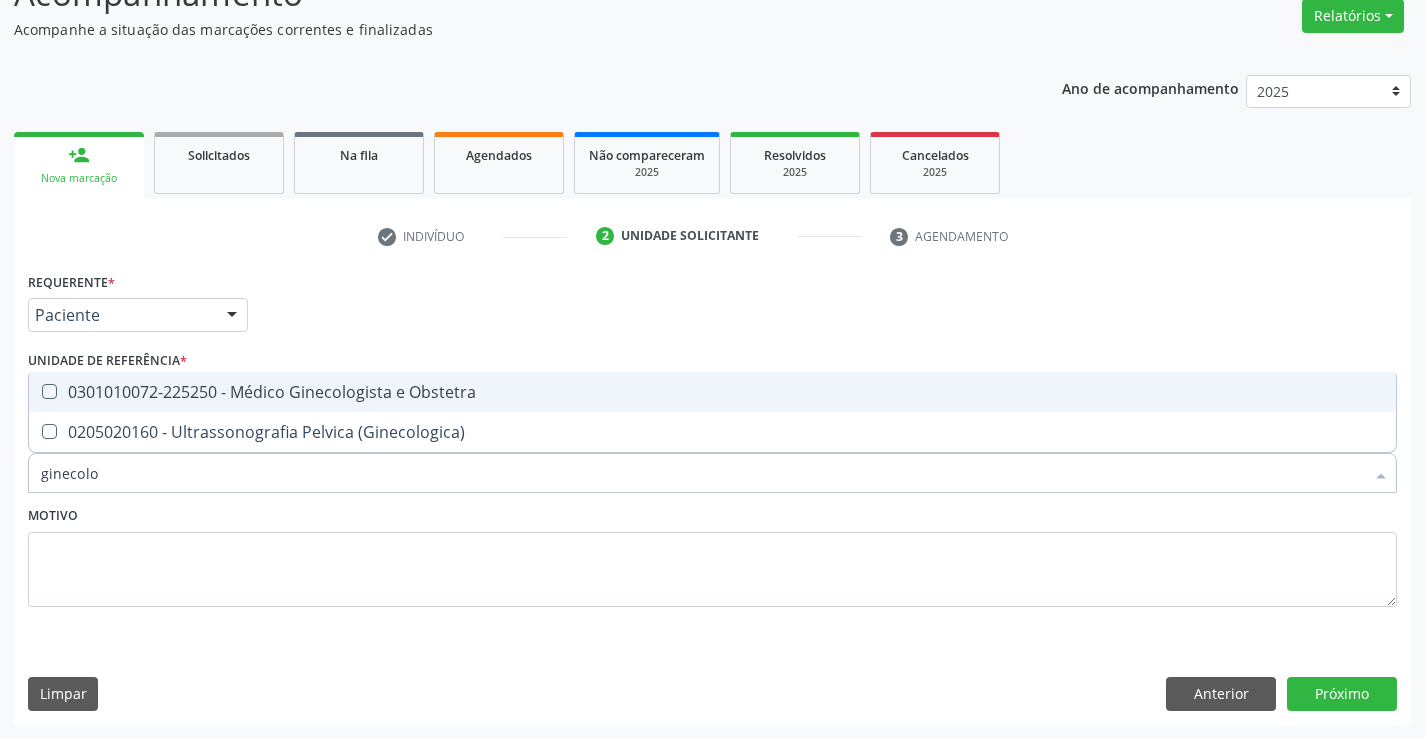 checkbox on "true" 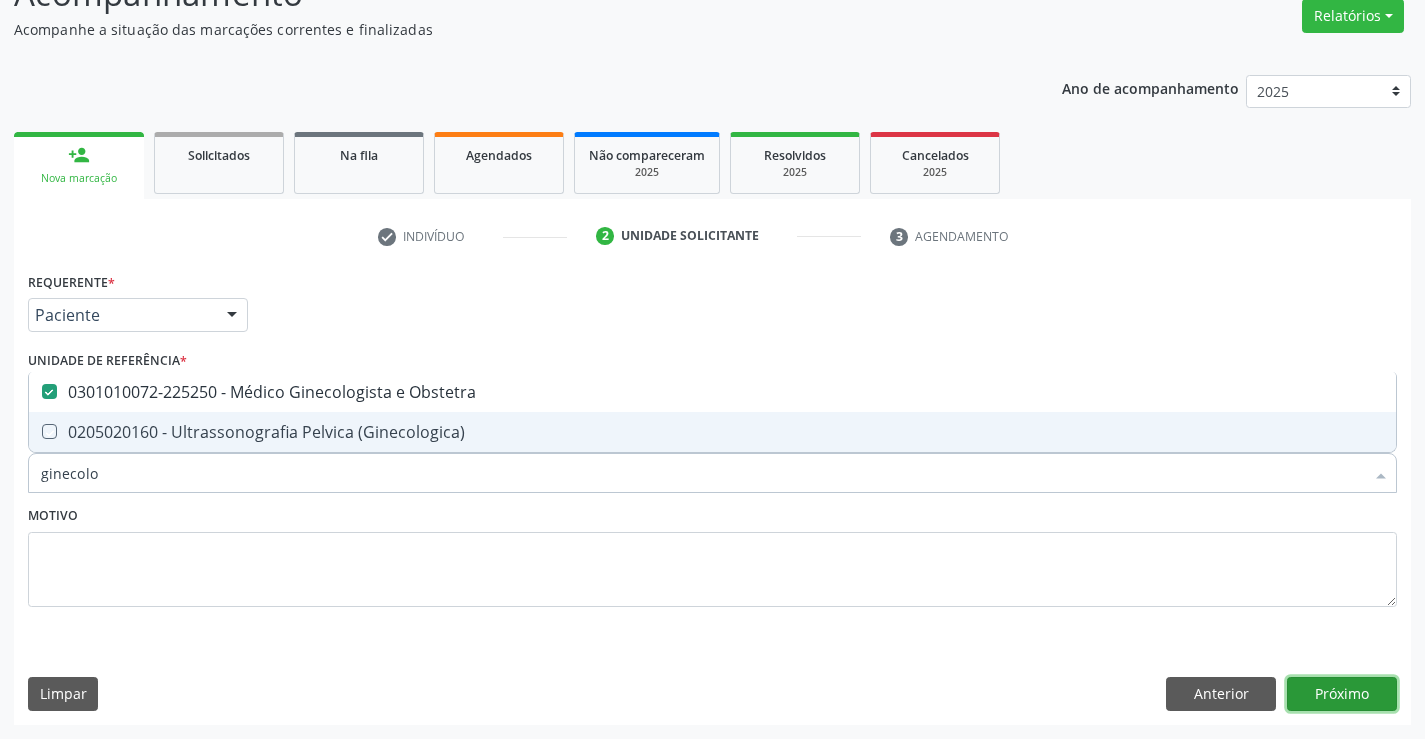 click on "Próximo" at bounding box center (1342, 694) 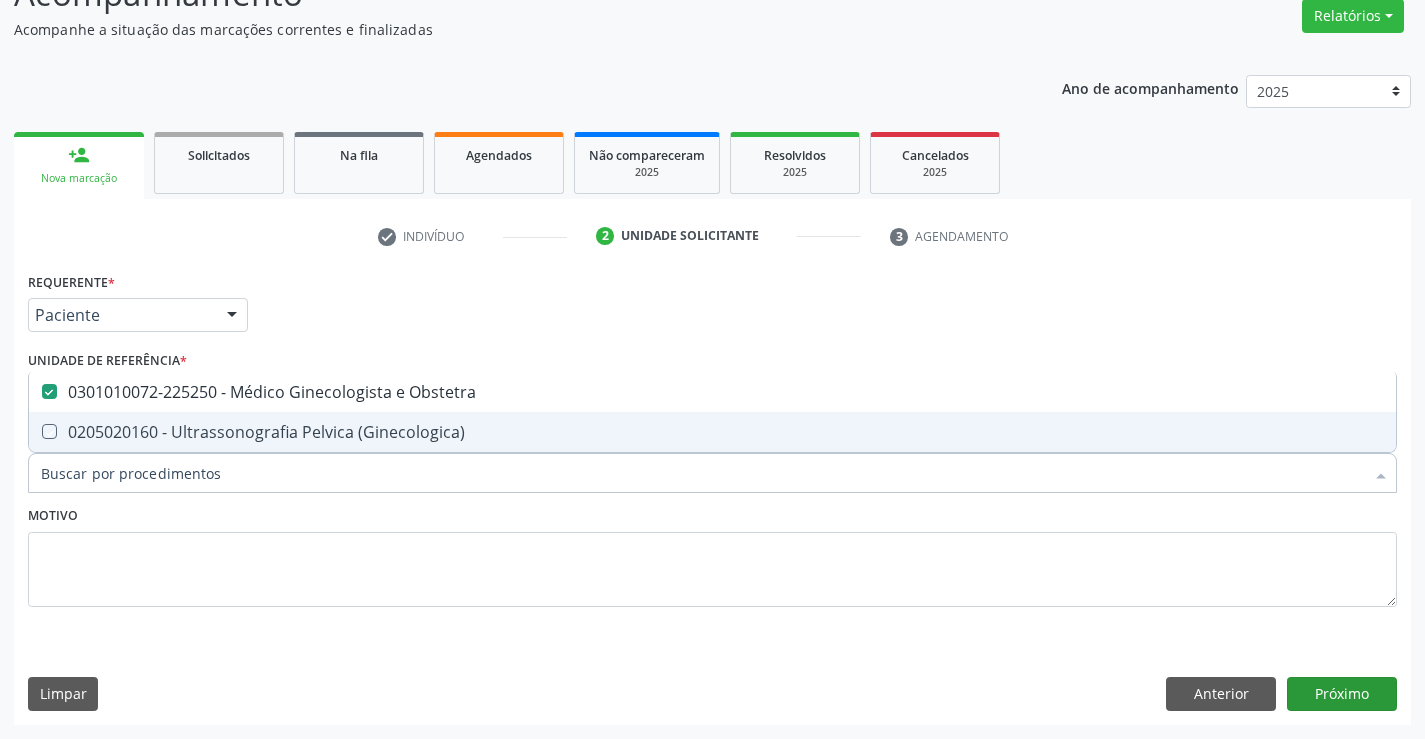 scroll, scrollTop: 131, scrollLeft: 0, axis: vertical 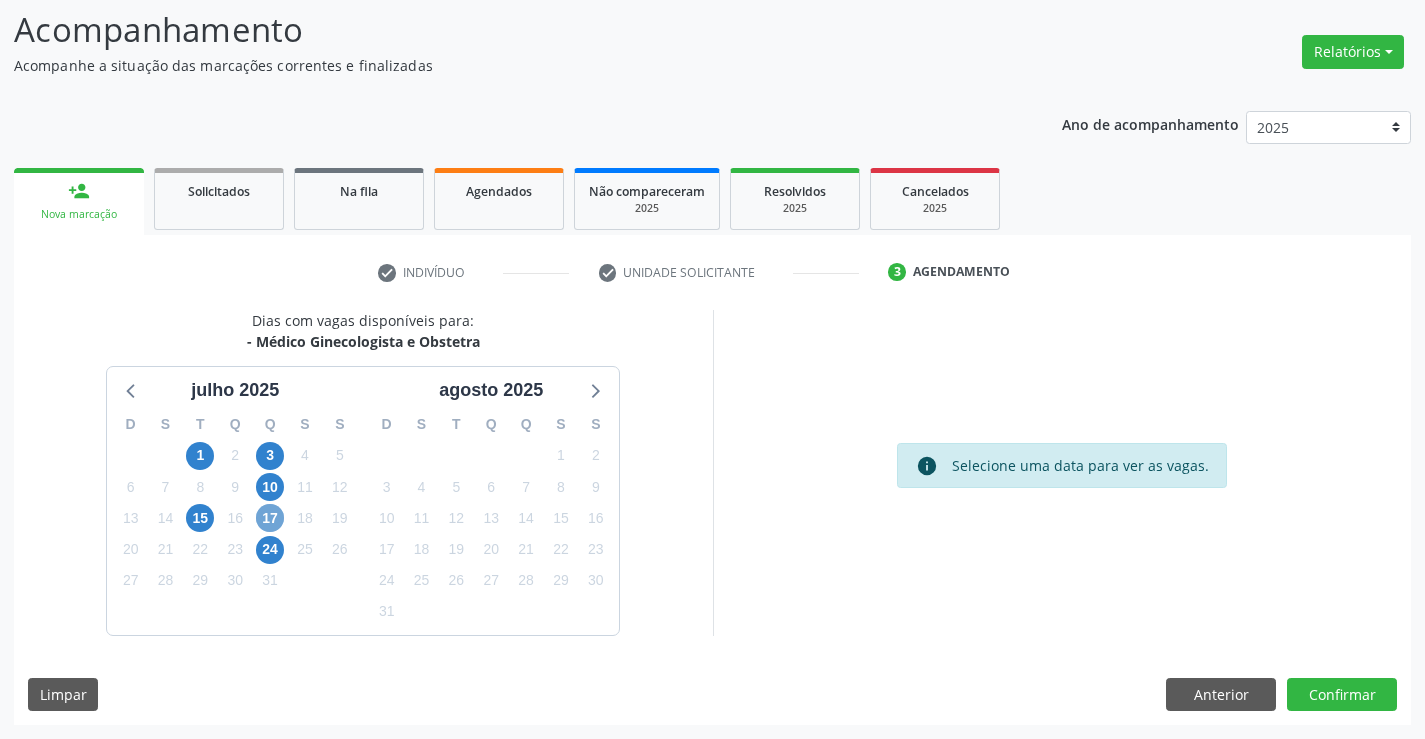 click on "17" at bounding box center [270, 518] 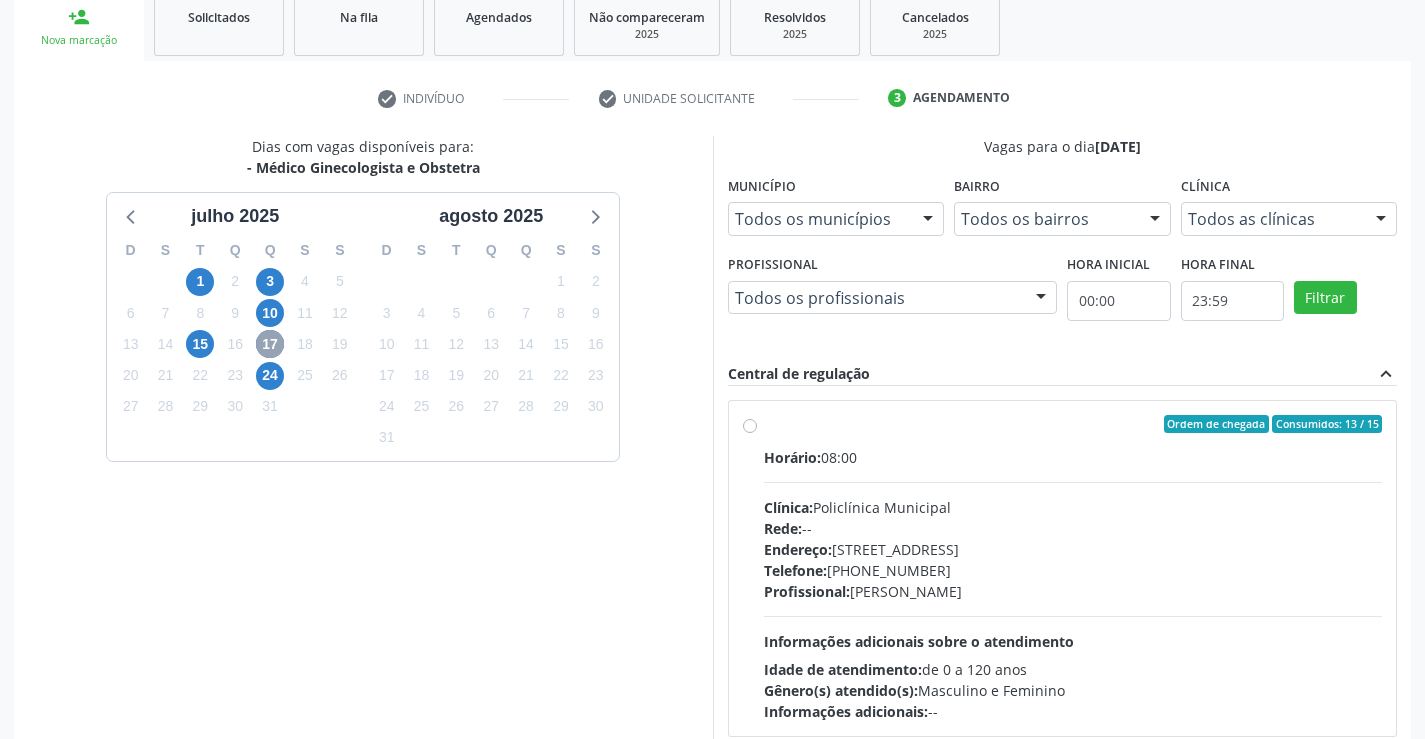scroll, scrollTop: 331, scrollLeft: 0, axis: vertical 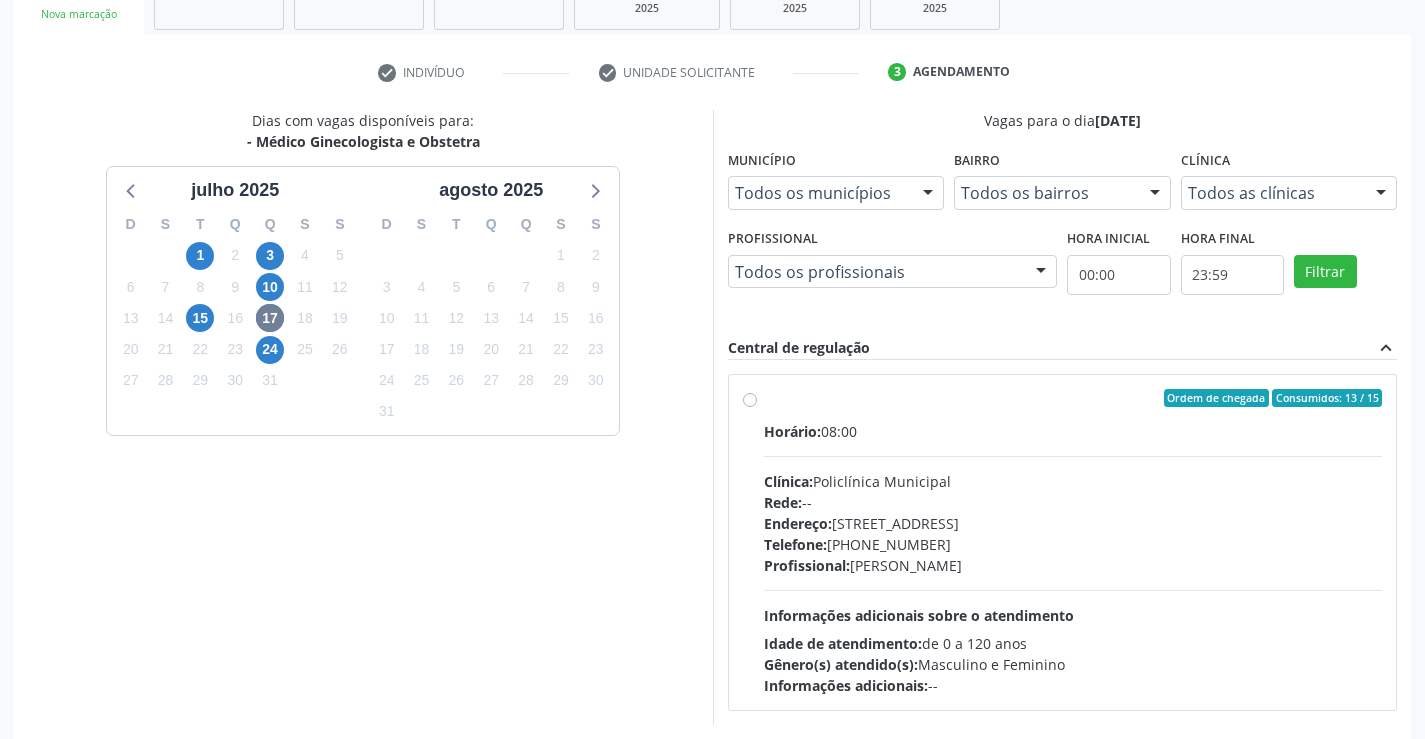click on "Ordem de chegada
Consumidos: 13 / 15
Horário:   08:00
Clínica:  Policlínica Municipal
Rede:
--
Endereço:   Predio, nº 386, Centro, Campo Formoso - BA
Telefone:   (74) 6451312
Profissional:
Orlindo Carvalho dos Santos
Informações adicionais sobre o atendimento
Idade de atendimento:
de 0 a 120 anos
Gênero(s) atendido(s):
Masculino e Feminino
Informações adicionais:
--" at bounding box center (1073, 542) 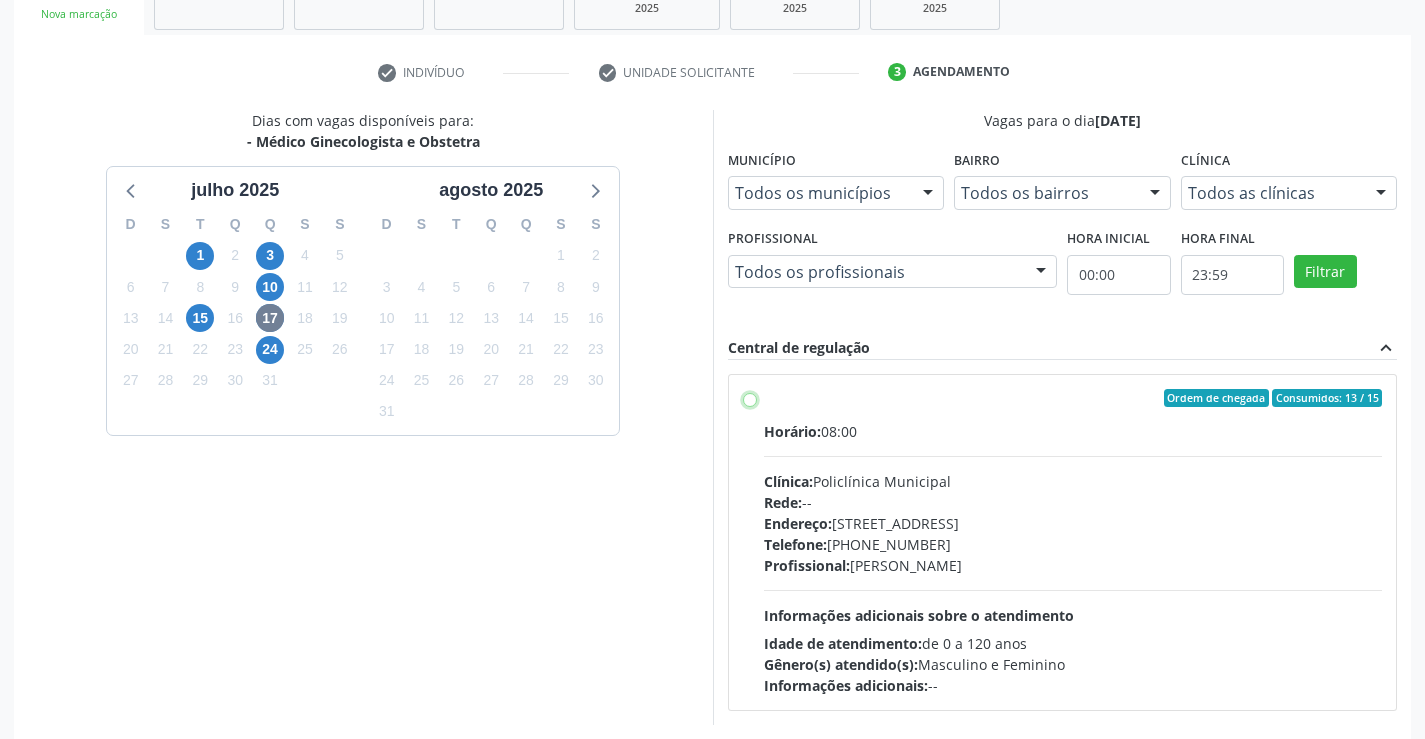 click on "Ordem de chegada
Consumidos: 13 / 15
Horário:   08:00
Clínica:  Policlínica Municipal
Rede:
--
Endereço:   Predio, nº 386, Centro, Campo Formoso - BA
Telefone:   (74) 6451312
Profissional:
Orlindo Carvalho dos Santos
Informações adicionais sobre o atendimento
Idade de atendimento:
de 0 a 120 anos
Gênero(s) atendido(s):
Masculino e Feminino
Informações adicionais:
--" at bounding box center (750, 398) 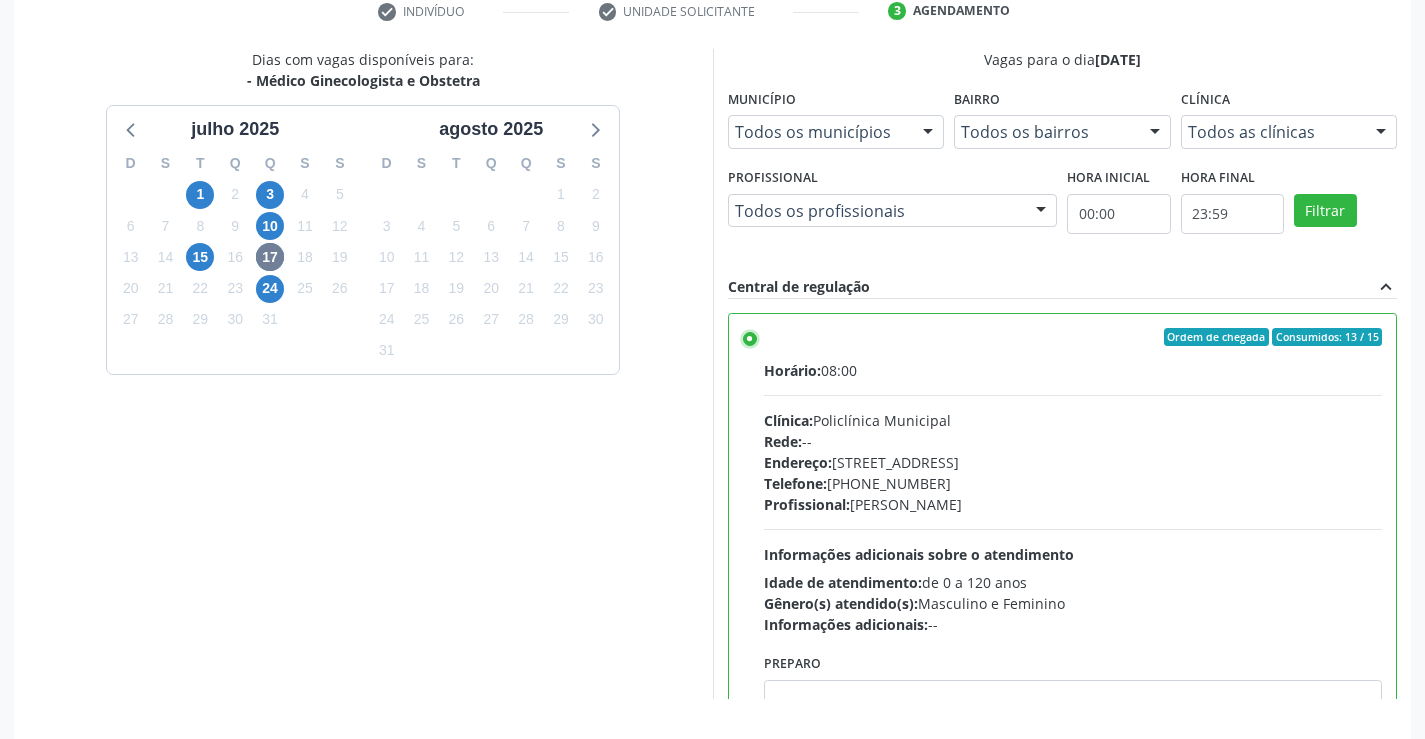 scroll, scrollTop: 456, scrollLeft: 0, axis: vertical 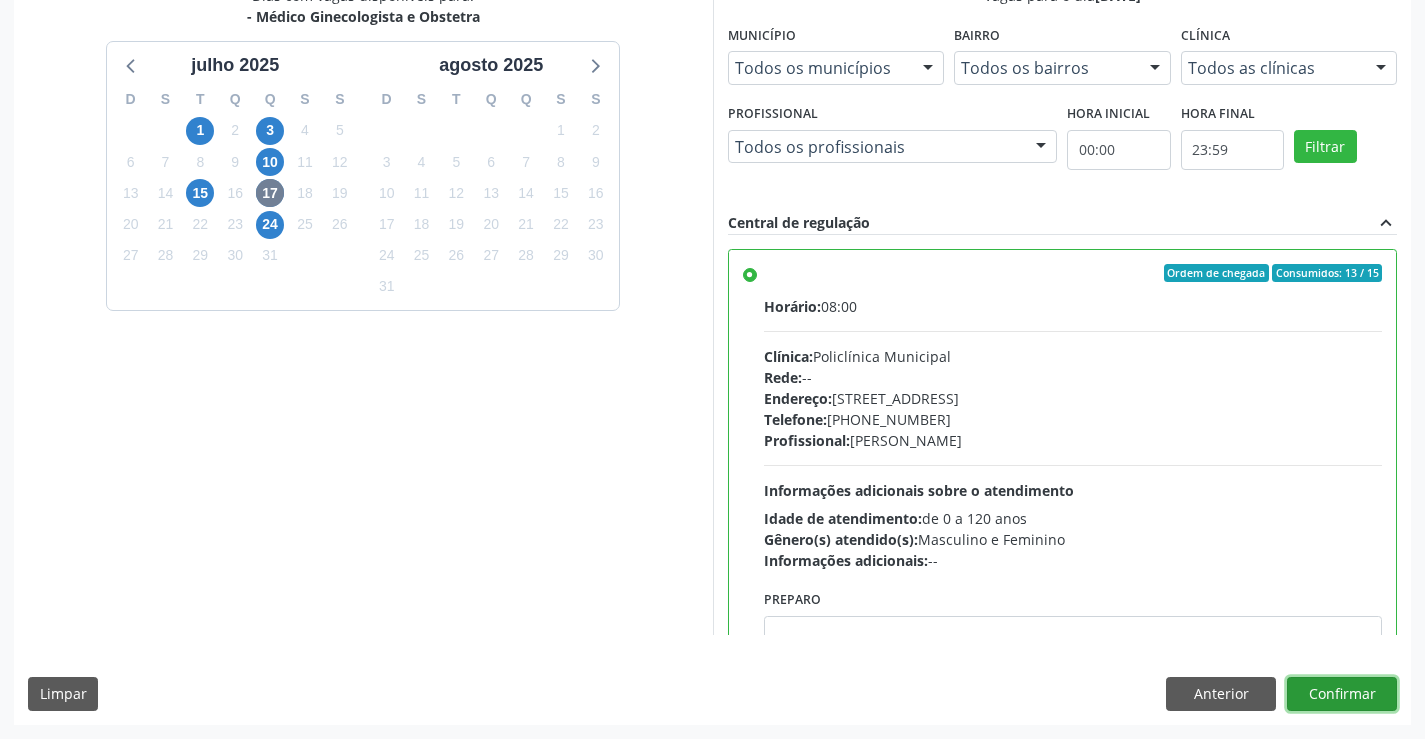 click on "Confirmar" at bounding box center (1342, 694) 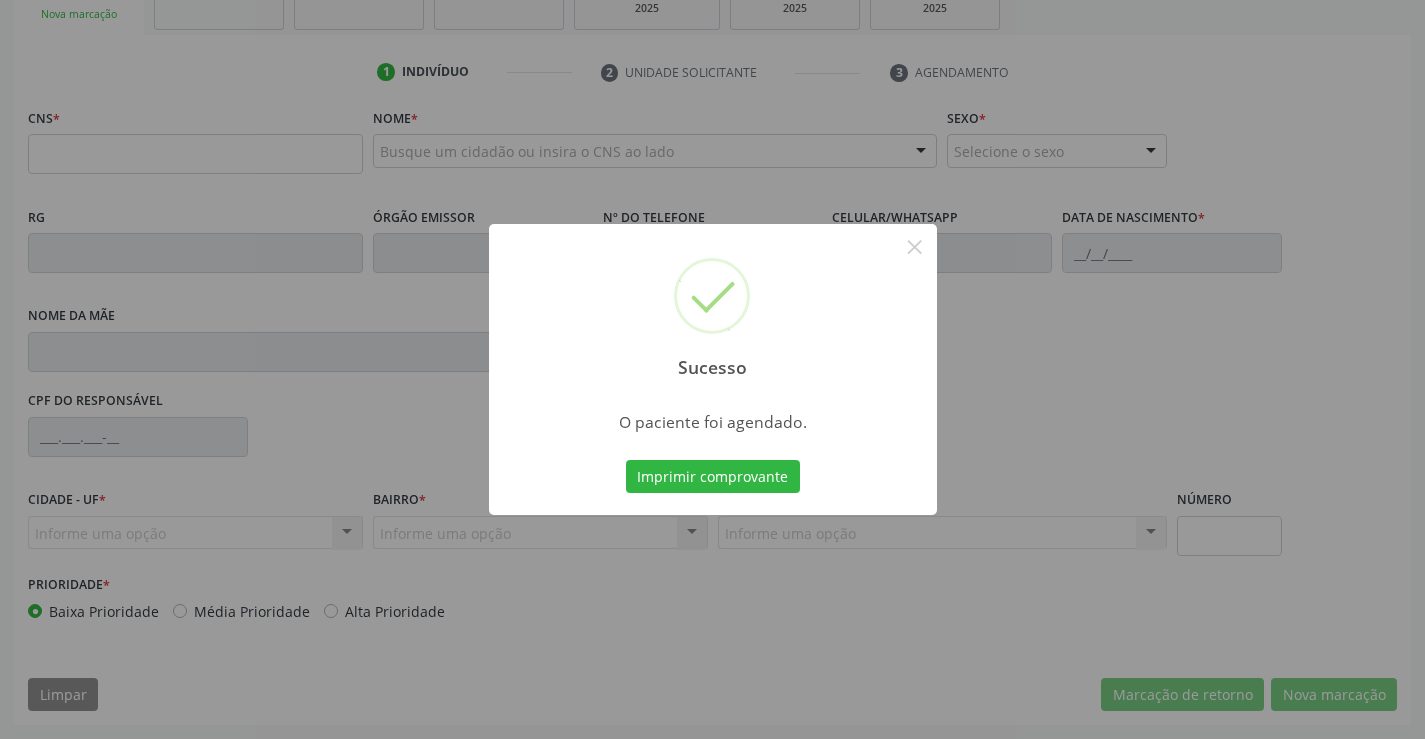 scroll, scrollTop: 331, scrollLeft: 0, axis: vertical 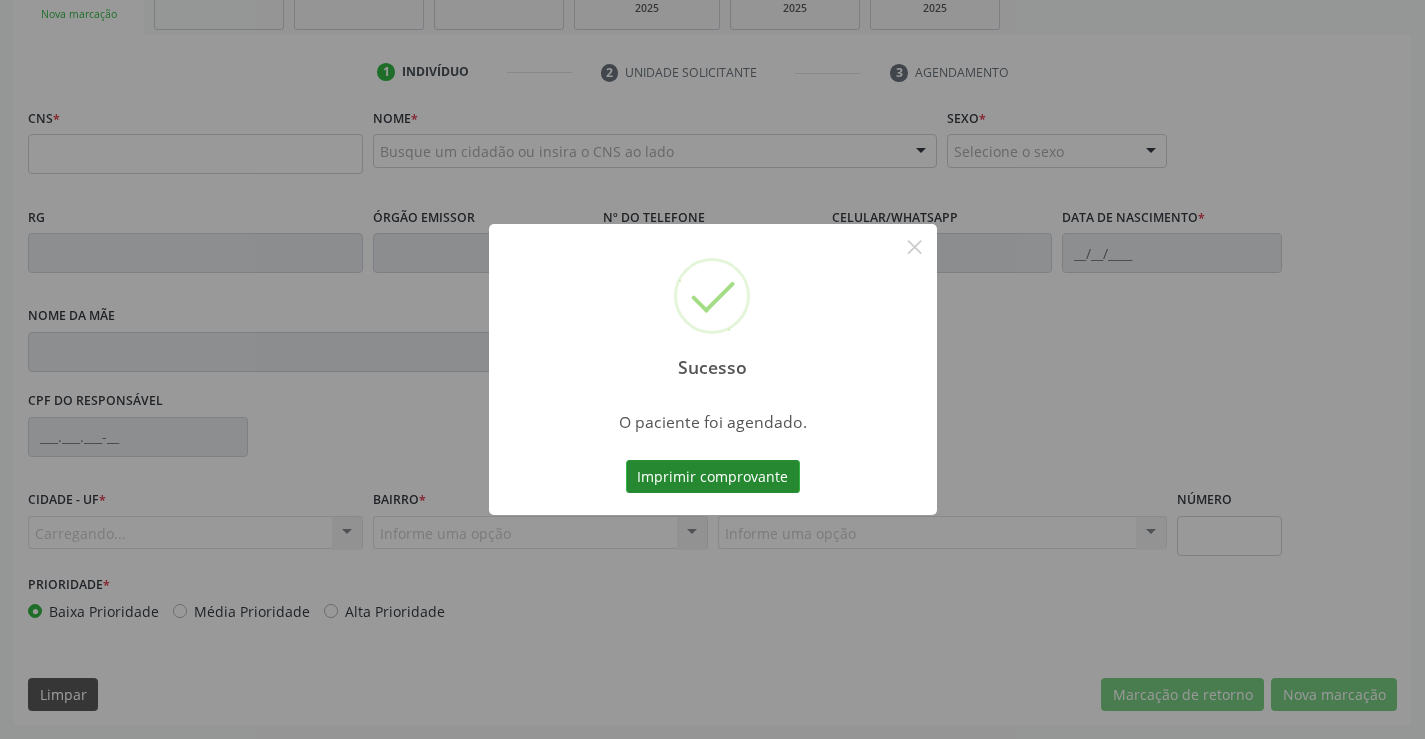 click on "Imprimir comprovante" at bounding box center [713, 477] 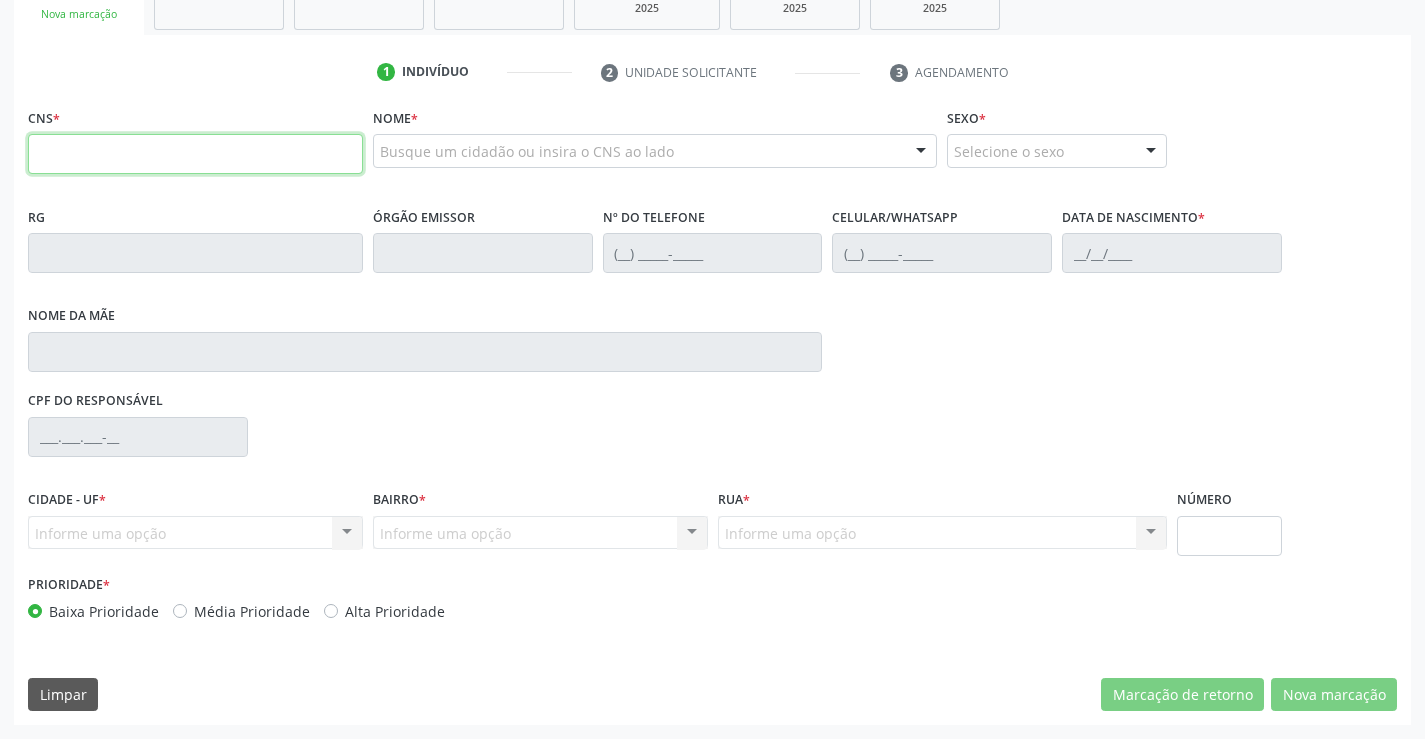 click at bounding box center (195, 154) 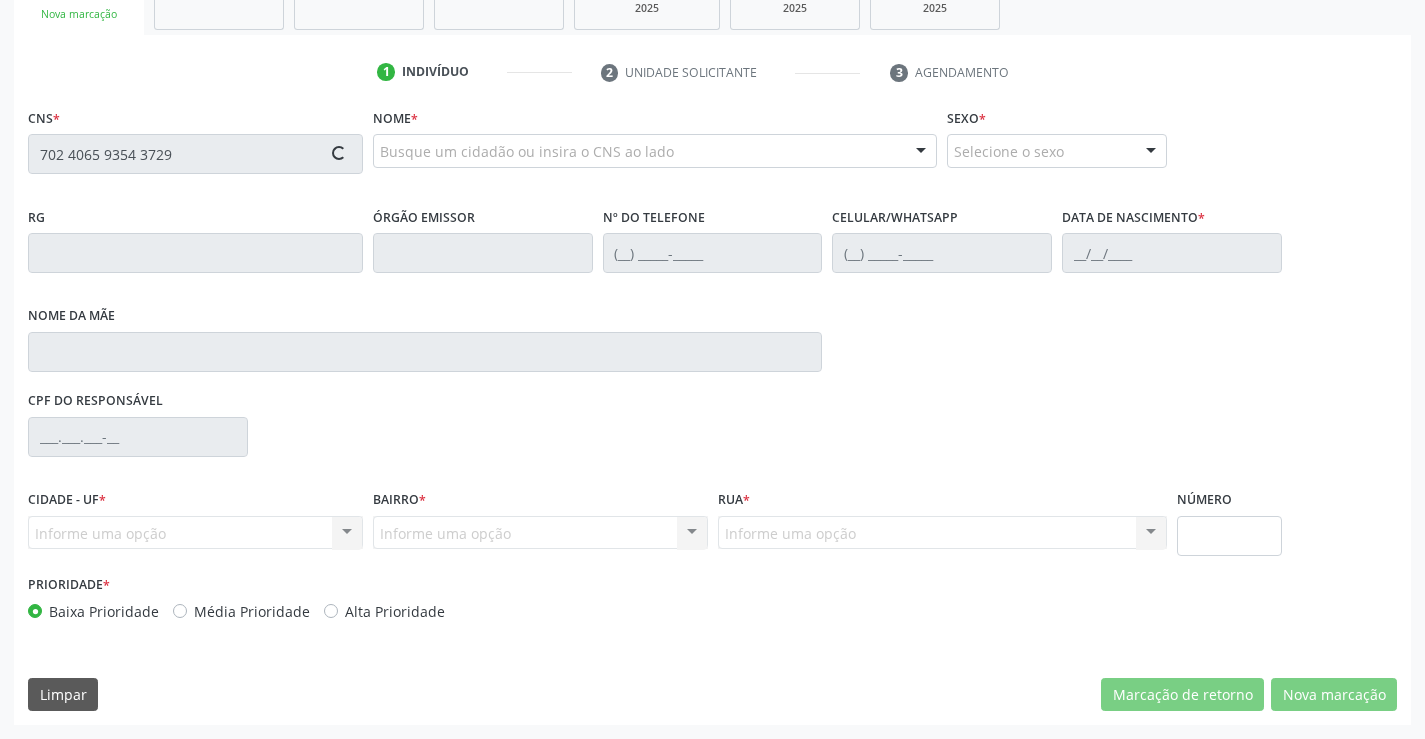 type on "702 4065 9354 3729" 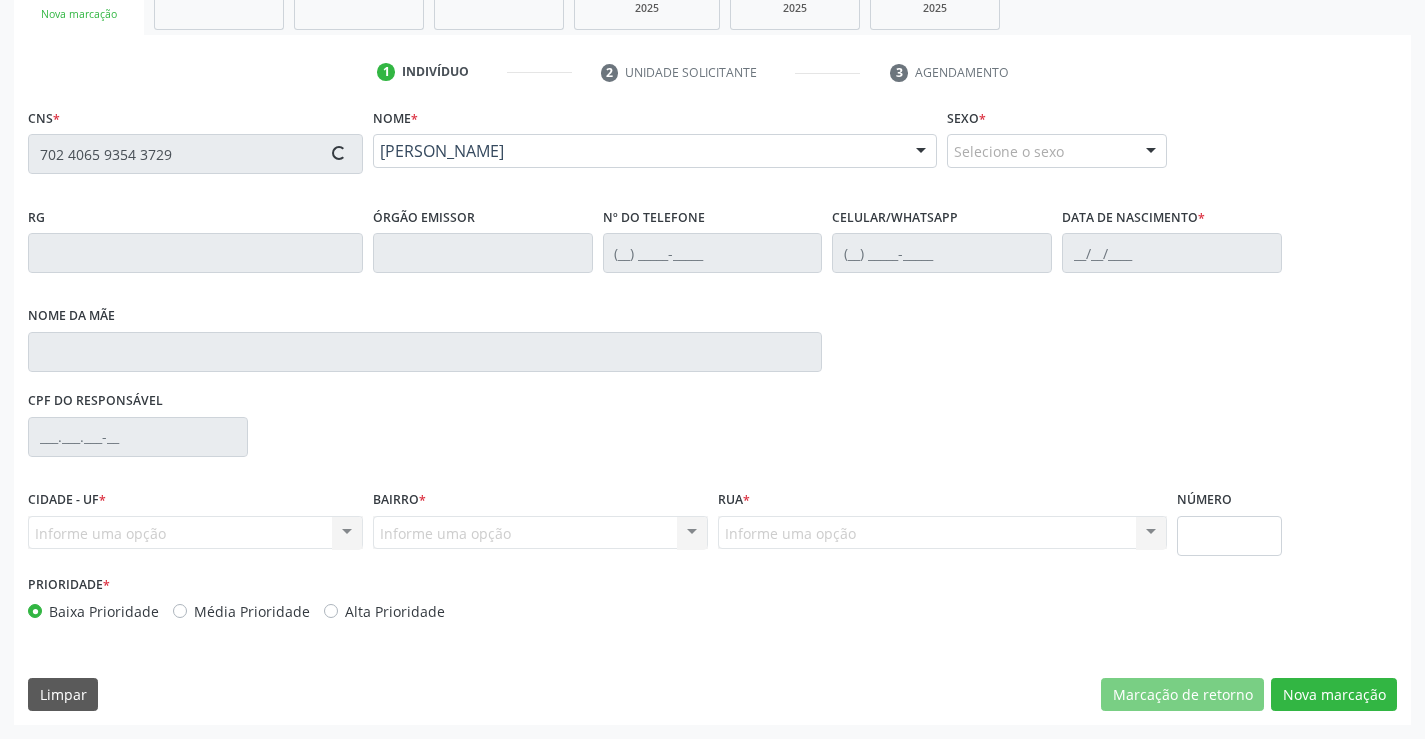 type on "(74) 99141-2977" 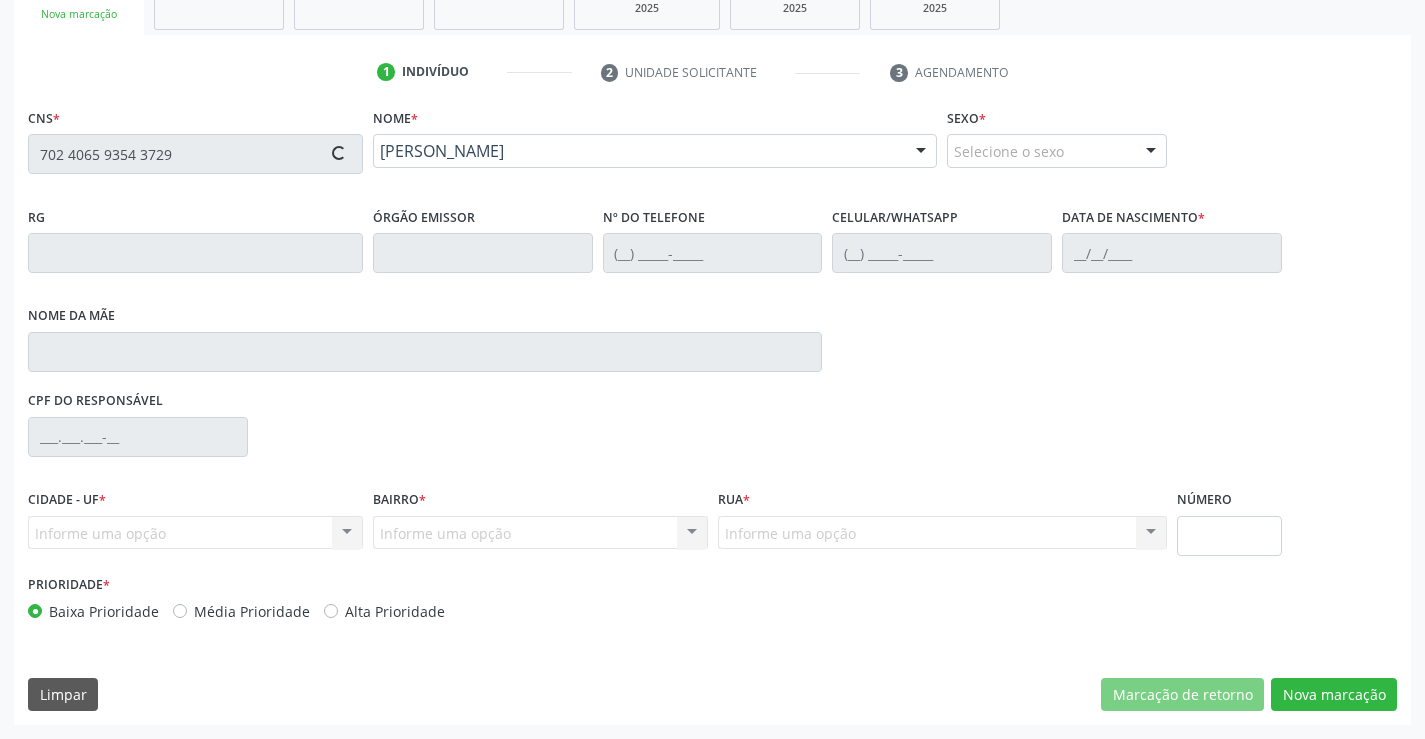 type on "(74) 99141-2977" 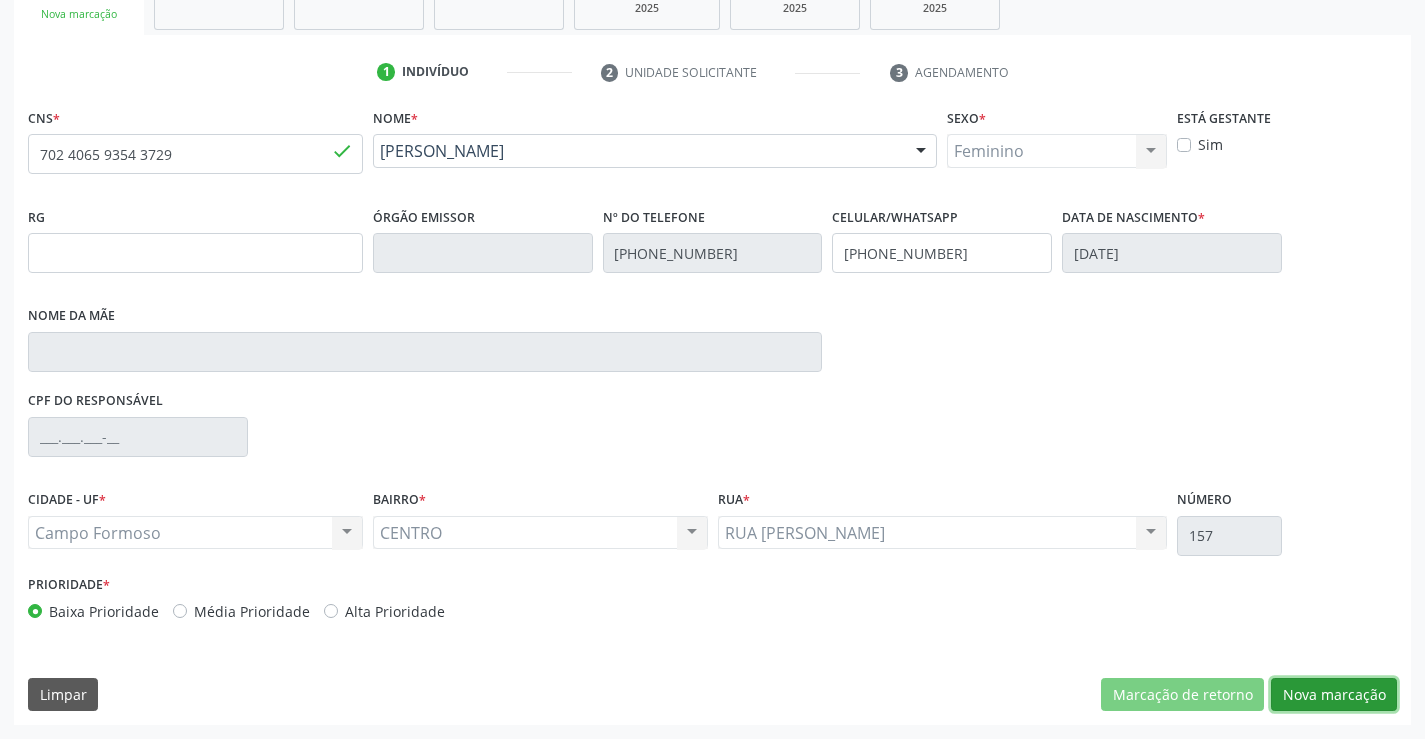 click on "Nova marcação" at bounding box center [1334, 695] 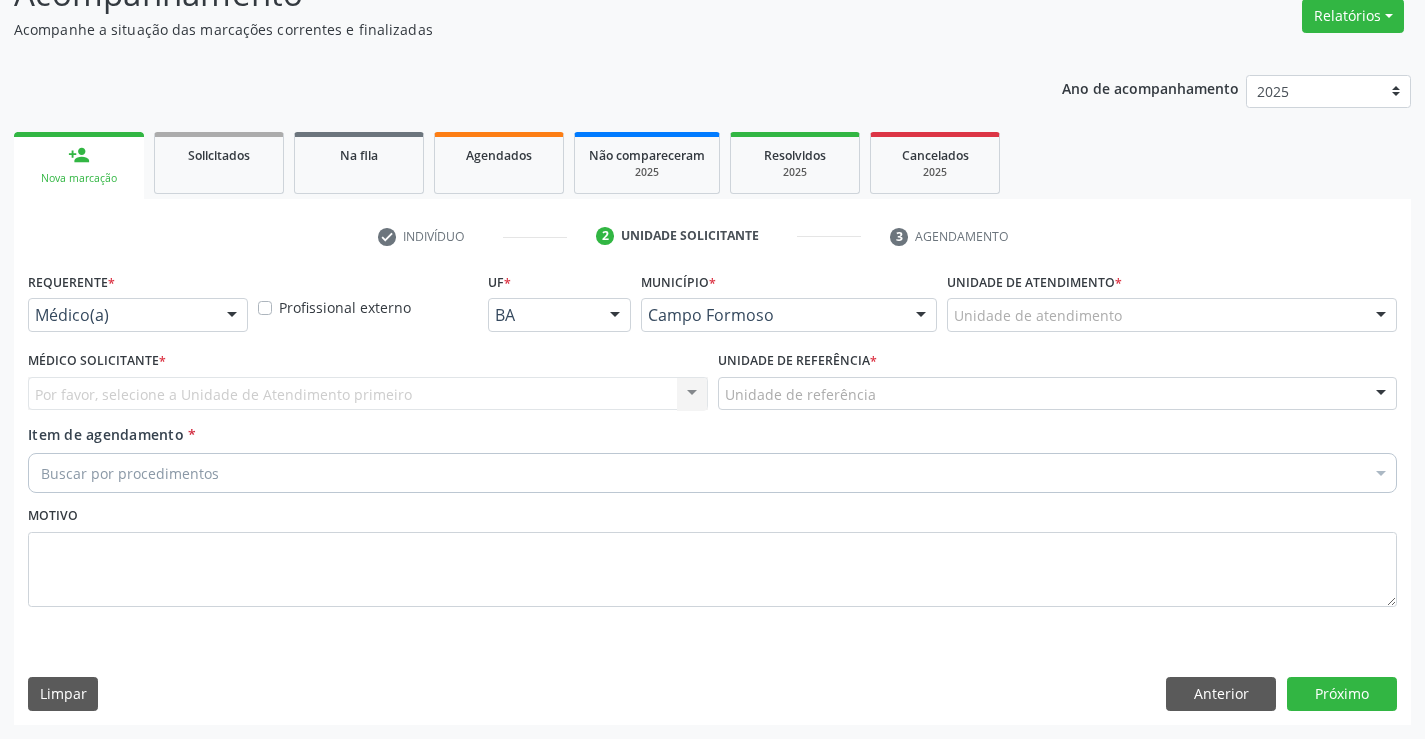 scroll, scrollTop: 167, scrollLeft: 0, axis: vertical 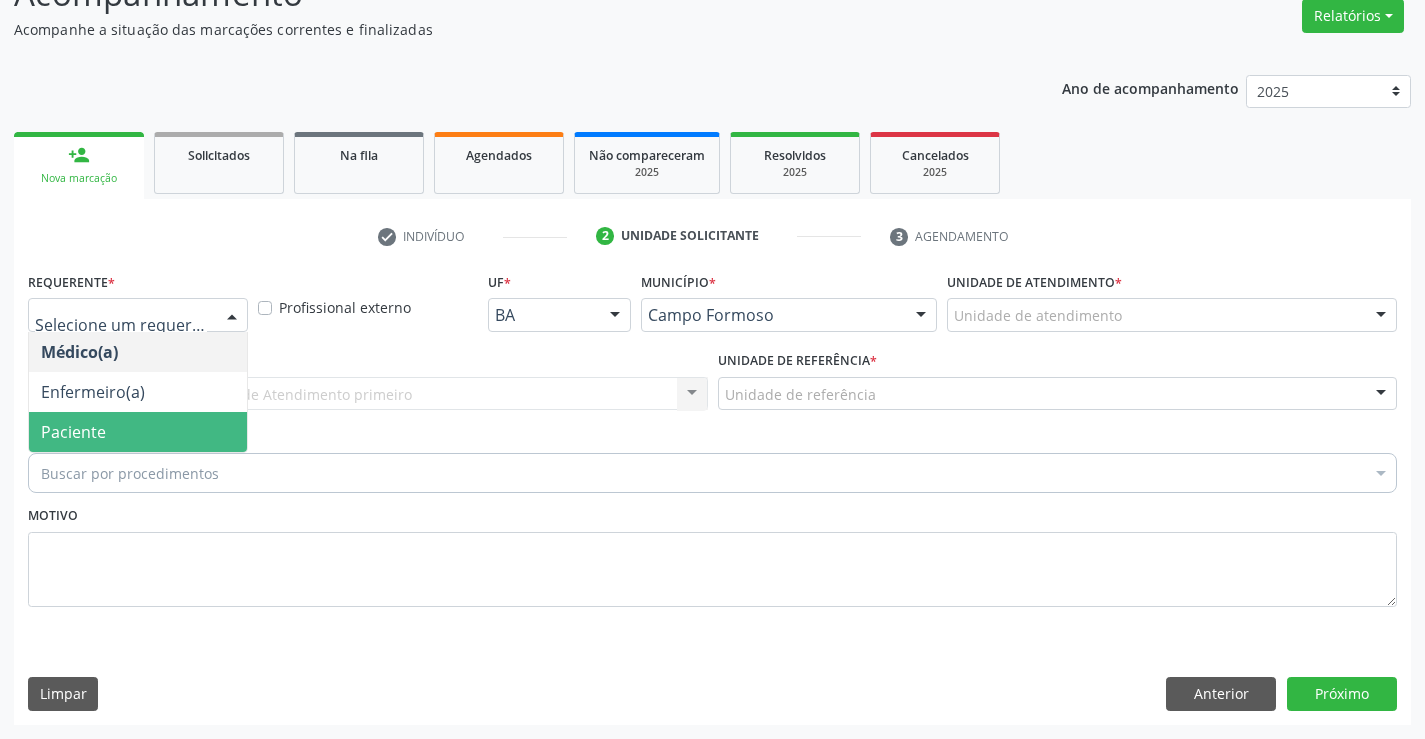 click on "Paciente" at bounding box center [73, 432] 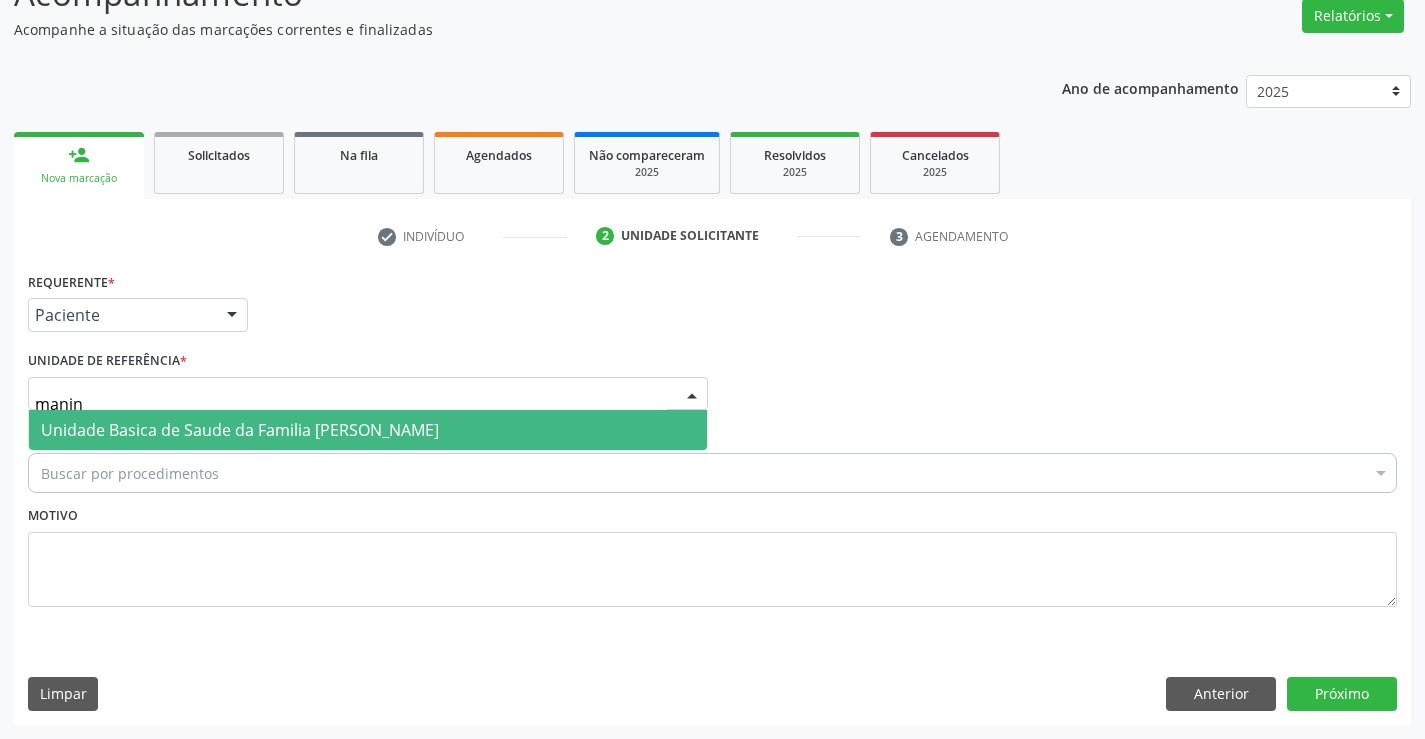 type on "maninh" 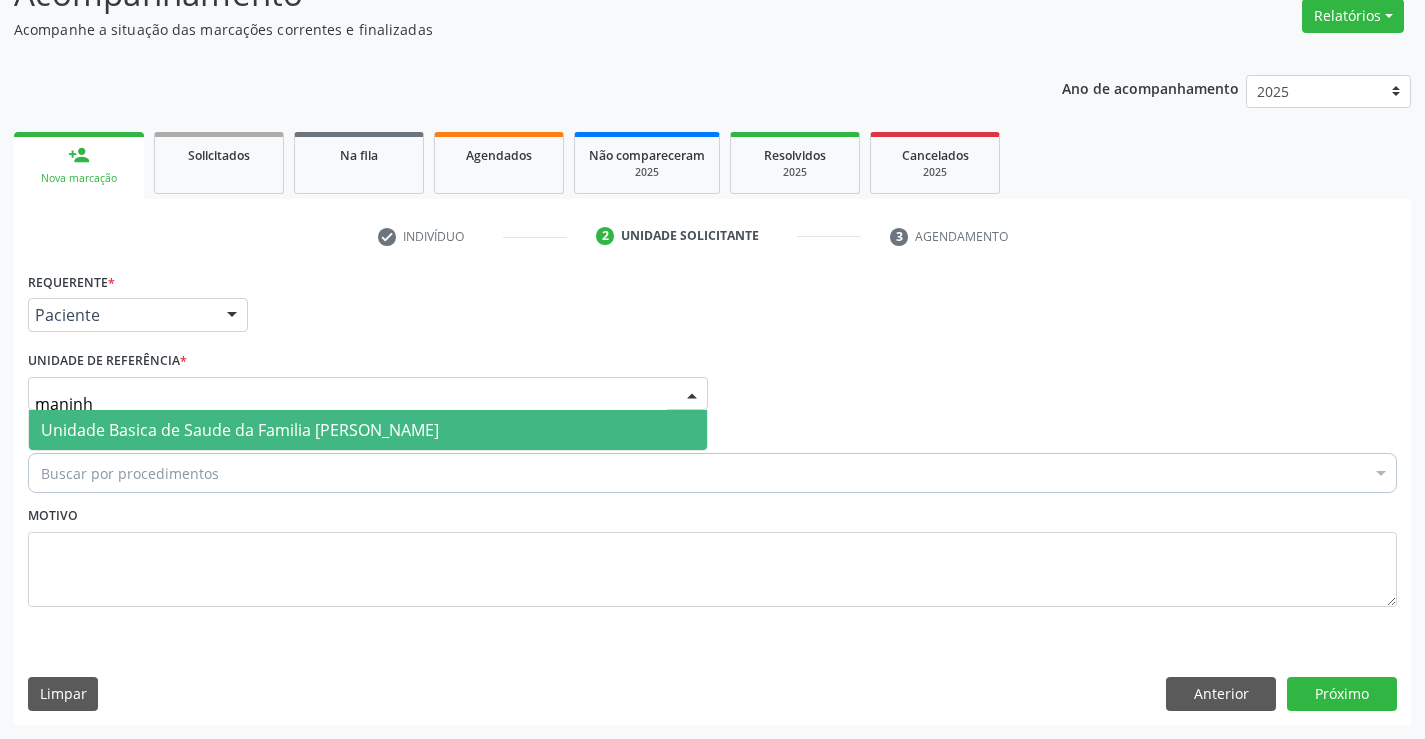 click on "Unidade Basica de Saude da Familia [PERSON_NAME]" at bounding box center [240, 430] 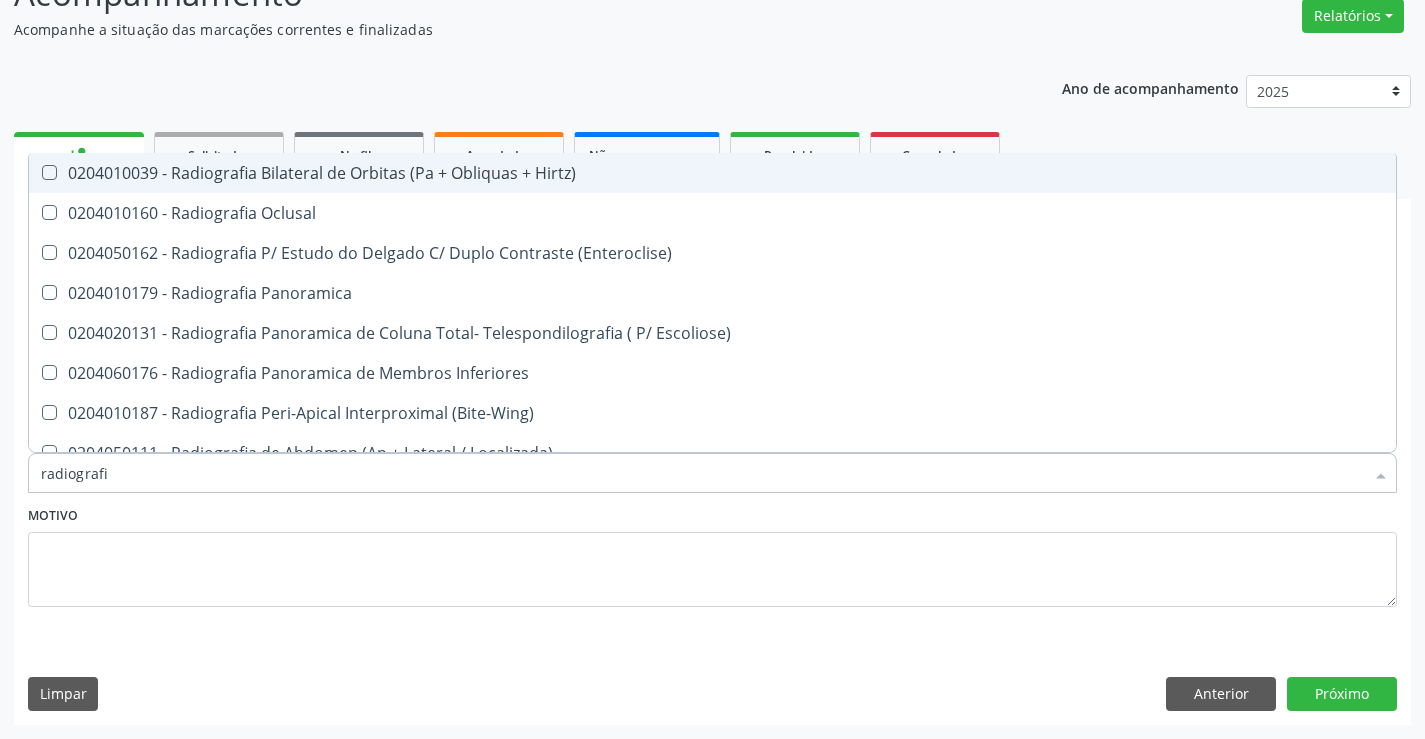 type on "radiografia" 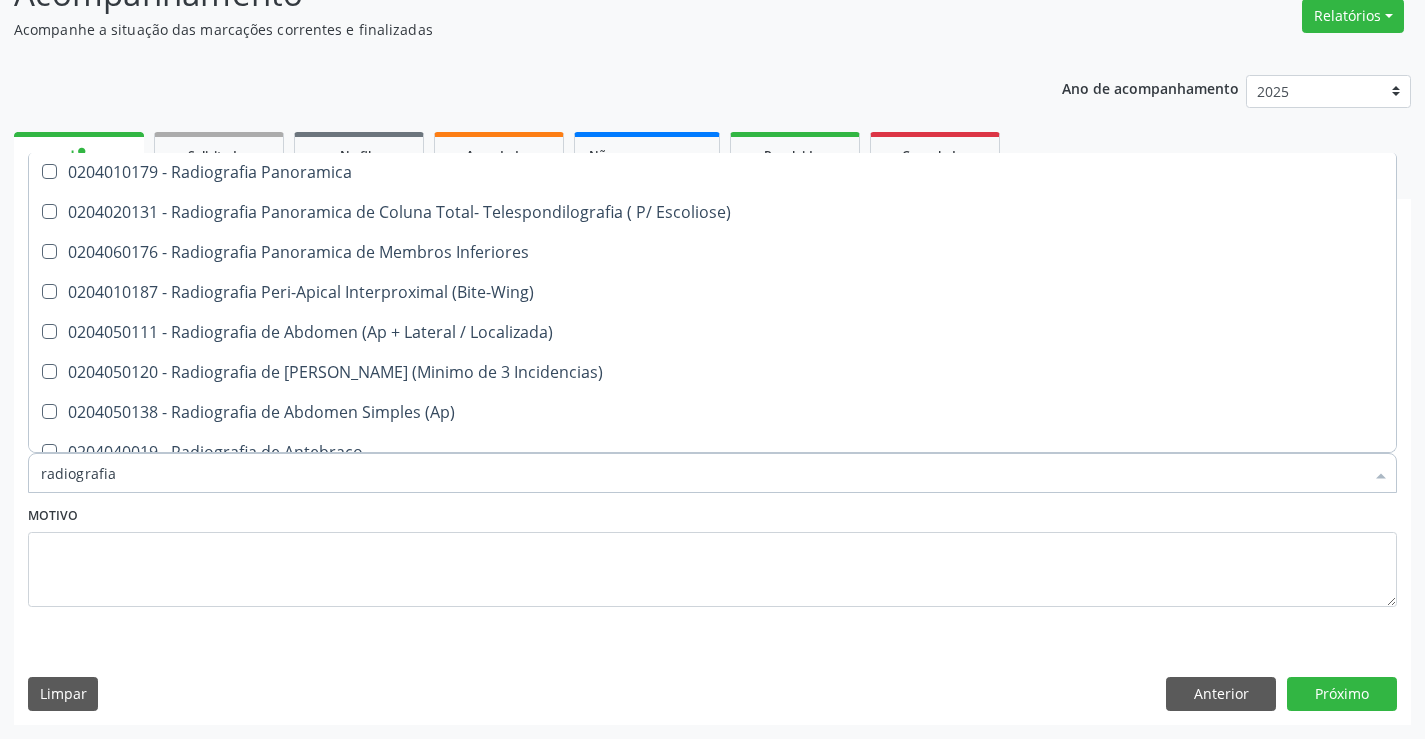 scroll, scrollTop: 0, scrollLeft: 0, axis: both 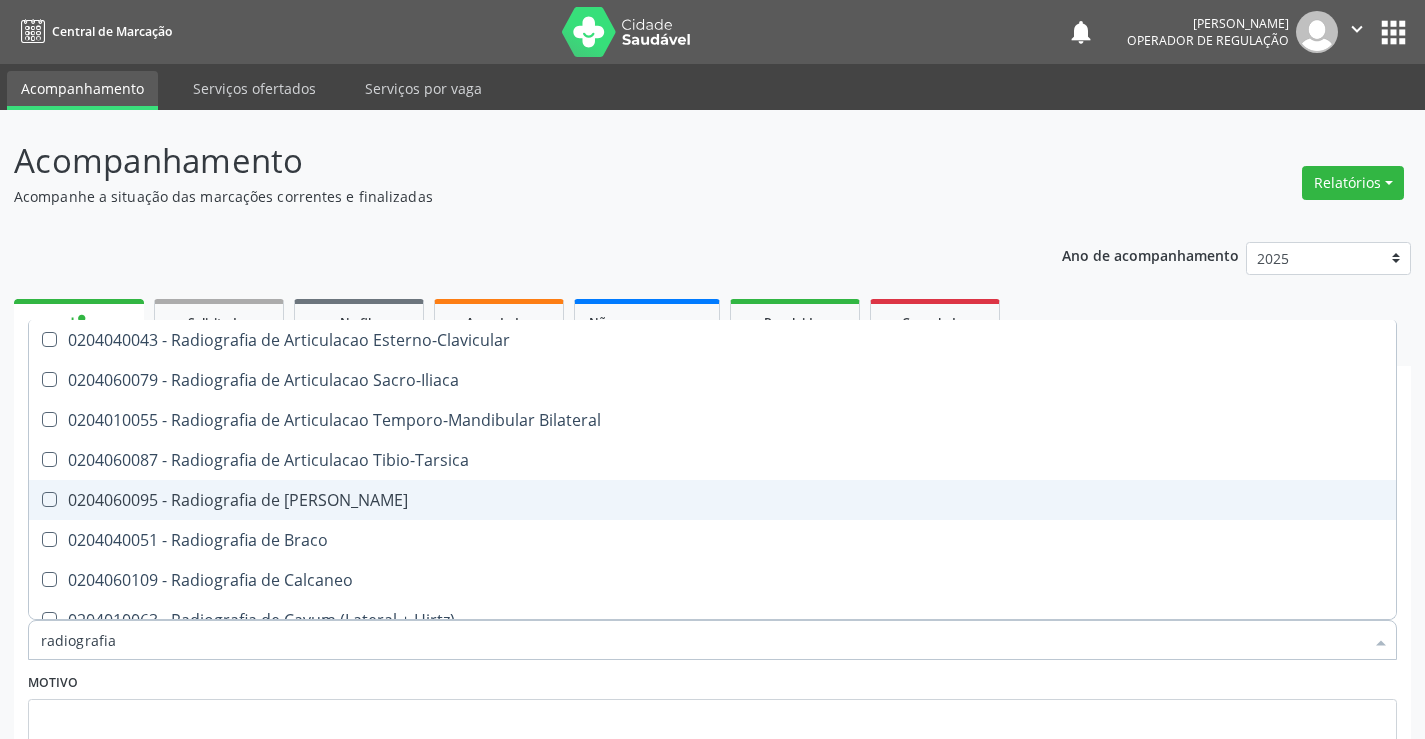 click on "0204060095 - Radiografia de Bacia" at bounding box center [712, 500] 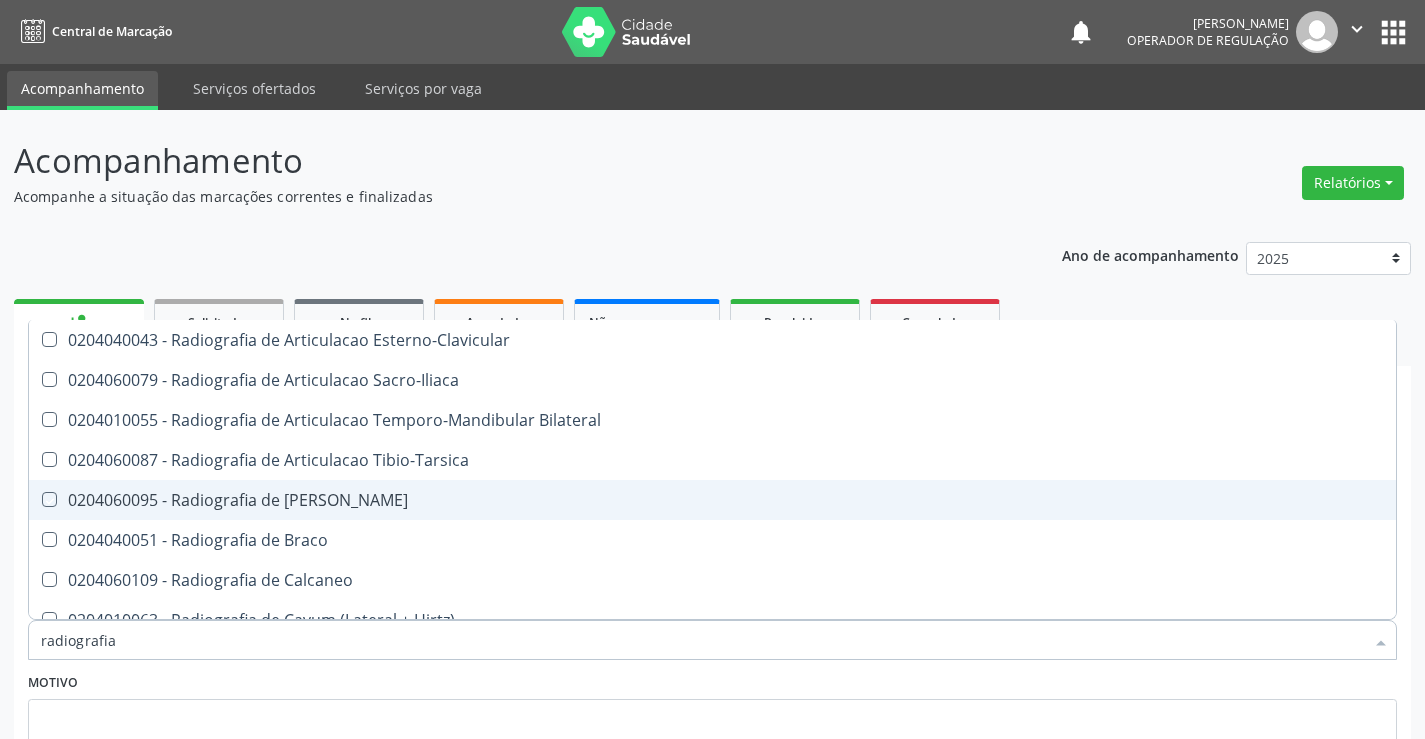 checkbox on "true" 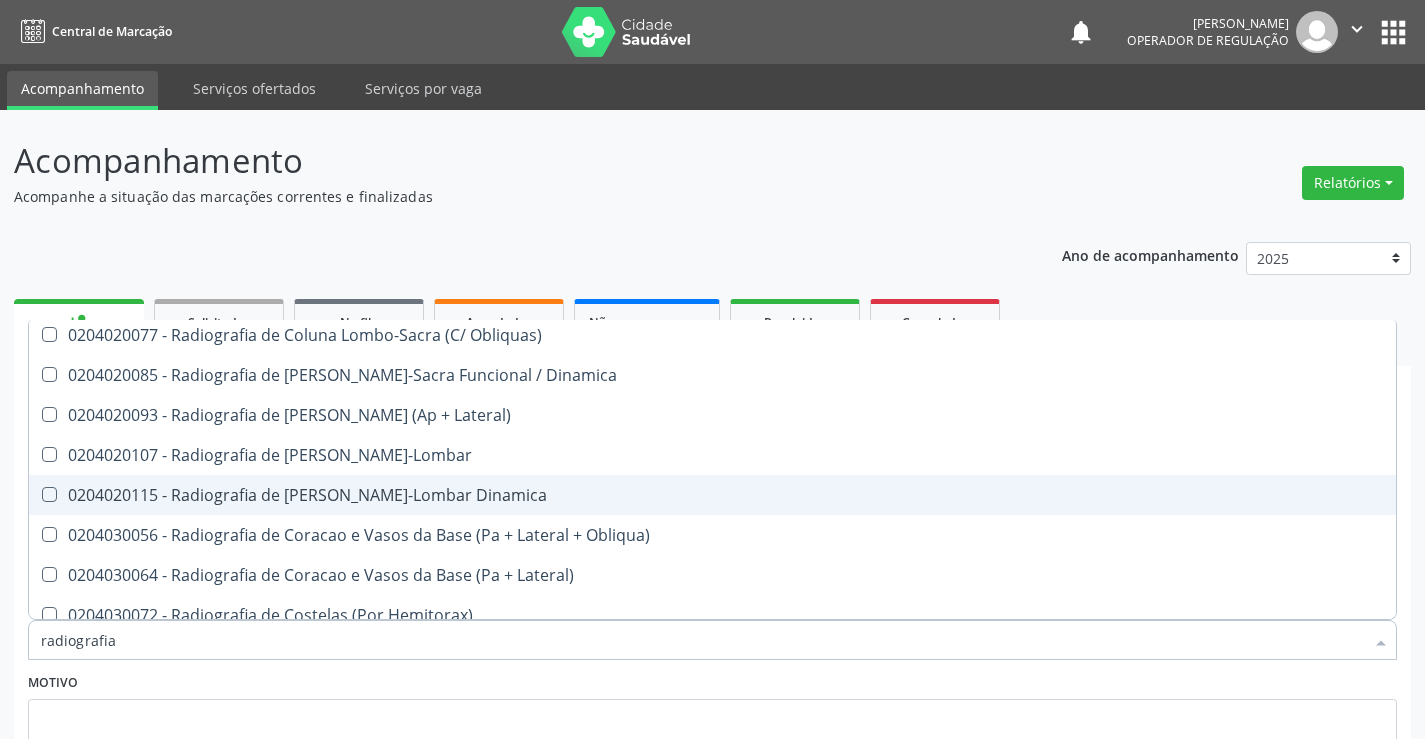 scroll, scrollTop: 1300, scrollLeft: 0, axis: vertical 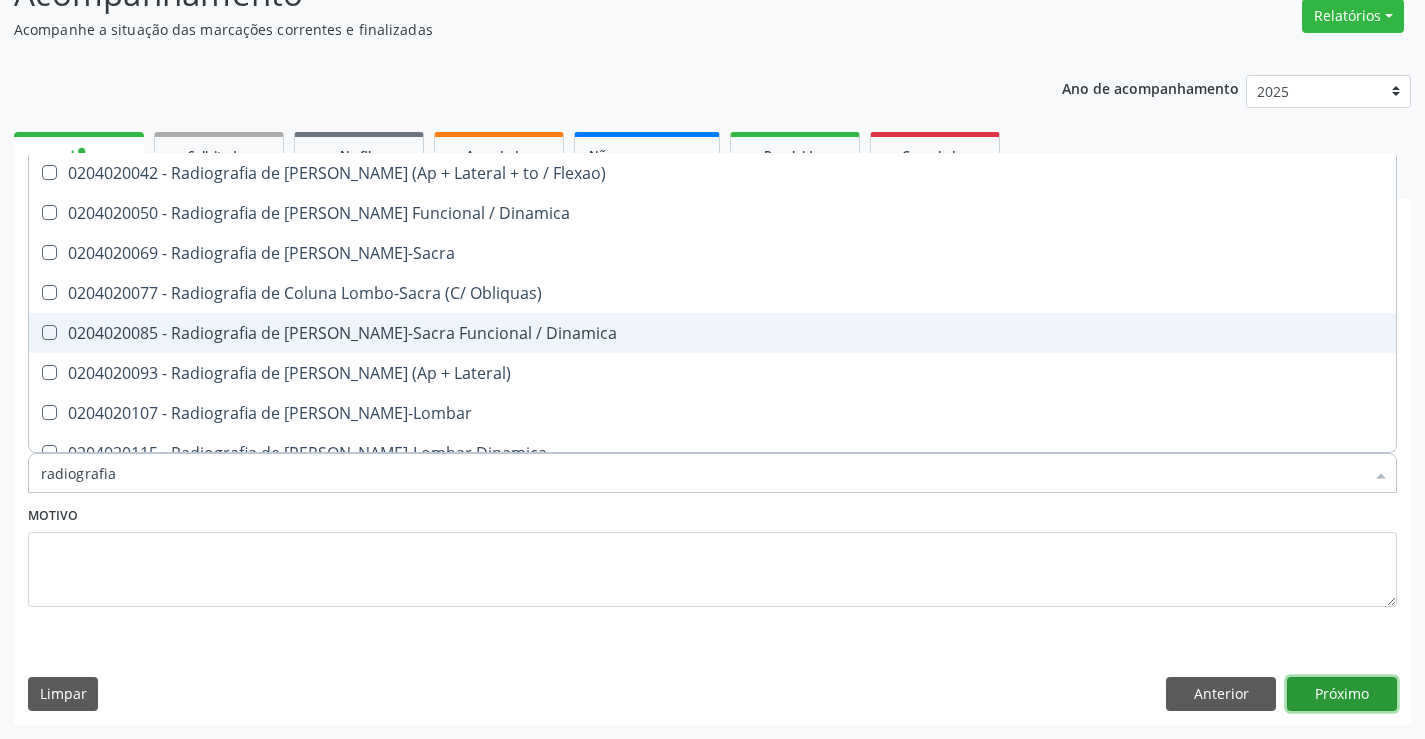 click on "Próximo" at bounding box center (1342, 694) 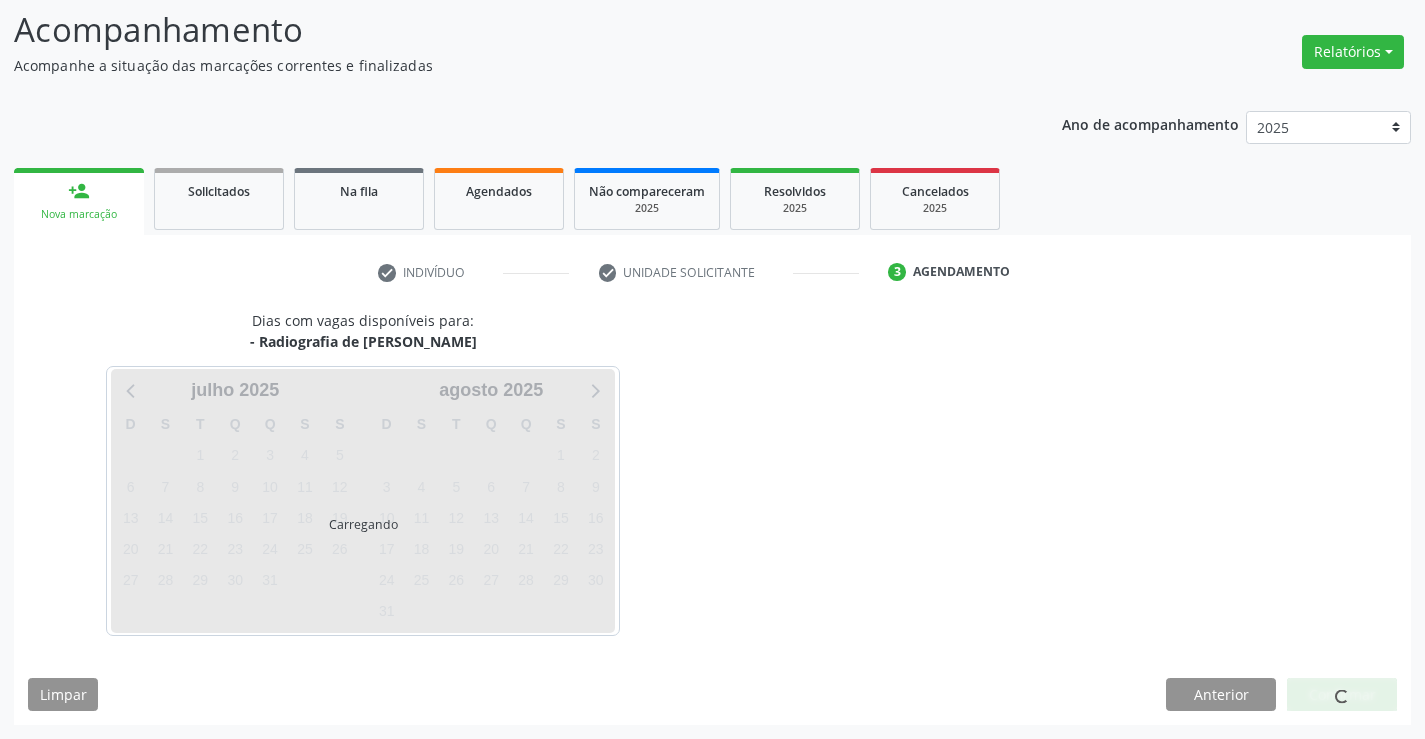 scroll, scrollTop: 131, scrollLeft: 0, axis: vertical 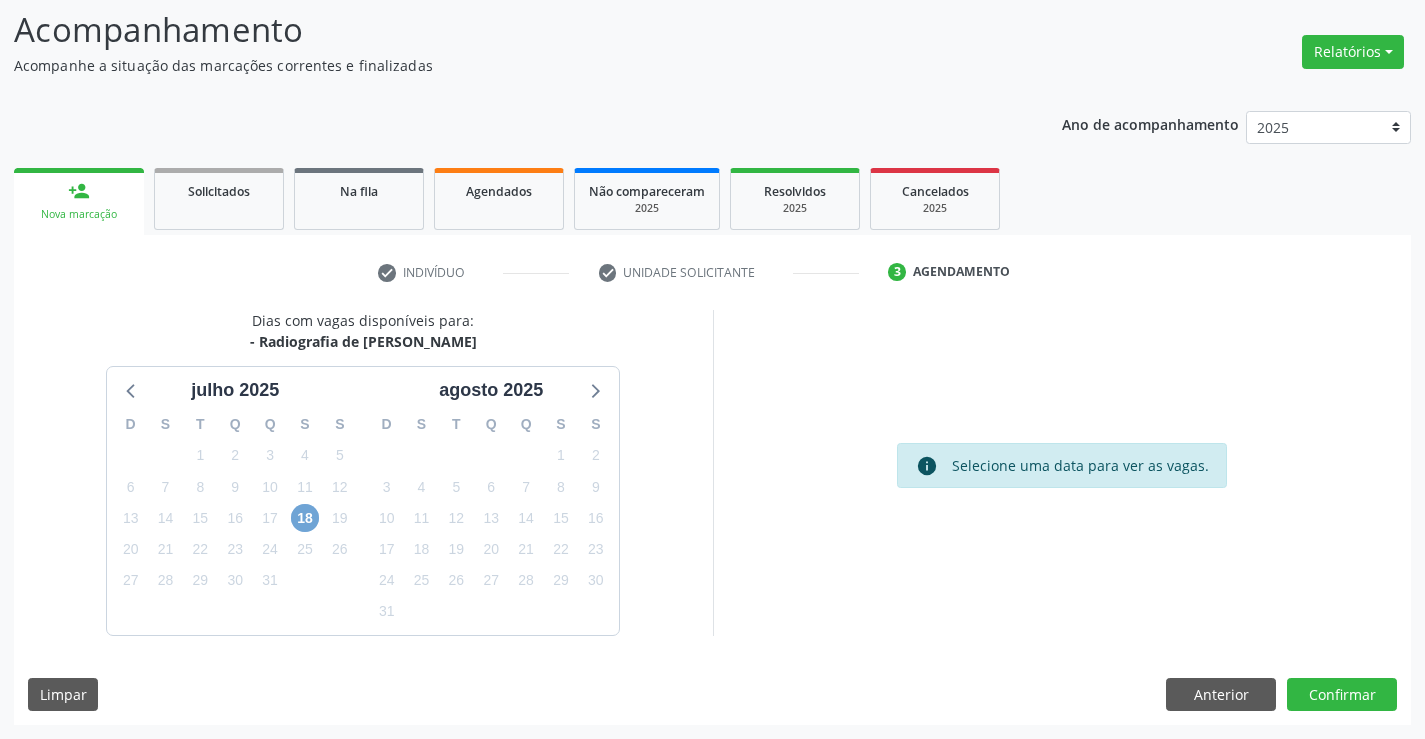 click on "18" at bounding box center [305, 518] 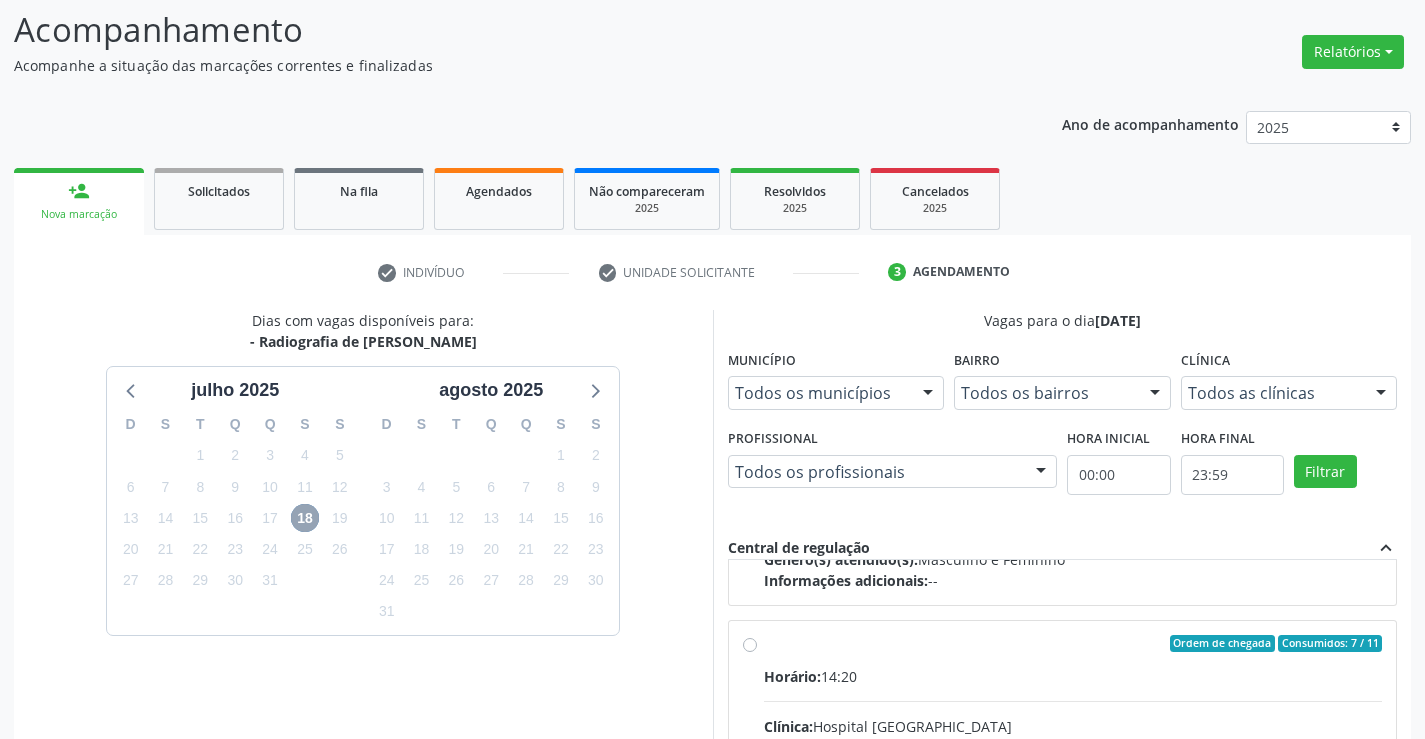 scroll, scrollTop: 315, scrollLeft: 0, axis: vertical 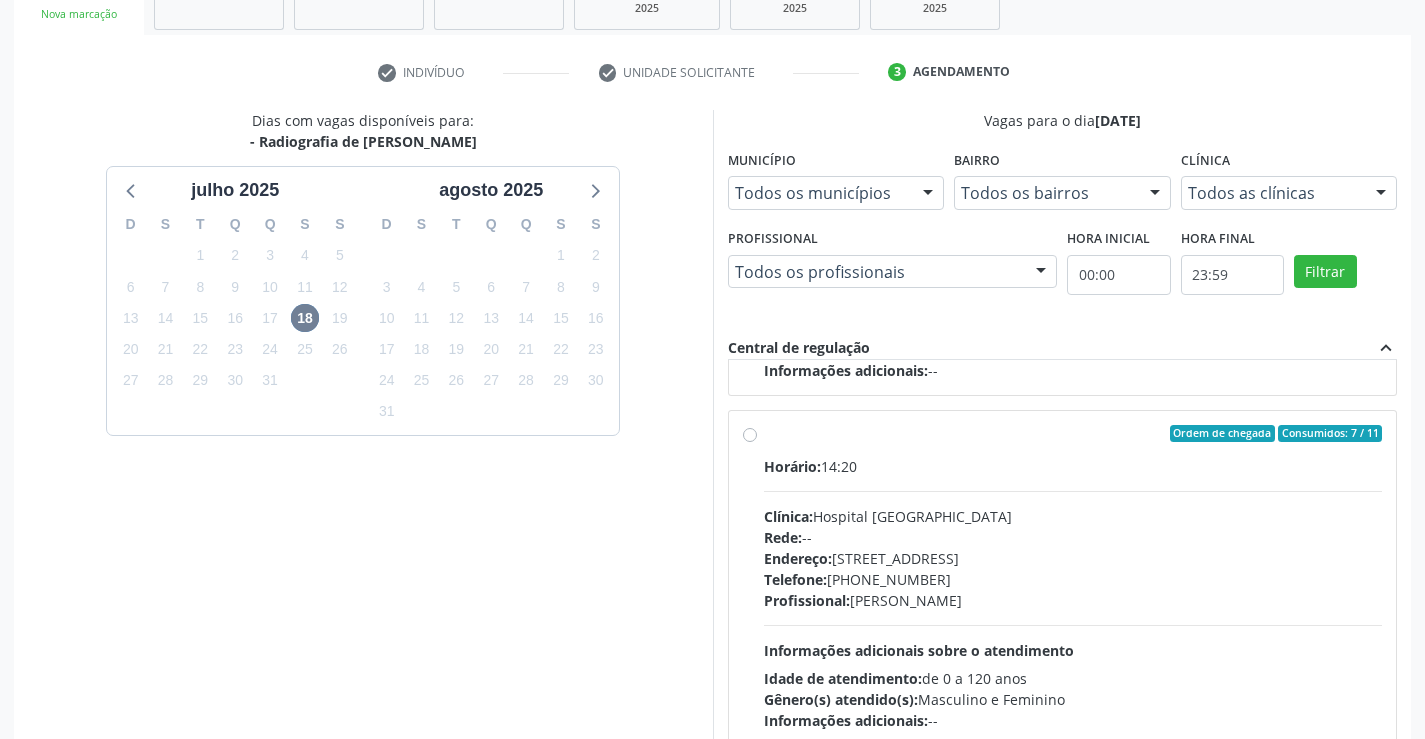 click on "Ordem de chegada
Consumidos: 7 / 11
Horário:   14:20
Clínica:  Hospital Sao Francisco
Rede:
--
Endereço:   Blocos, nº 258, Centro, Campo Formoso - BA
Telefone:   (74) 36451217
Profissional:
Joel da Rocha Almeida
Informações adicionais sobre o atendimento
Idade de atendimento:
de 0 a 120 anos
Gênero(s) atendido(s):
Masculino e Feminino
Informações adicionais:
--" at bounding box center [1073, 578] 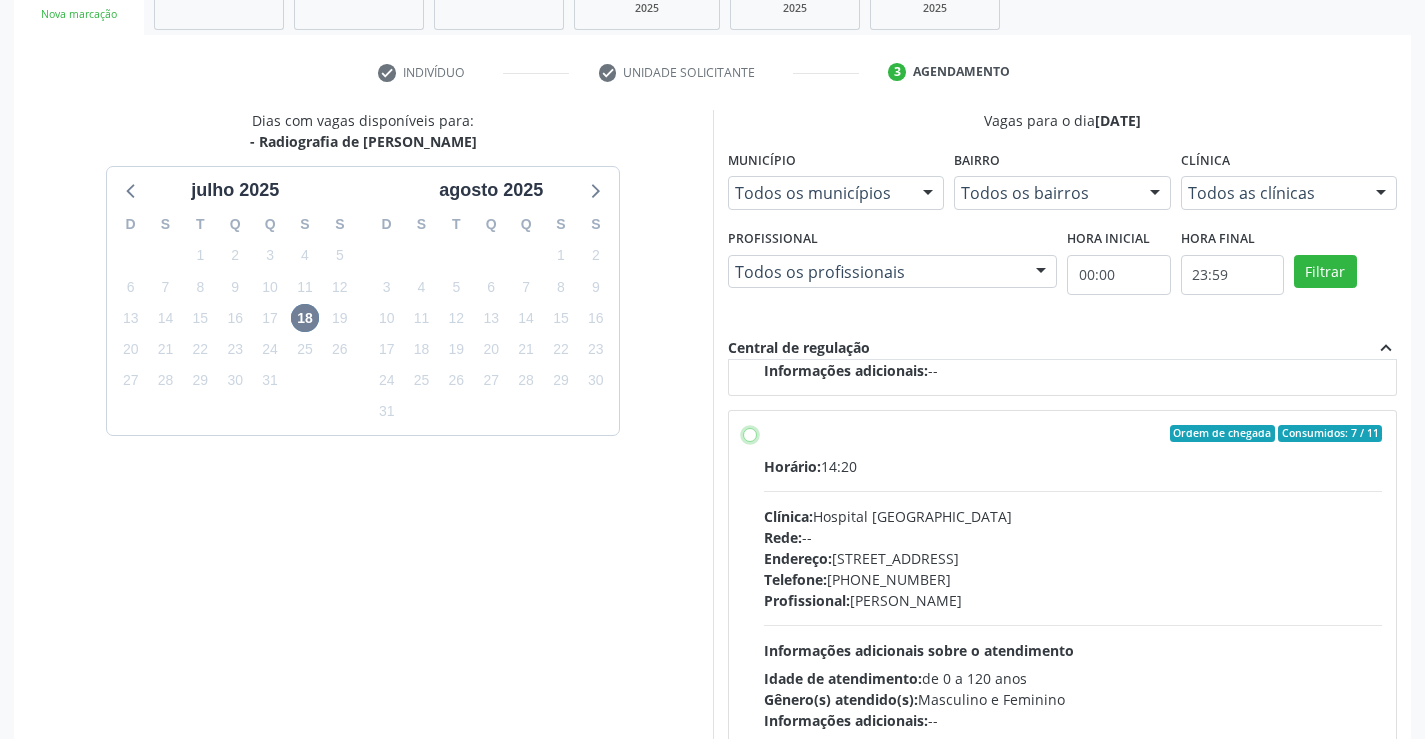 click on "Ordem de chegada
Consumidos: 7 / 11
Horário:   14:20
Clínica:  Hospital Sao Francisco
Rede:
--
Endereço:   Blocos, nº 258, Centro, Campo Formoso - BA
Telefone:   (74) 36451217
Profissional:
Joel da Rocha Almeida
Informações adicionais sobre o atendimento
Idade de atendimento:
de 0 a 120 anos
Gênero(s) atendido(s):
Masculino e Feminino
Informações adicionais:
--" at bounding box center (750, 434) 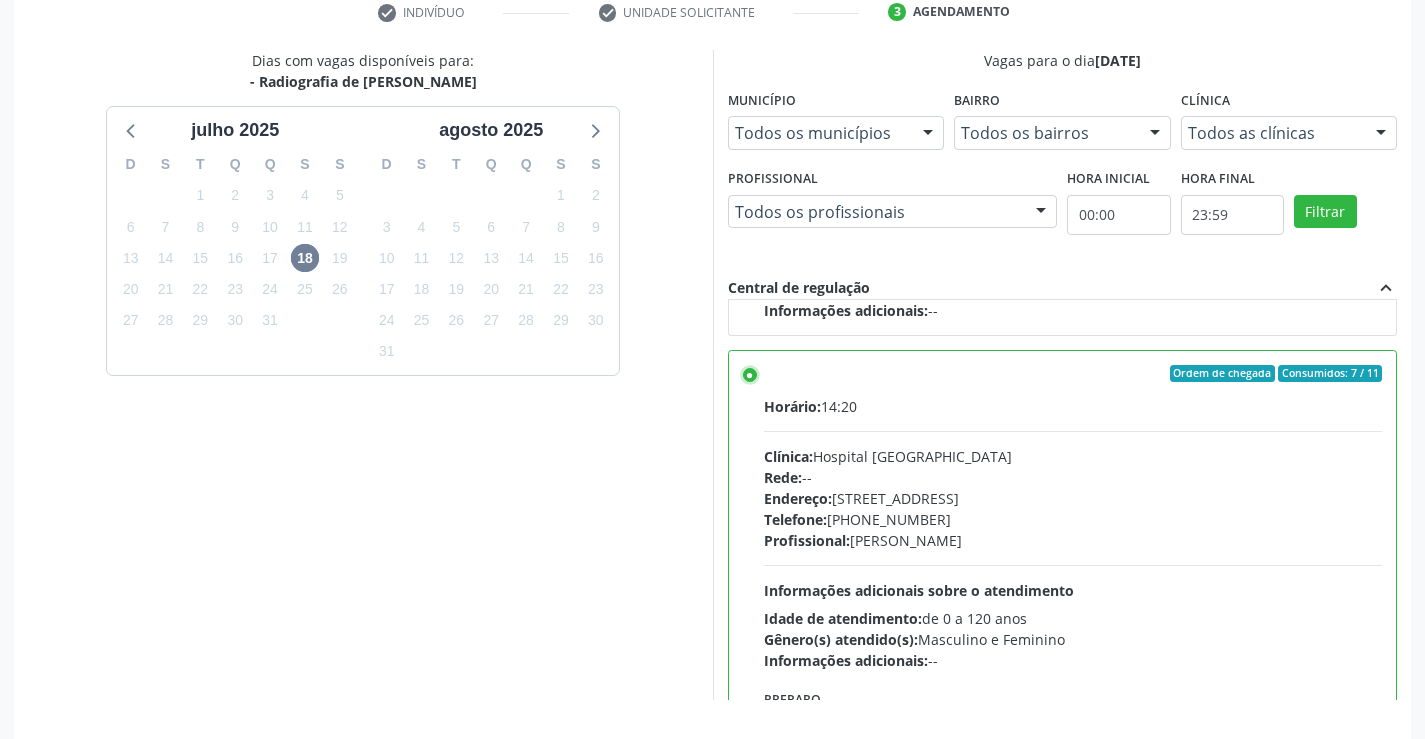 scroll, scrollTop: 456, scrollLeft: 0, axis: vertical 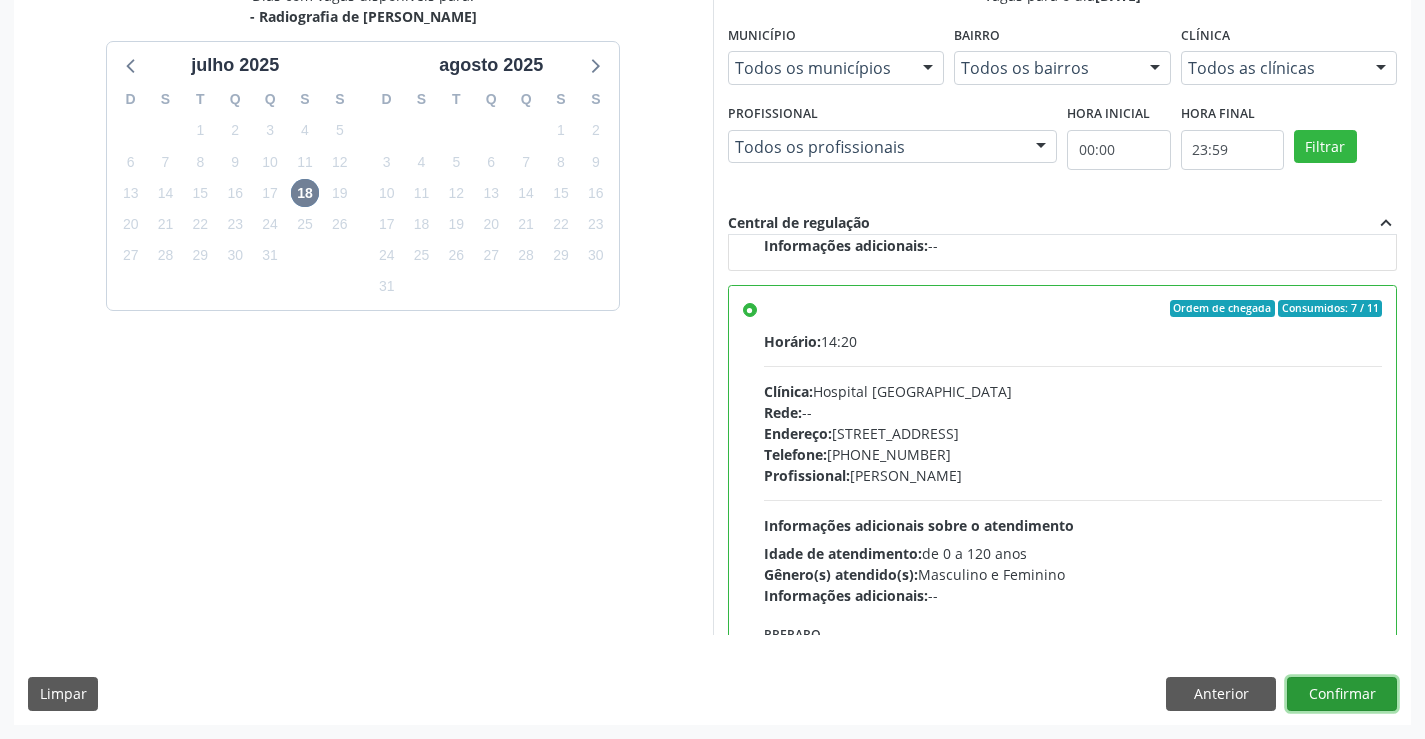 click on "Confirmar" at bounding box center (1342, 694) 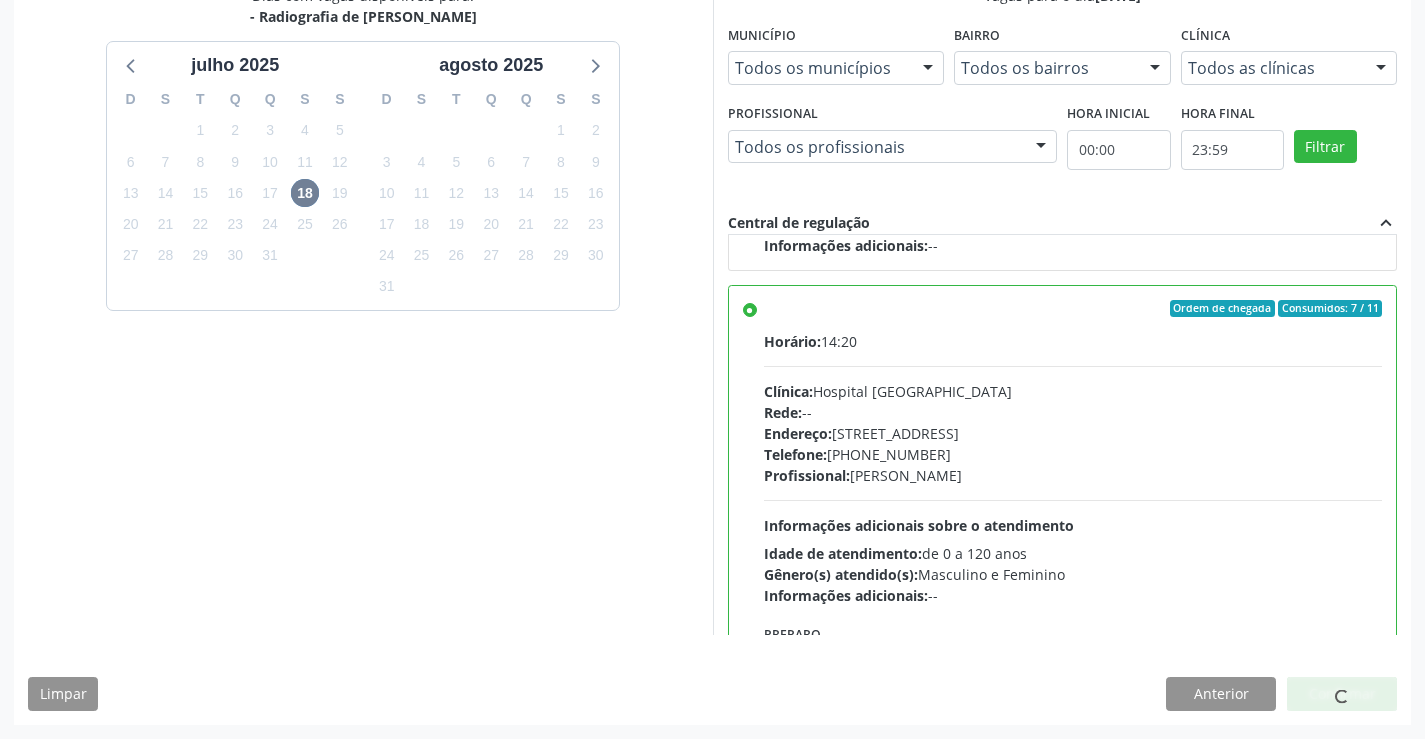 scroll, scrollTop: 331, scrollLeft: 0, axis: vertical 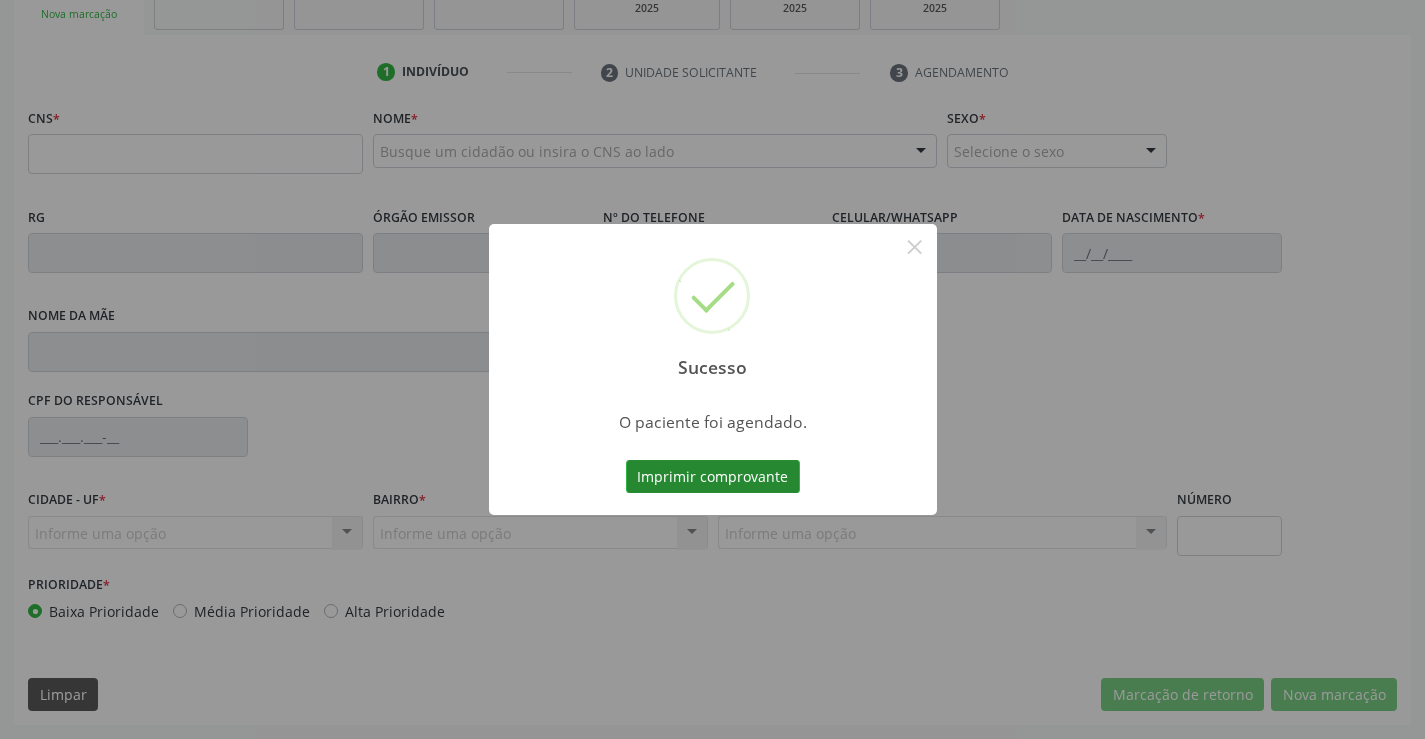 click on "Imprimir comprovante" at bounding box center [713, 477] 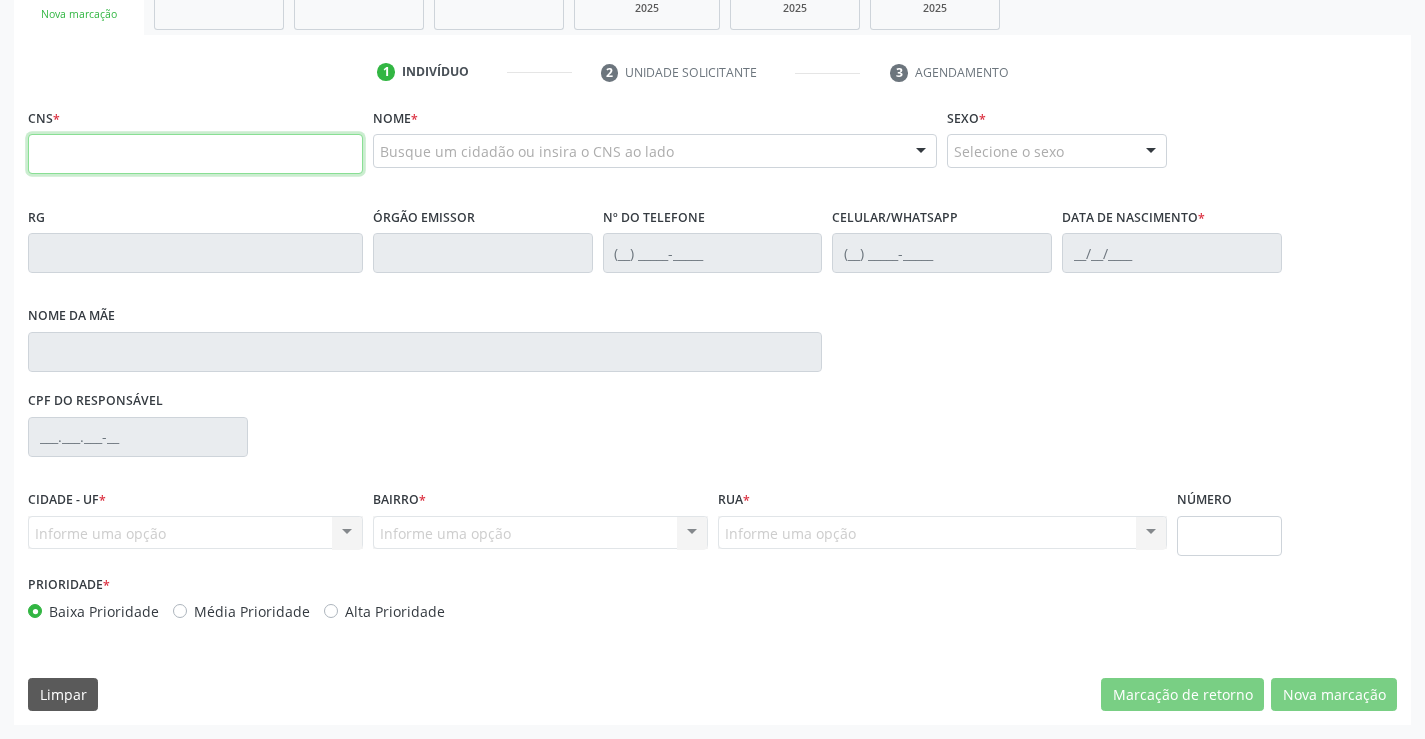 click at bounding box center (195, 154) 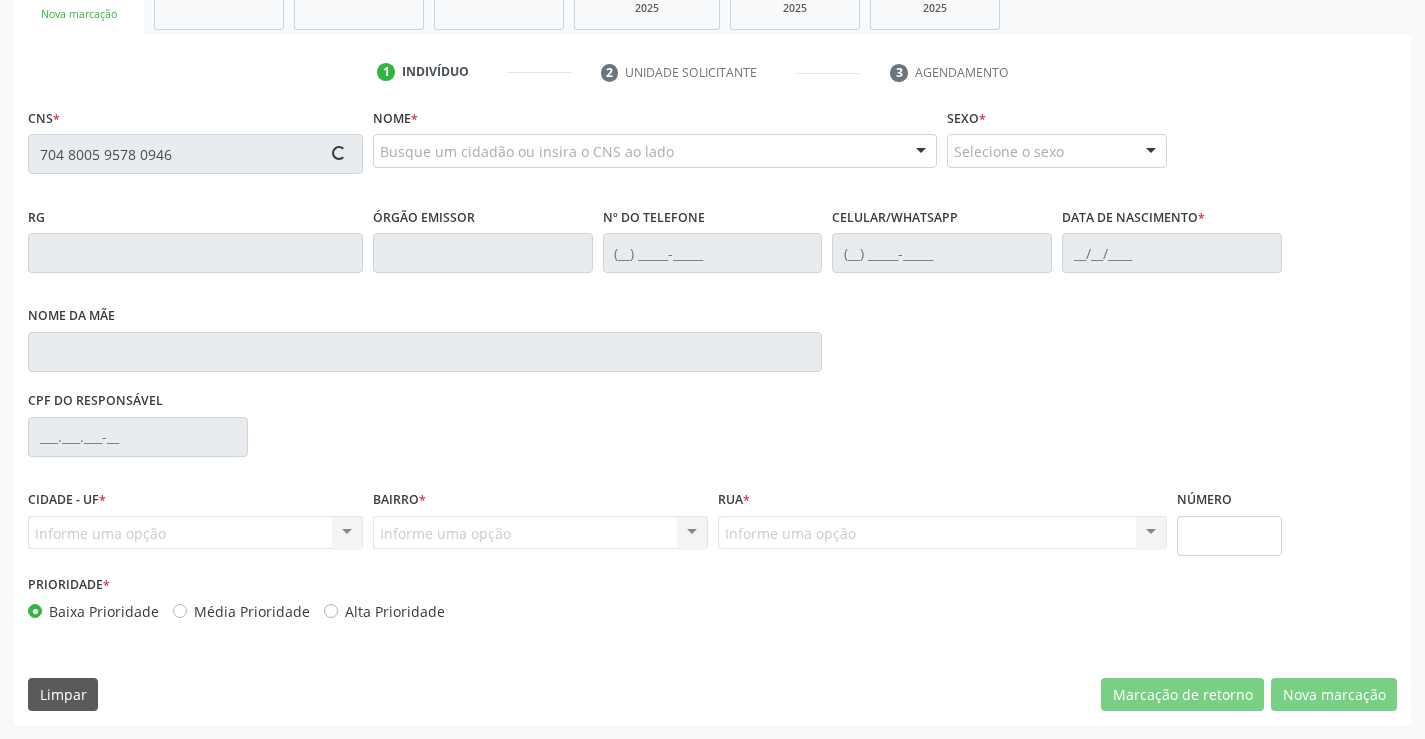 type on "704 8005 9578 0946" 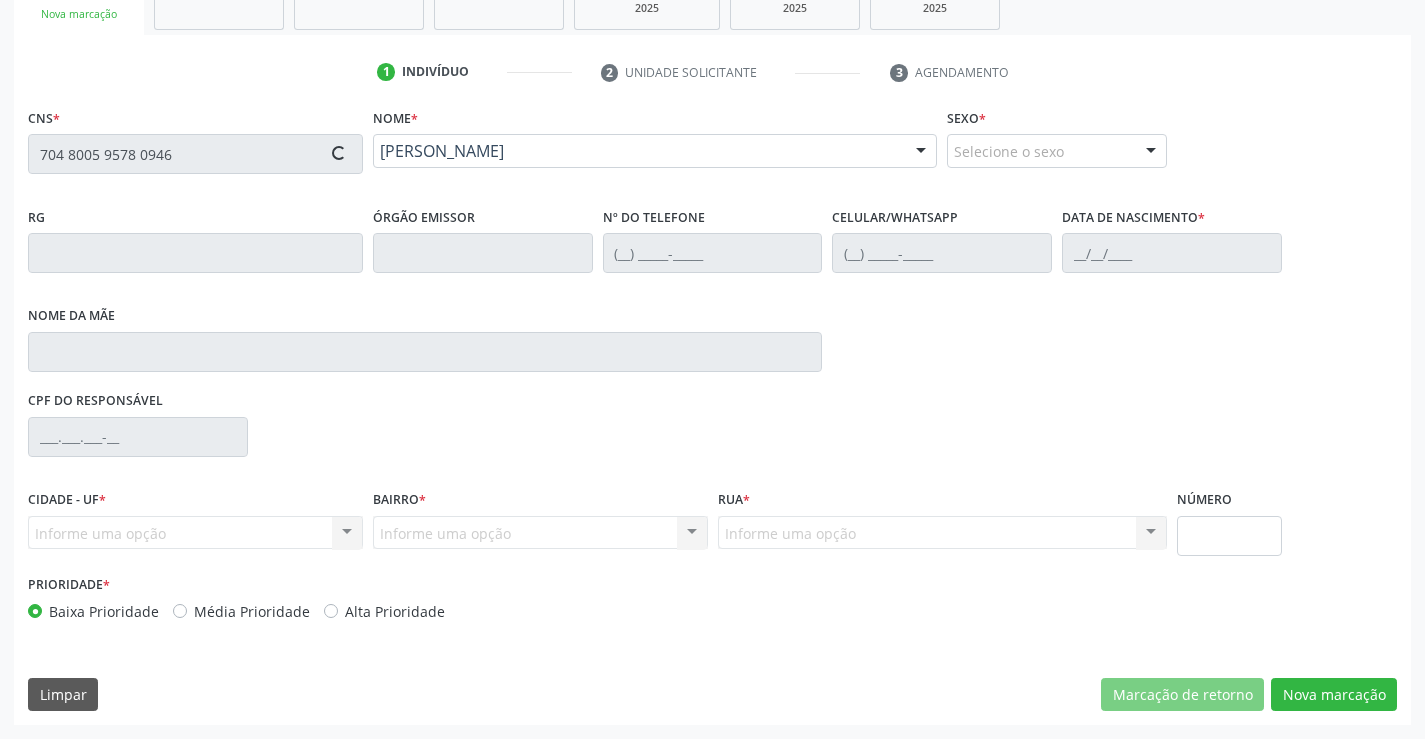 type on "2332722670" 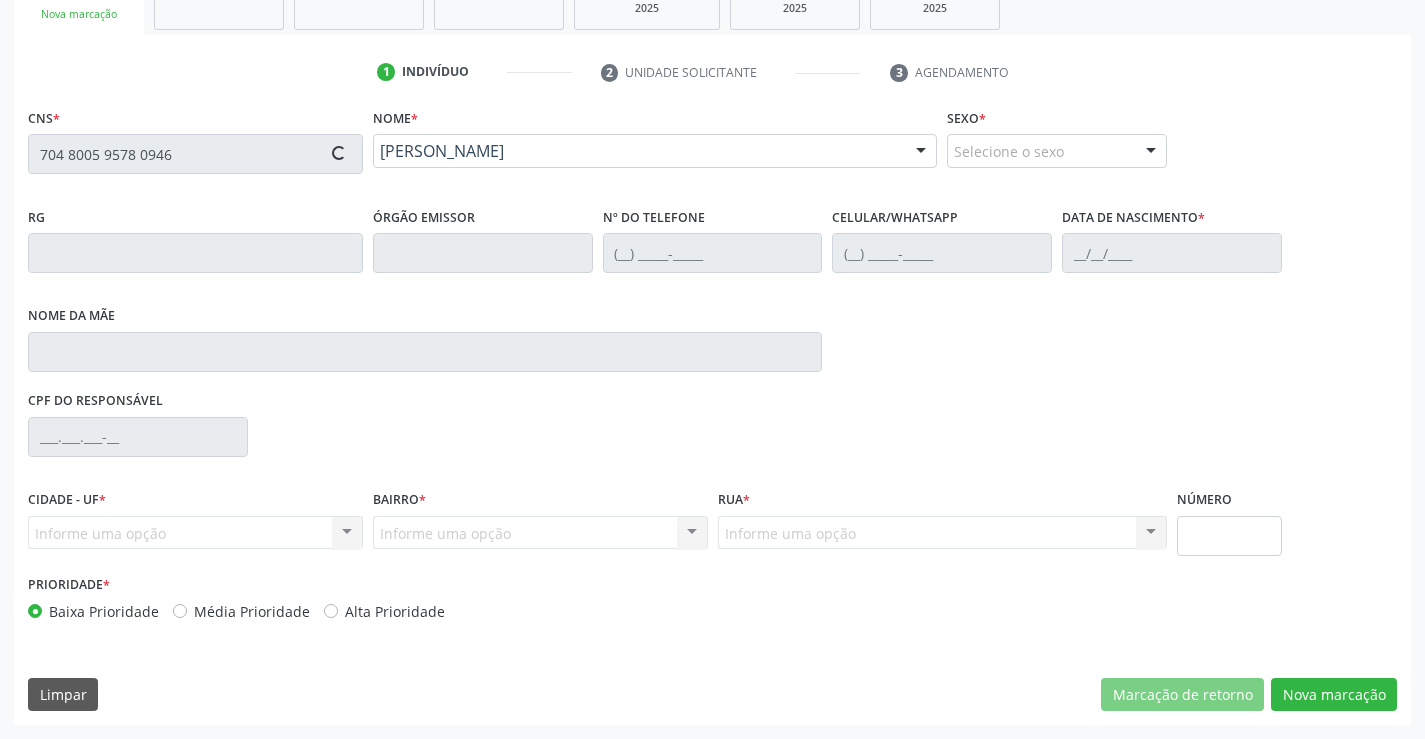 type on "(74) 99160-0428" 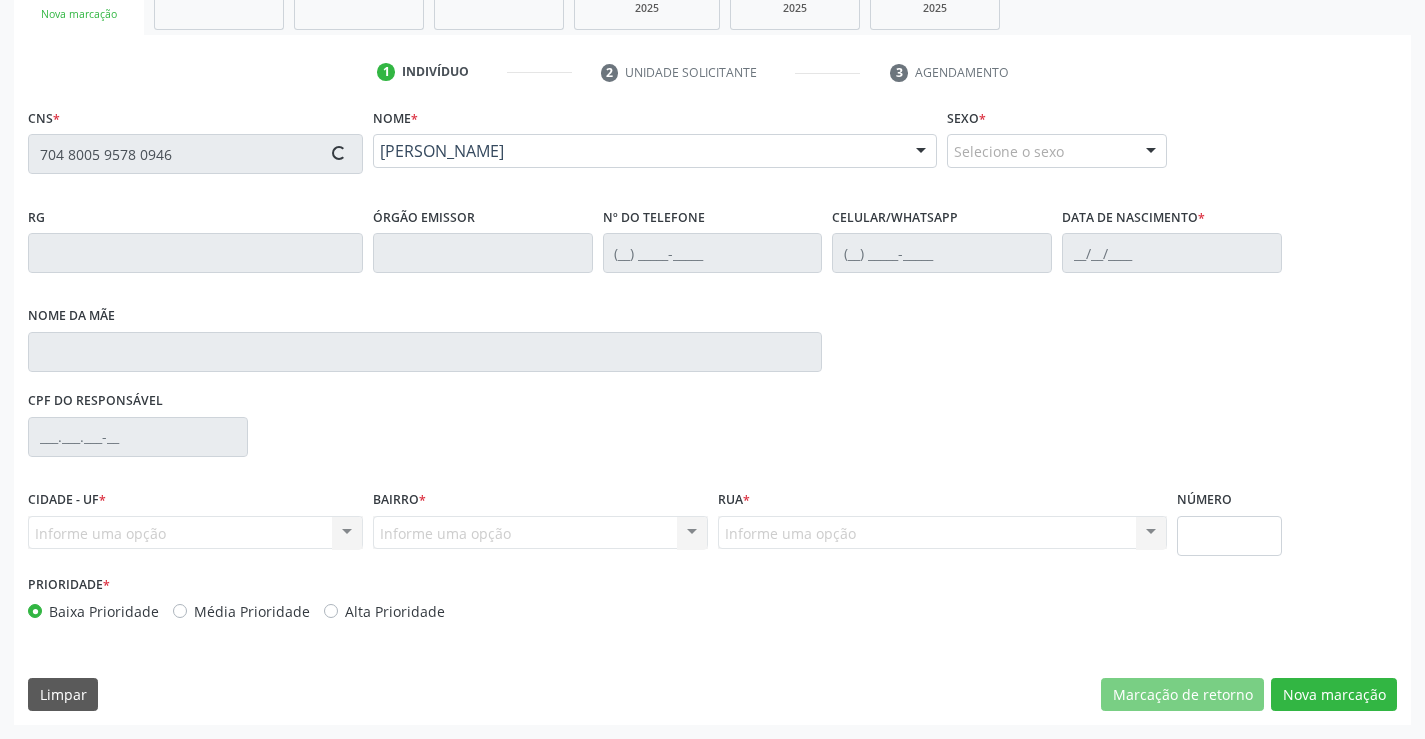 type on "18/05/2001" 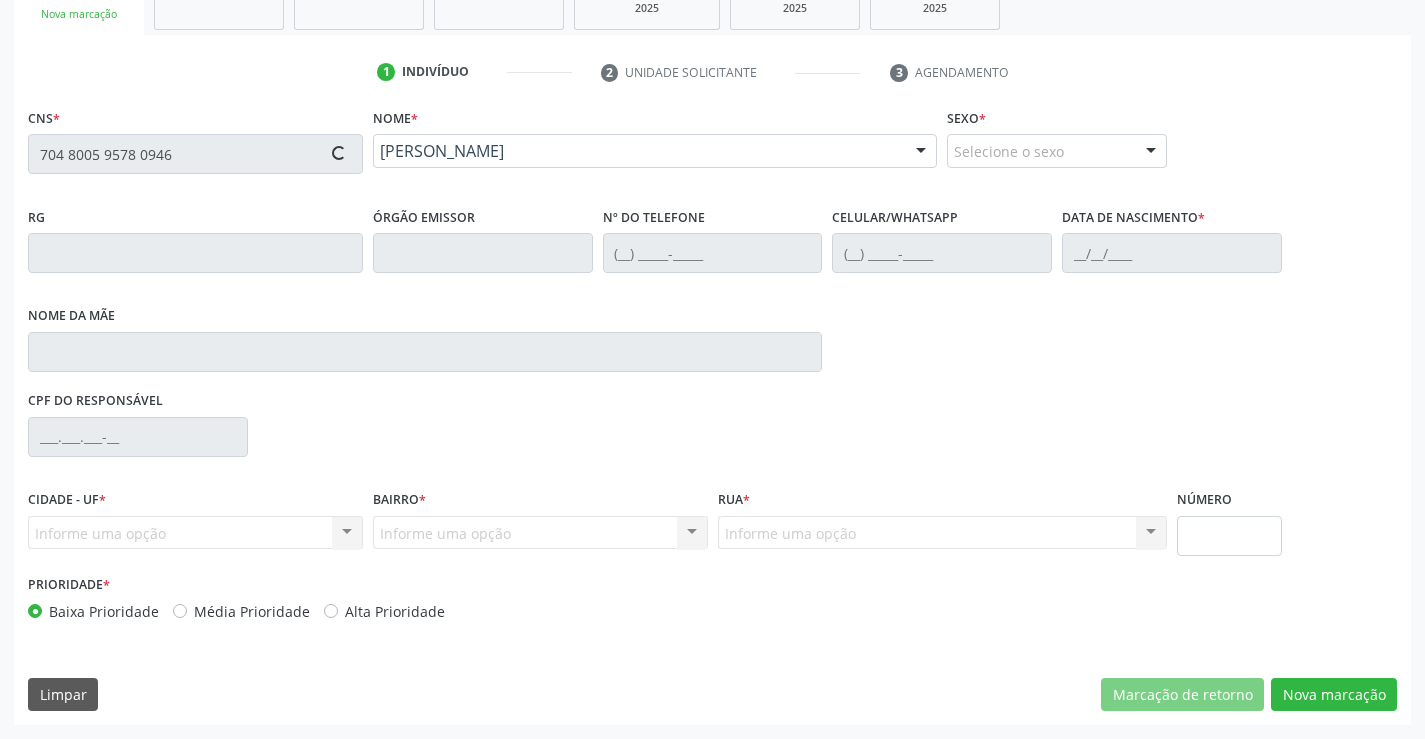 type on "SN" 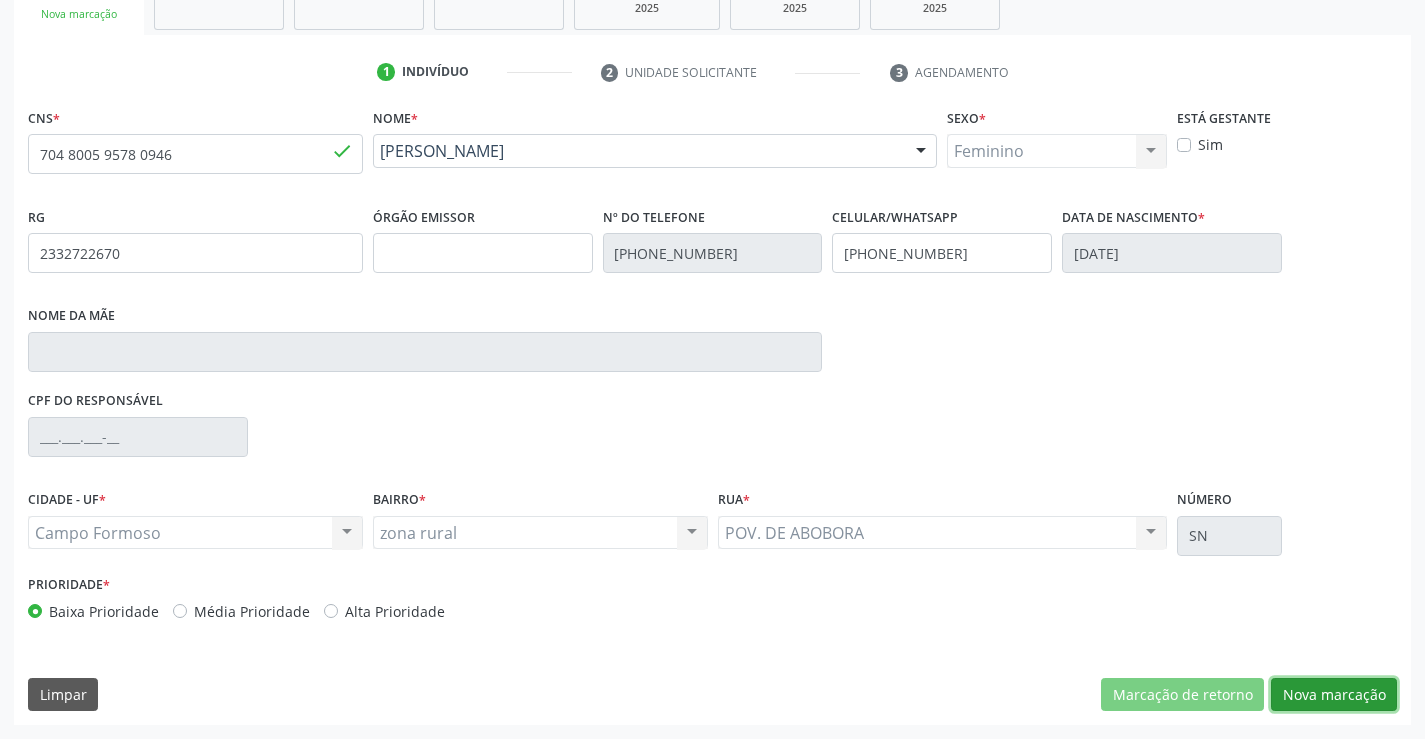 click on "Nova marcação" at bounding box center (1334, 695) 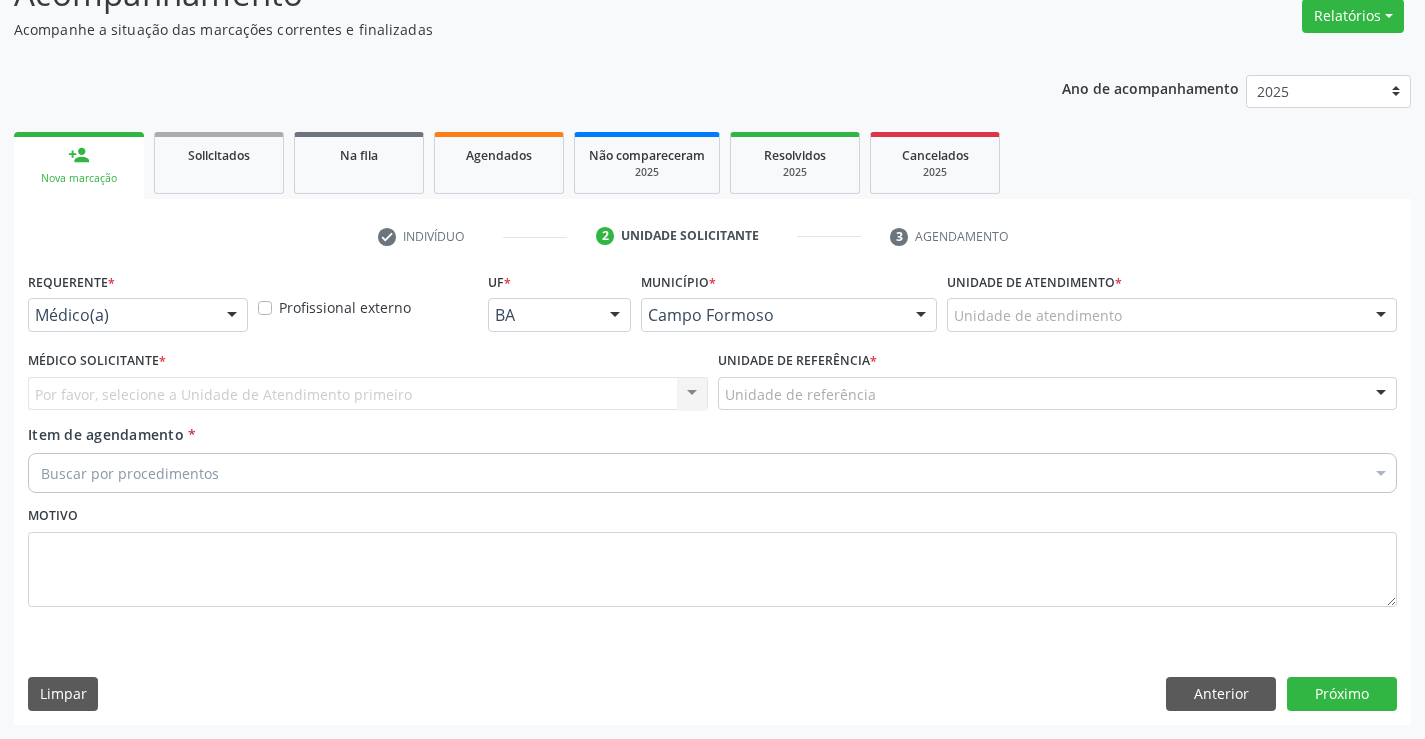 scroll, scrollTop: 167, scrollLeft: 0, axis: vertical 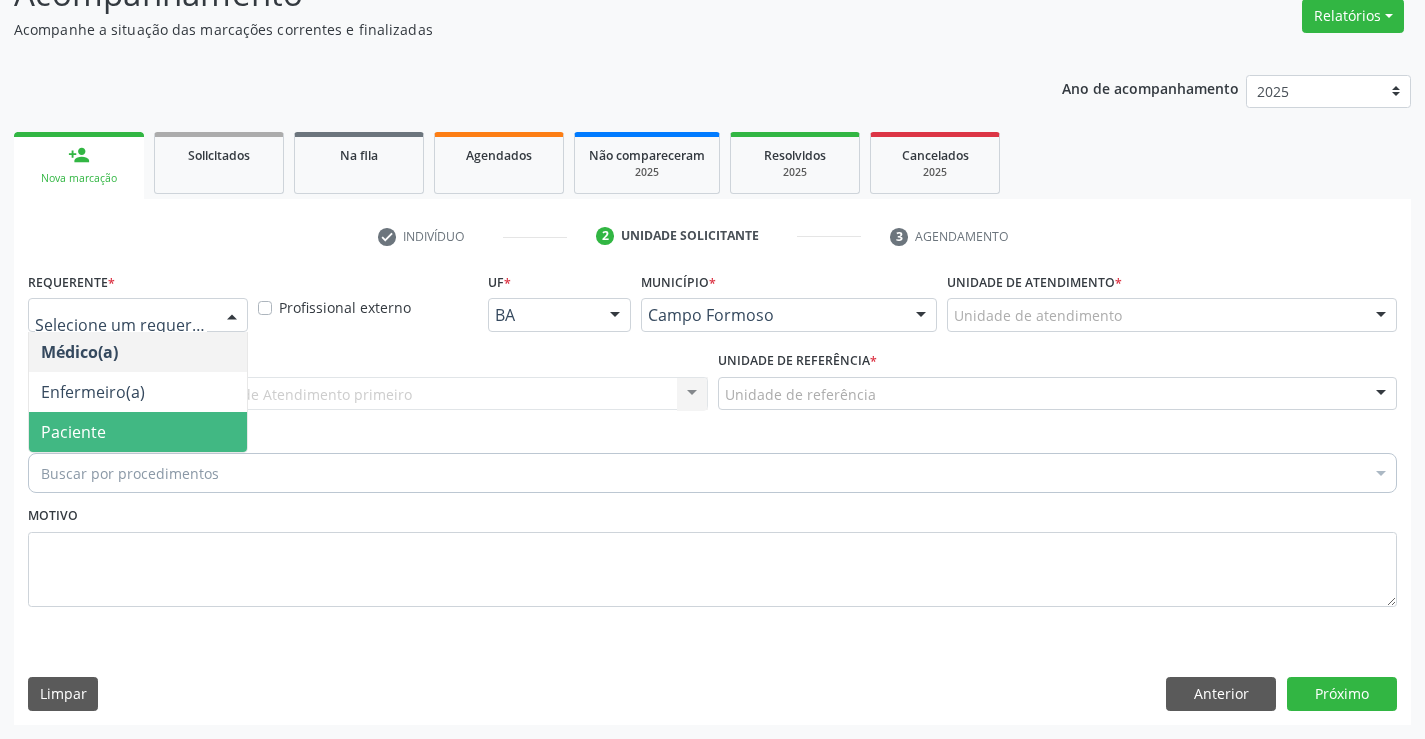 click on "Paciente" at bounding box center [73, 432] 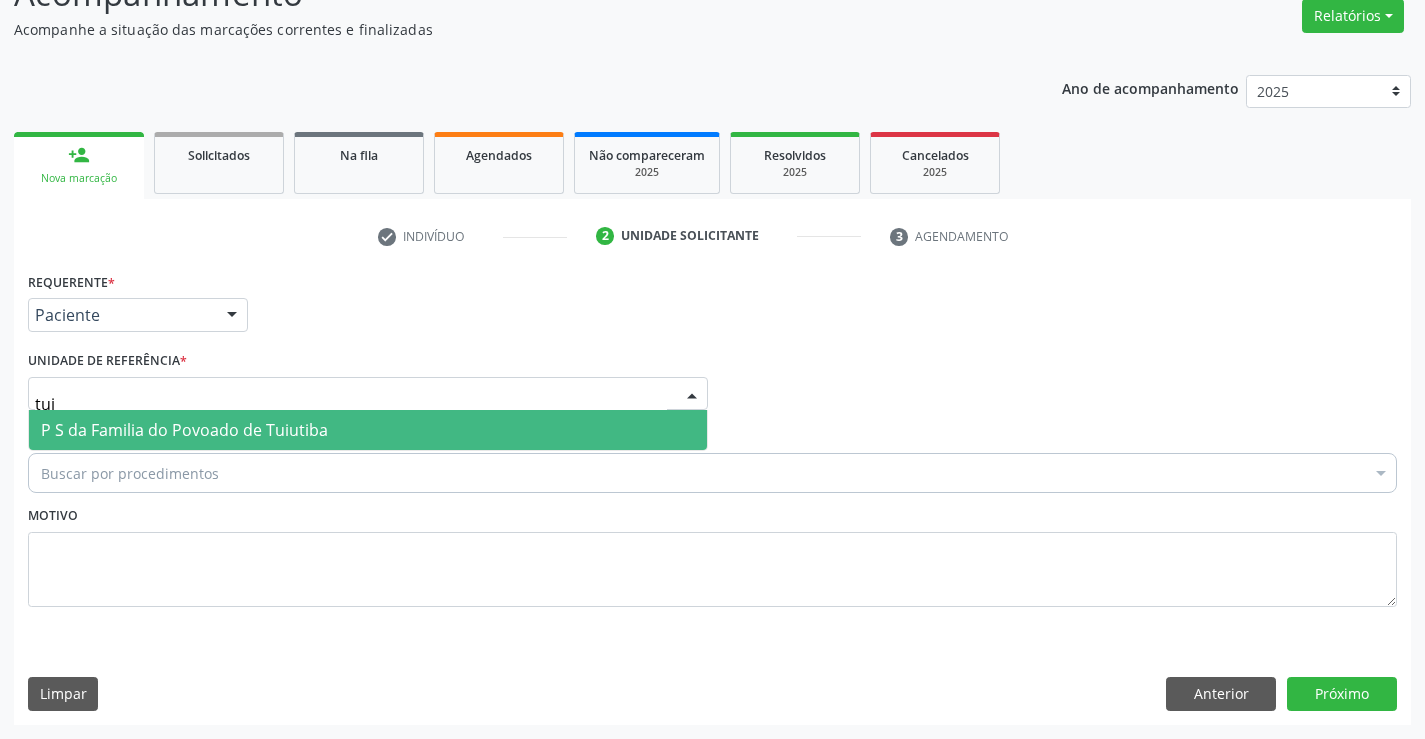 type on "tuiu" 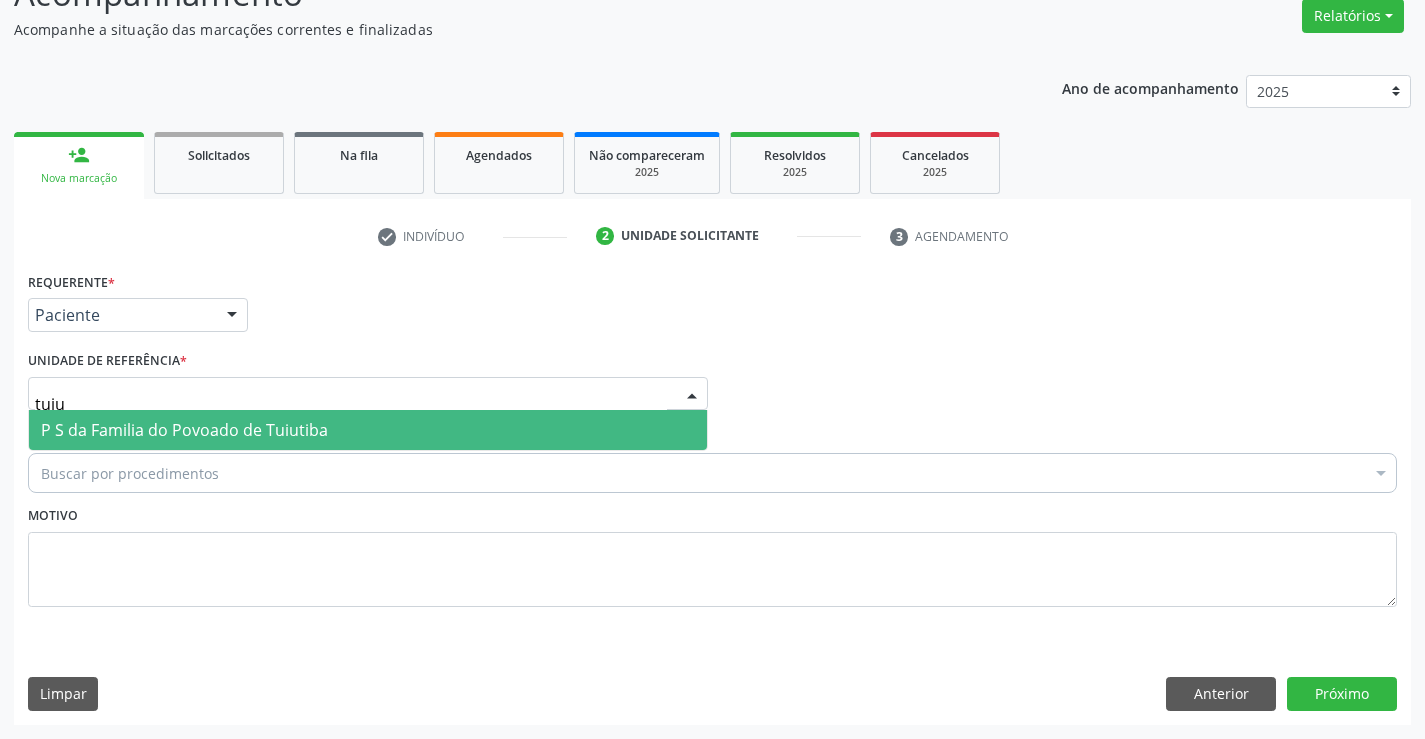 click on "P S da Familia do Povoado de Tuiutiba" at bounding box center [368, 430] 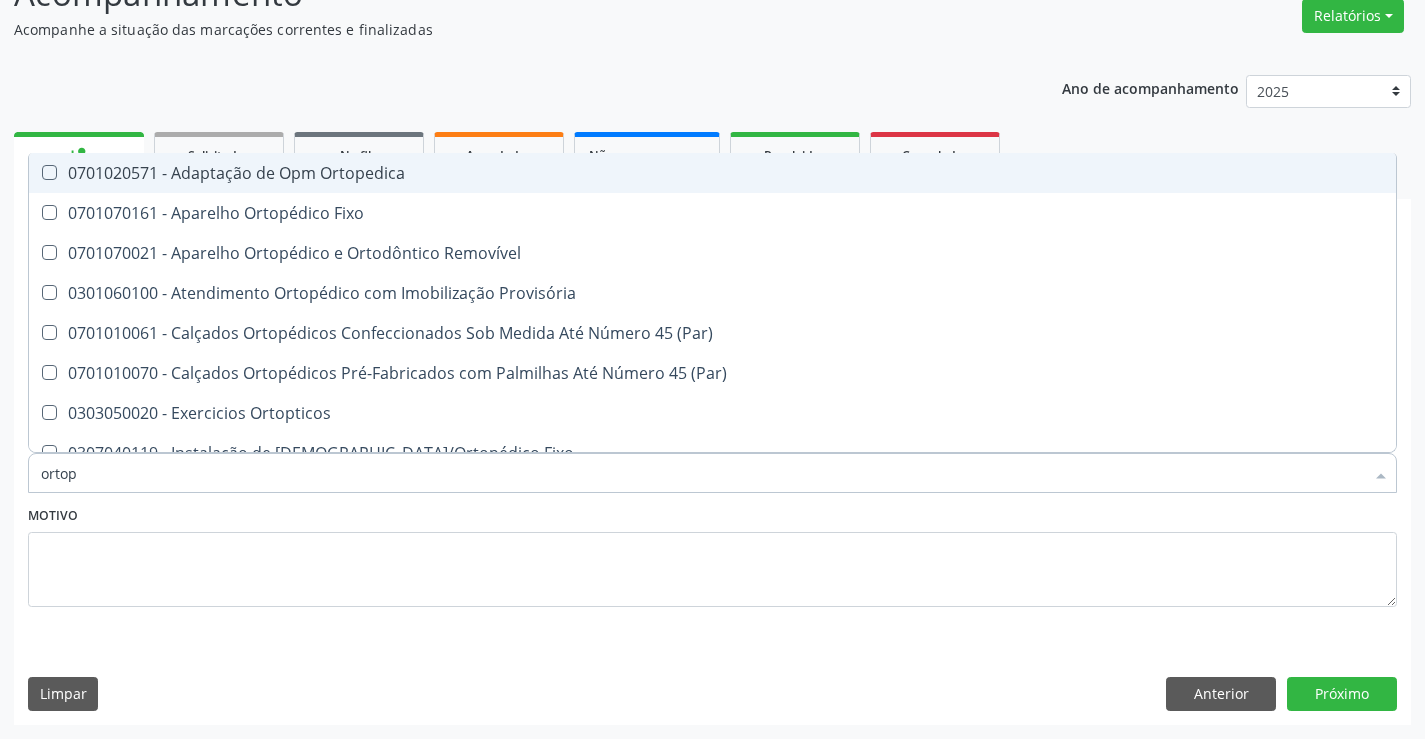 type on "ortope" 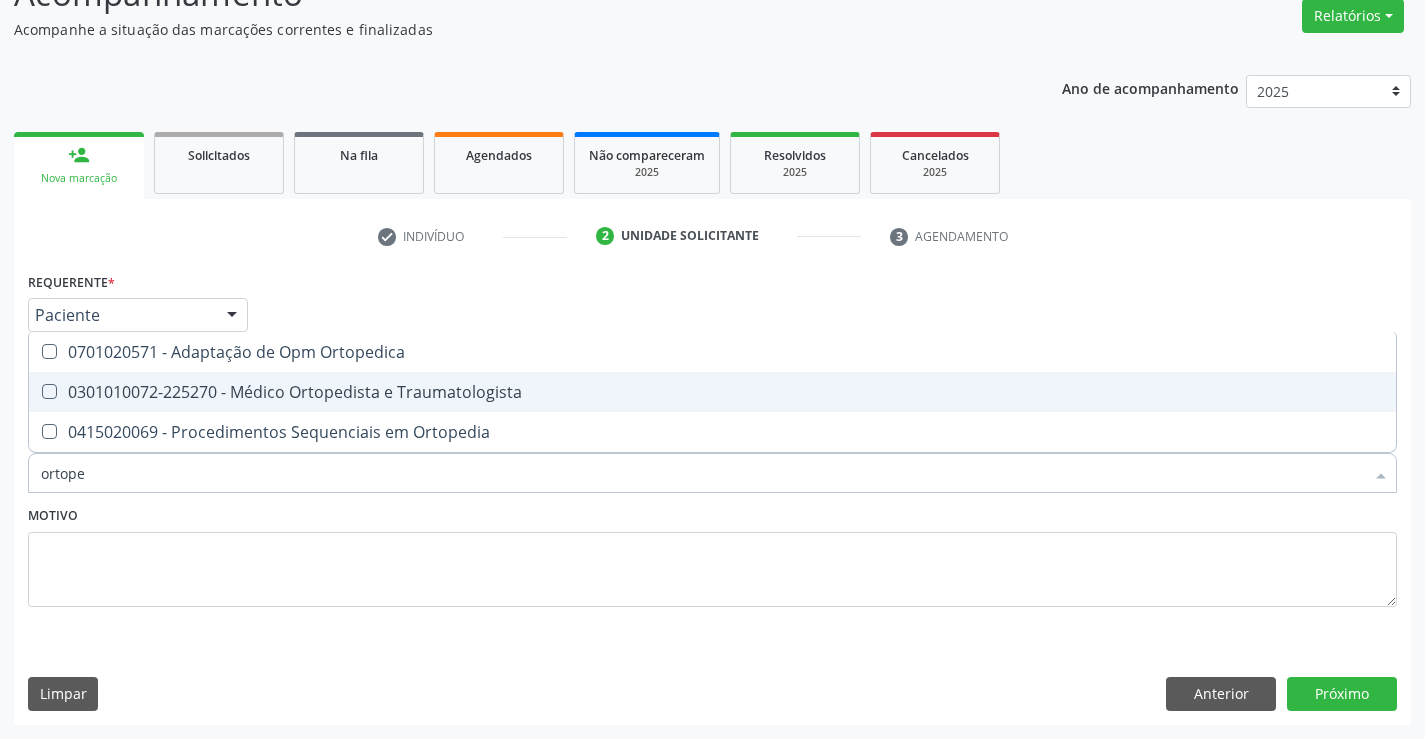 click on "0301010072-225270 - Médico Ortopedista e Traumatologista" at bounding box center (712, 392) 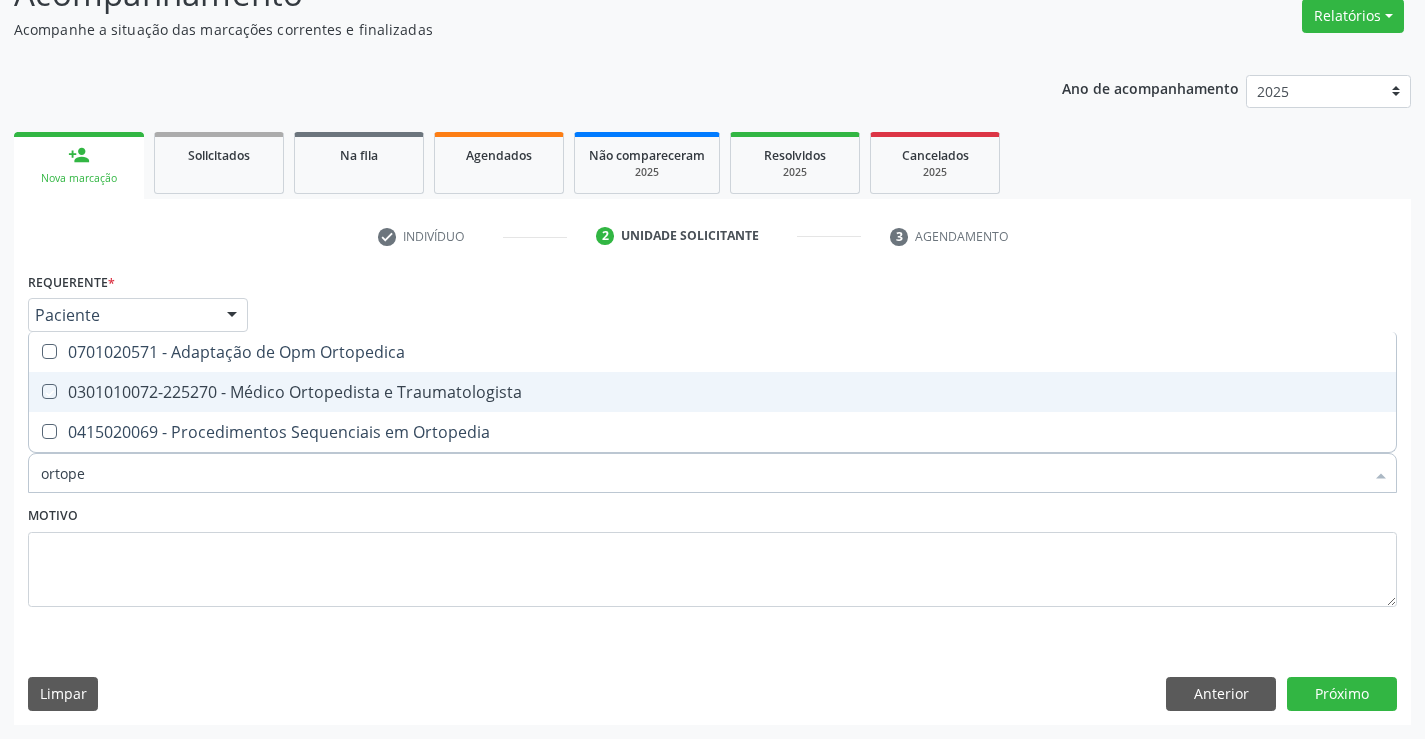 checkbox on "true" 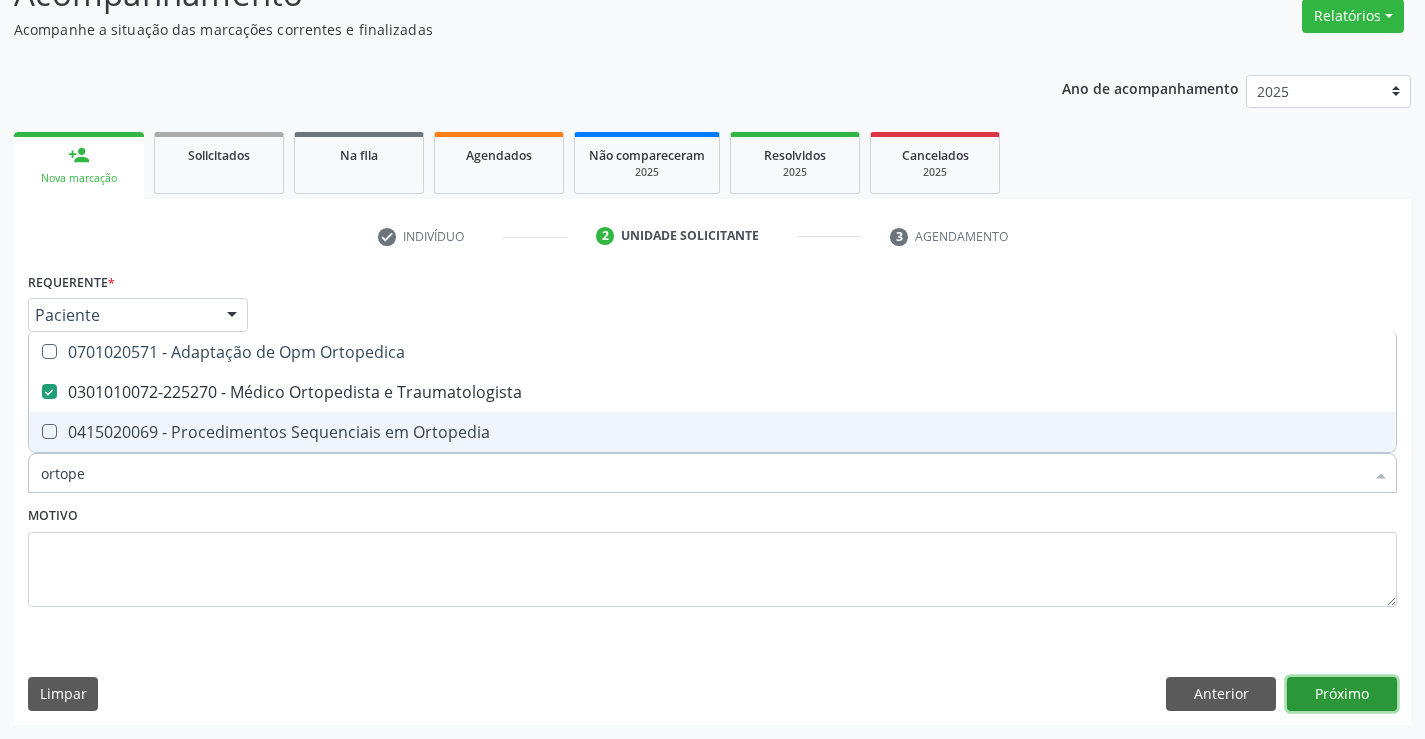 click on "Próximo" at bounding box center (1342, 694) 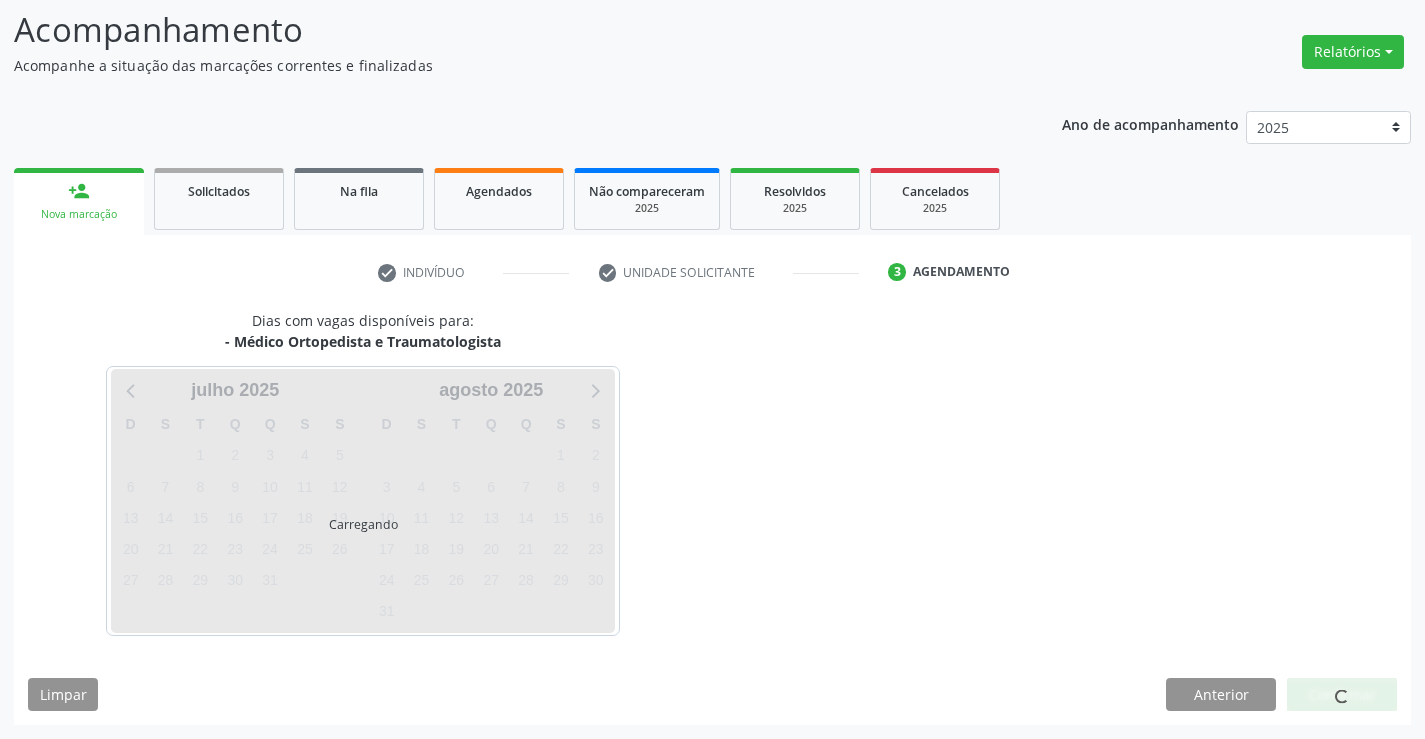scroll, scrollTop: 131, scrollLeft: 0, axis: vertical 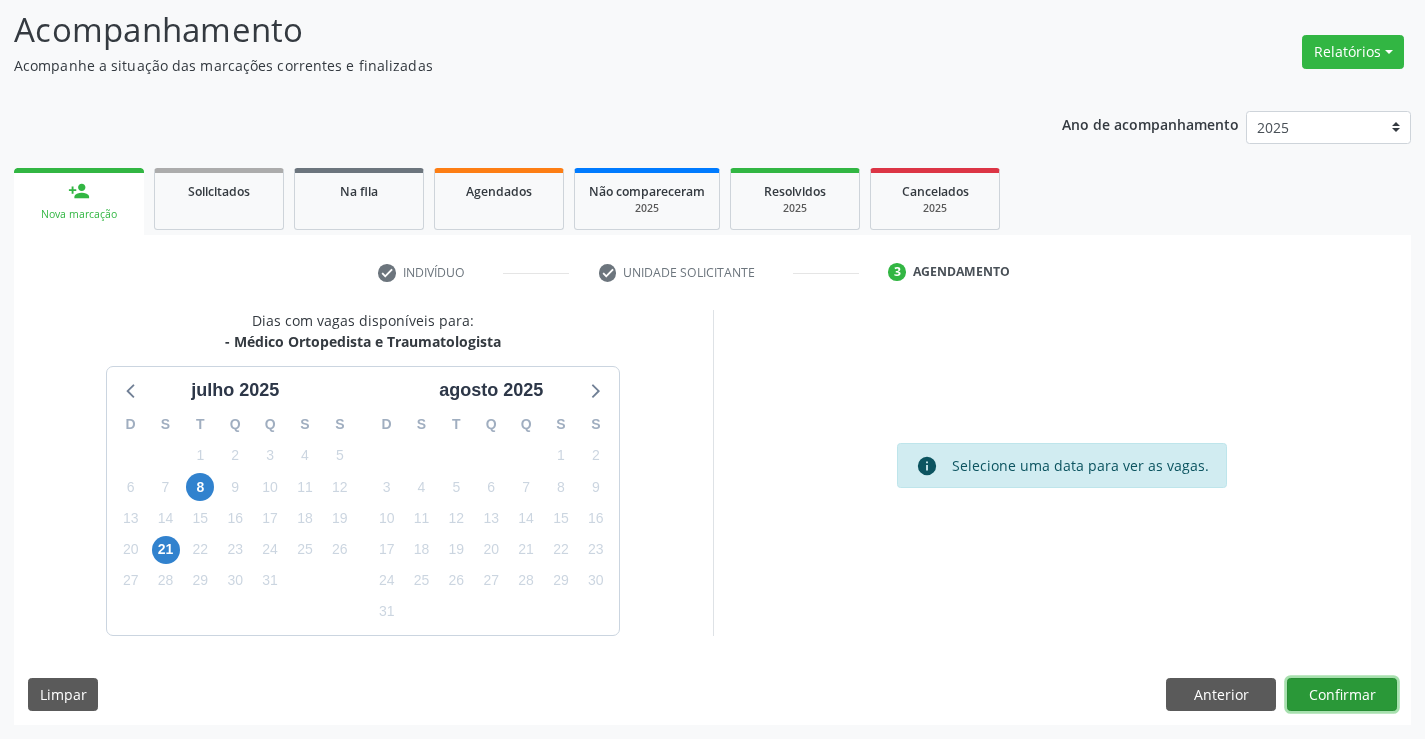 click on "Confirmar" at bounding box center (1342, 695) 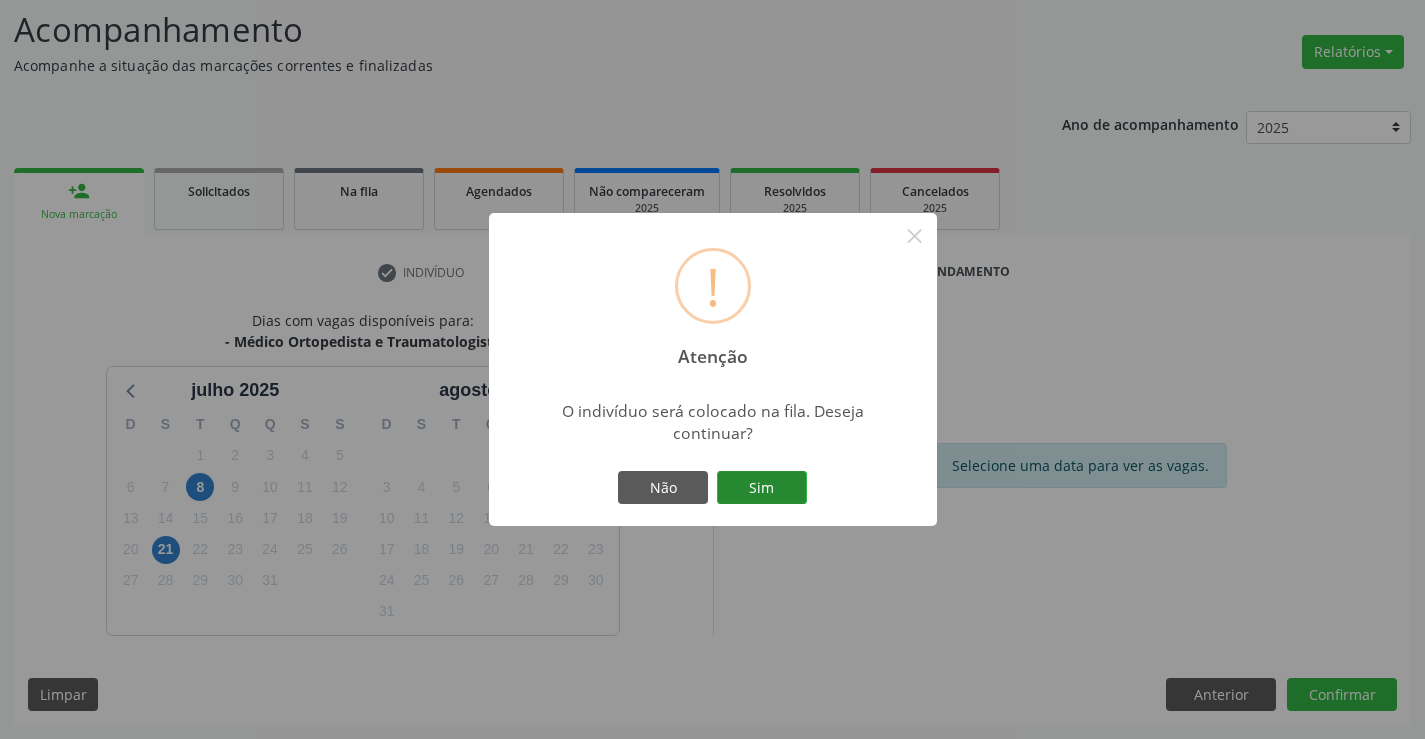 click on "Sim" at bounding box center (762, 488) 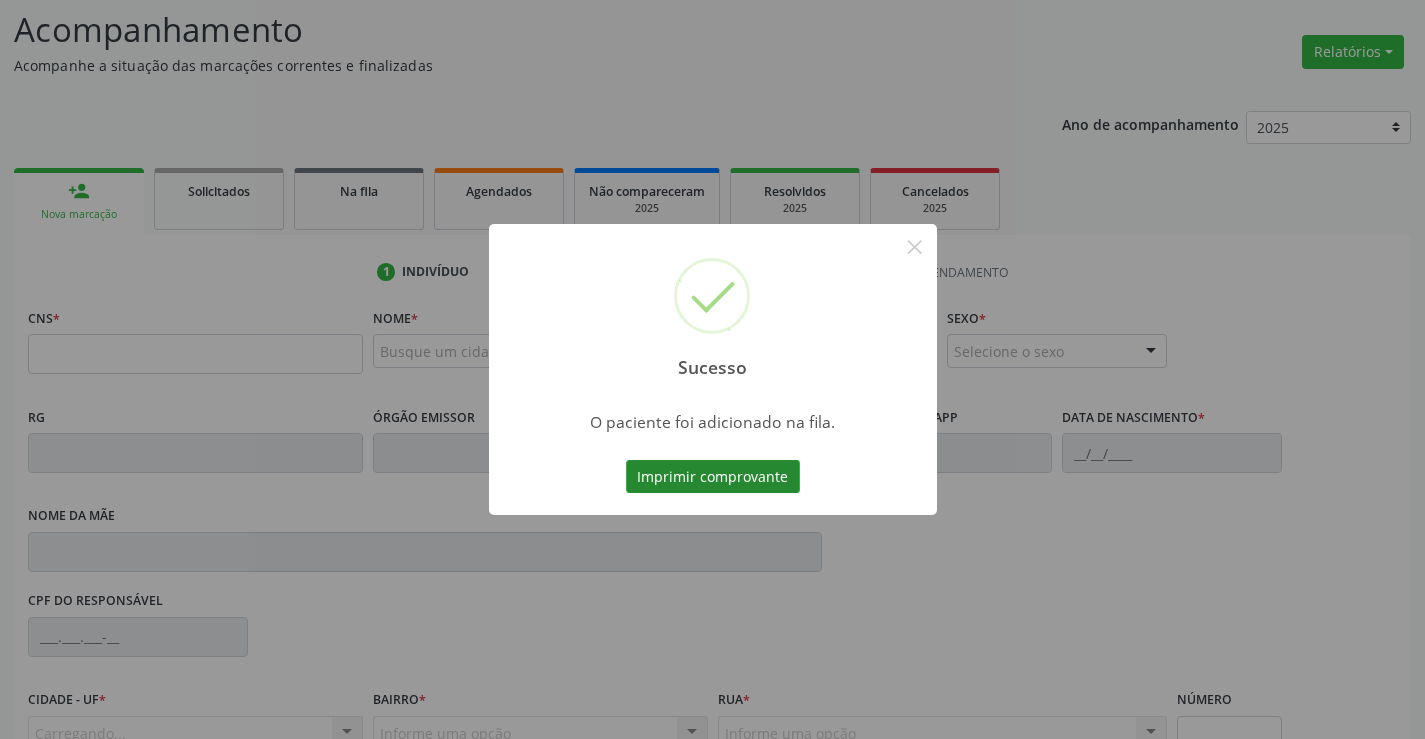 click on "Imprimir comprovante" at bounding box center (713, 477) 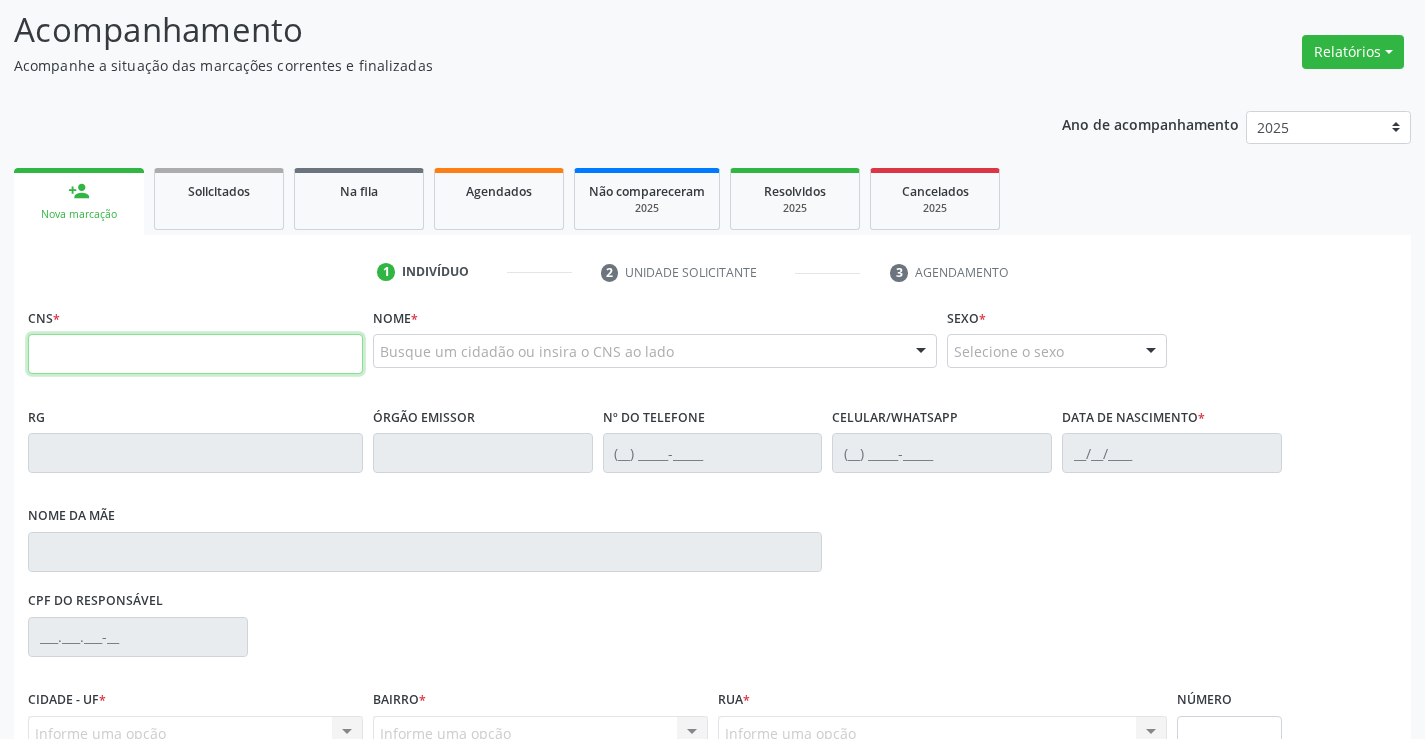 click at bounding box center (195, 354) 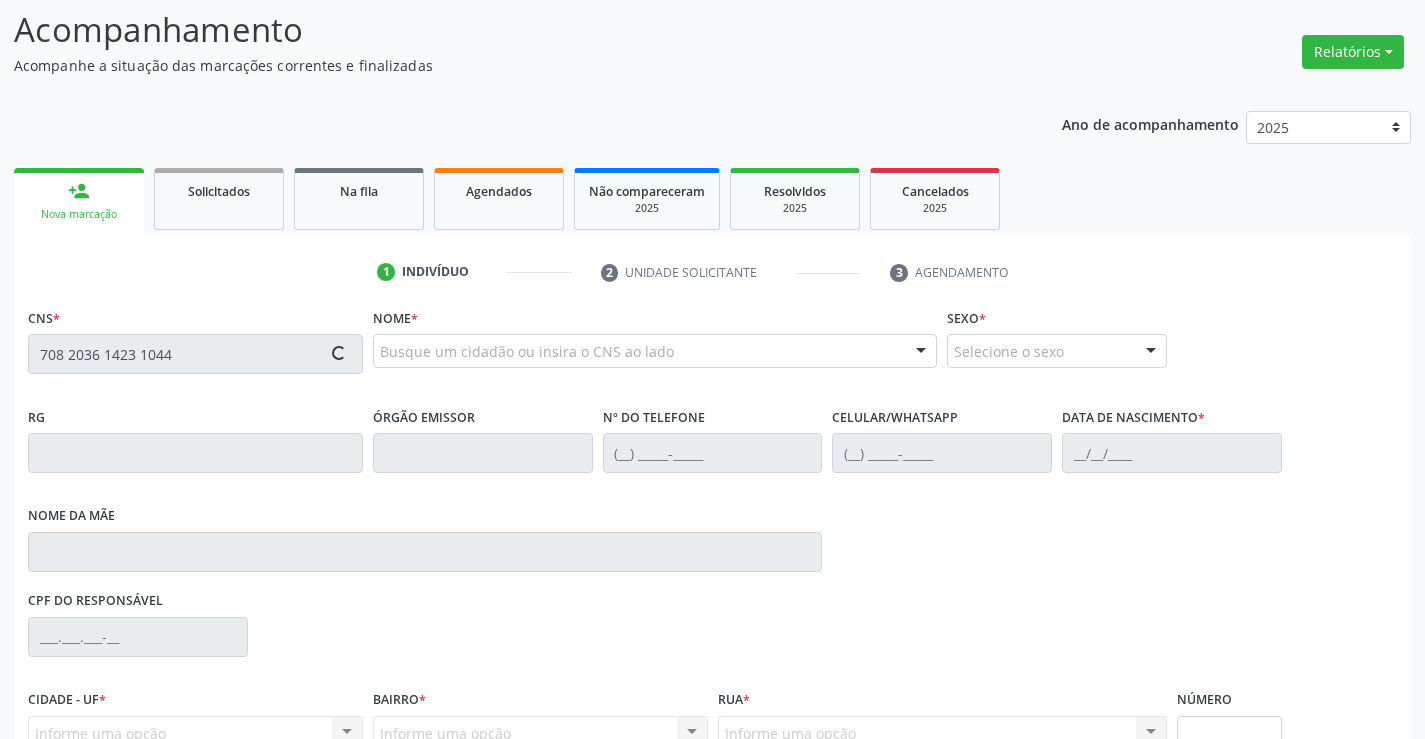 type on "708 2036 1423 1044" 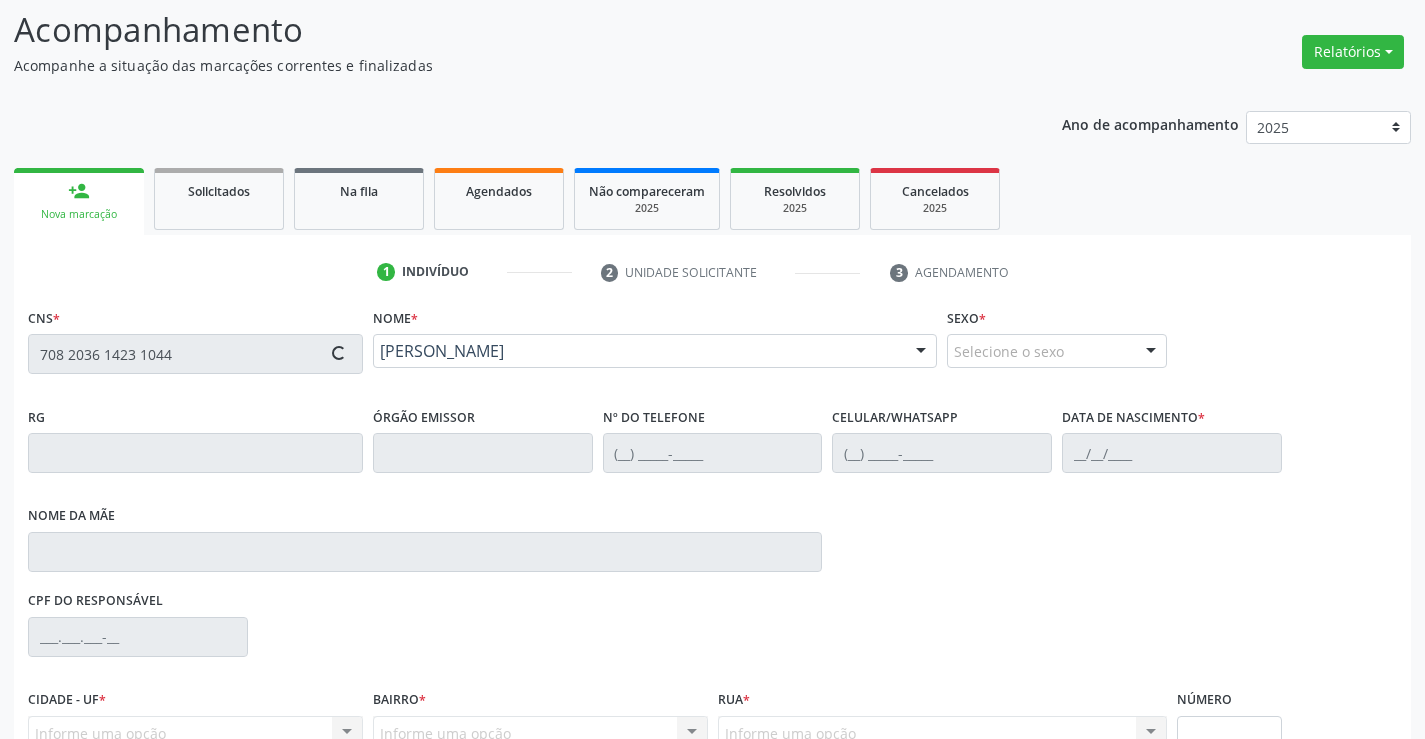type on "1641643080" 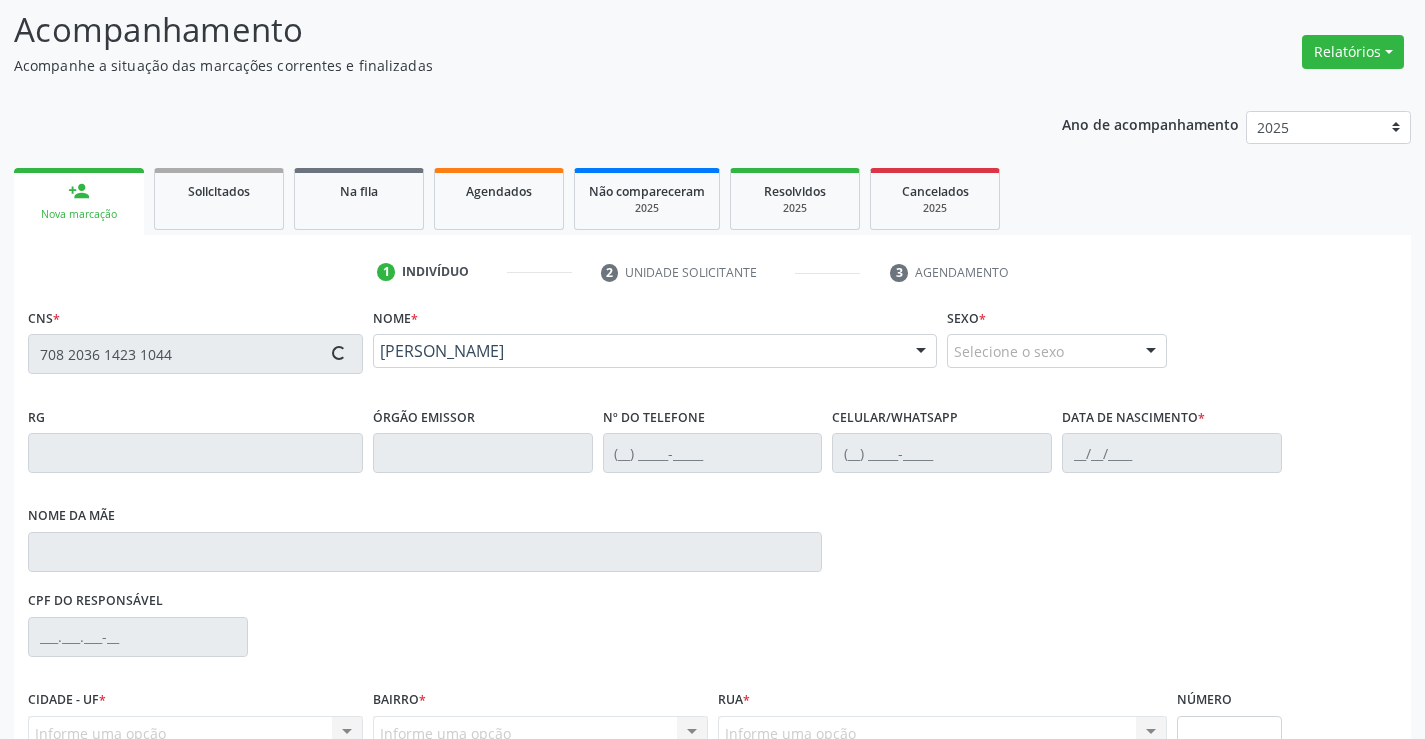 type on "(74) 8863-1195" 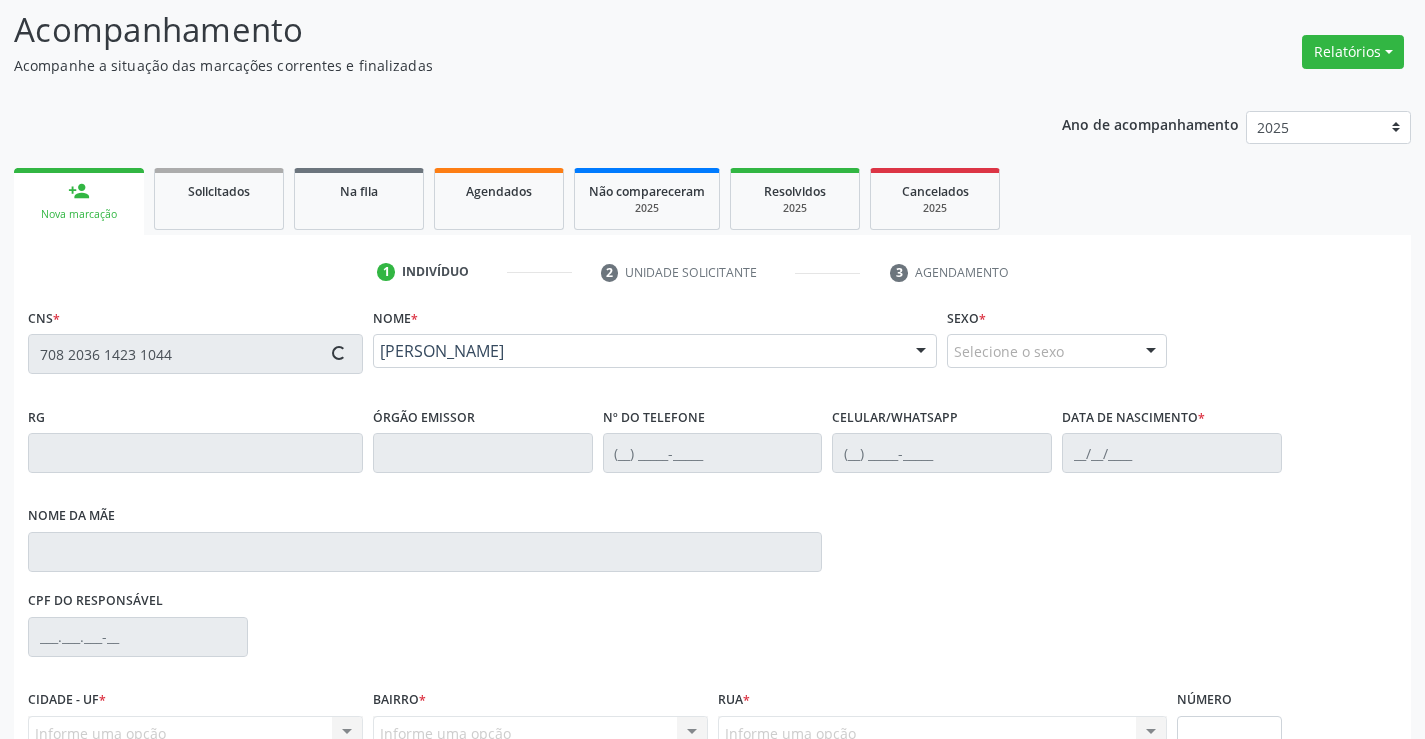 type on "(74) 8863-1195" 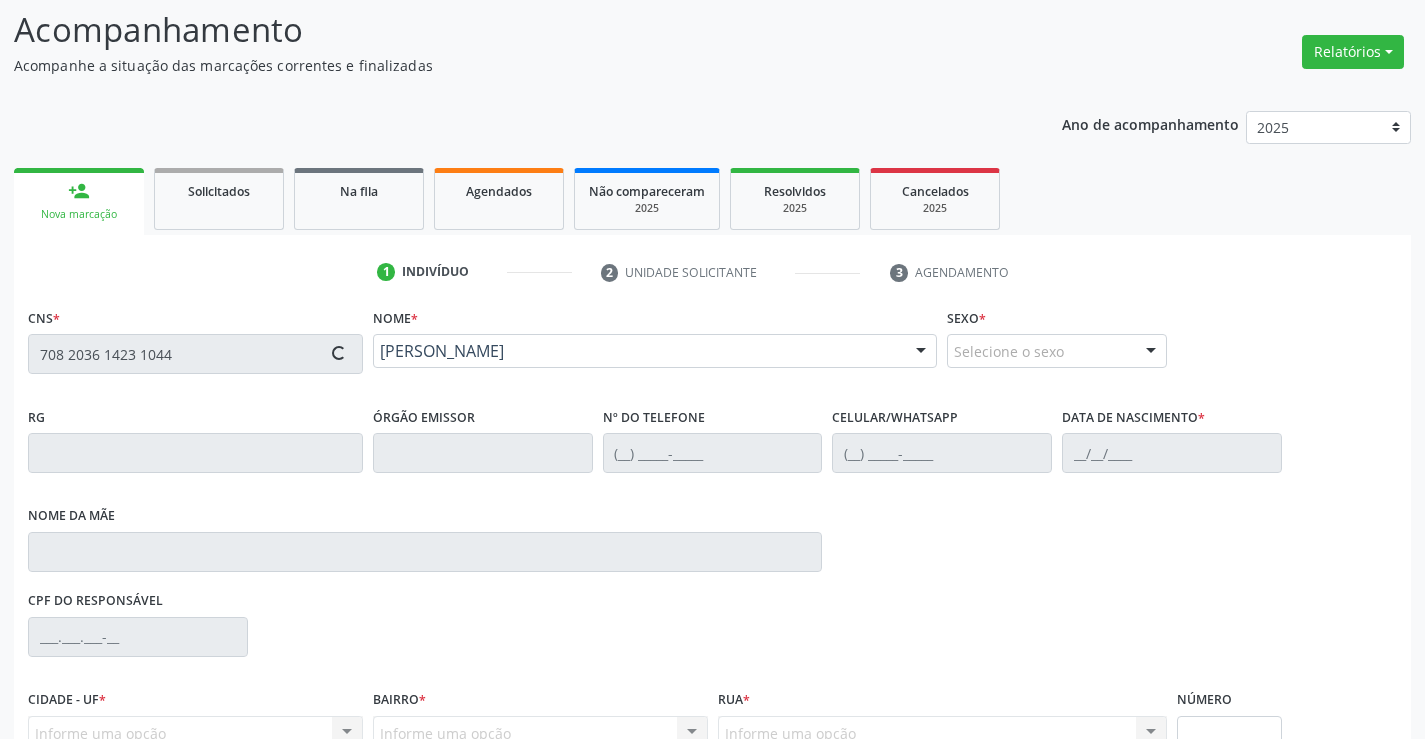 type on "S/N" 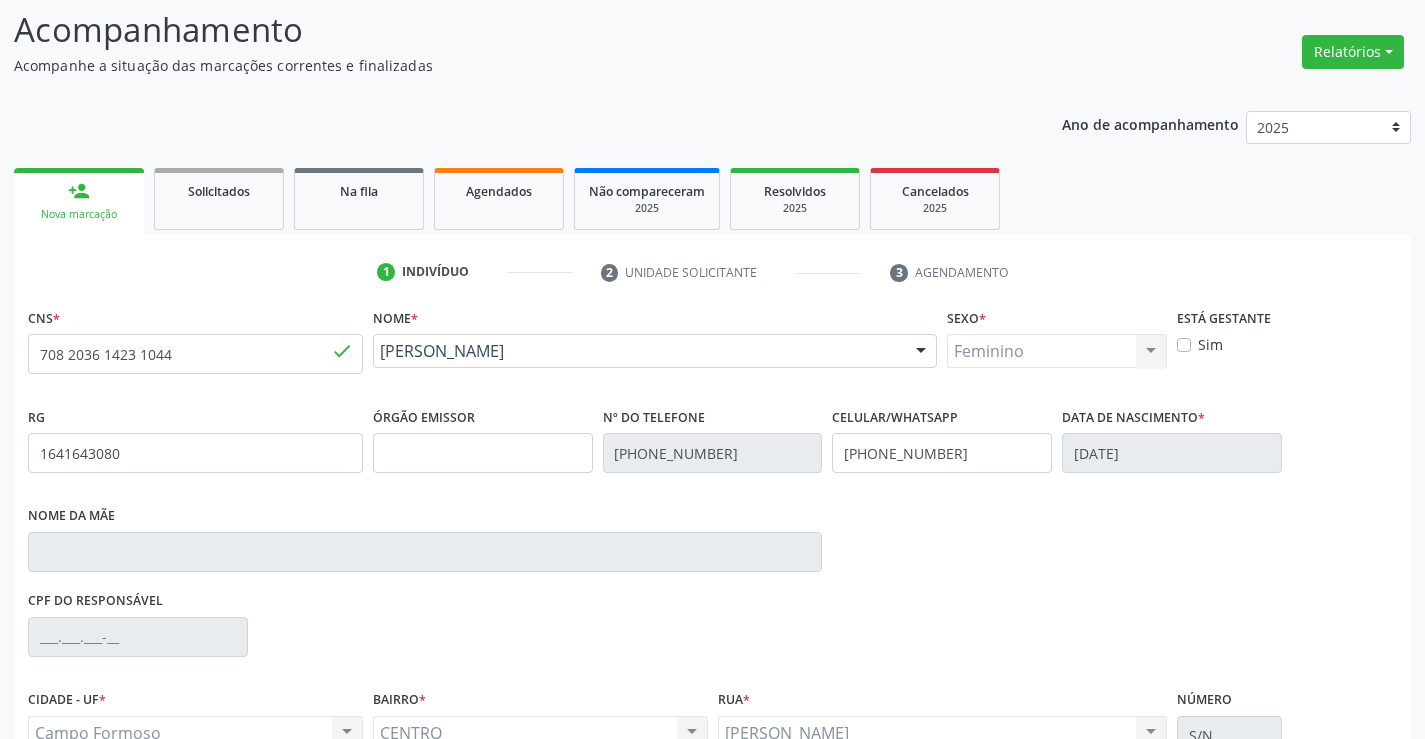 scroll, scrollTop: 331, scrollLeft: 0, axis: vertical 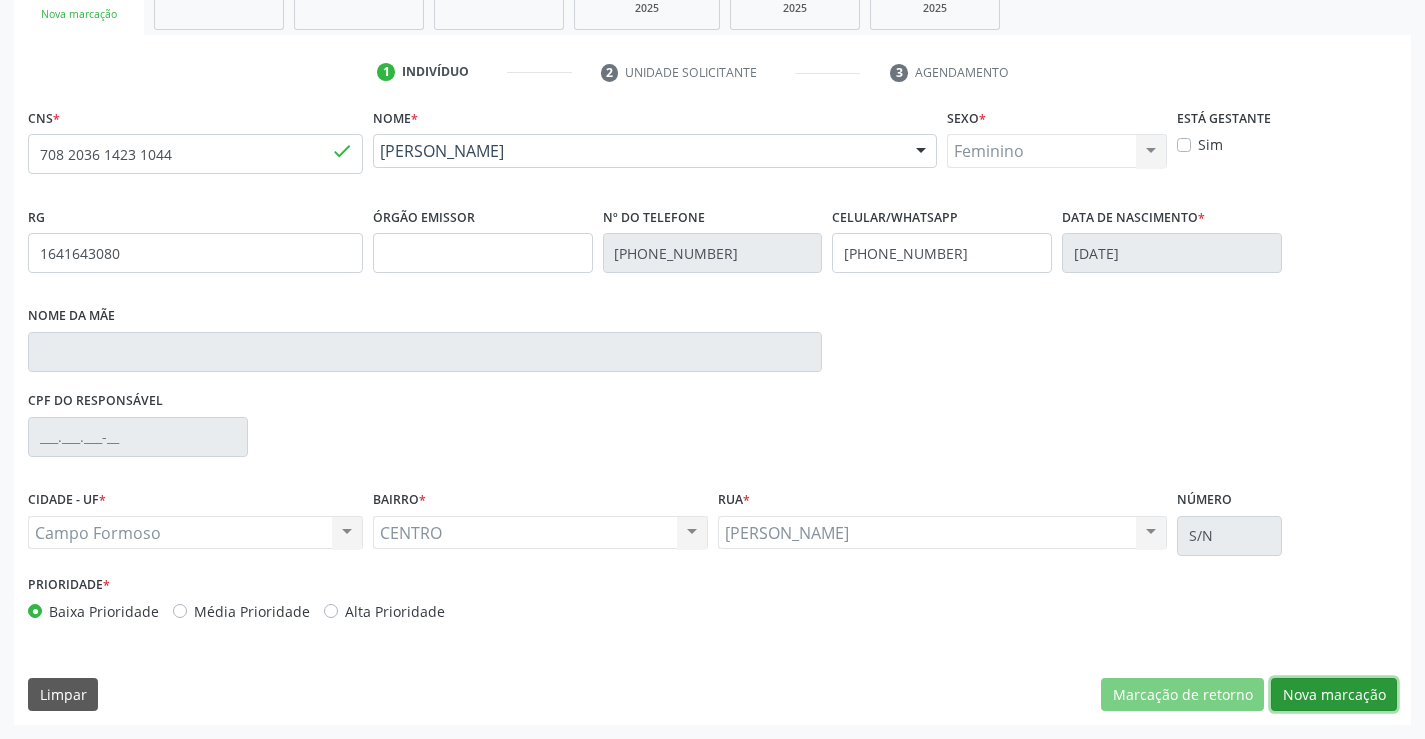 click on "Nova marcação" at bounding box center (1334, 695) 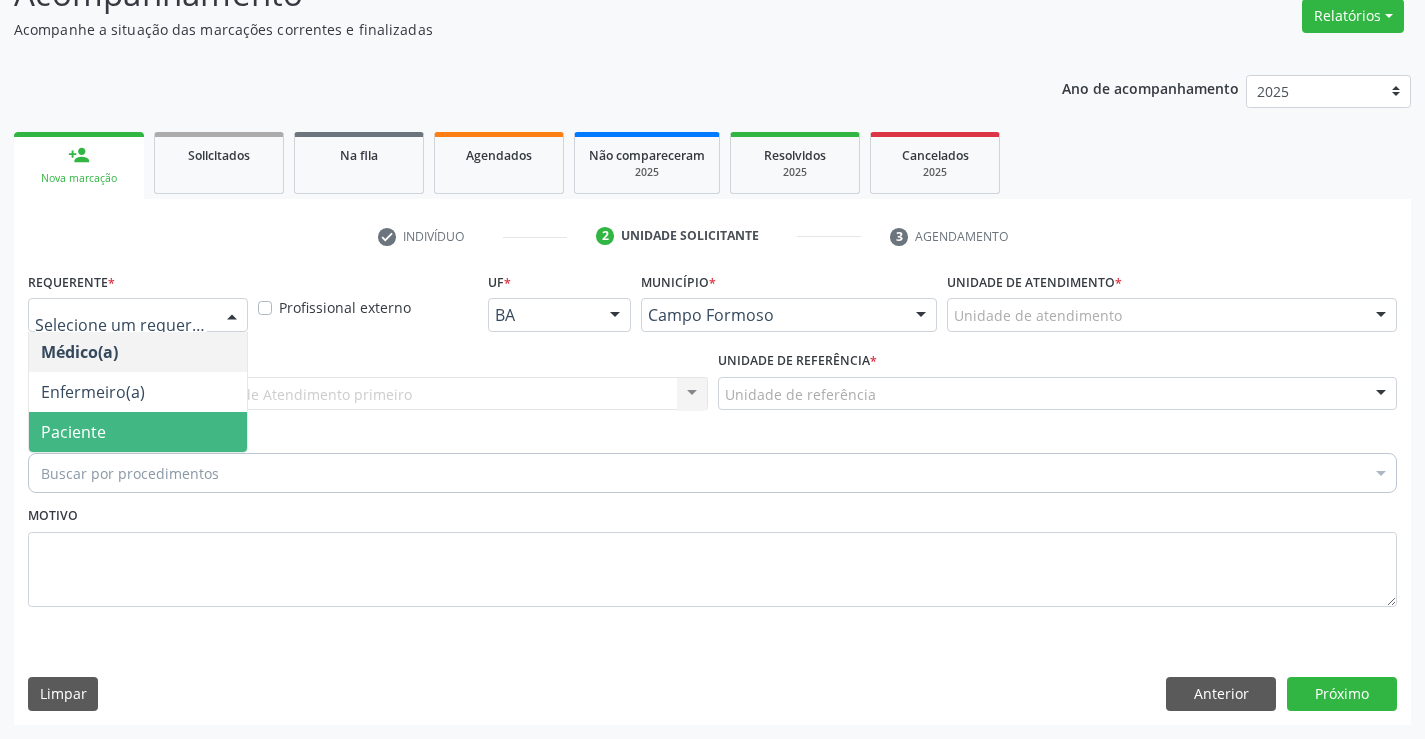 click on "Paciente" at bounding box center [73, 432] 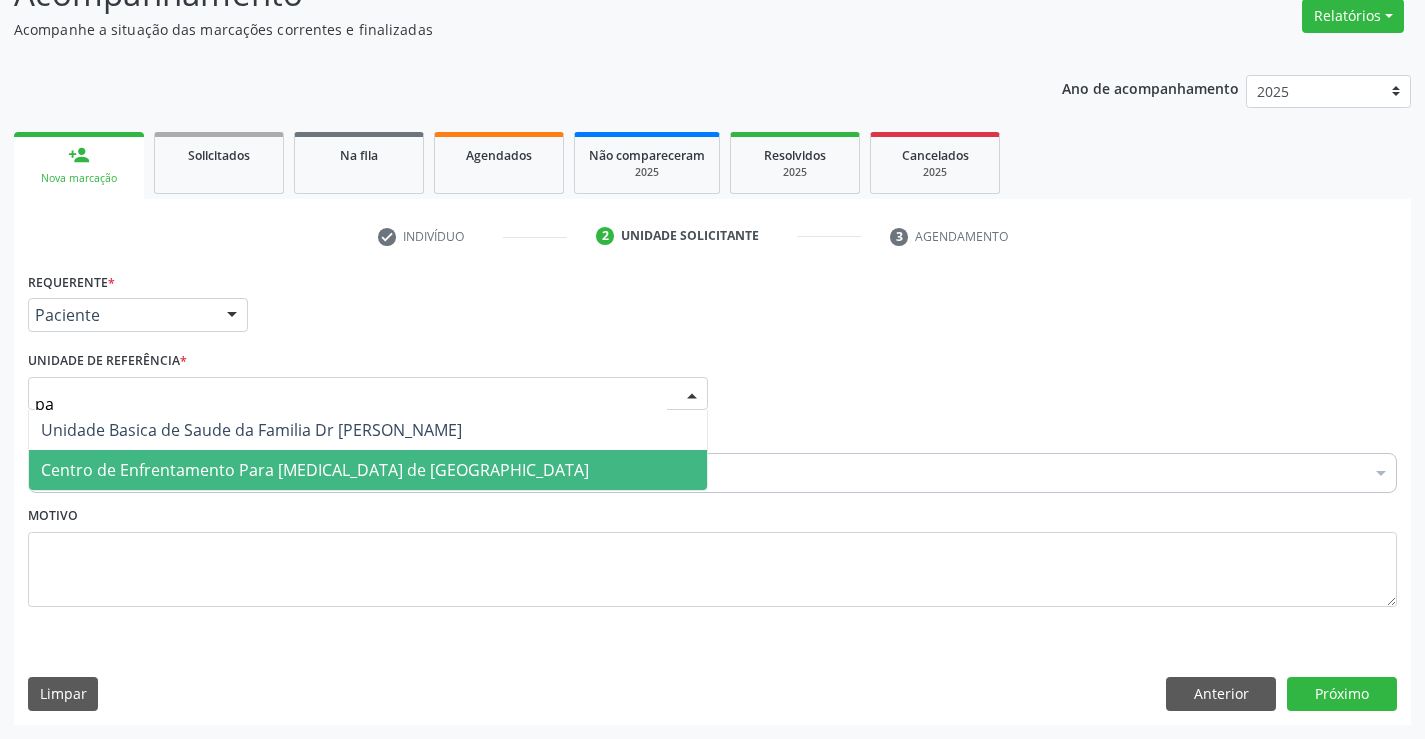 type on "pau" 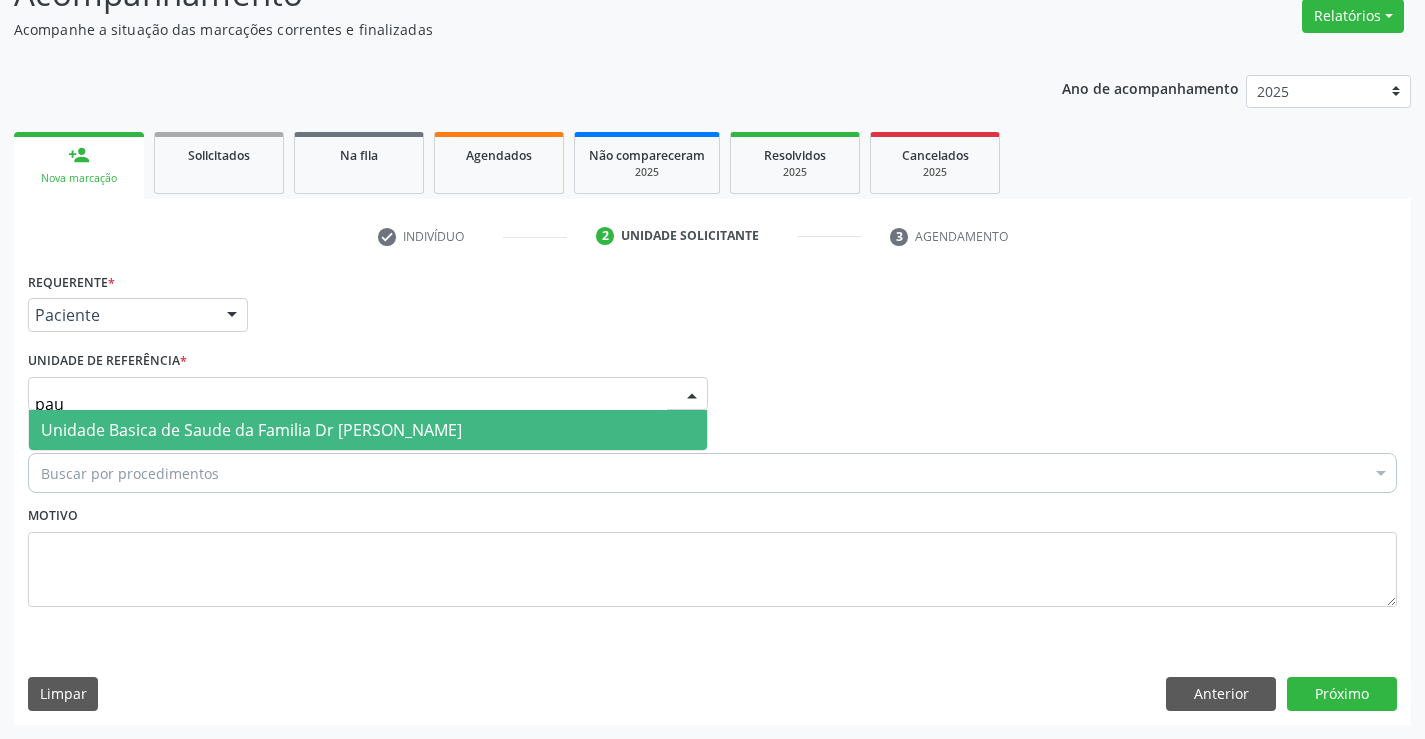 click on "Unidade Basica de Saude da Familia Dr [PERSON_NAME]" at bounding box center [368, 430] 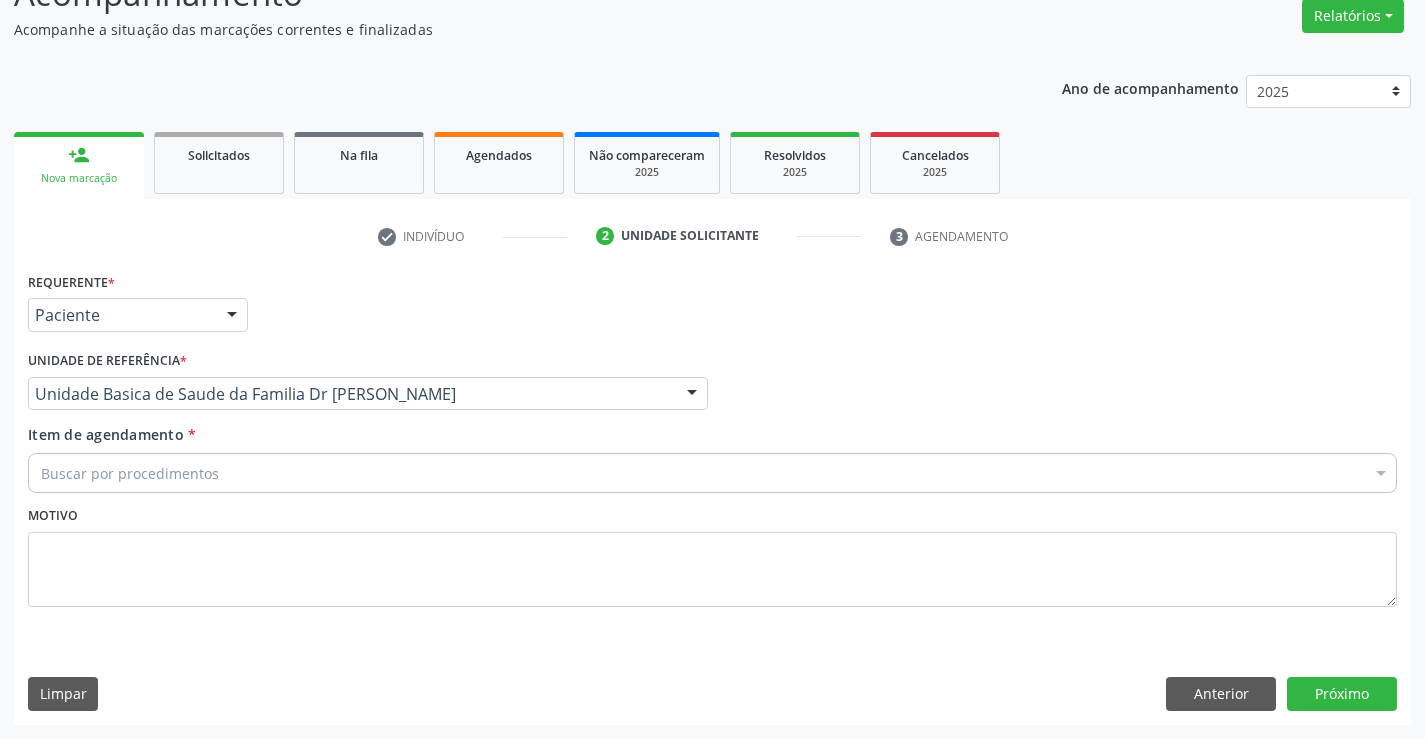 click on "Buscar por procedimentos
Selecionar todos
0202040089 - 3X Pesquisa de Larvas Nas Fezes
0604320140 - Abatacepte 125 Mg Injetável (Por Seringa Preenchida)
0604320124 - Abatacepte 250 Mg Injetável (Por Frasco Ampola).
0603050018 - Abciximabe
0406010013 - Abertura de Comunicacao Inter-Atrial
0406010021 - Abertura de Estenose Aortica Valvar
0406011265 - Abertura de Estenose Aortica Valvar (Criança e Adolescente)
0406010030 - Abertura de Estenose Pulmonar Valvar
0406011273 - Abertura de Estenose Pulmonar Valvar (Criança e Adolescente)
0301080011 - Abordagem Cognitiva Comportamental do Fumante (Por Atendimento / Paciente)
0307020010 - Acesso A Polpa Dentaria e Medicacao (Por Dente)
0604660030 - Acetazolamida 250 Mg (Por Comprimido)
0202010783 - Acidez Titulável no Leite Humano (Dornic)" at bounding box center (712, 470) 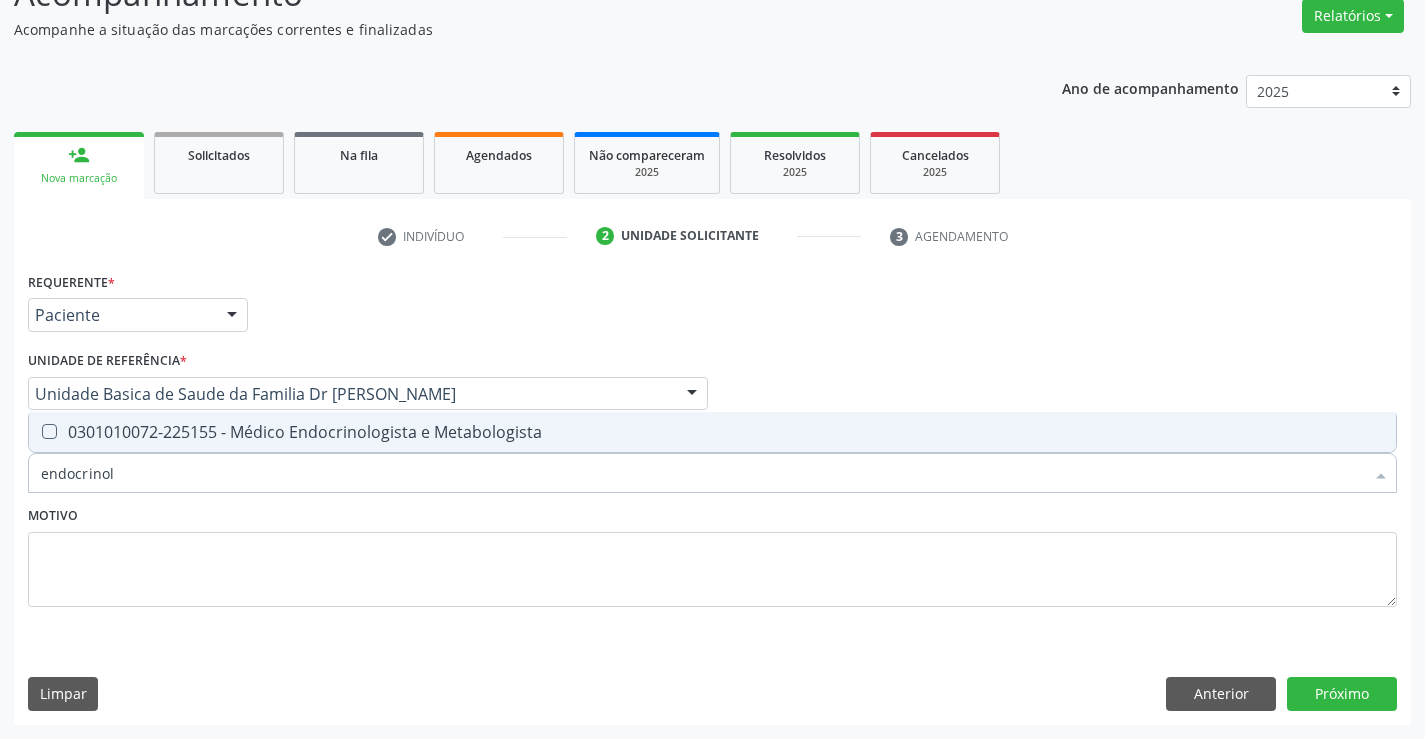 type on "endocrinolo" 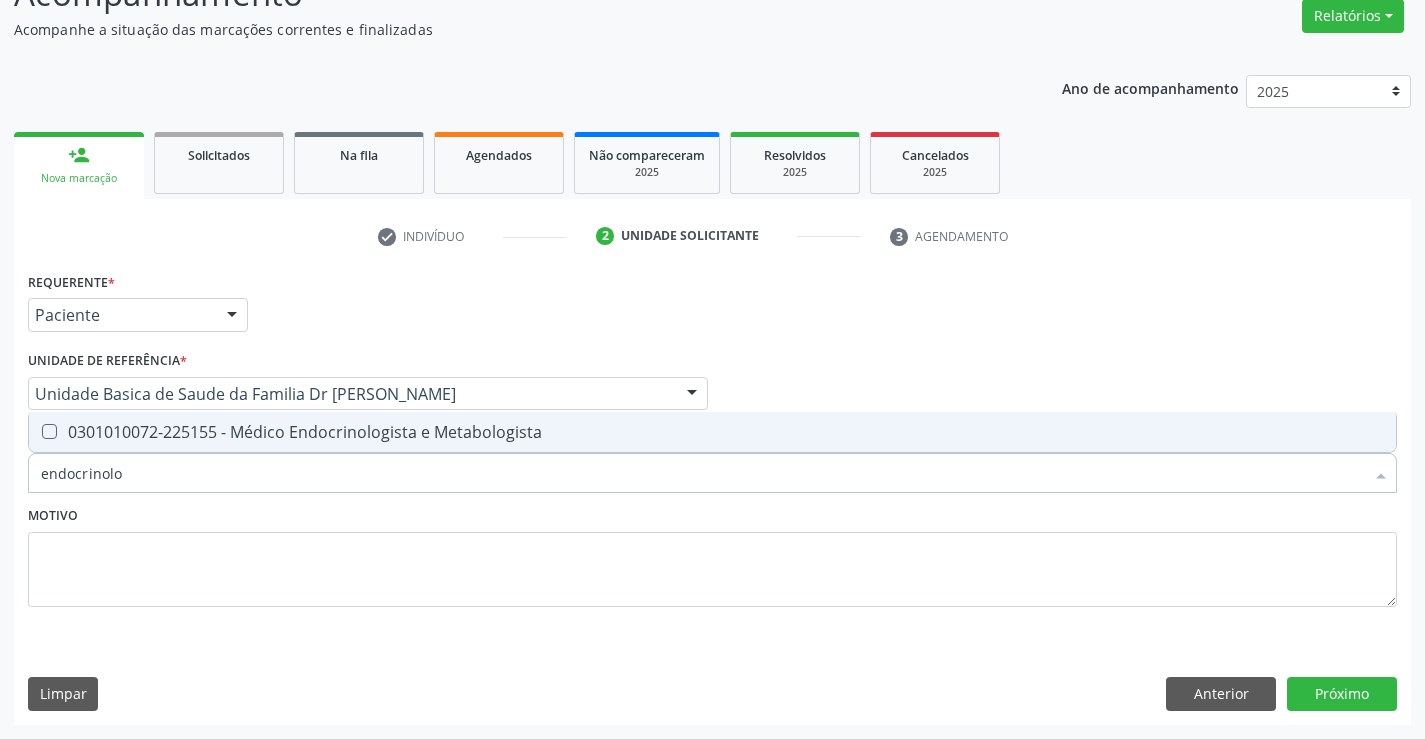 click on "0301010072-225155 - Médico Endocrinologista e Metabologista" at bounding box center (712, 432) 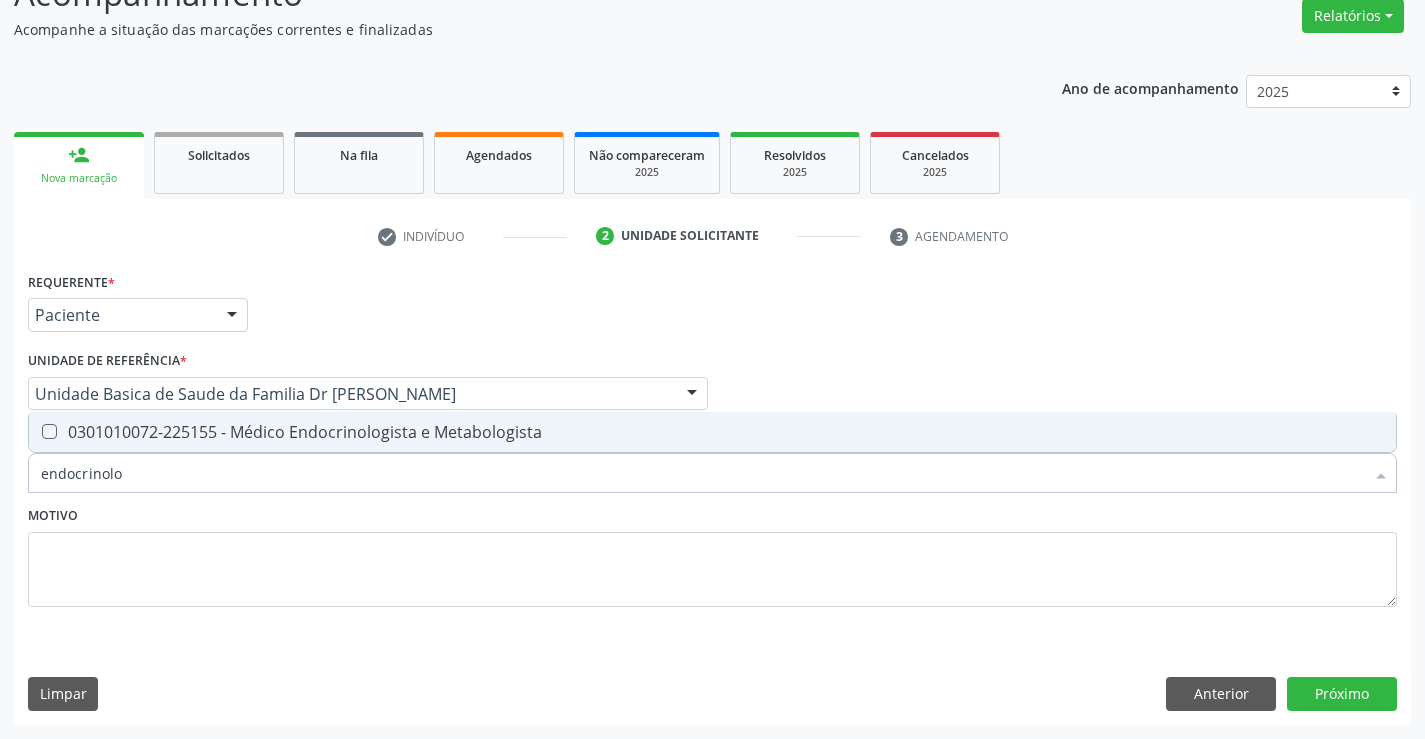 checkbox on "true" 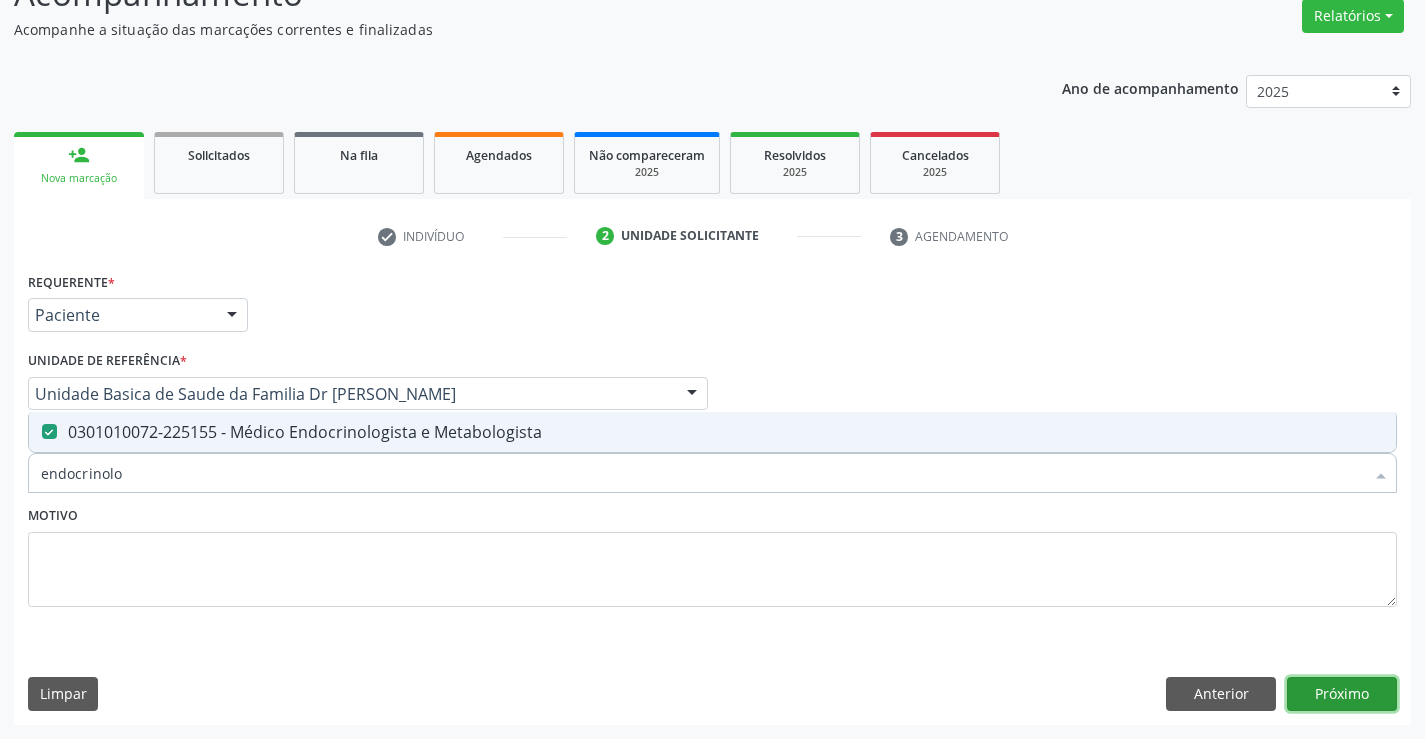 click on "Próximo" at bounding box center [1342, 694] 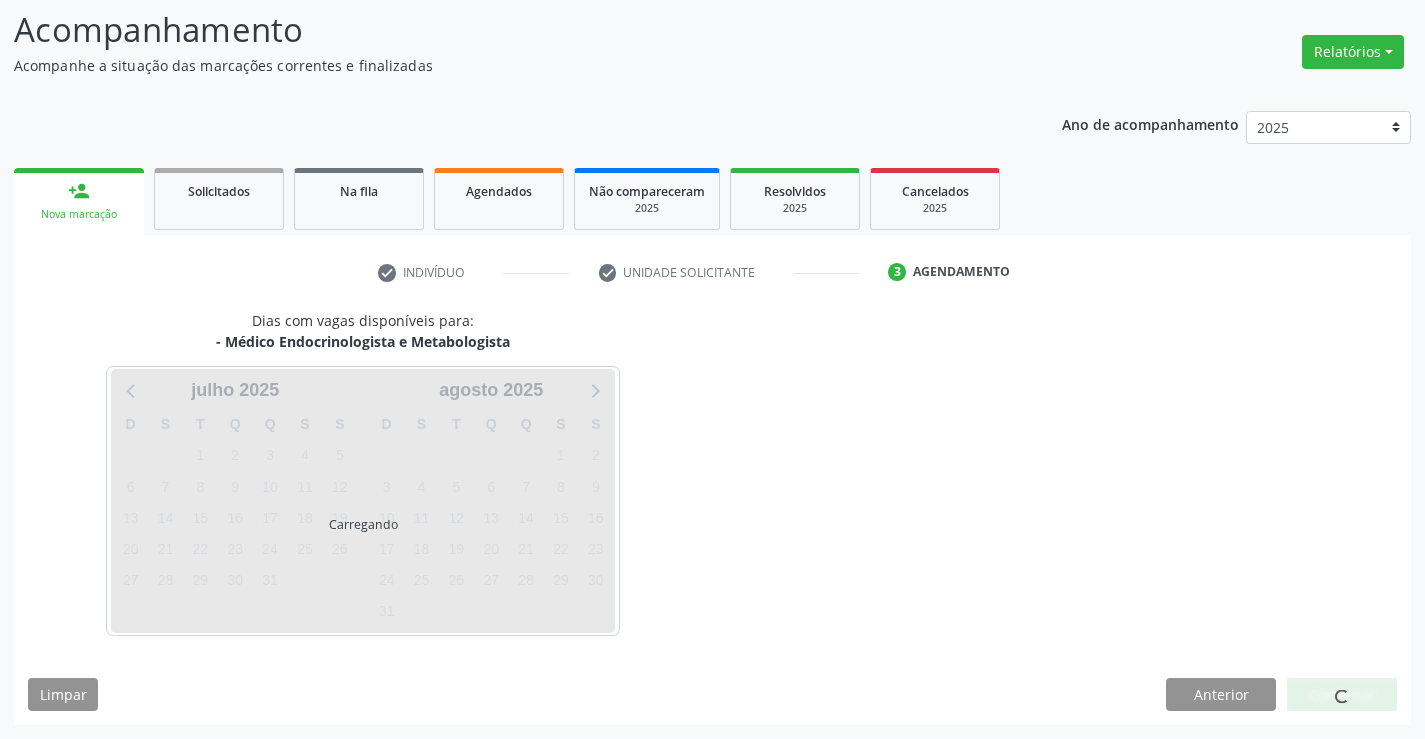 scroll, scrollTop: 131, scrollLeft: 0, axis: vertical 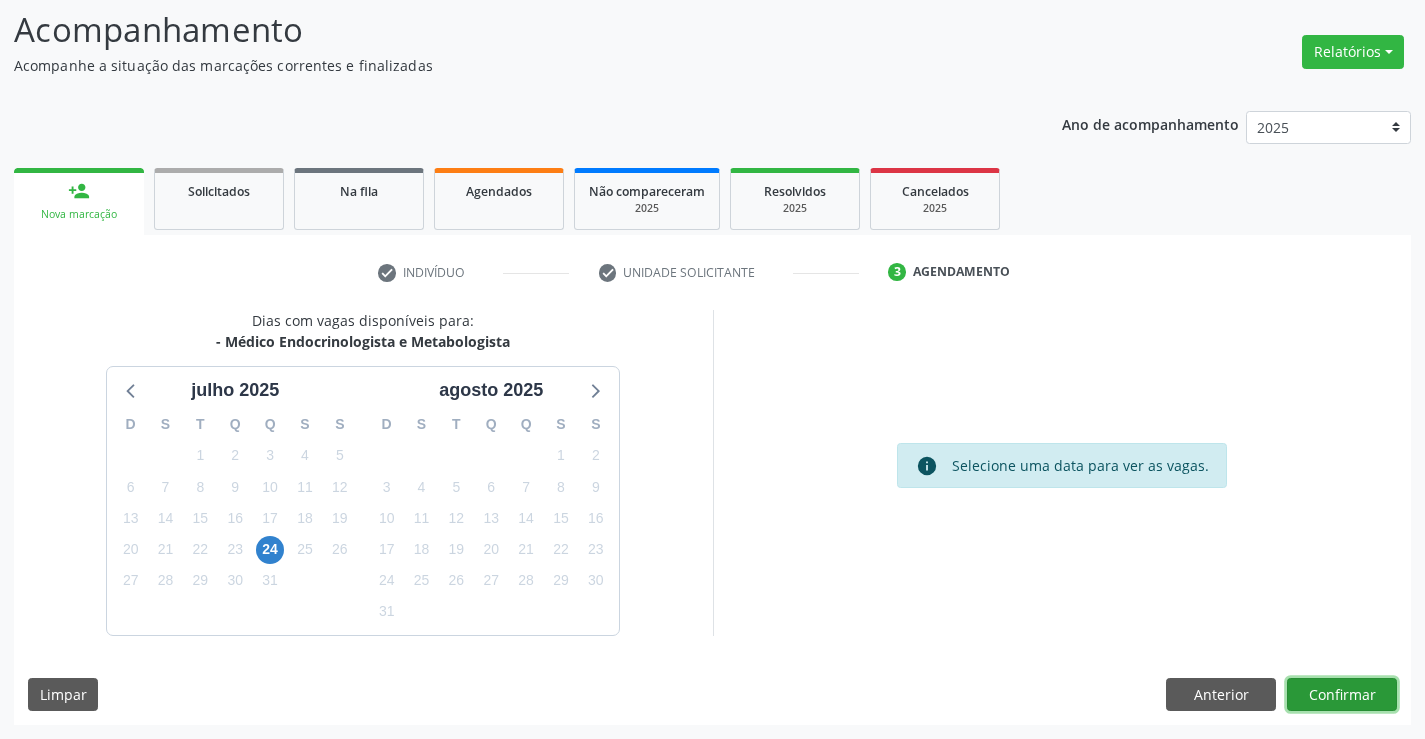 click on "Confirmar" at bounding box center [1342, 695] 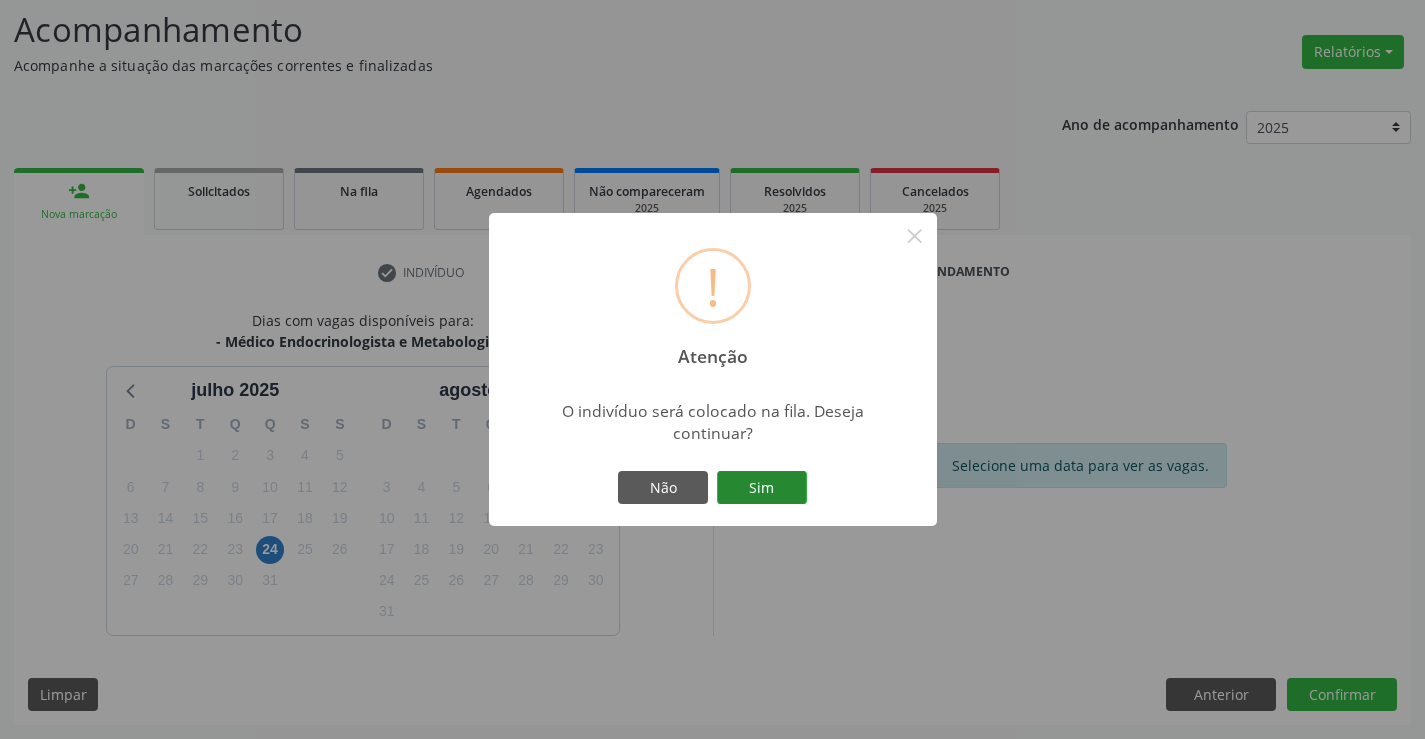 click on "Sim" at bounding box center (762, 488) 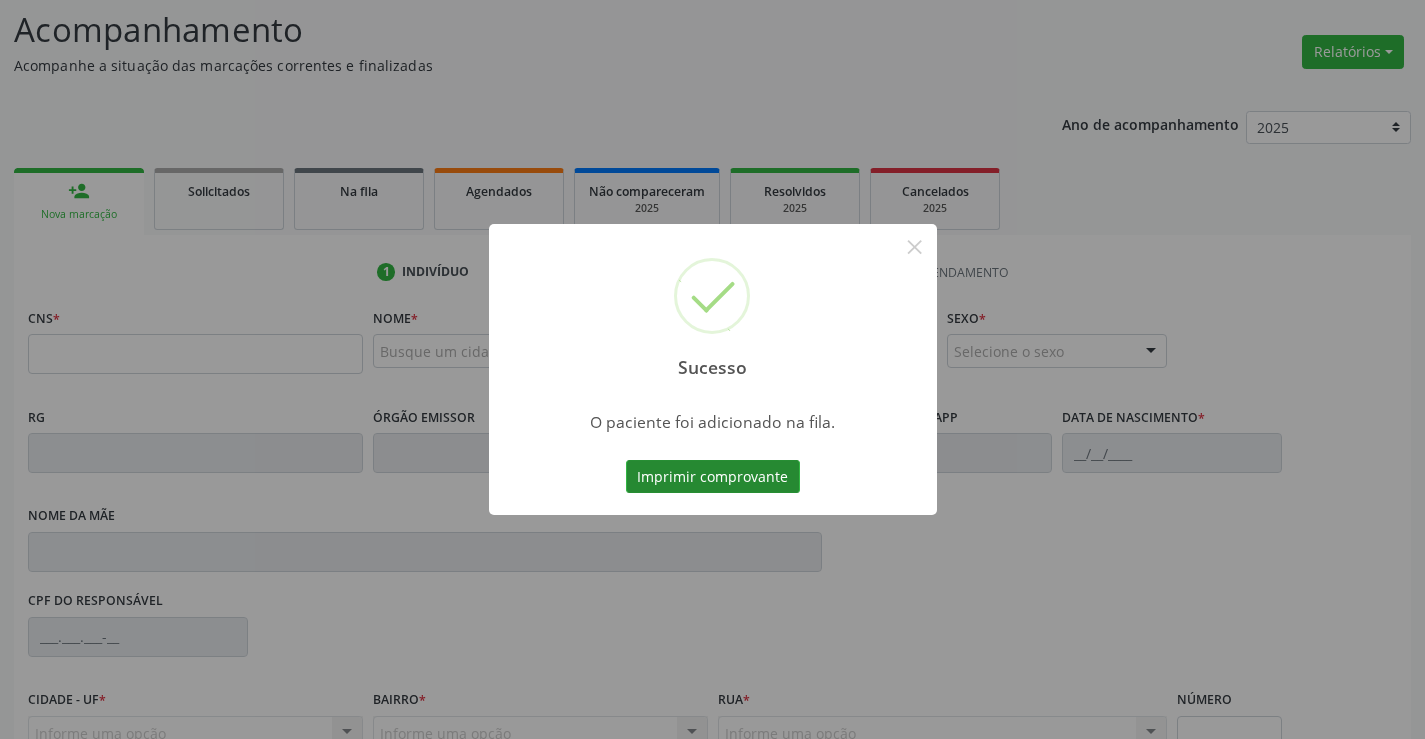 click on "Imprimir comprovante" at bounding box center (713, 477) 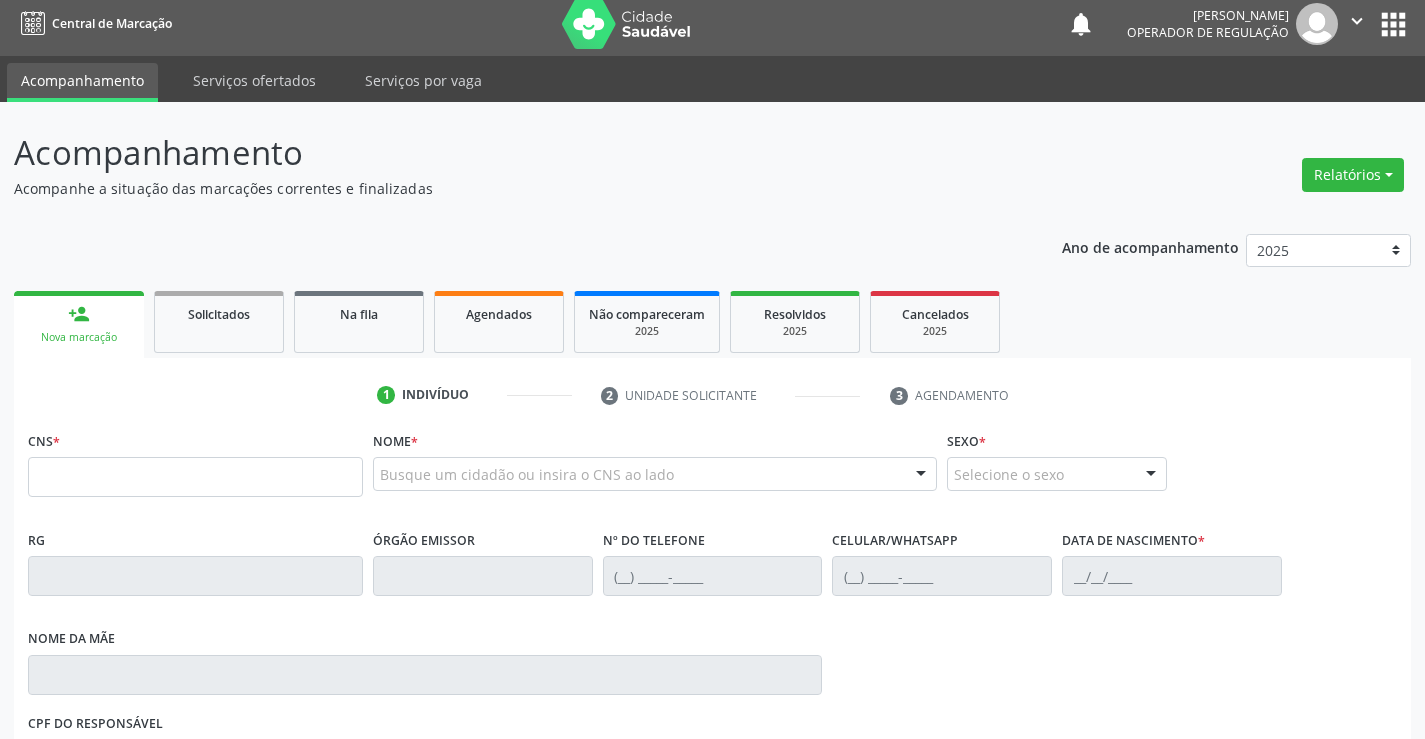 scroll, scrollTop: 0, scrollLeft: 0, axis: both 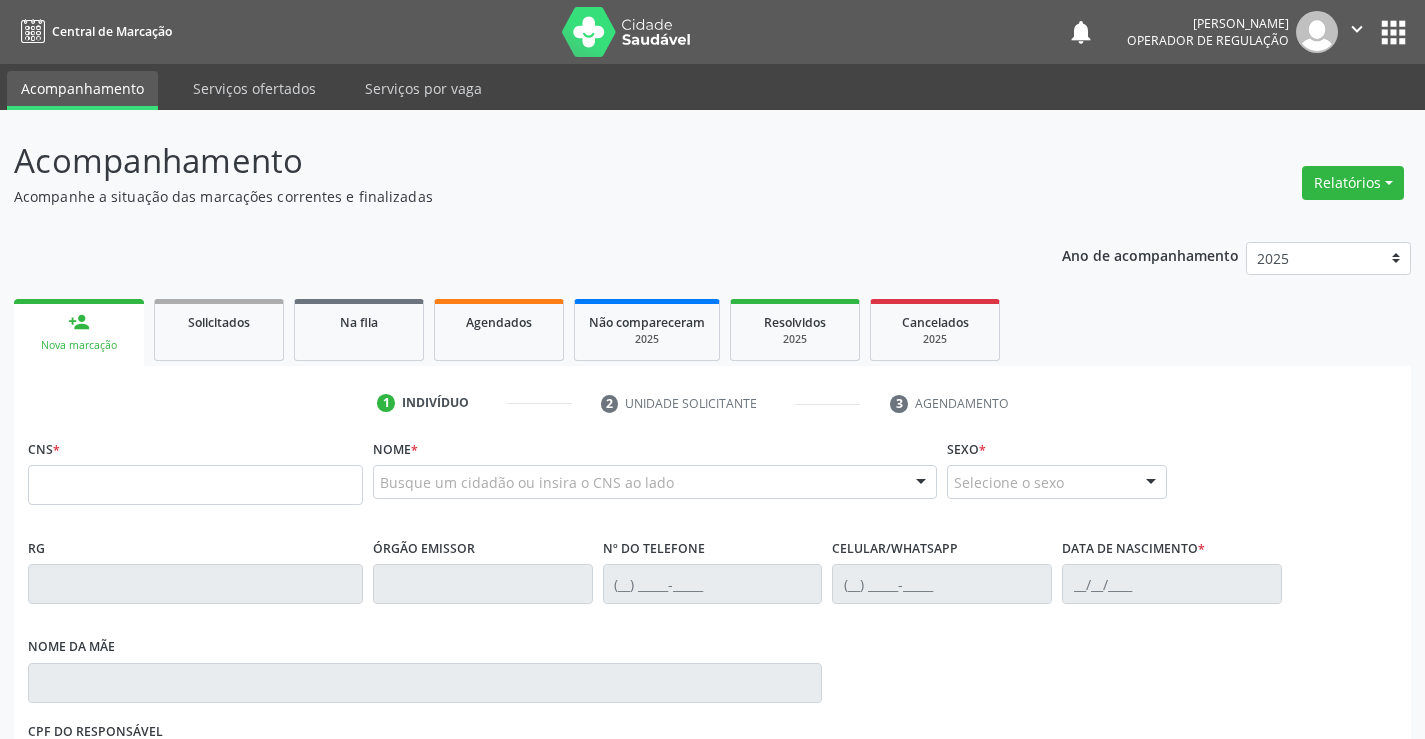 click on "" at bounding box center [1357, 29] 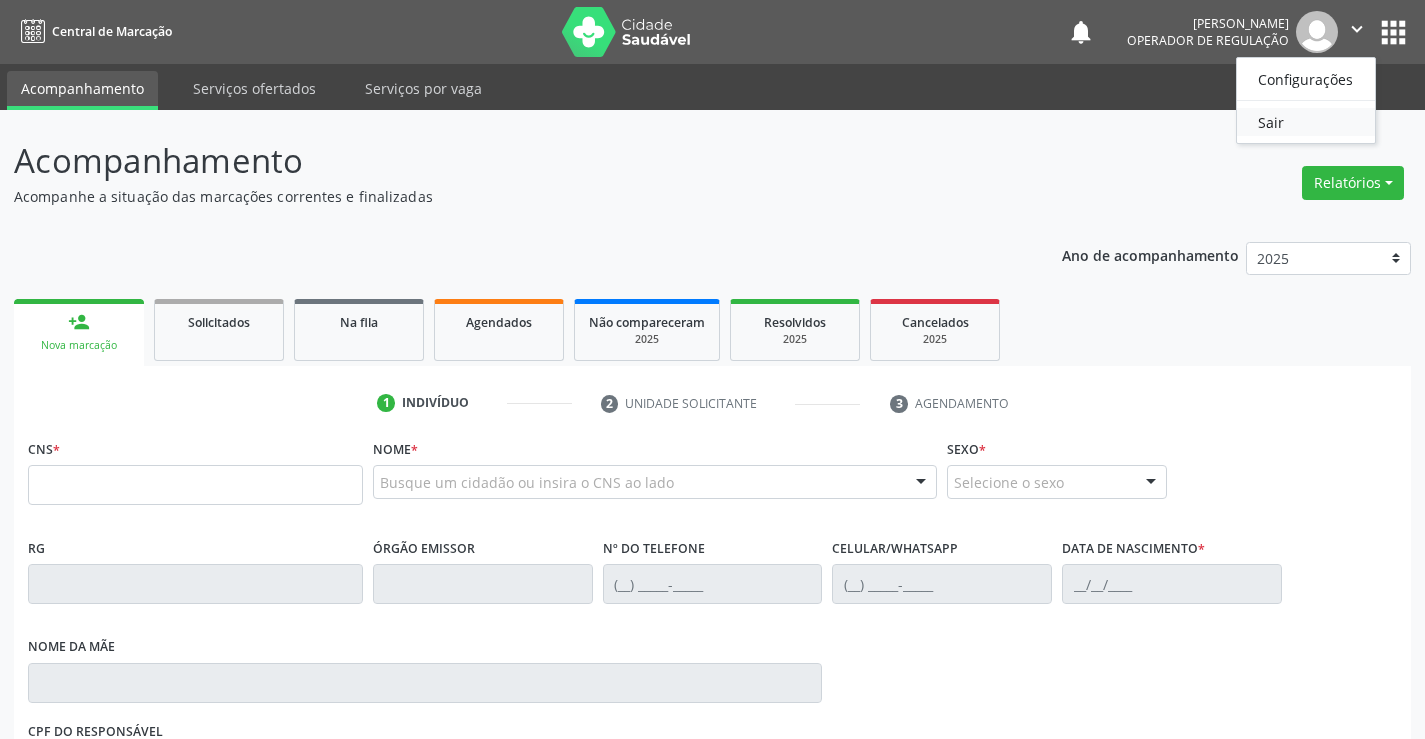 click on "Sair" at bounding box center (1306, 122) 